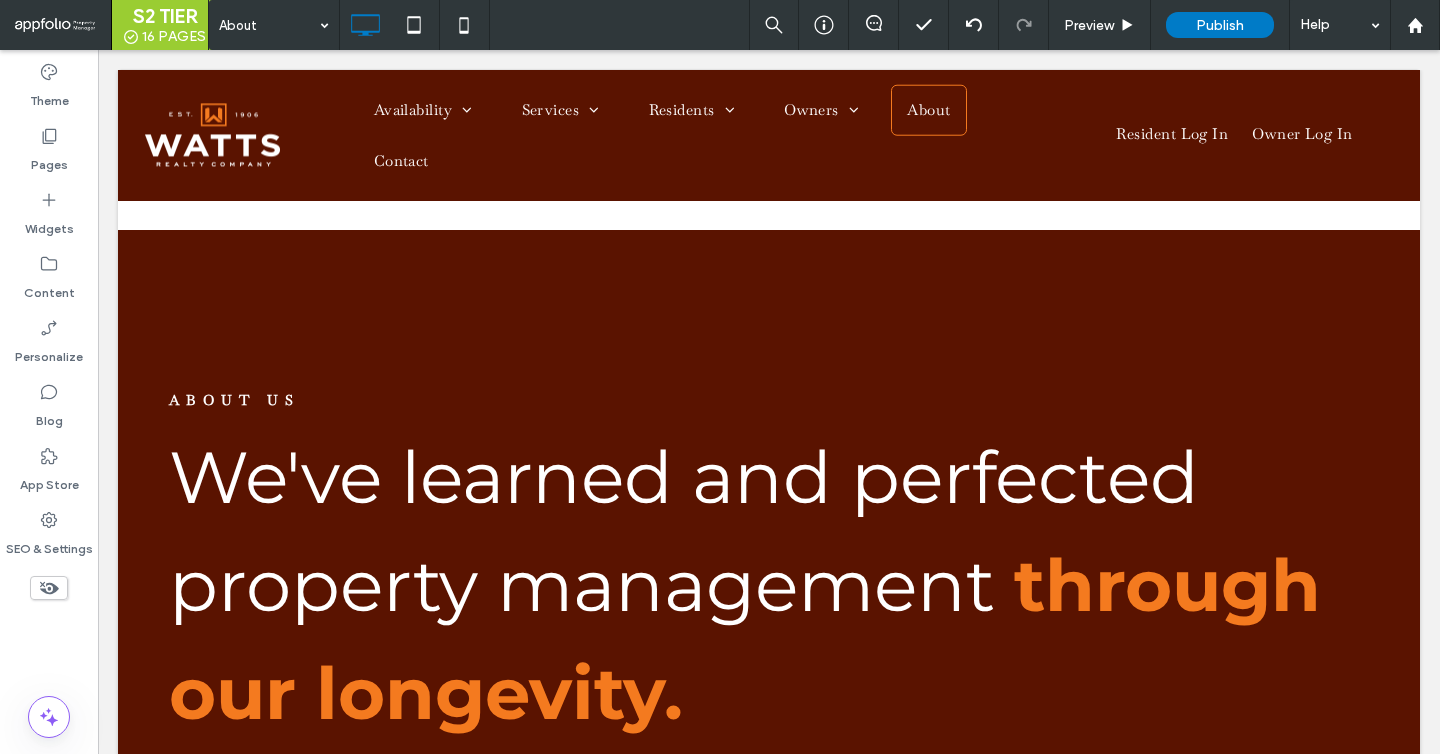 scroll, scrollTop: 7224, scrollLeft: 0, axis: vertical 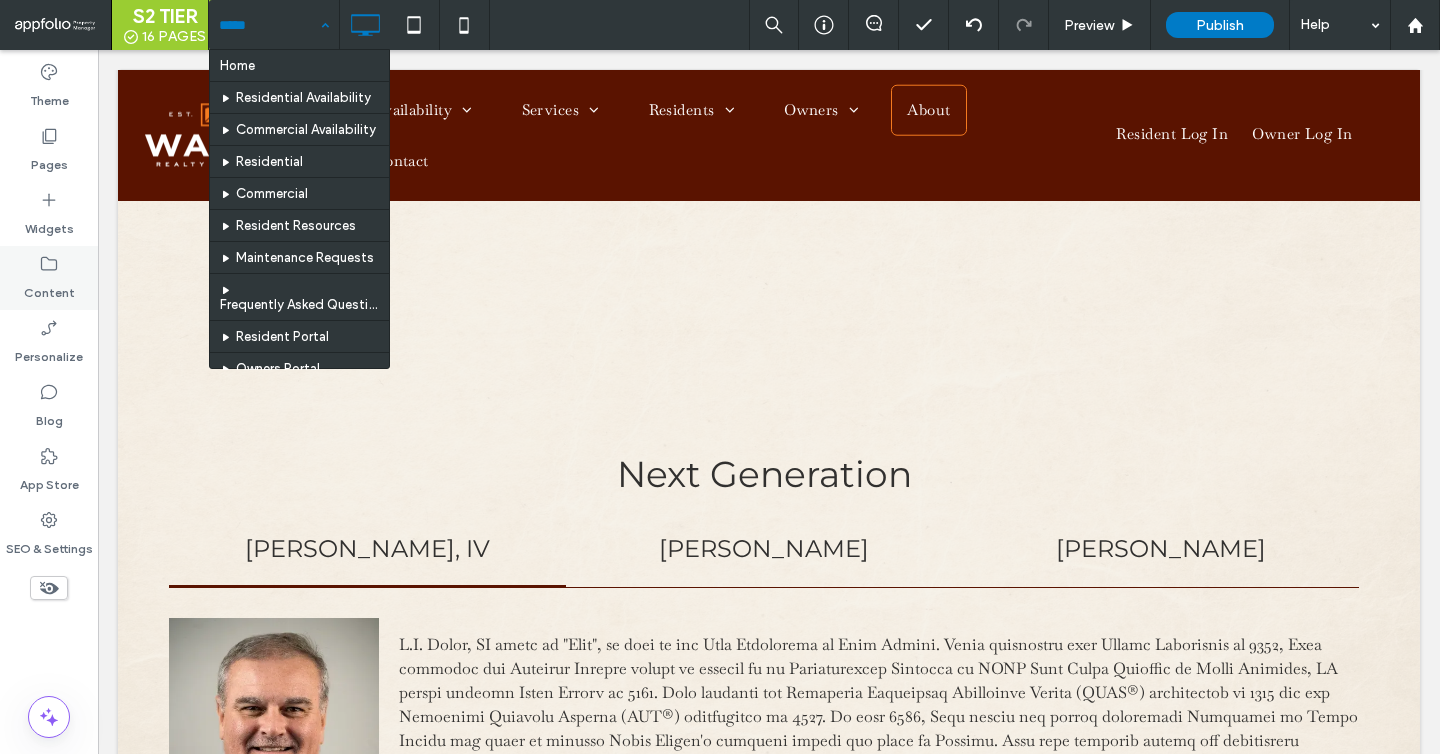 click on "Content" at bounding box center [49, 288] 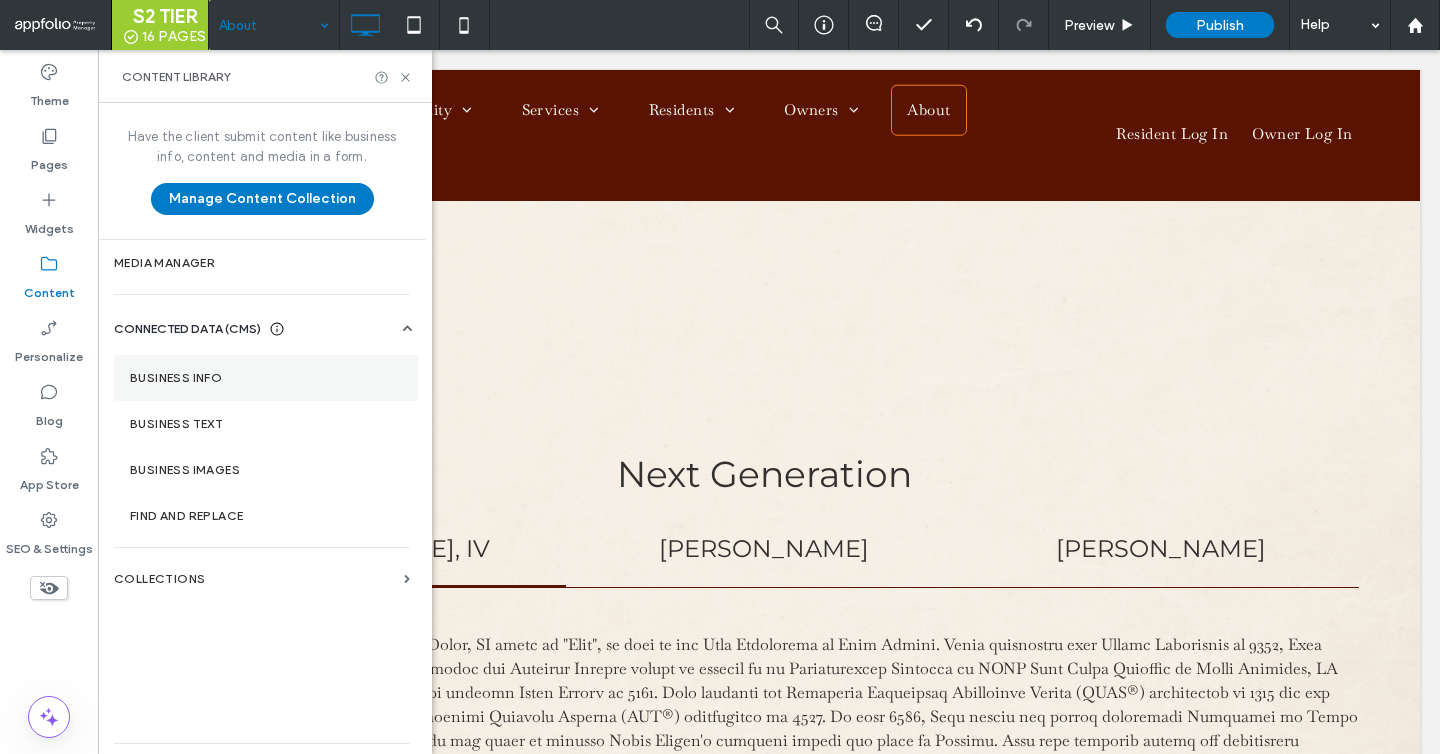 click on "Business Info" at bounding box center (266, 378) 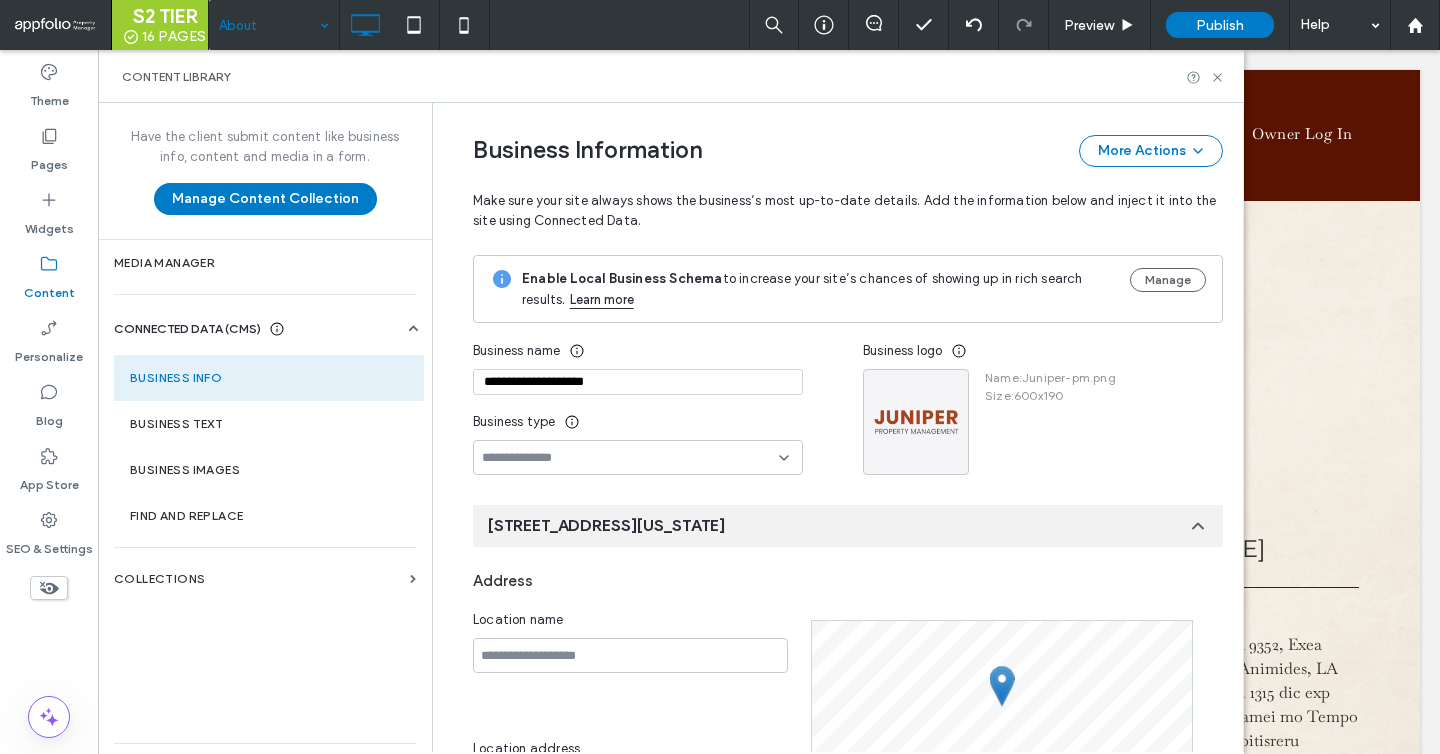 scroll, scrollTop: 248, scrollLeft: 0, axis: vertical 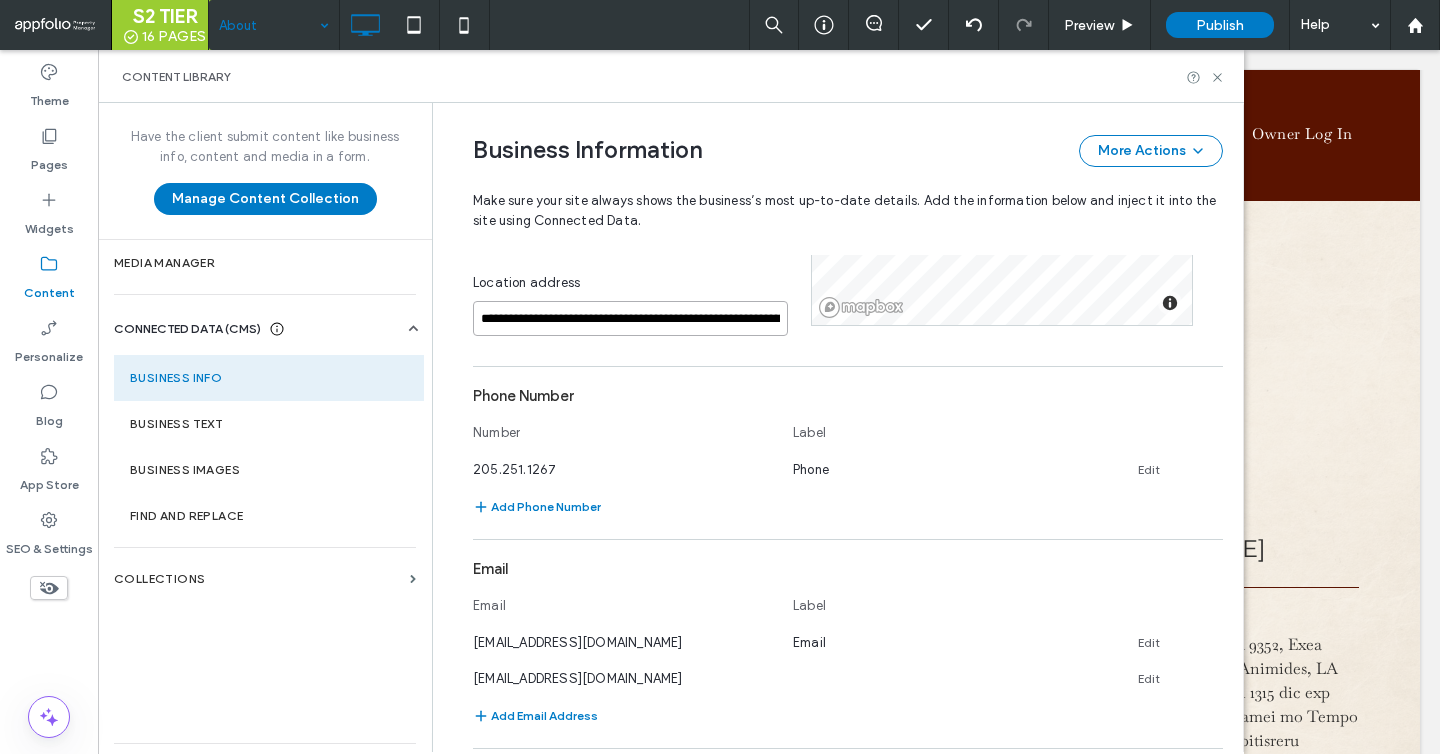 click on "**********" at bounding box center [630, 318] 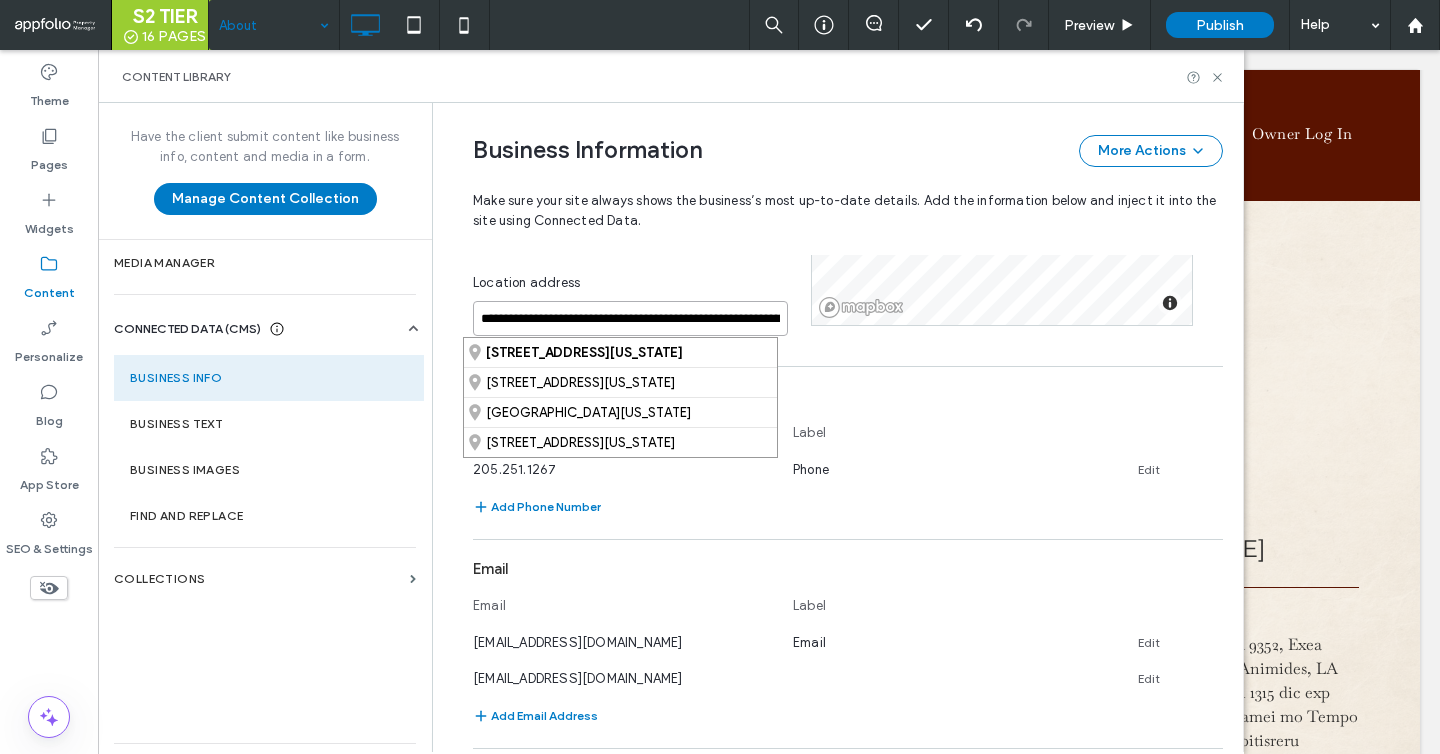 click on "**********" at bounding box center [630, 318] 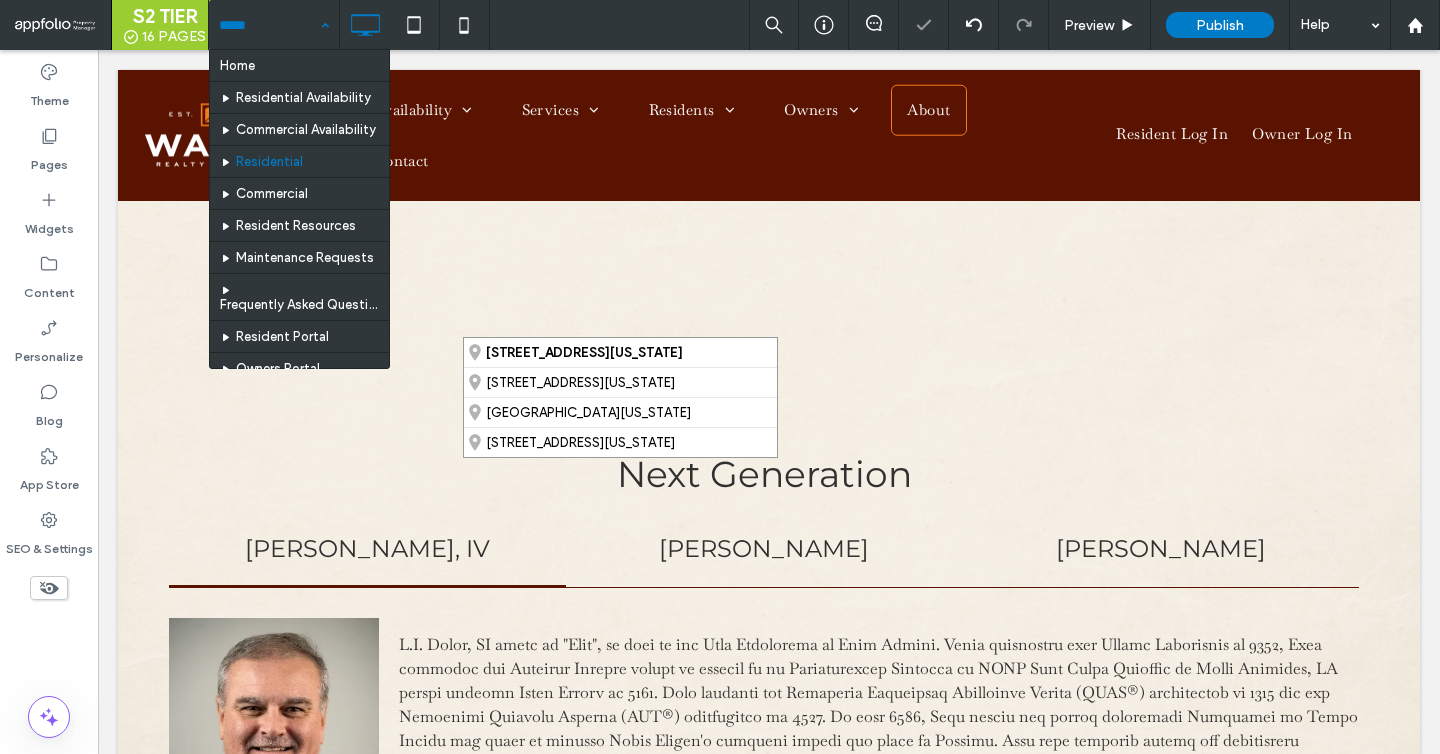 scroll, scrollTop: 320, scrollLeft: 0, axis: vertical 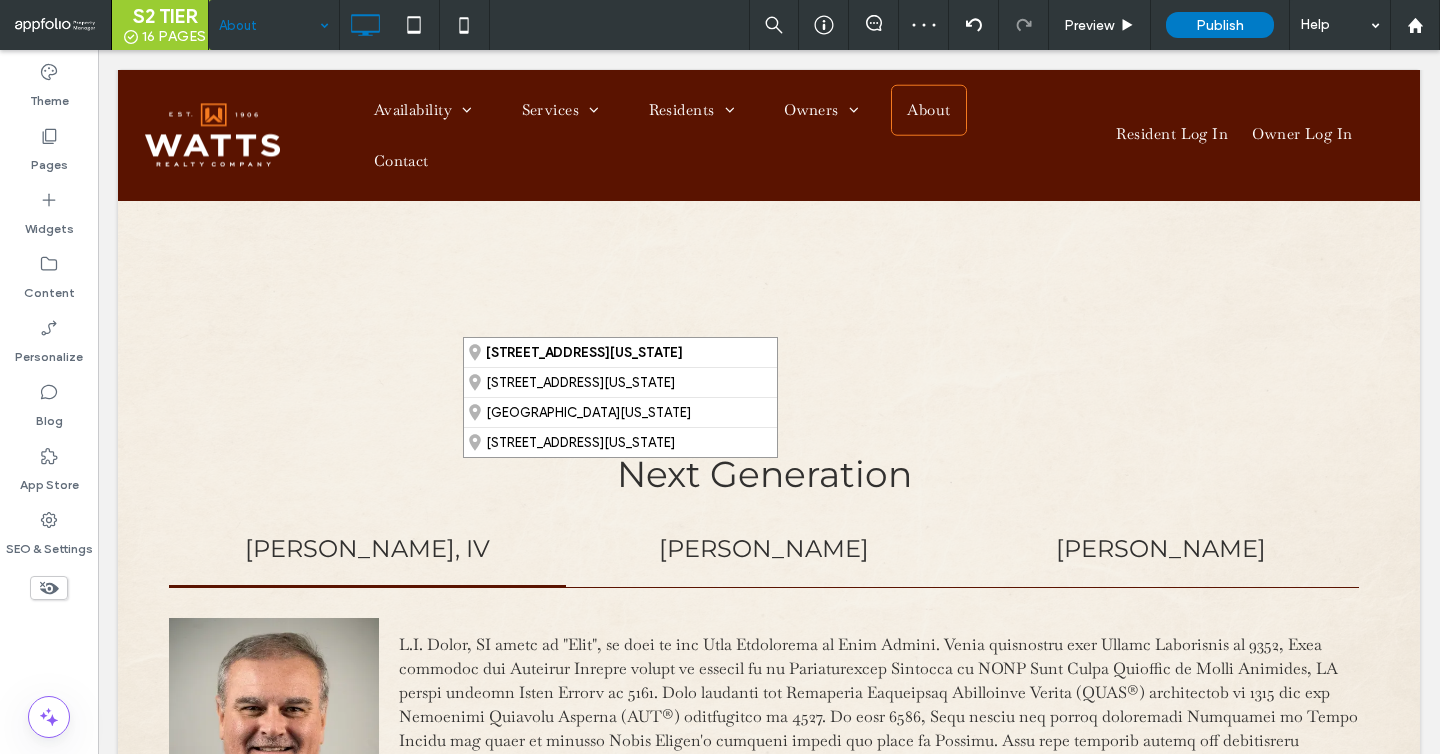 click on "About" at bounding box center (274, 25) 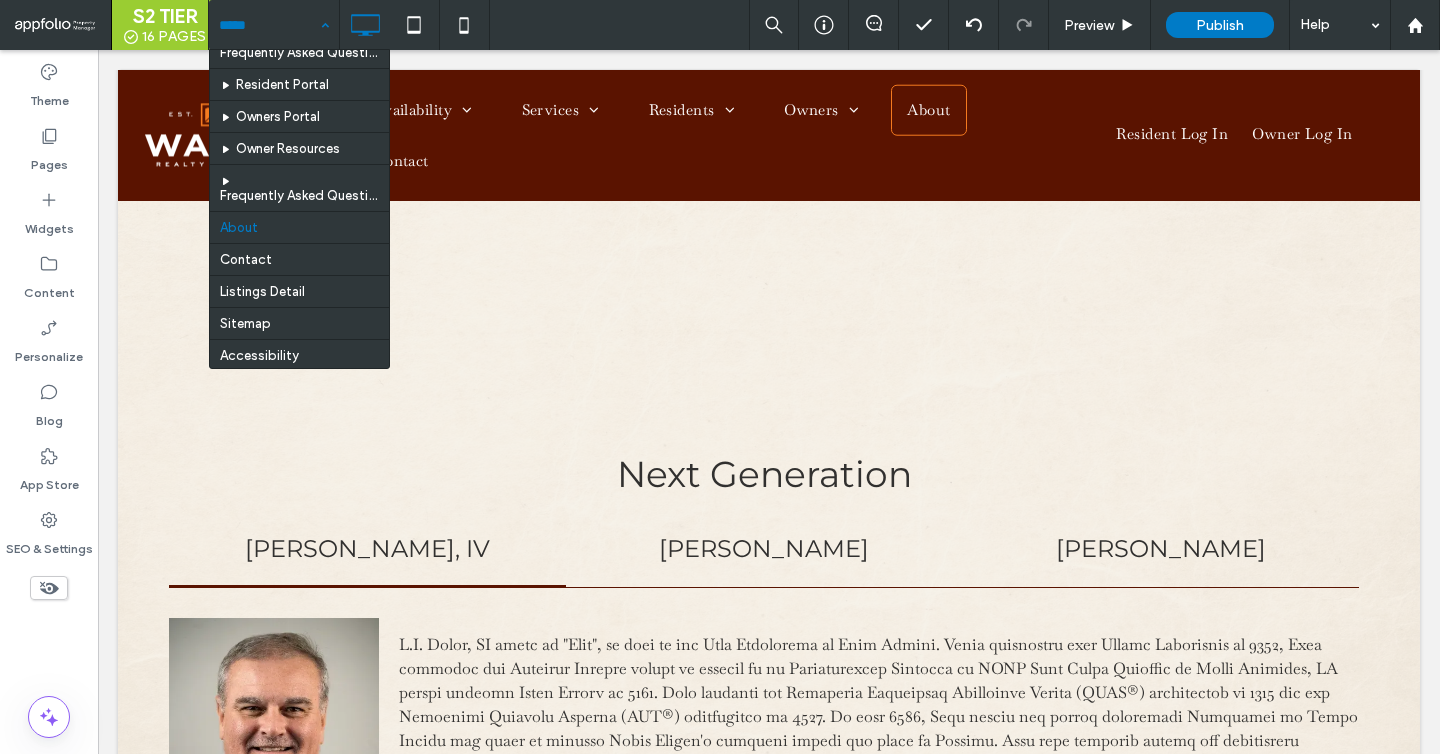 scroll, scrollTop: 320, scrollLeft: 0, axis: vertical 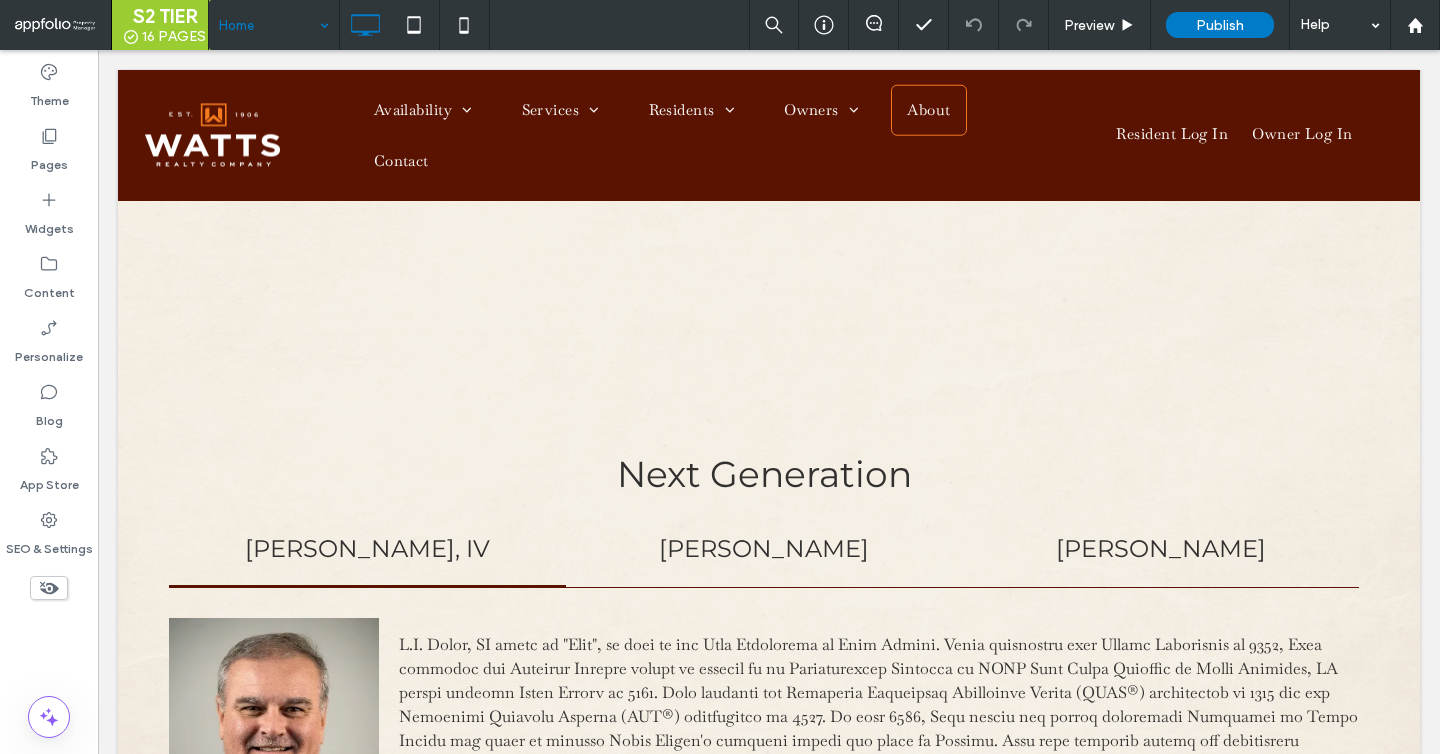 click on "Home" at bounding box center (274, 25) 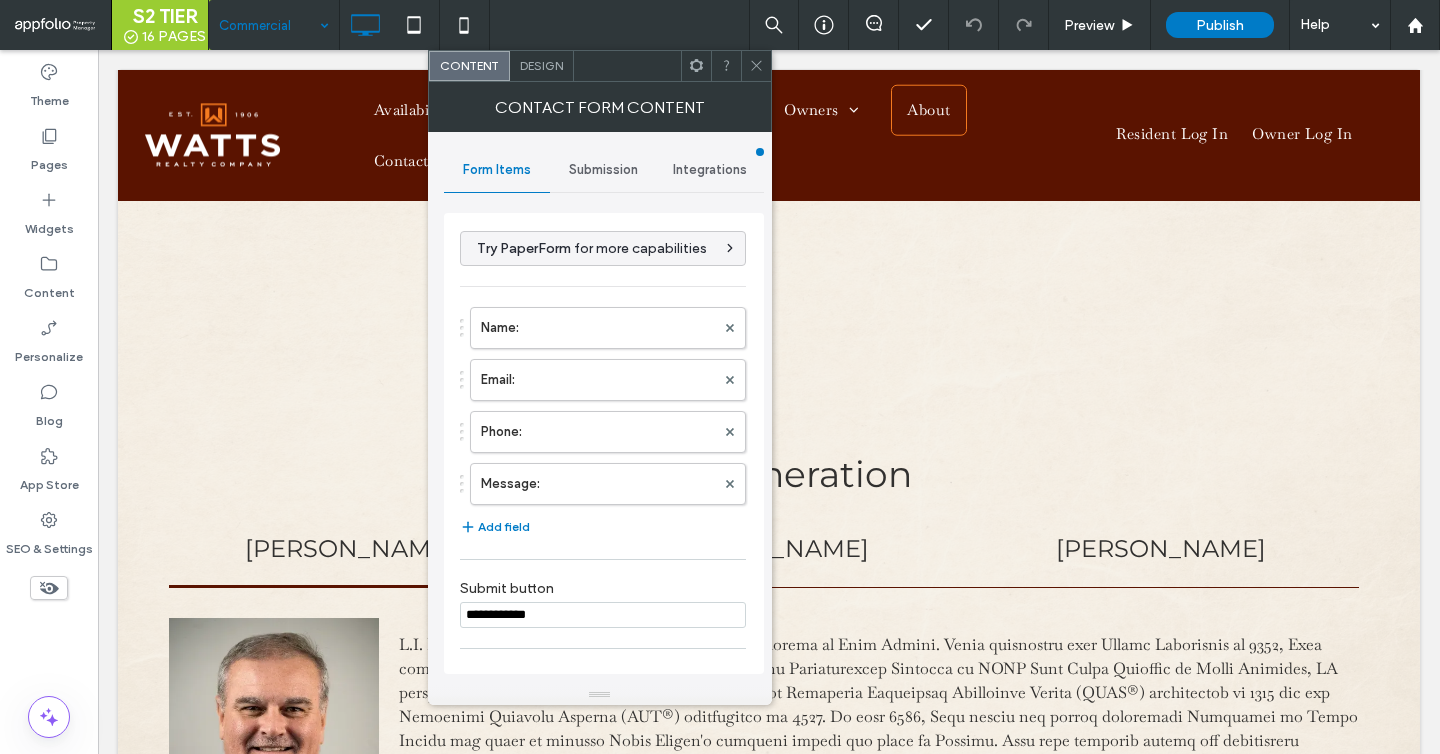 click on "Submission" at bounding box center (603, 170) 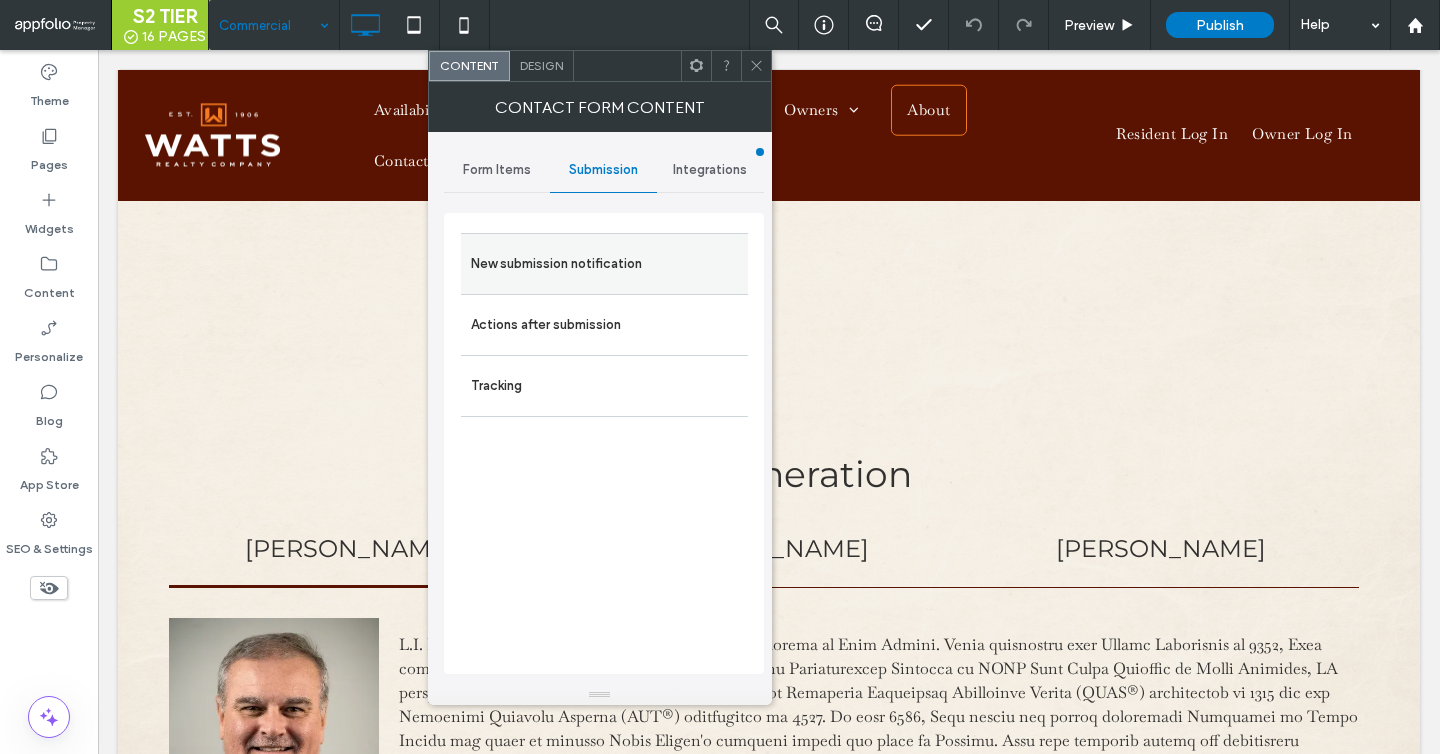 click on "New submission notification" at bounding box center [604, 264] 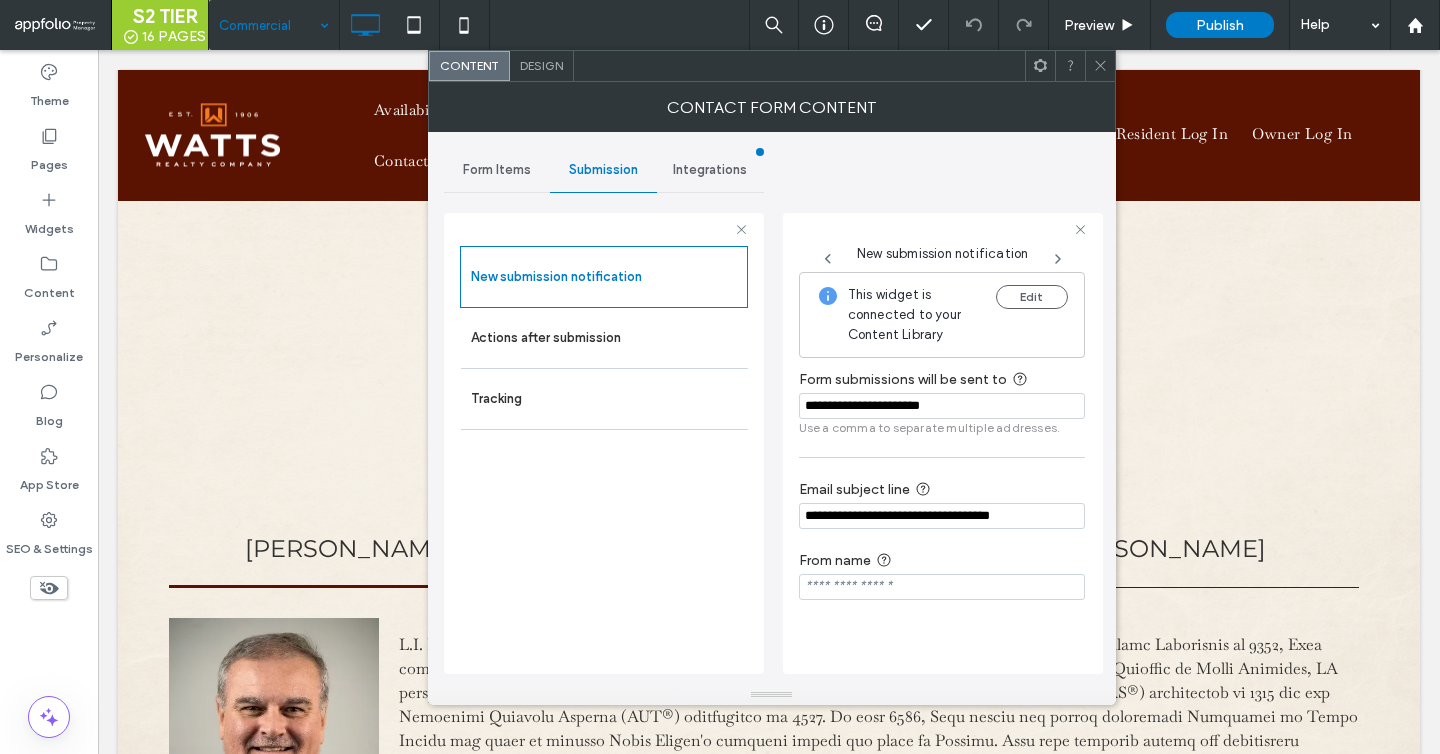 click at bounding box center (1100, 66) 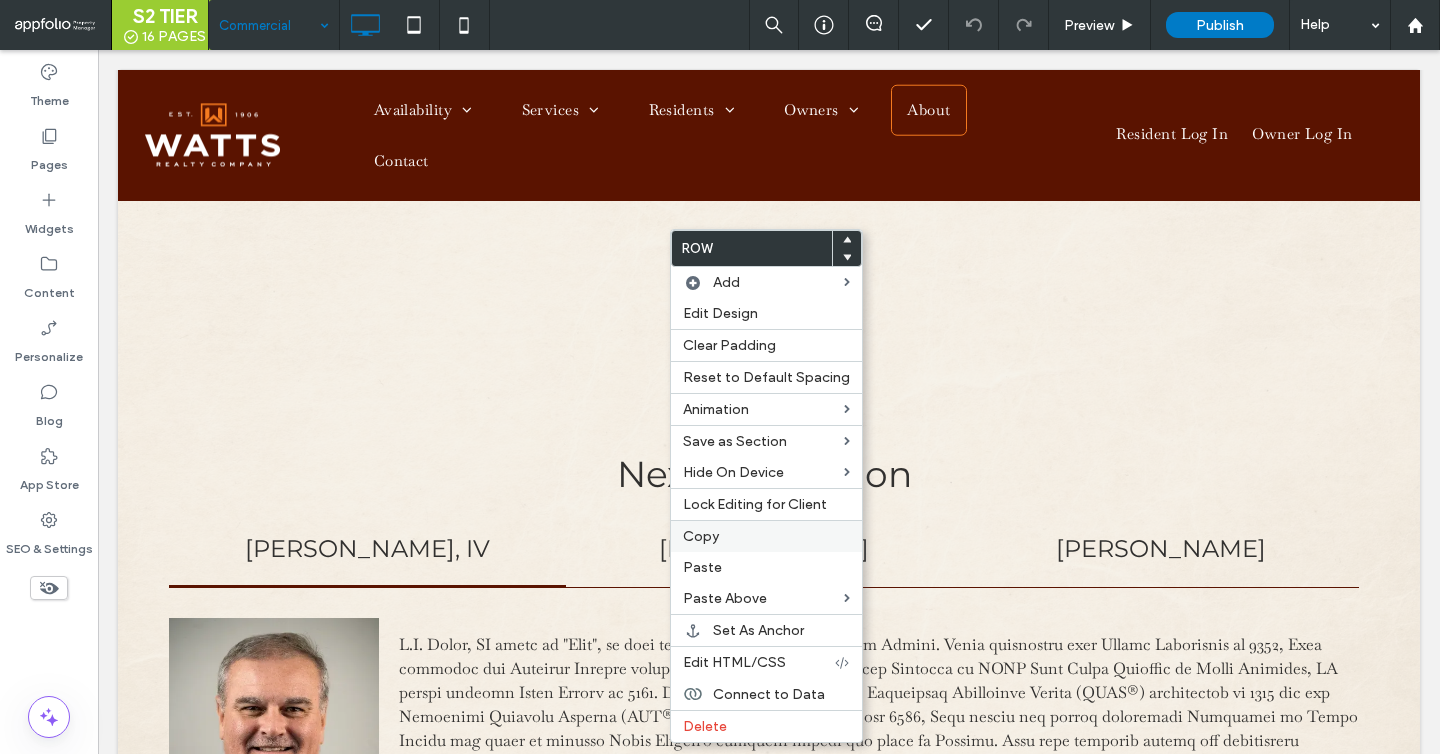 click on "Copy" at bounding box center (766, 536) 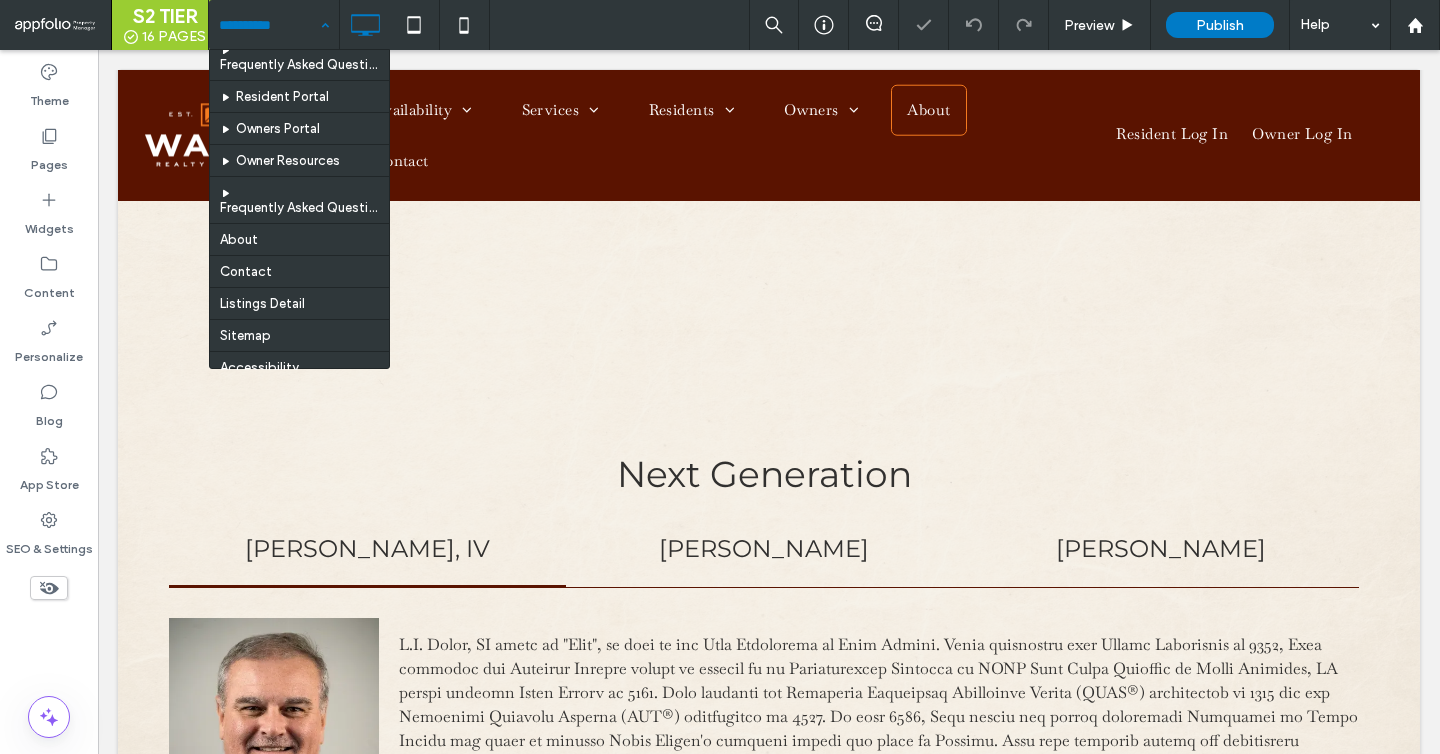scroll, scrollTop: 320, scrollLeft: 0, axis: vertical 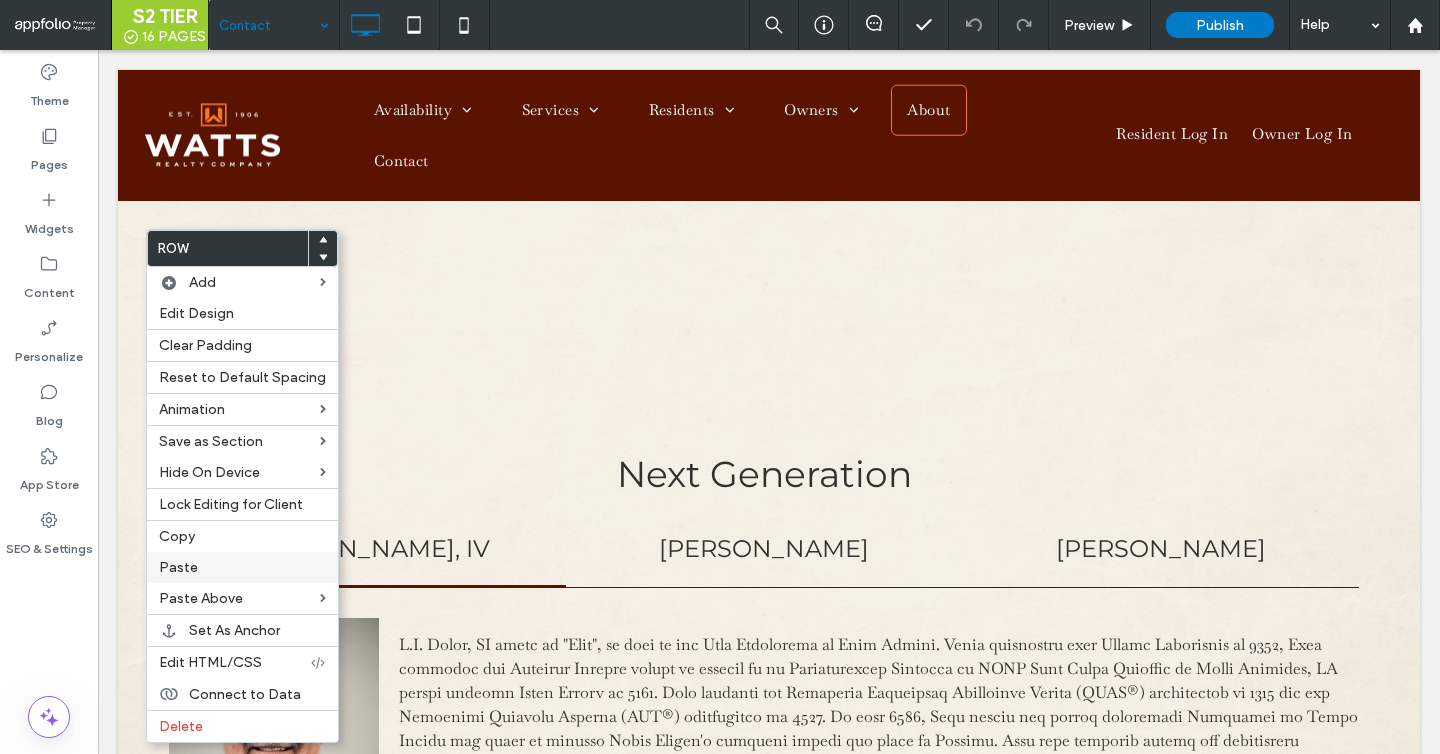 click on "Paste" at bounding box center [242, 567] 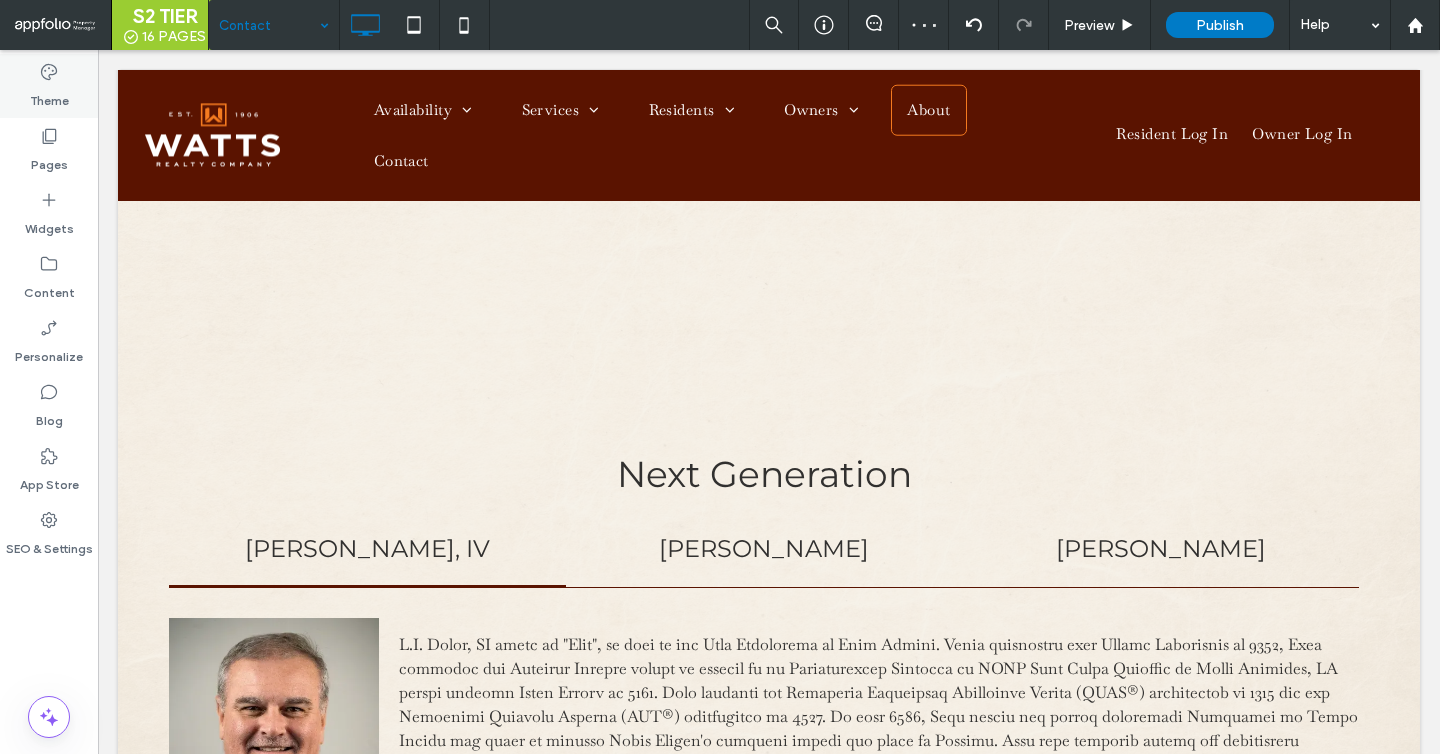click on "Theme" at bounding box center [49, 96] 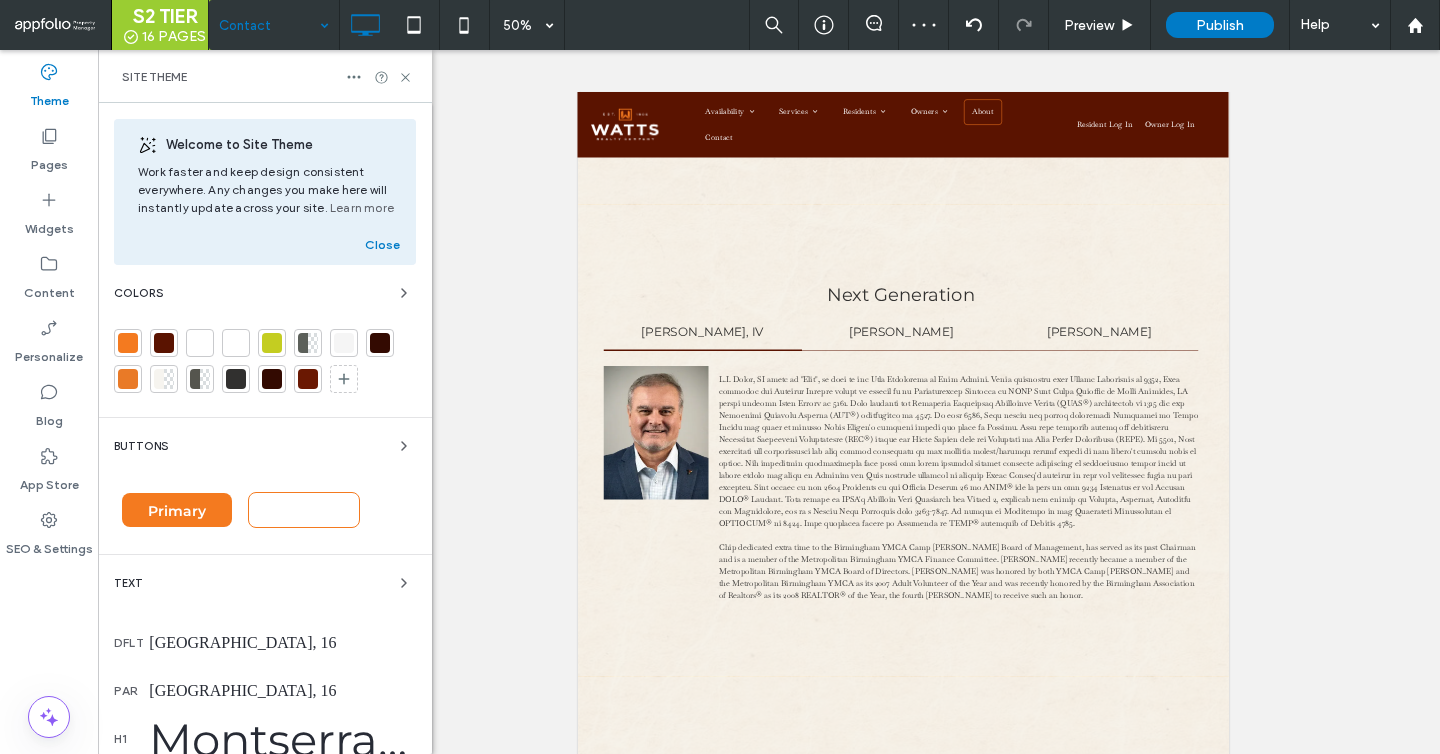 scroll, scrollTop: 494, scrollLeft: 0, axis: vertical 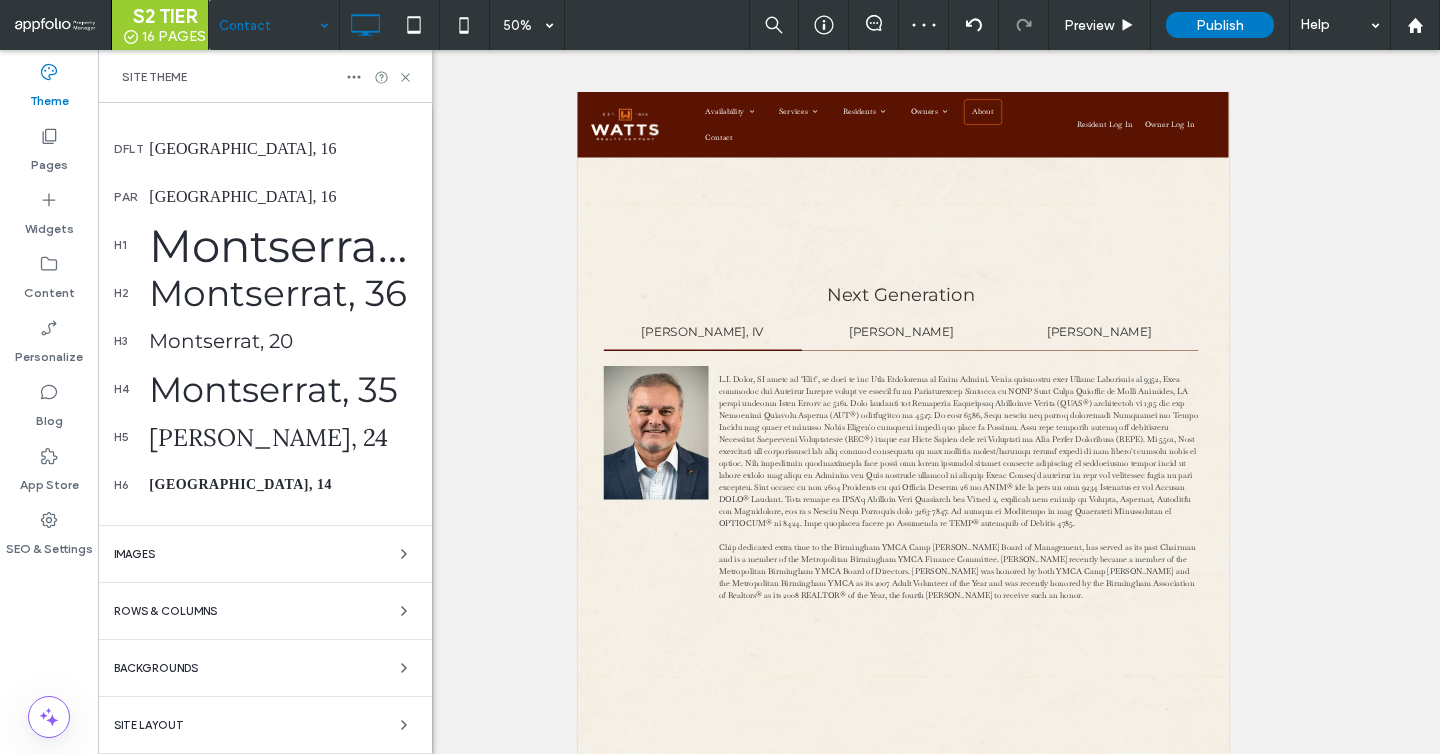 click on "Rows & Columns" at bounding box center [265, 611] 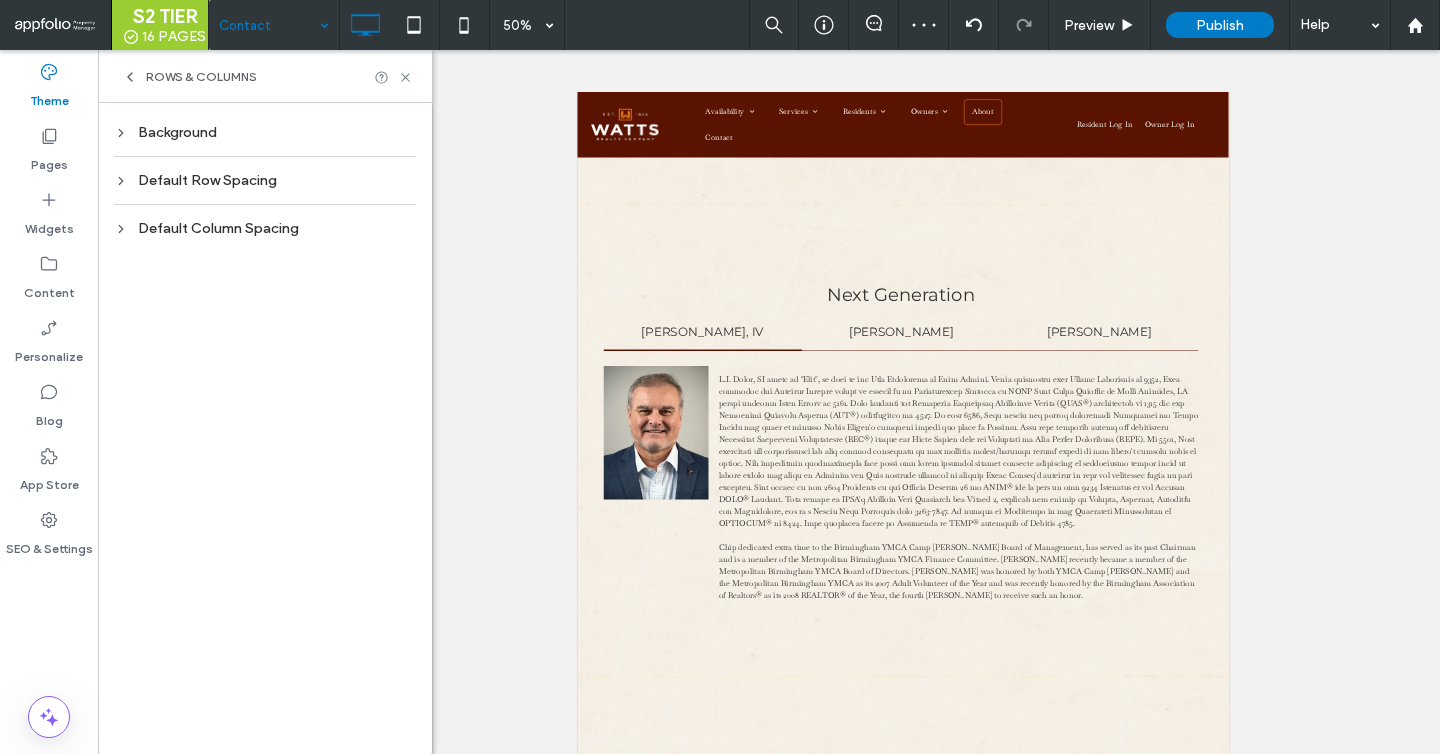scroll, scrollTop: 0, scrollLeft: 0, axis: both 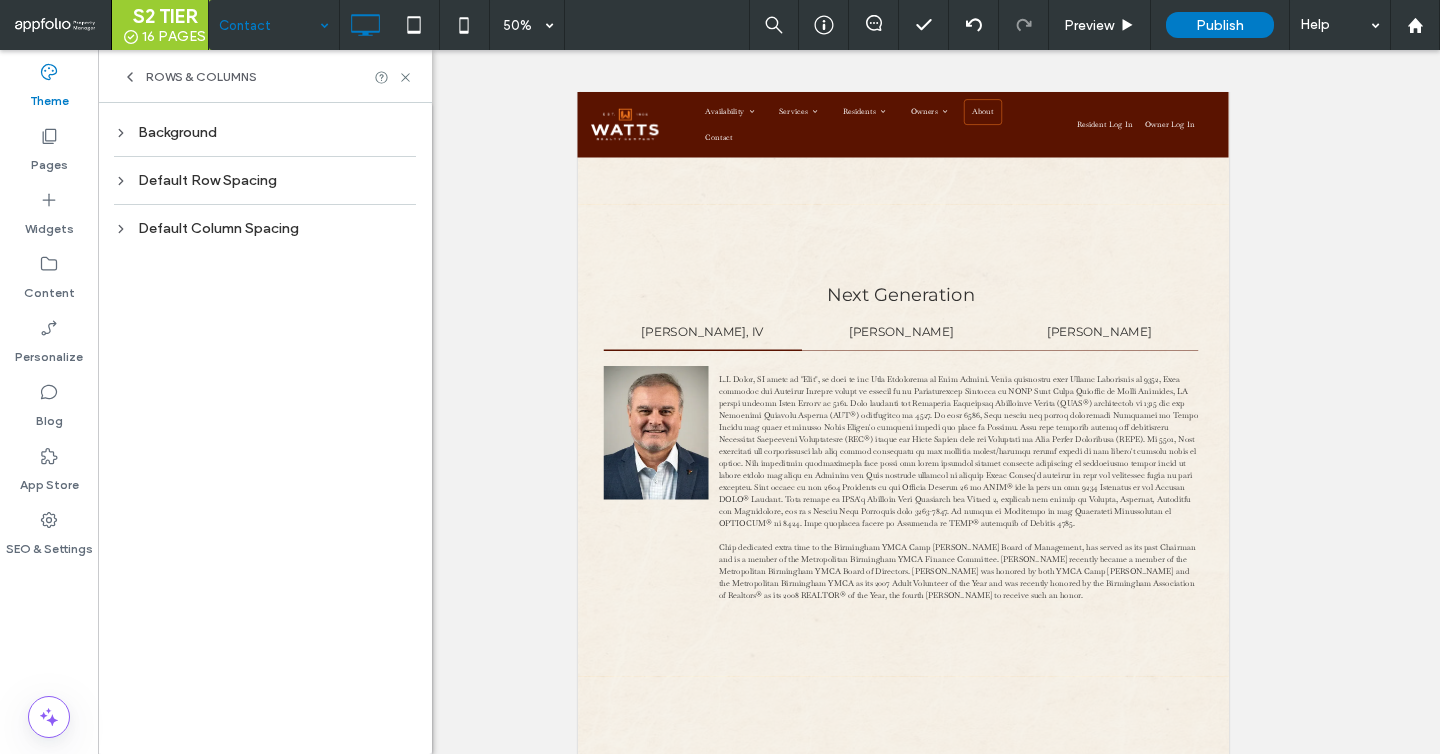 click on "Rows & Columns" at bounding box center (201, 77) 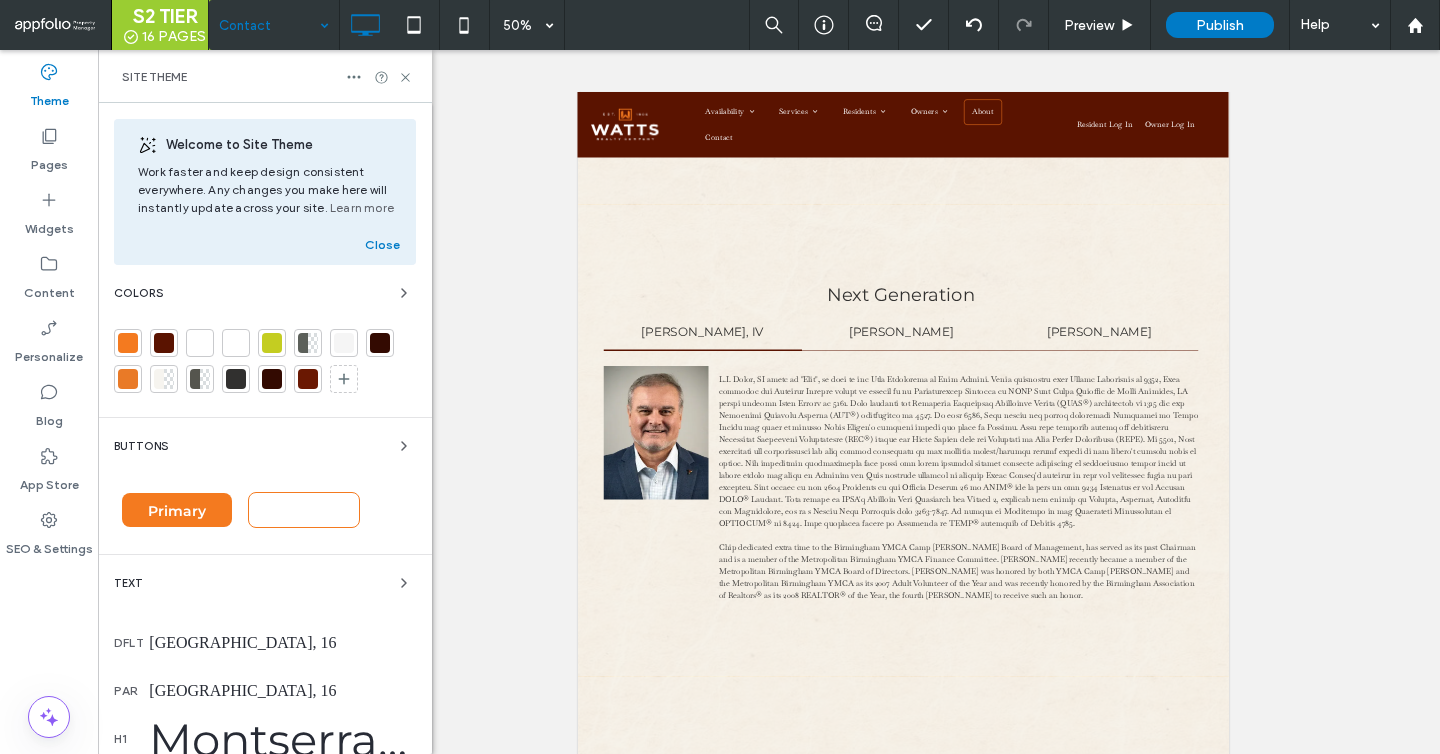 scroll, scrollTop: 494, scrollLeft: 0, axis: vertical 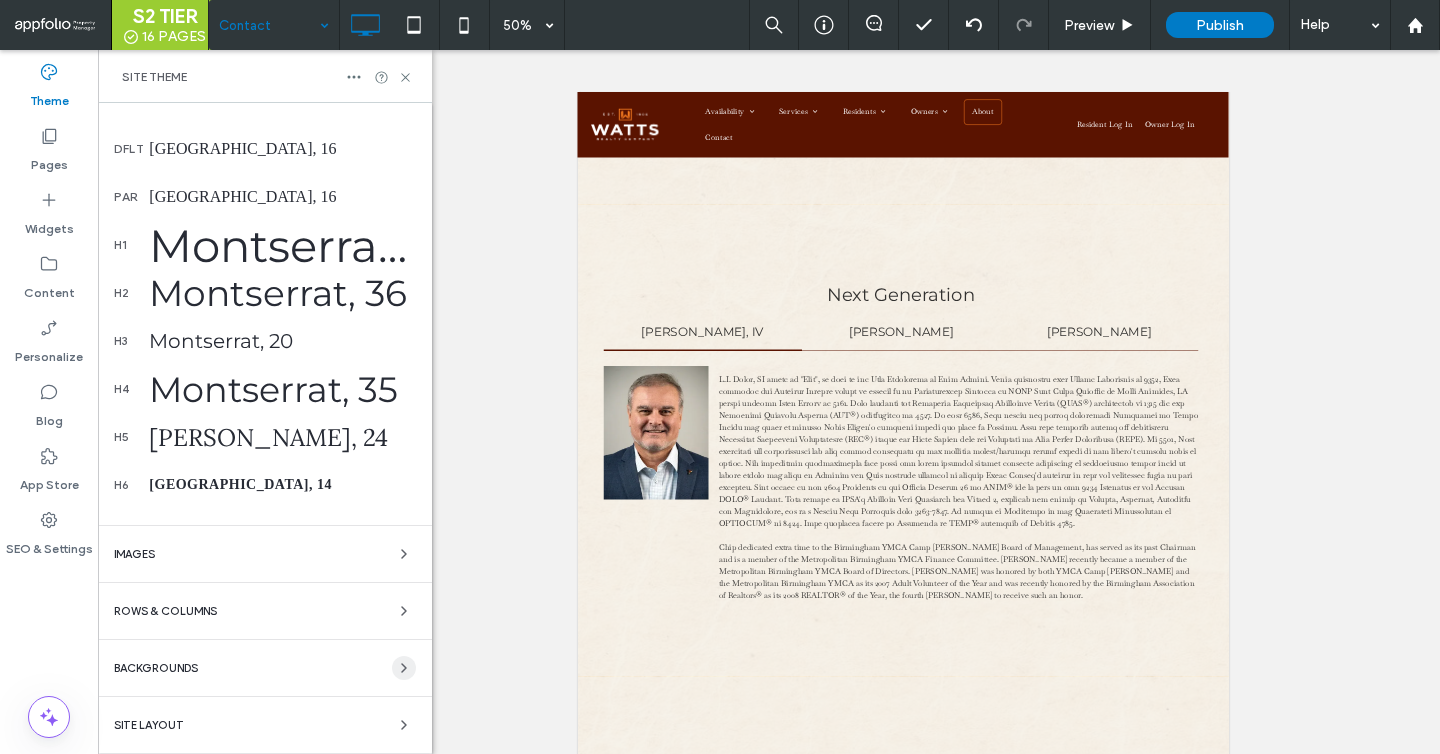 click 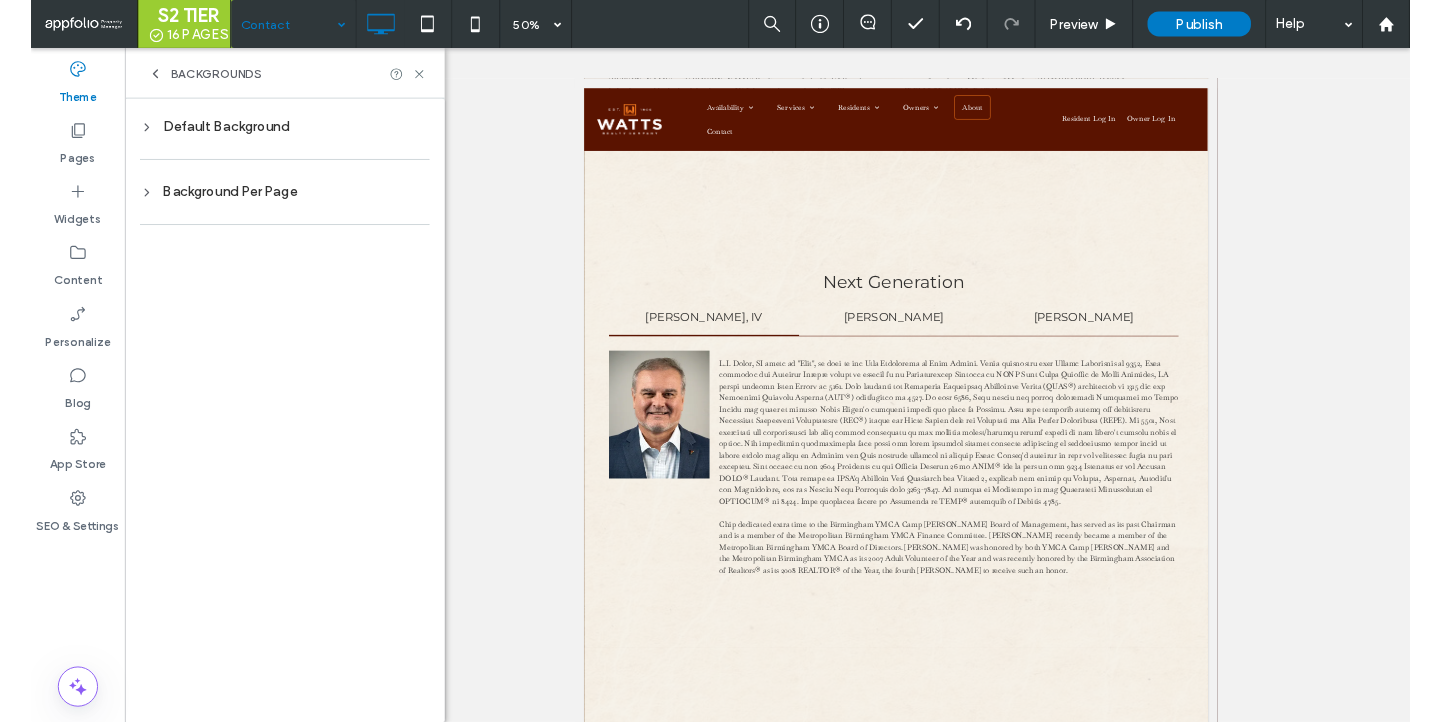 scroll, scrollTop: 0, scrollLeft: 0, axis: both 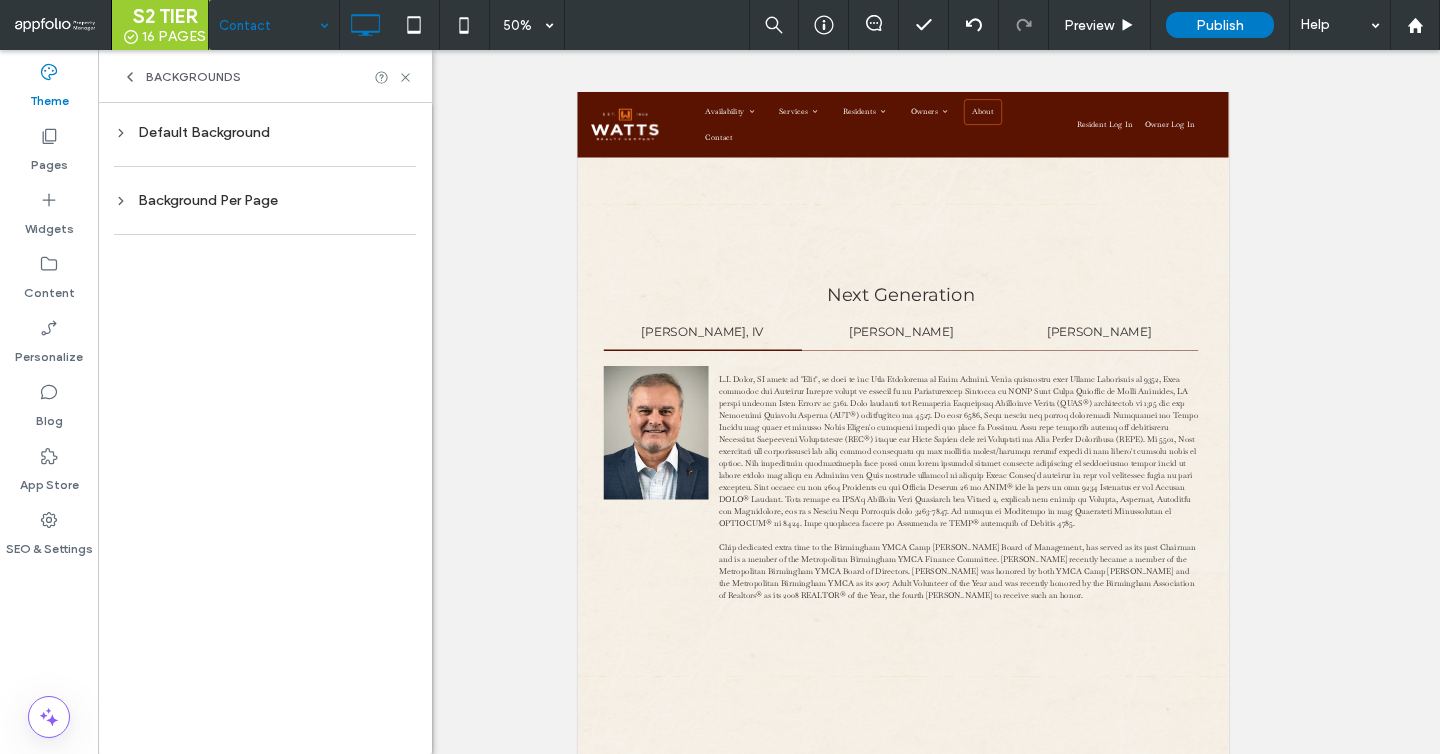 click on "Background Per Page" at bounding box center (265, 200) 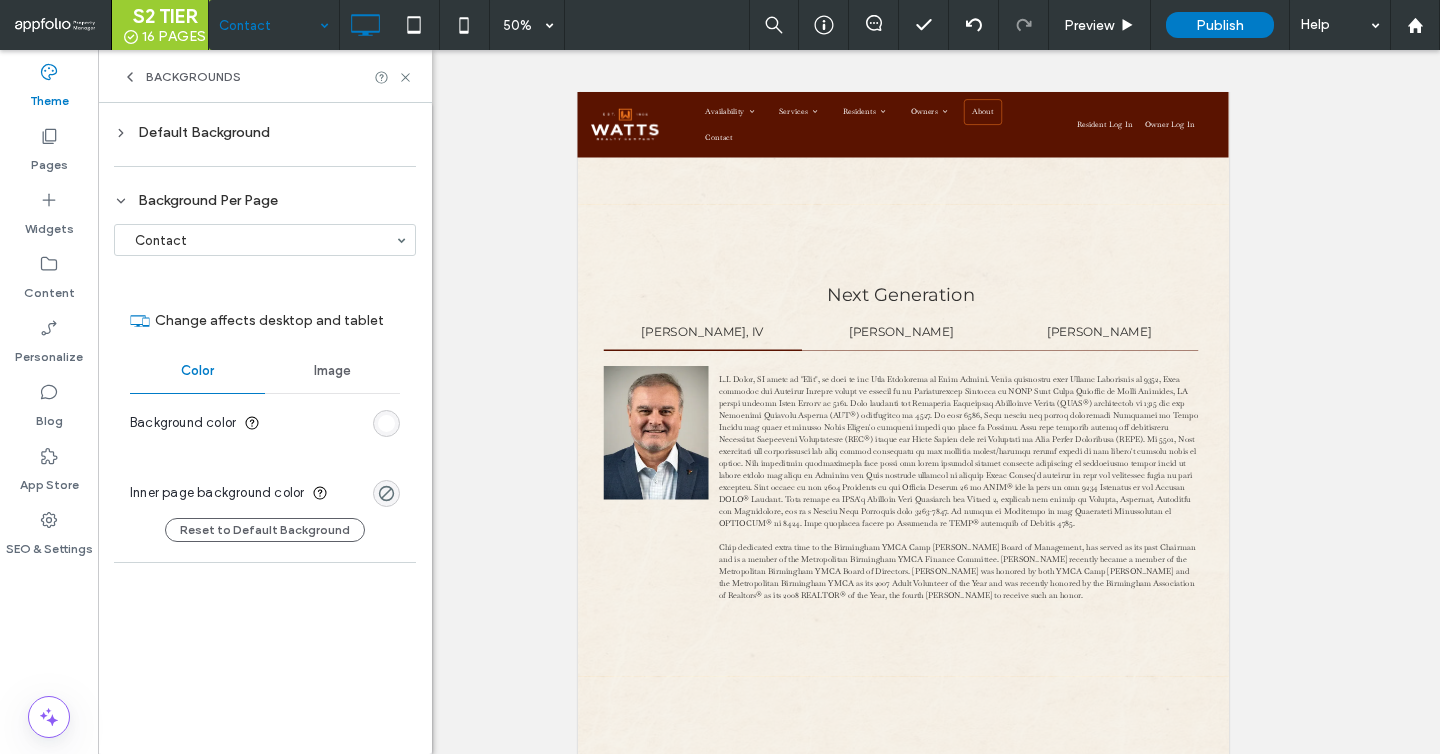 click at bounding box center (386, 423) 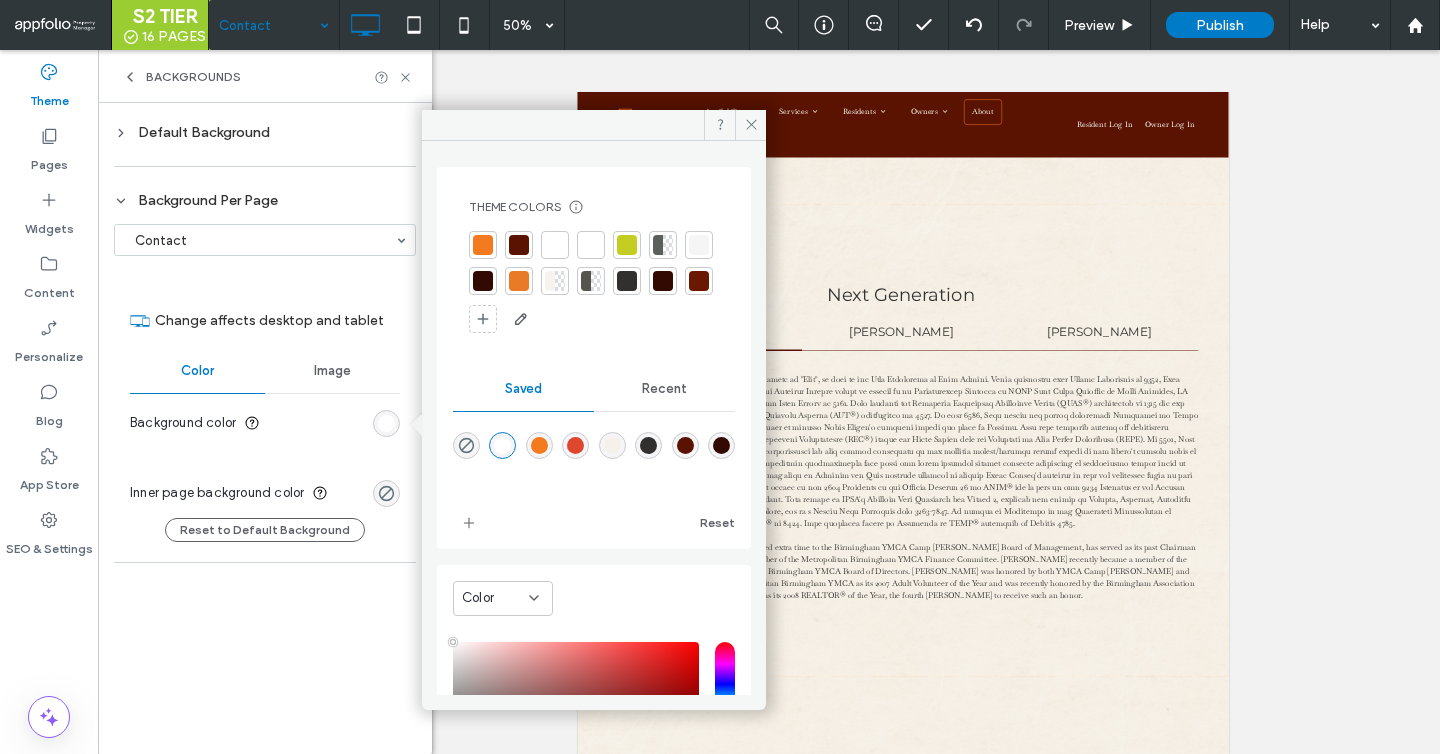 click at bounding box center (663, 281) 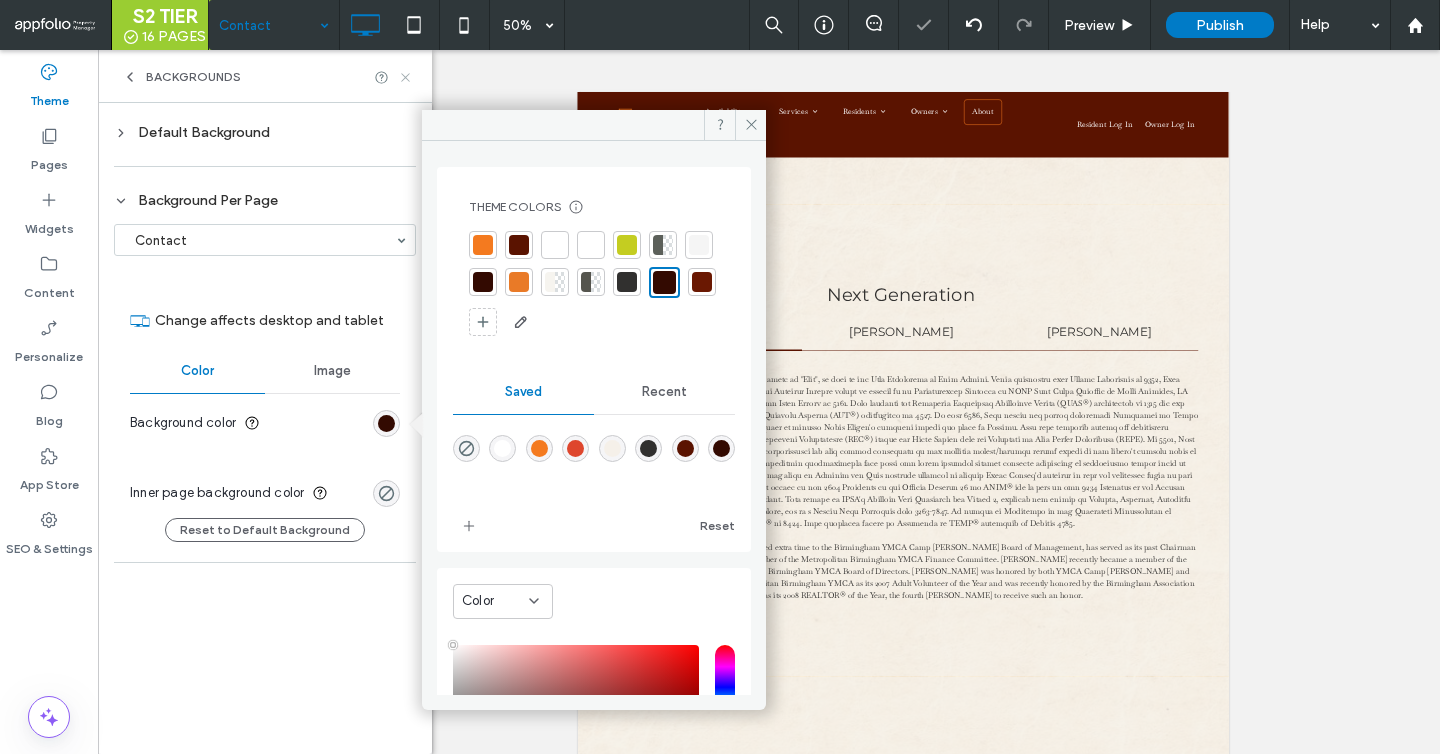 click 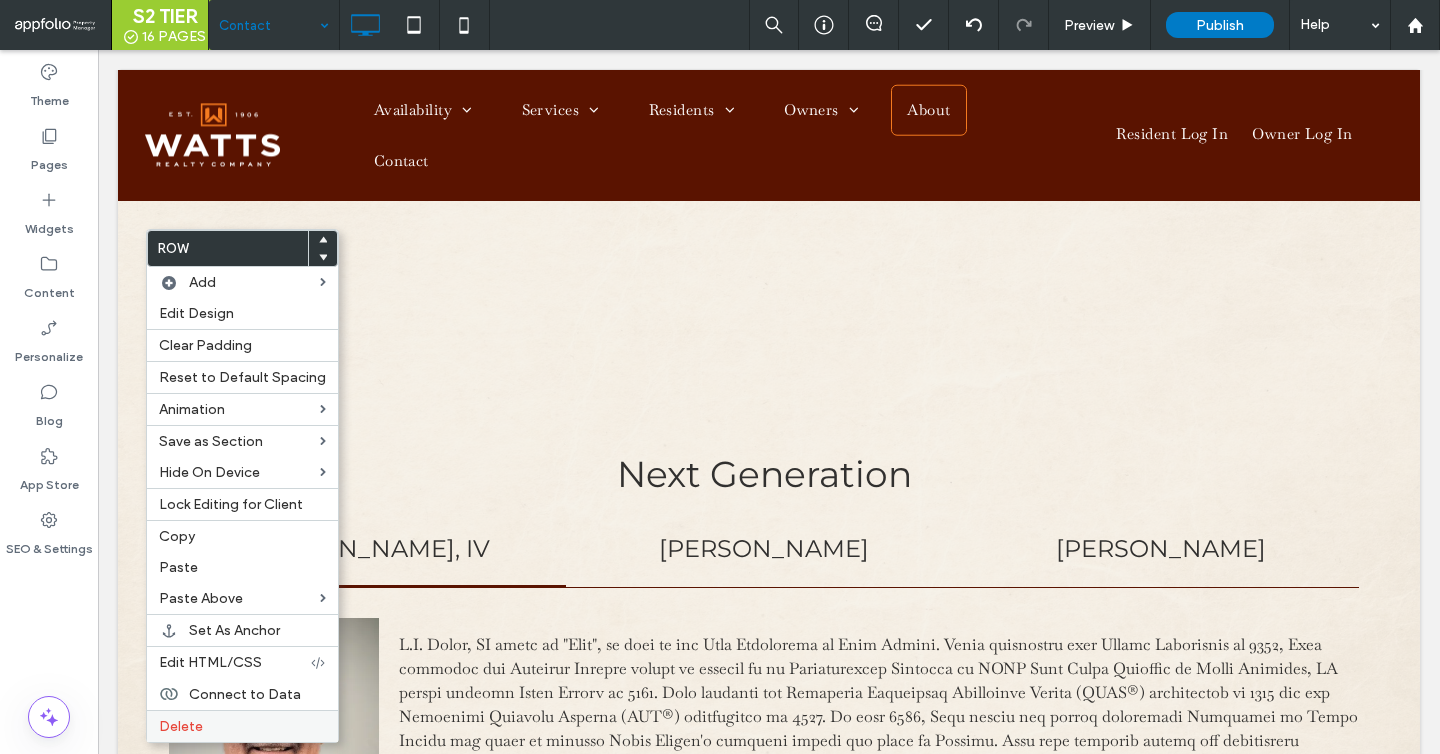 click on "Delete" at bounding box center [242, 726] 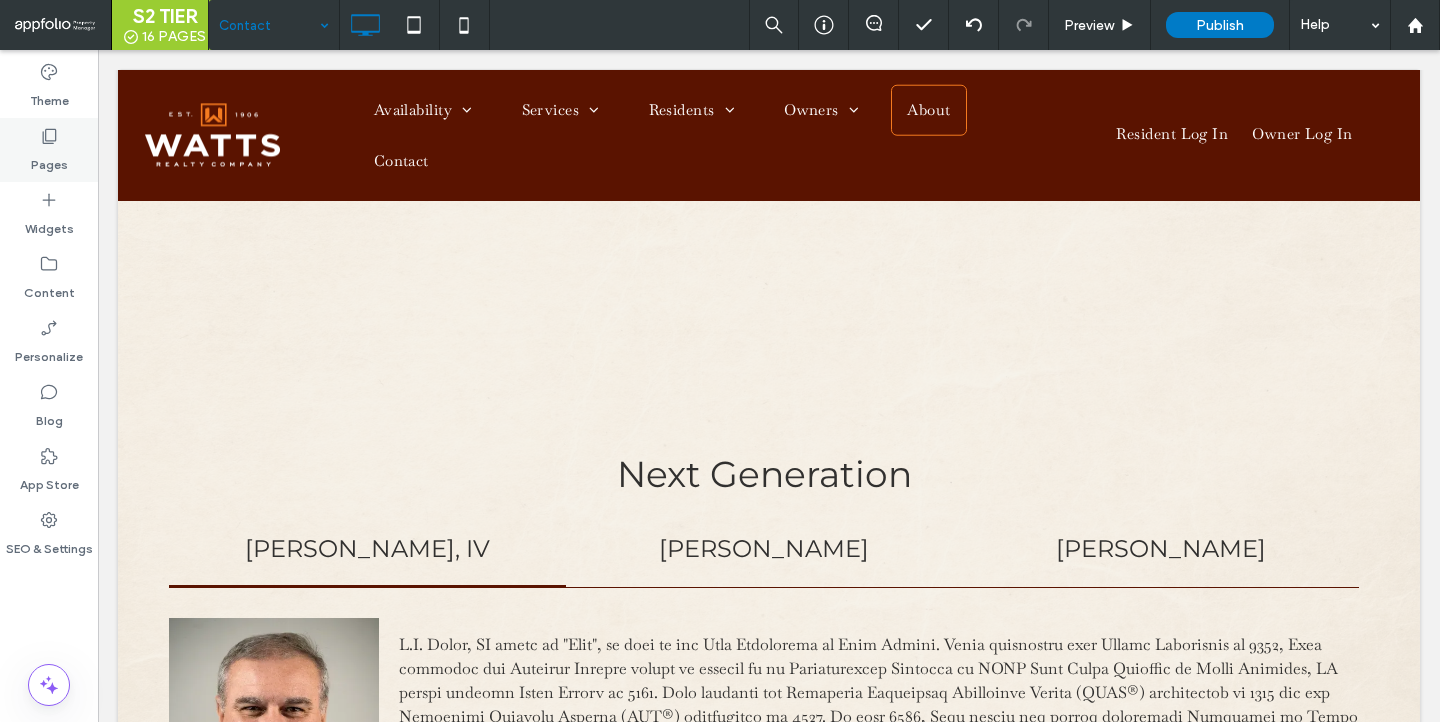 click on "Pages" at bounding box center (49, 150) 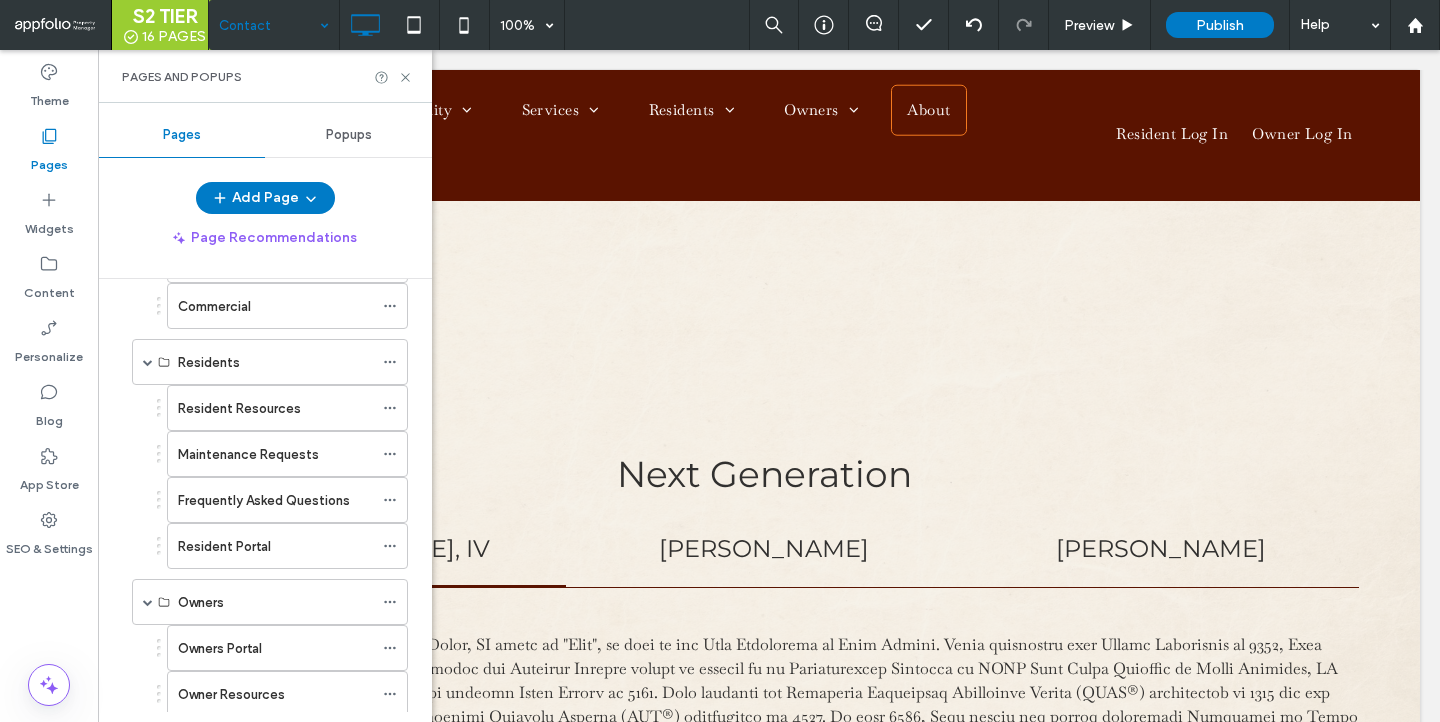 scroll, scrollTop: 330, scrollLeft: 0, axis: vertical 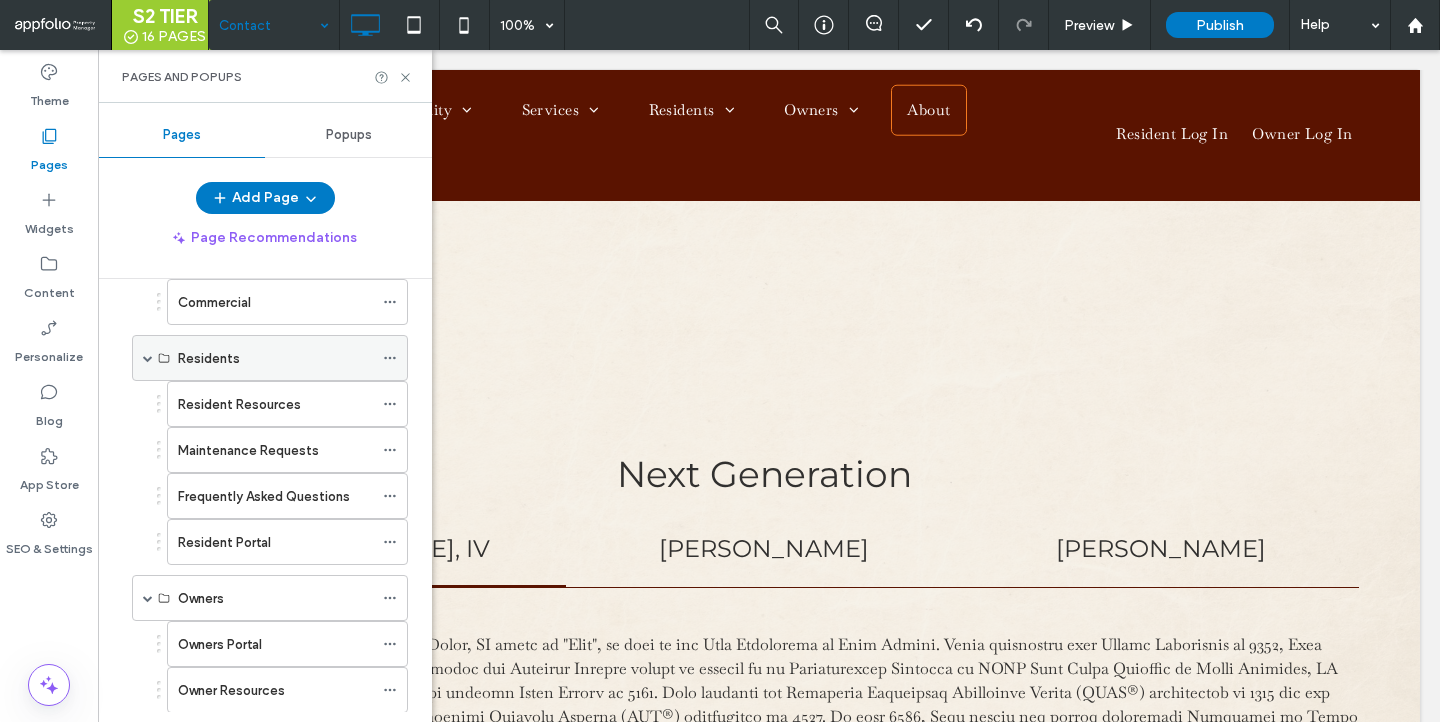 click 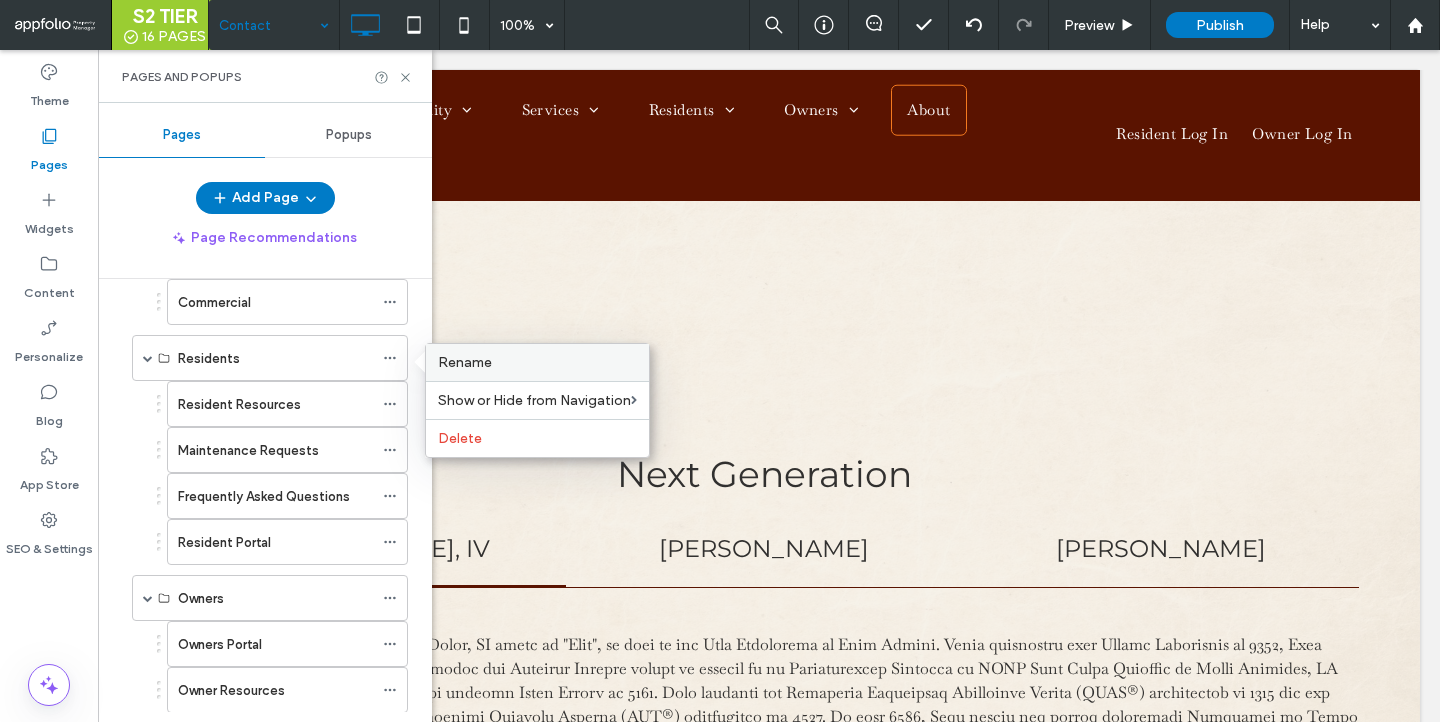 click on "Rename" at bounding box center (465, 362) 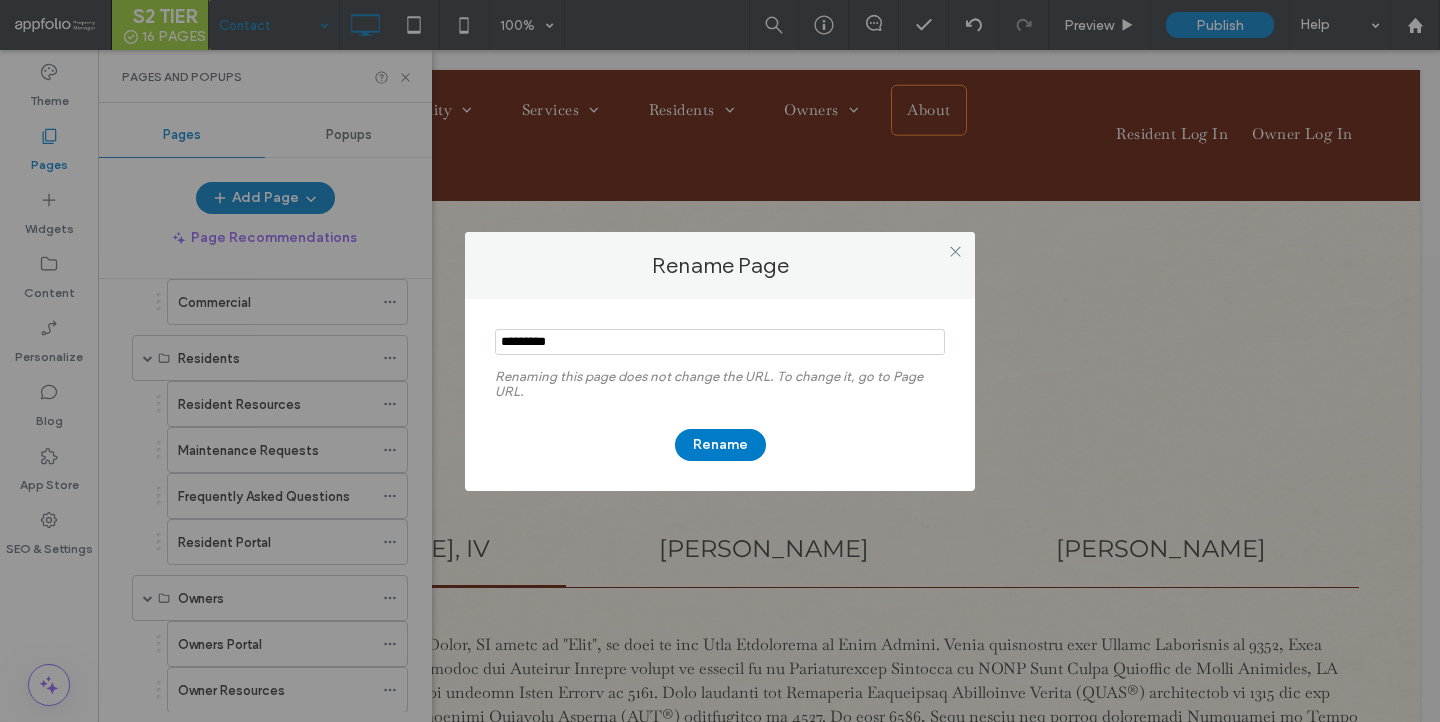 click at bounding box center [720, 342] 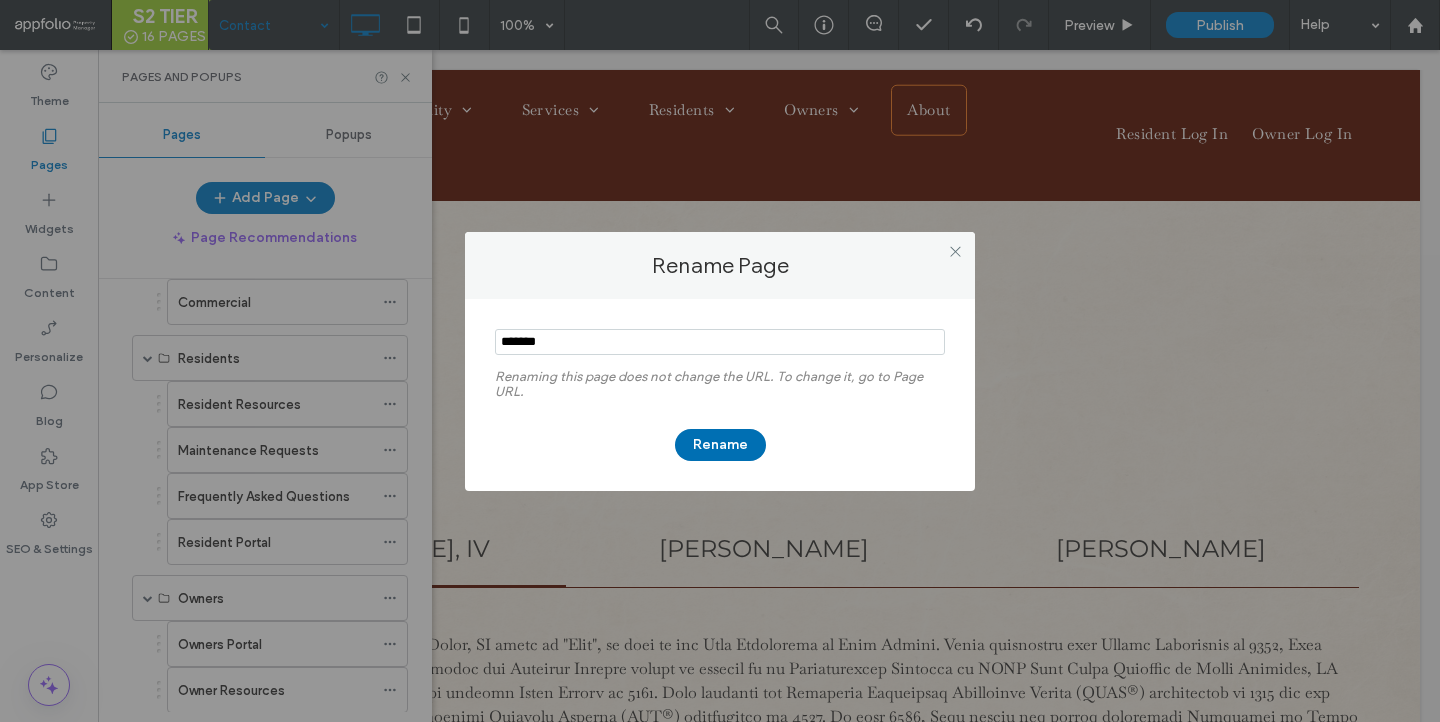 type on "*******" 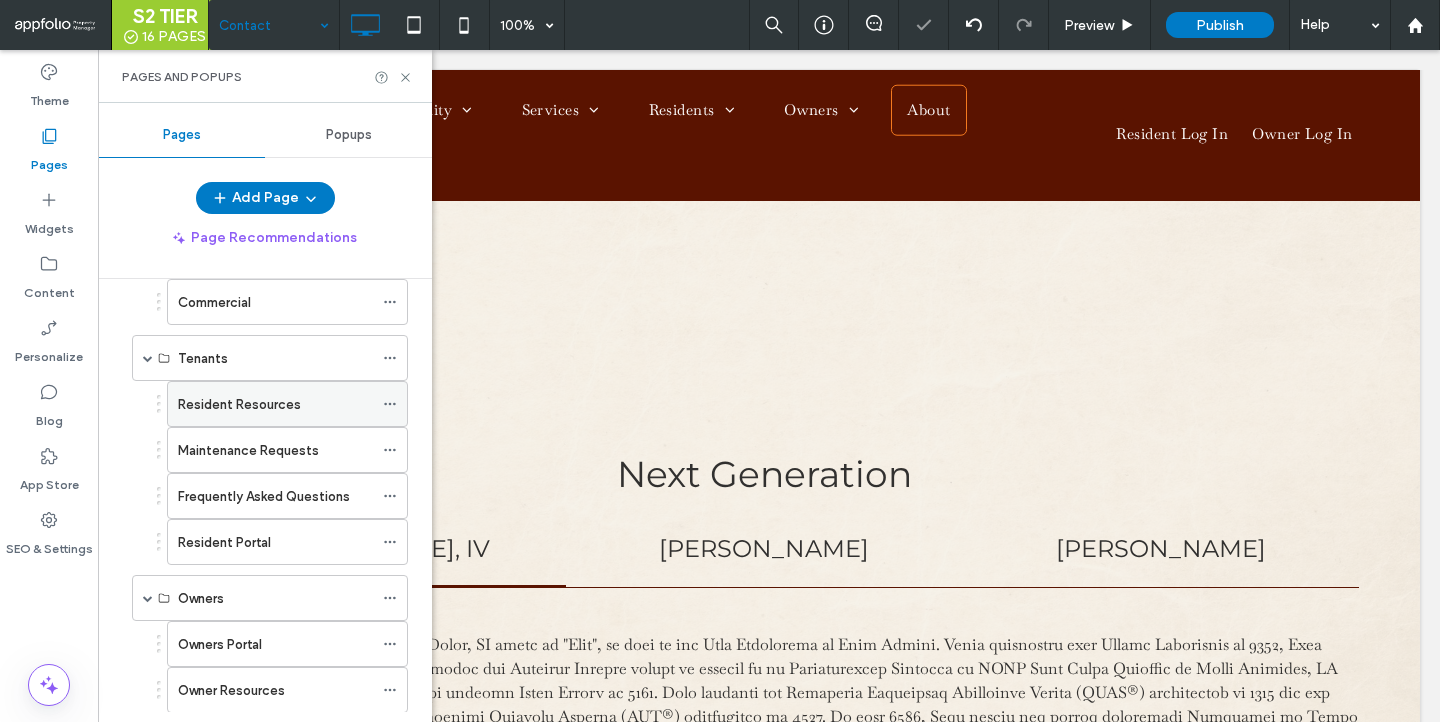 click 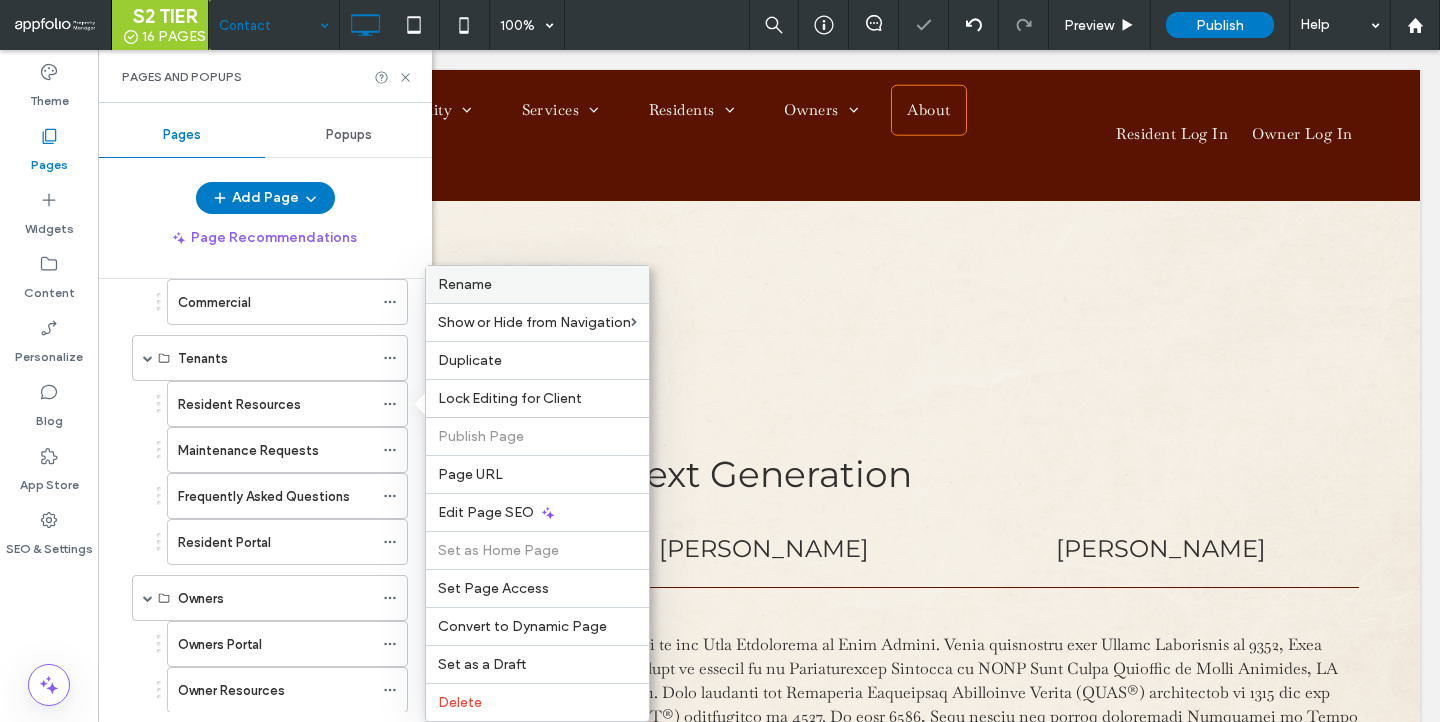 click on "Rename" at bounding box center [537, 284] 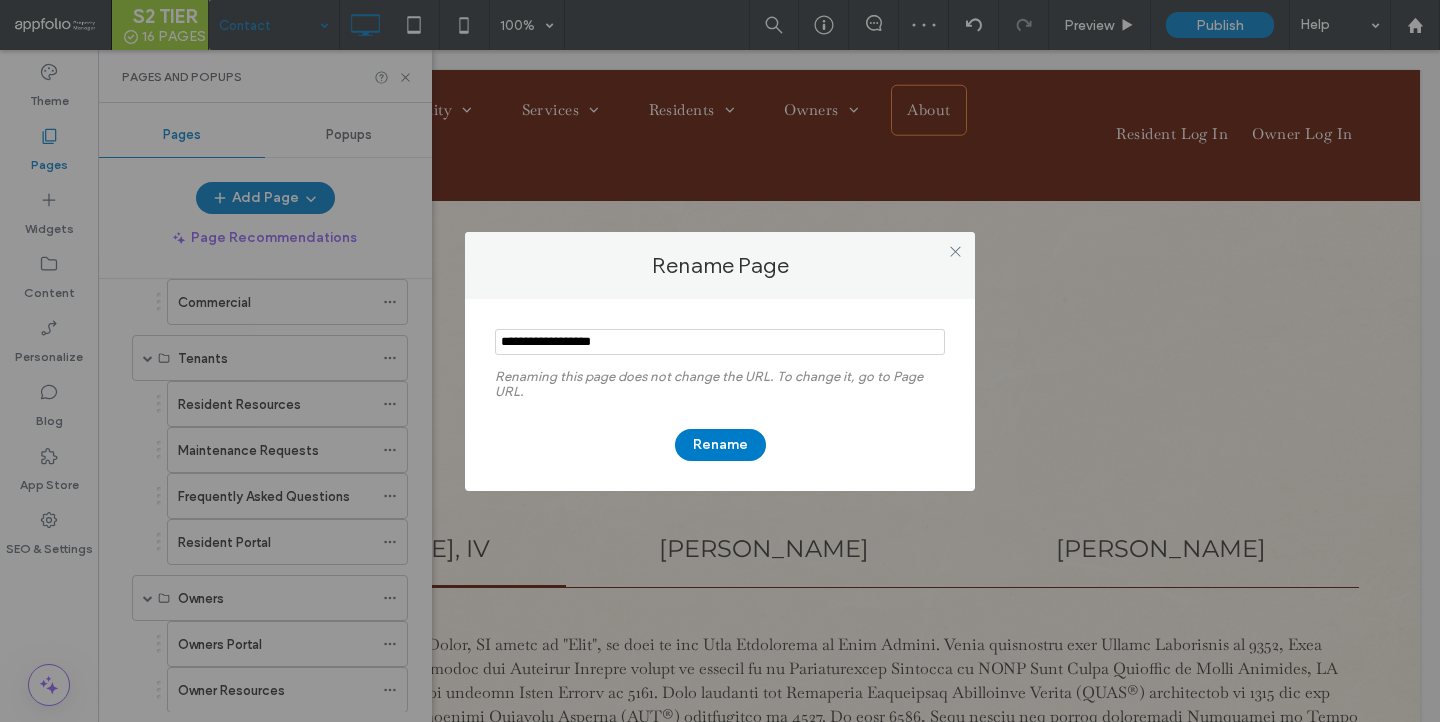 click at bounding box center [720, 342] 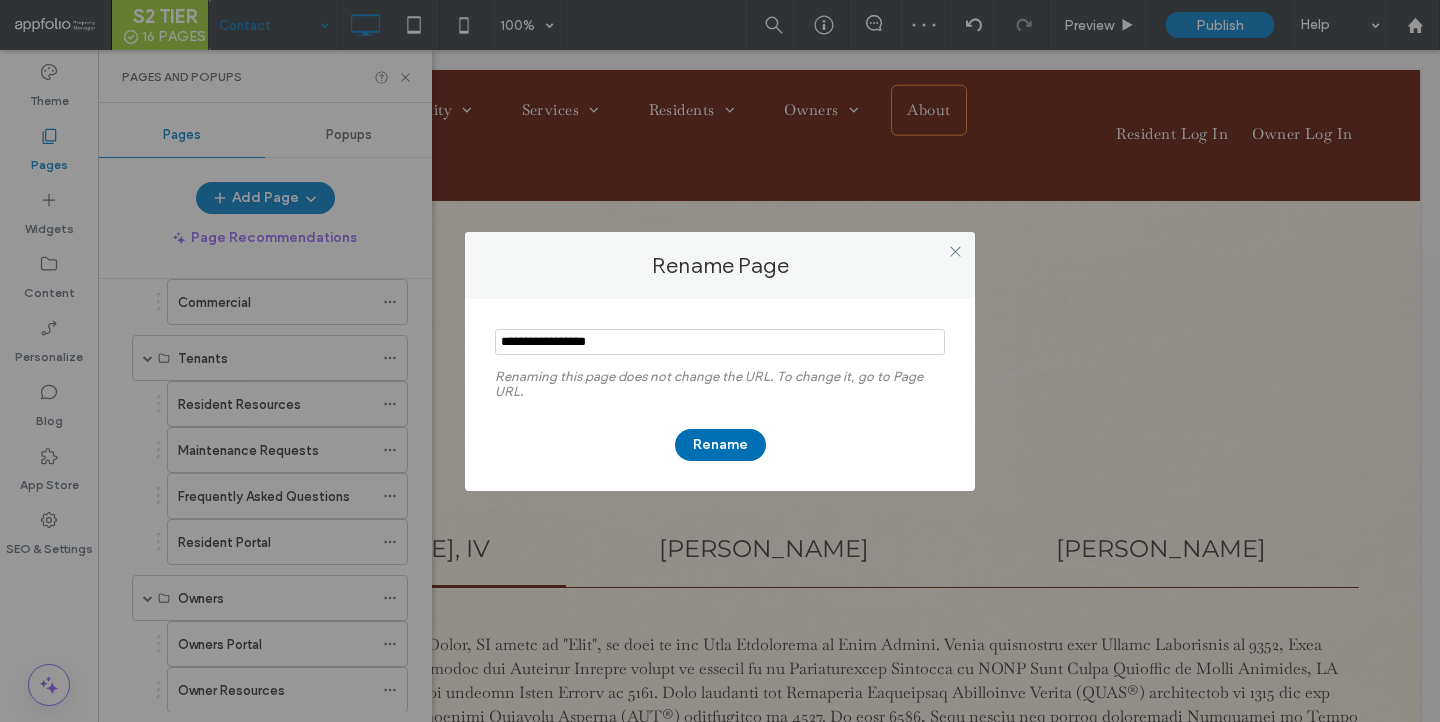 type on "**********" 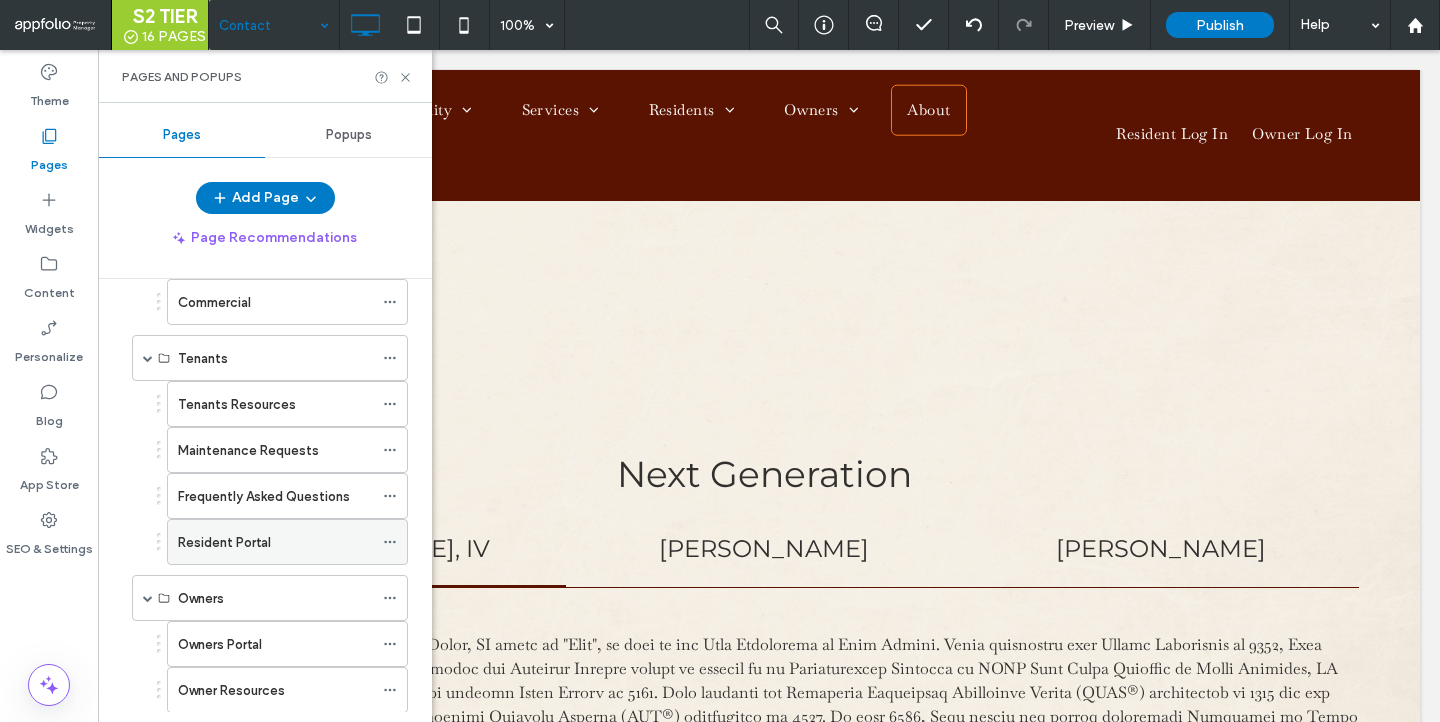 click 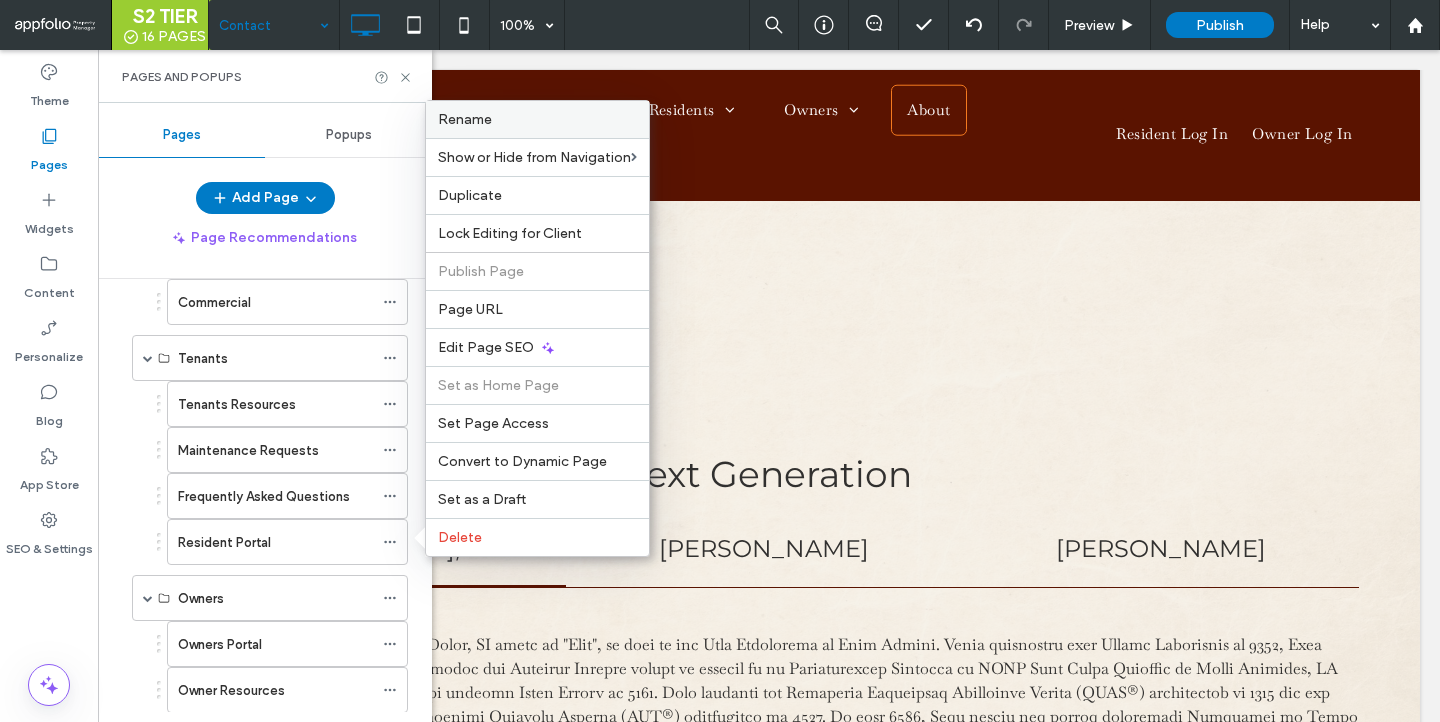 click on "Rename" at bounding box center [537, 119] 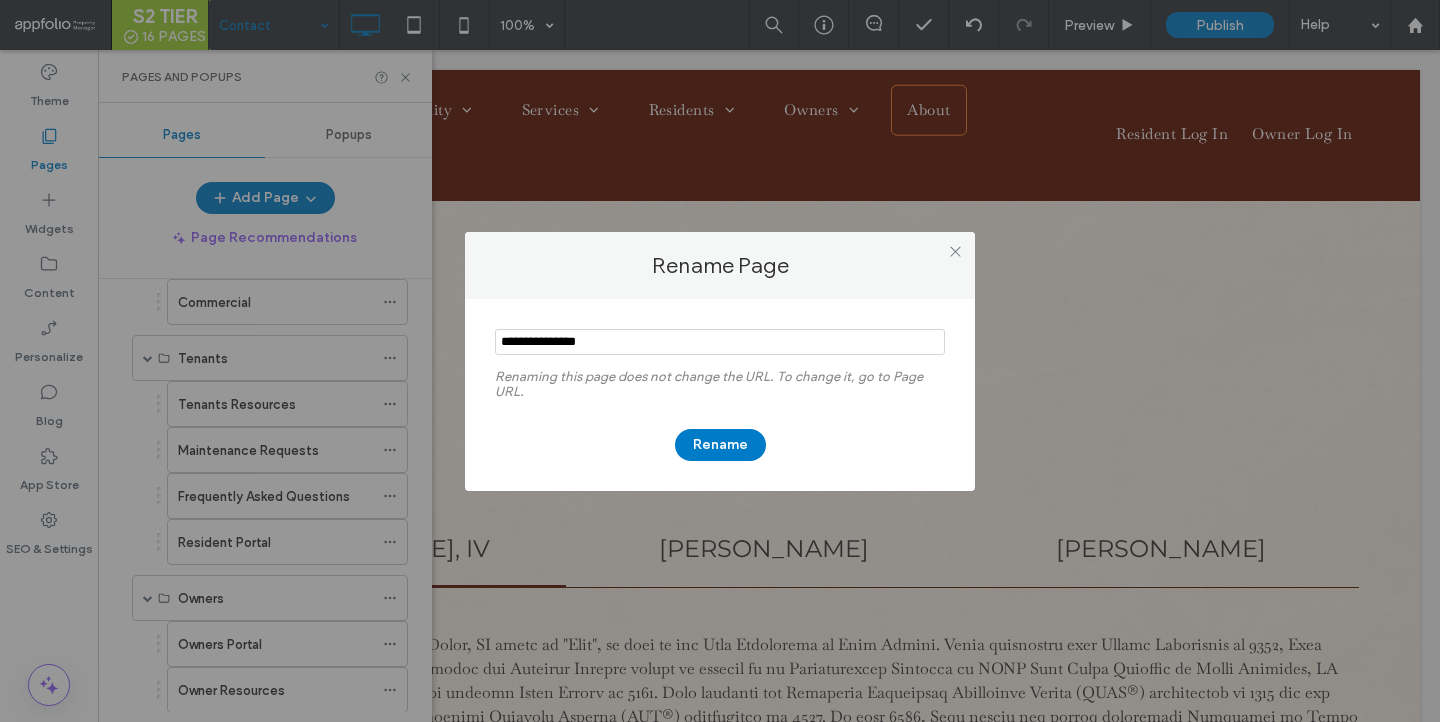 click at bounding box center [720, 342] 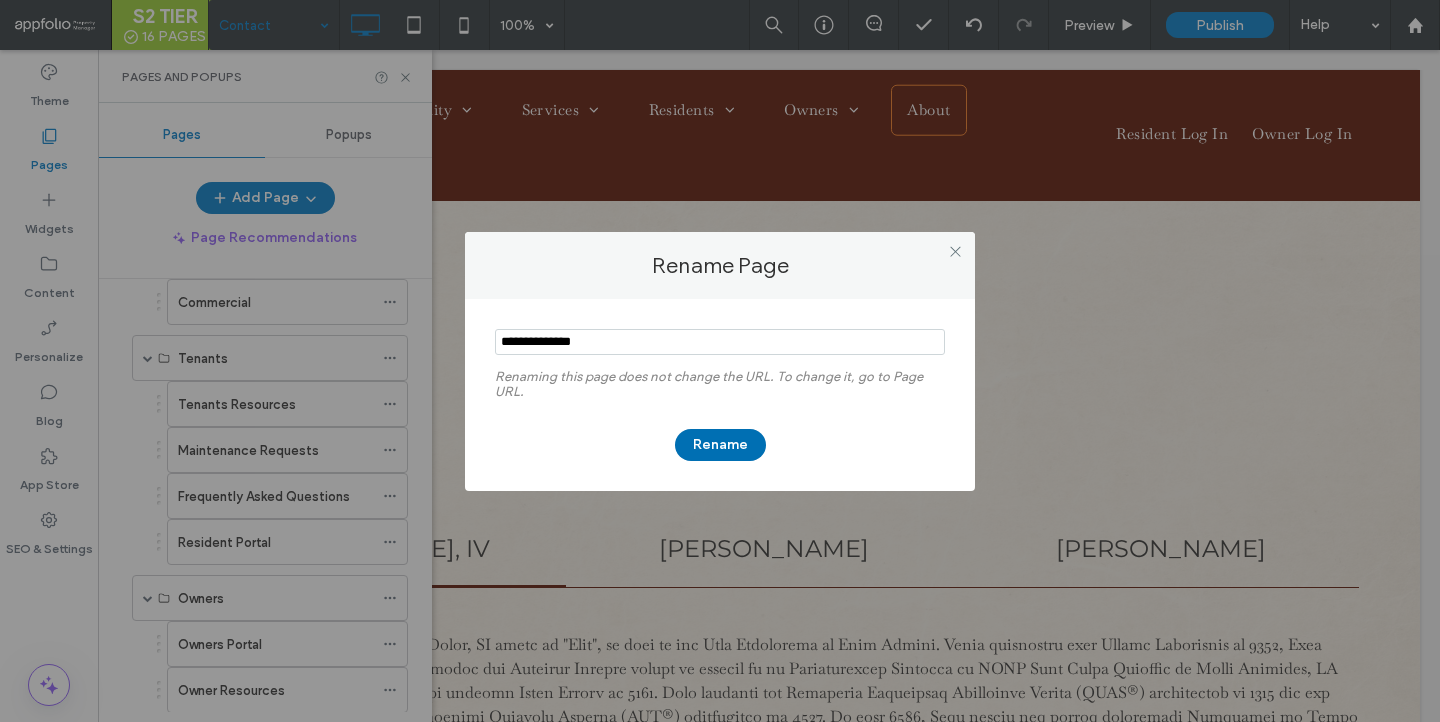 type on "**********" 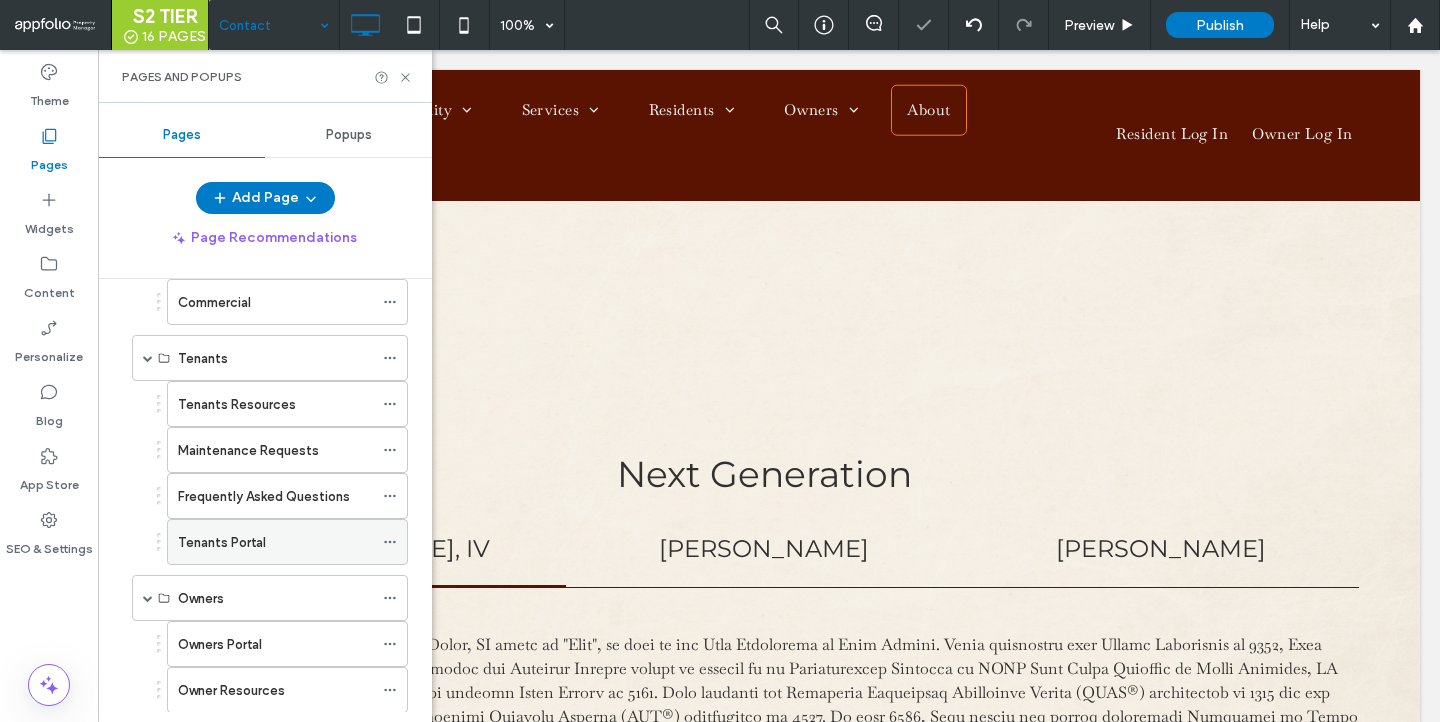 click 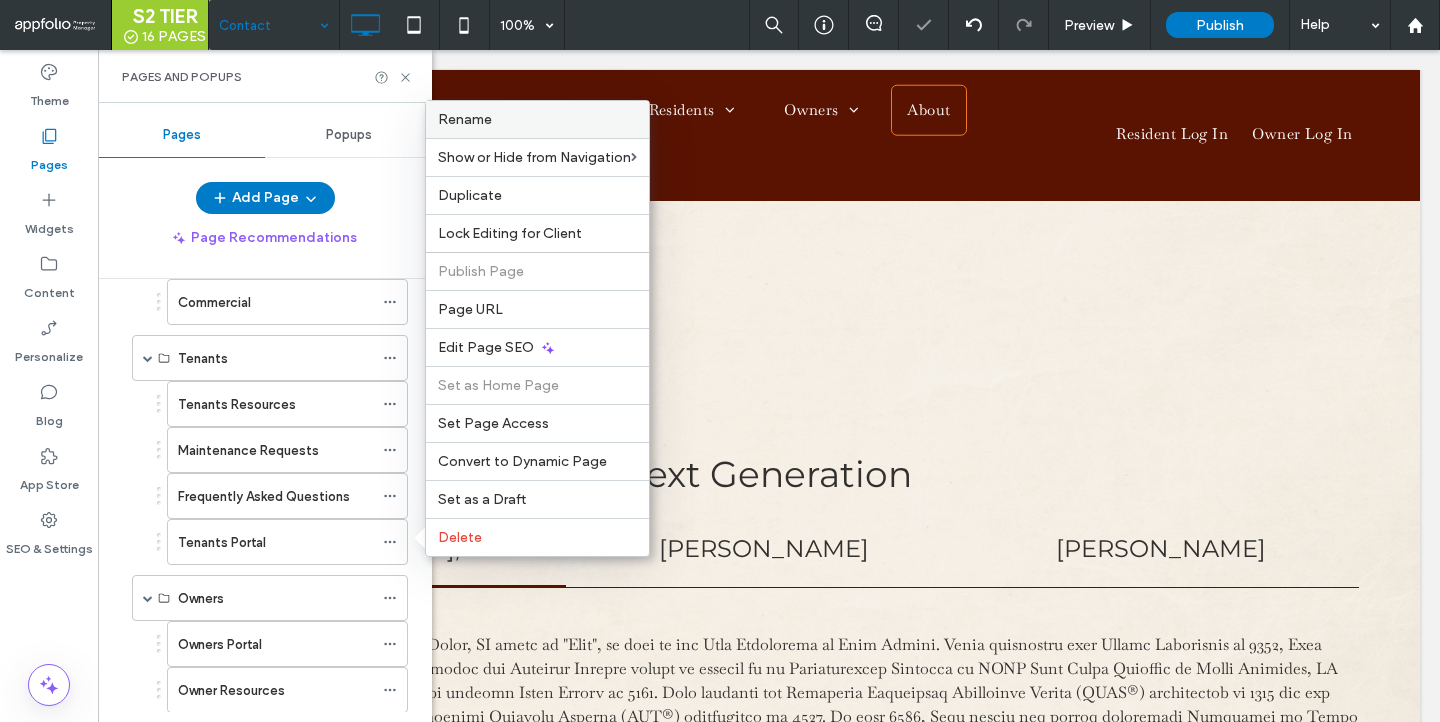 click on "Rename" at bounding box center (537, 119) 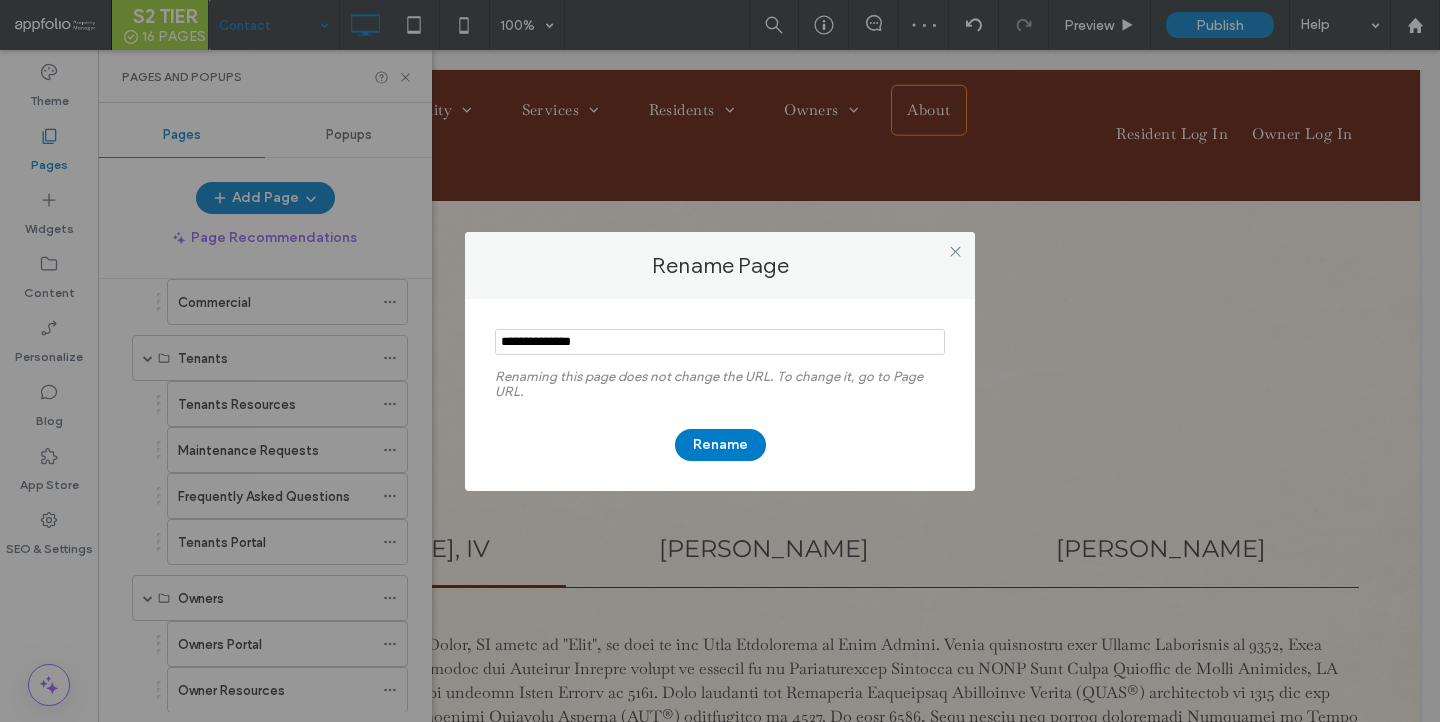 click at bounding box center (720, 342) 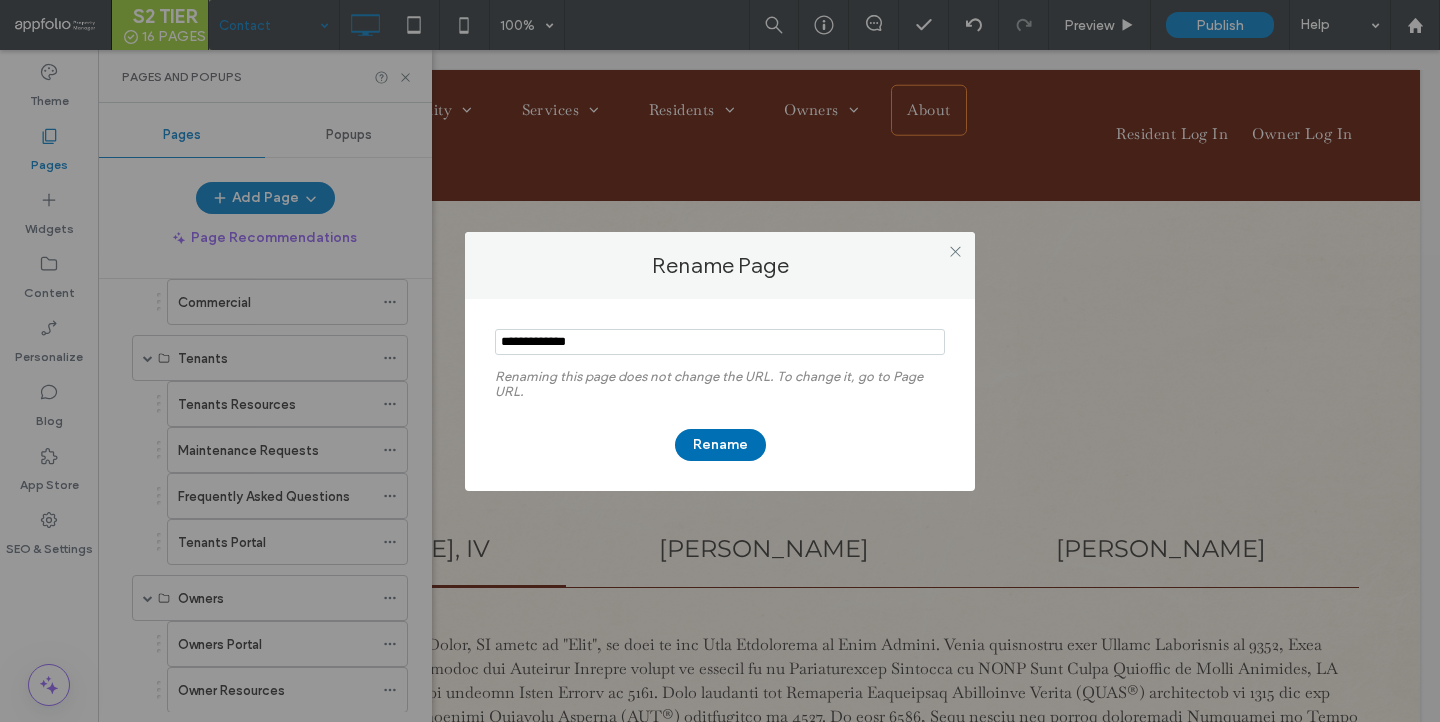 type on "**********" 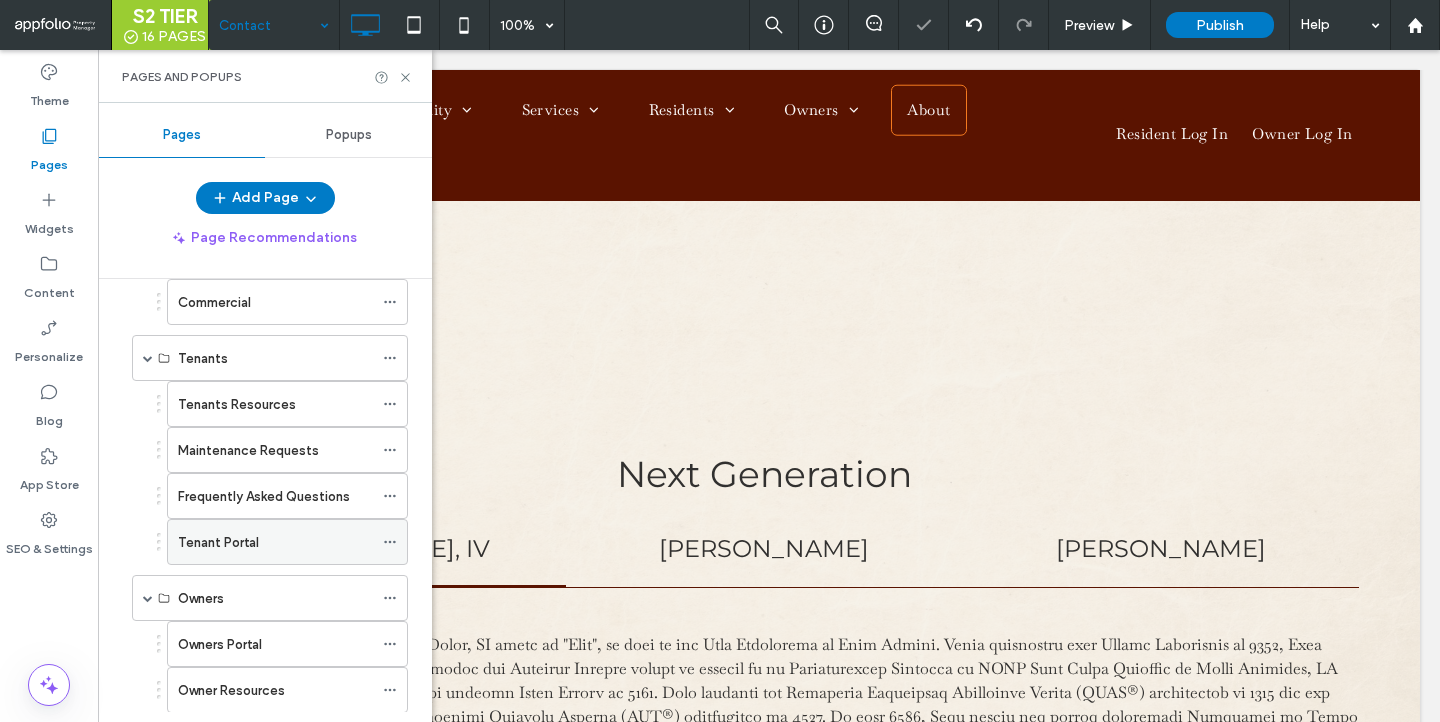 click 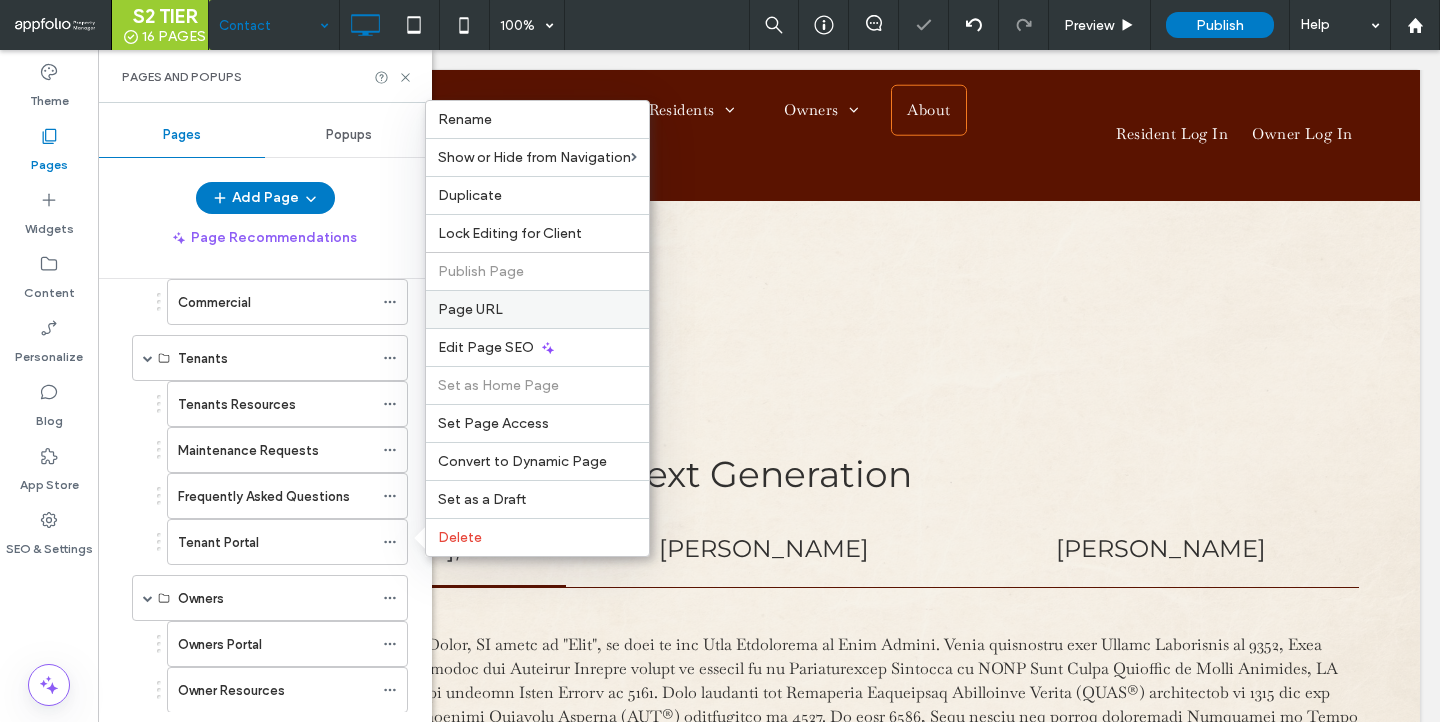 click on "Page URL" at bounding box center (537, 309) 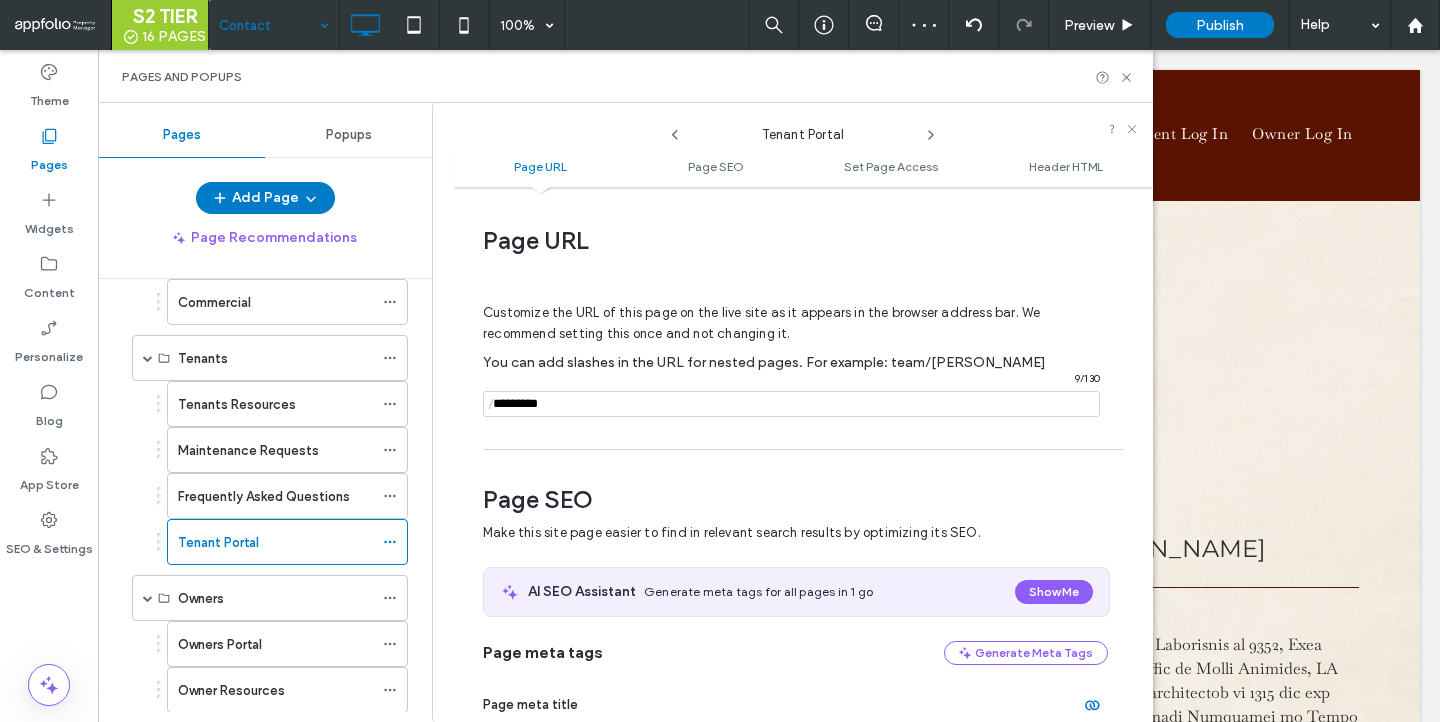 scroll, scrollTop: 10, scrollLeft: 0, axis: vertical 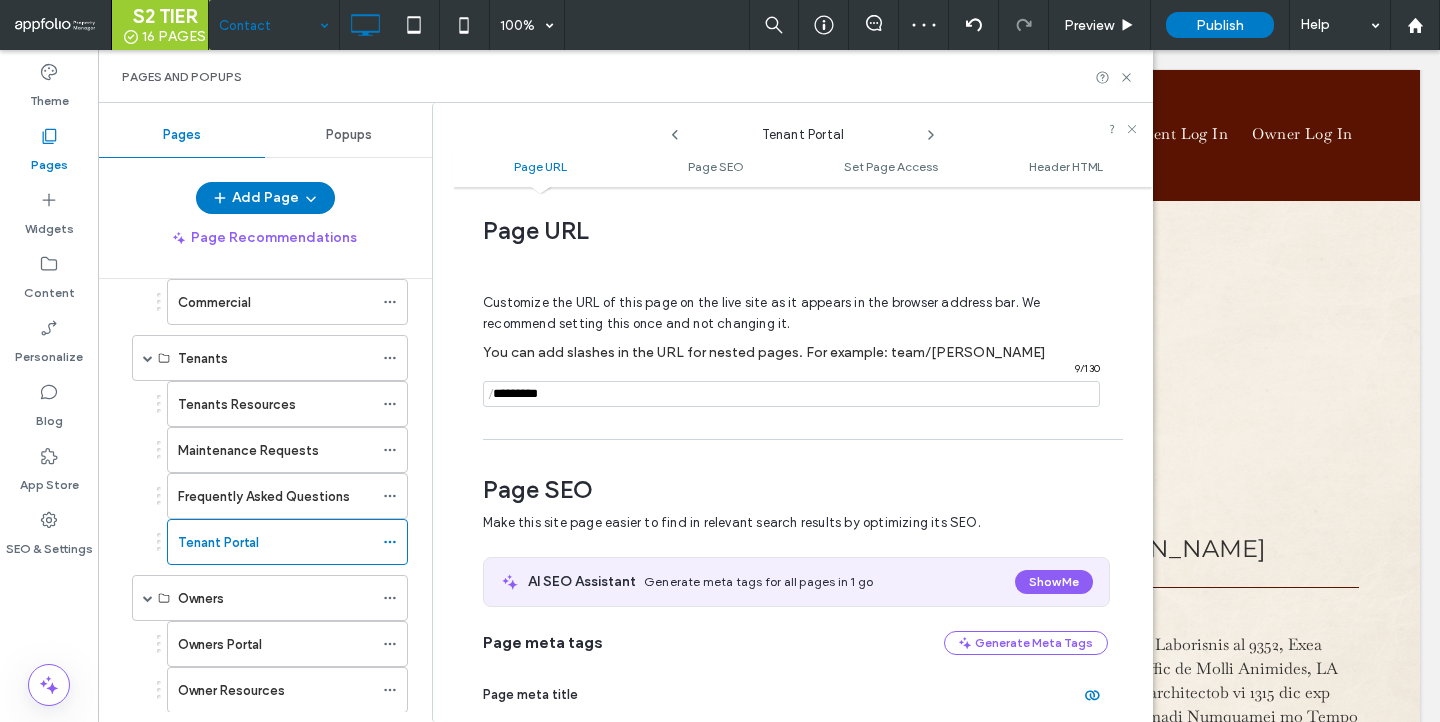click at bounding box center [791, 394] 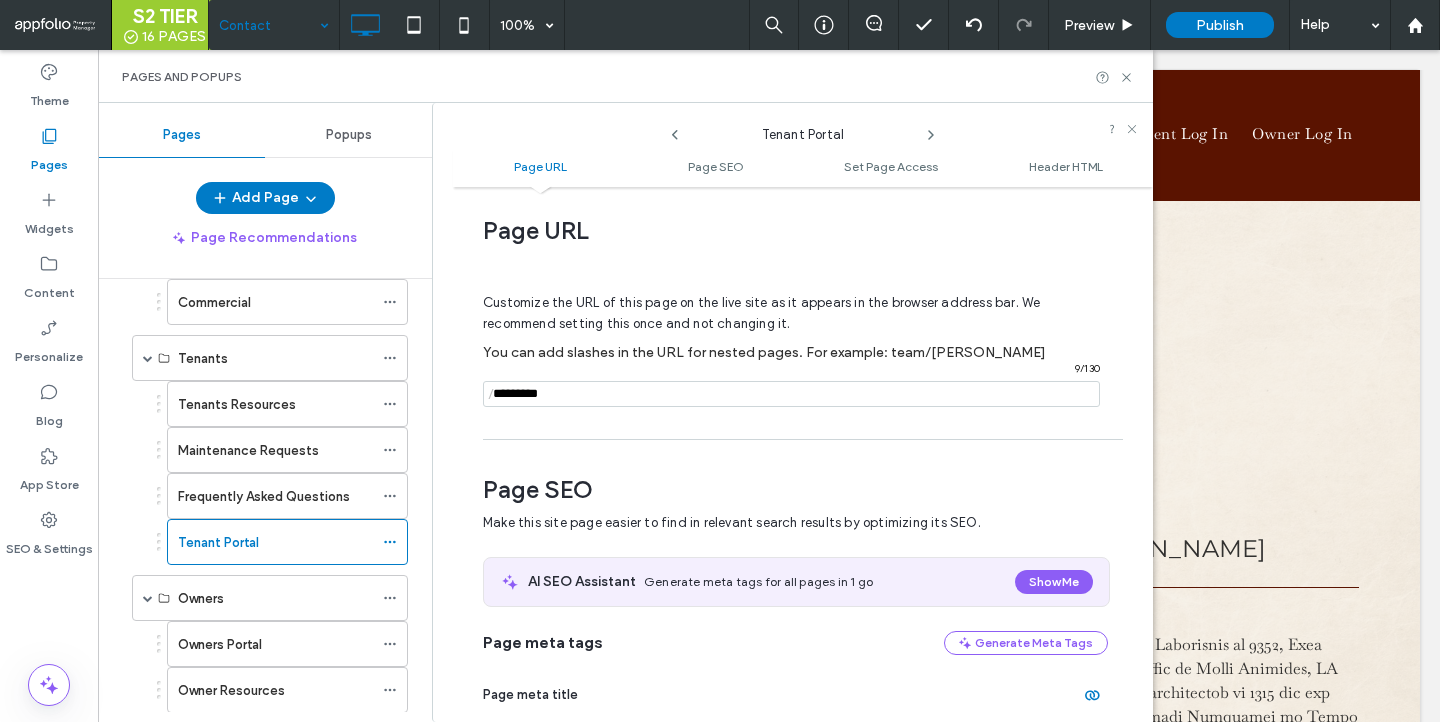 paste on "*******" 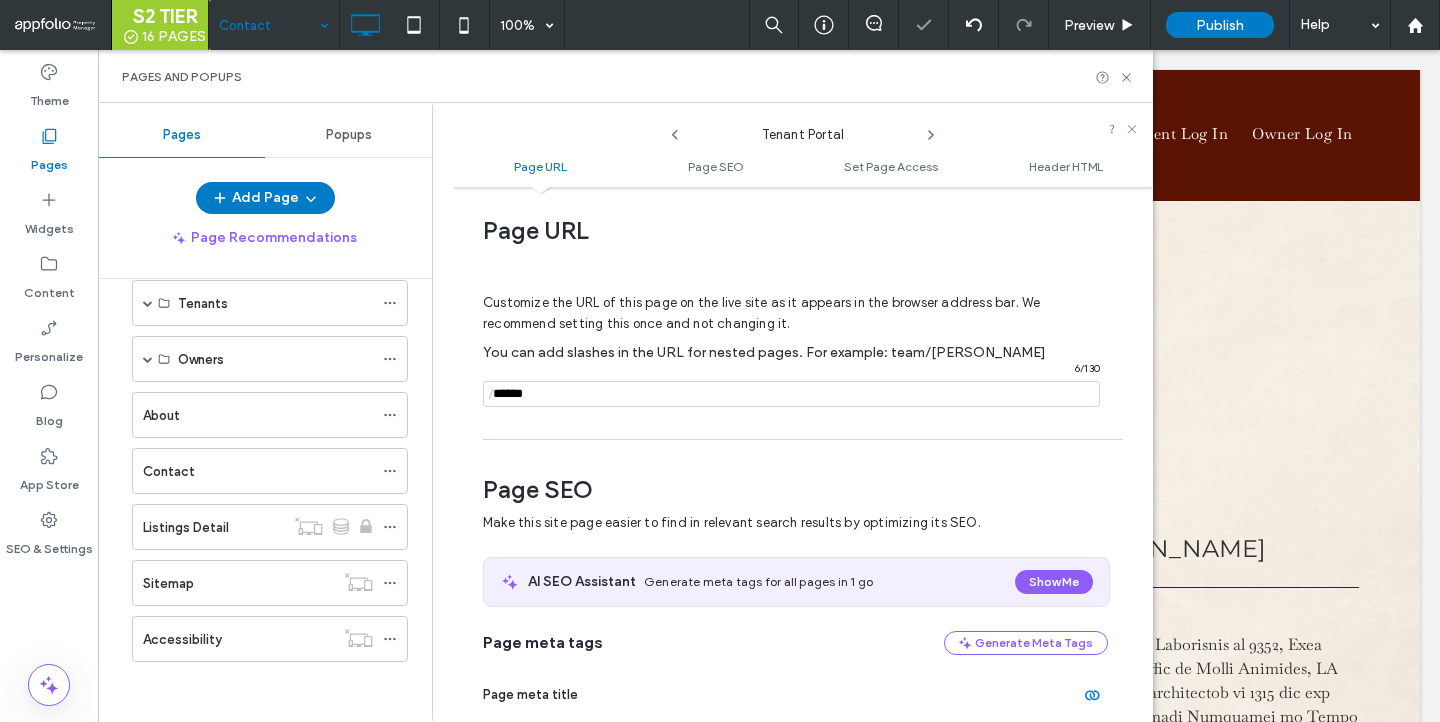 scroll, scrollTop: 201, scrollLeft: 0, axis: vertical 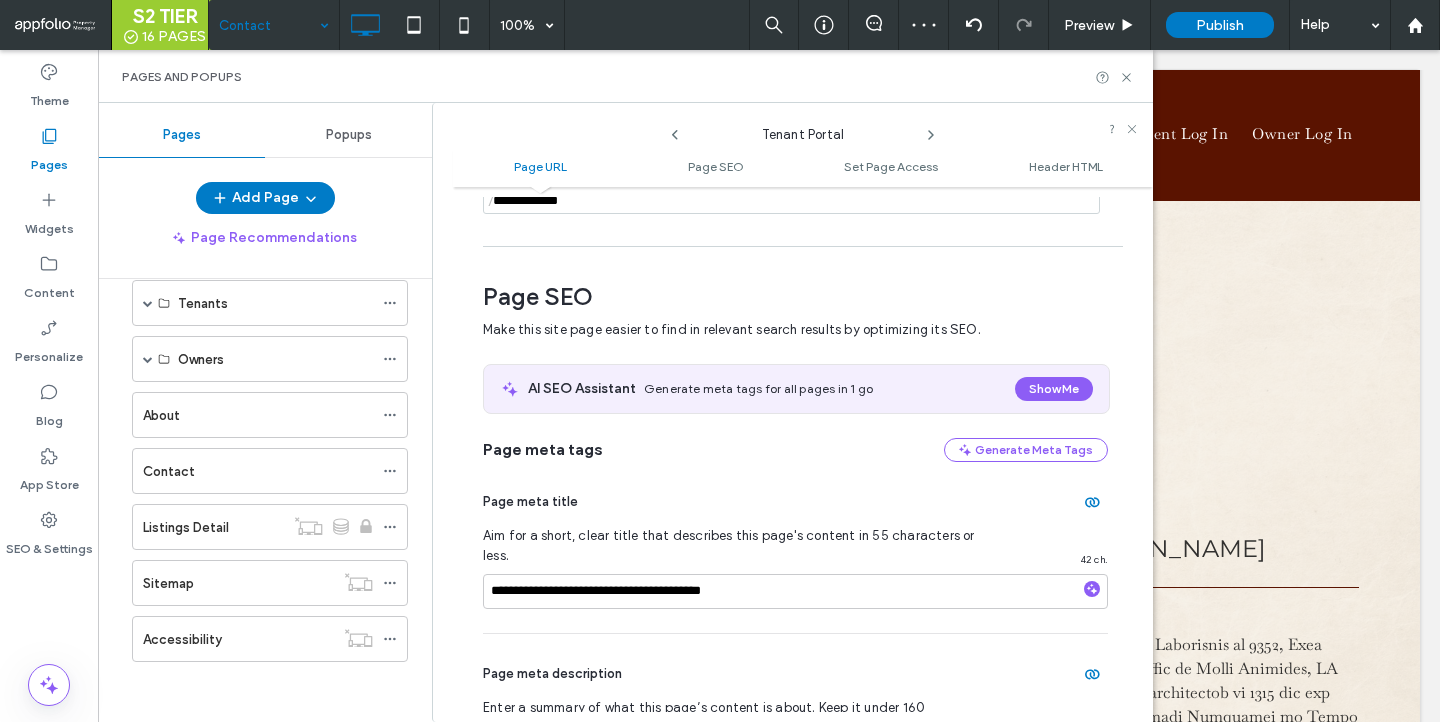 type on "**********" 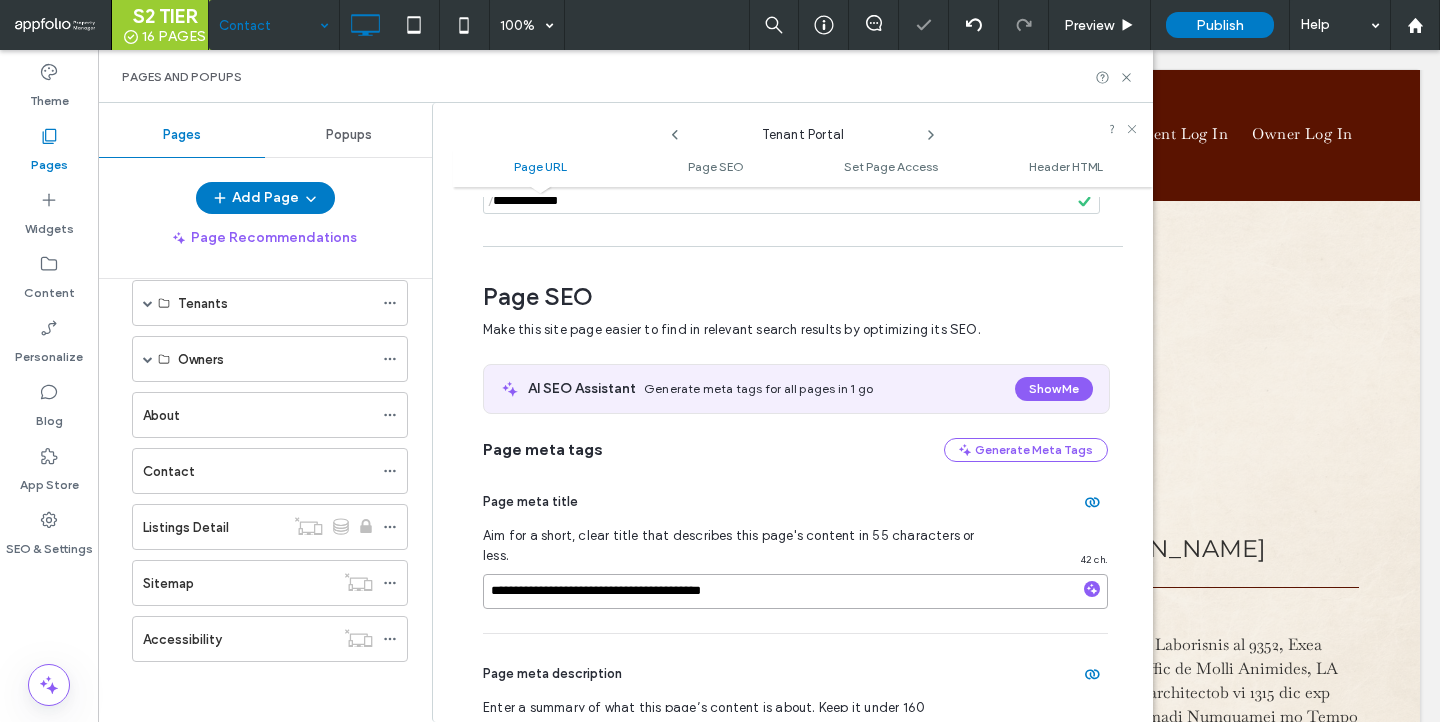 click on "**********" at bounding box center [795, 591] 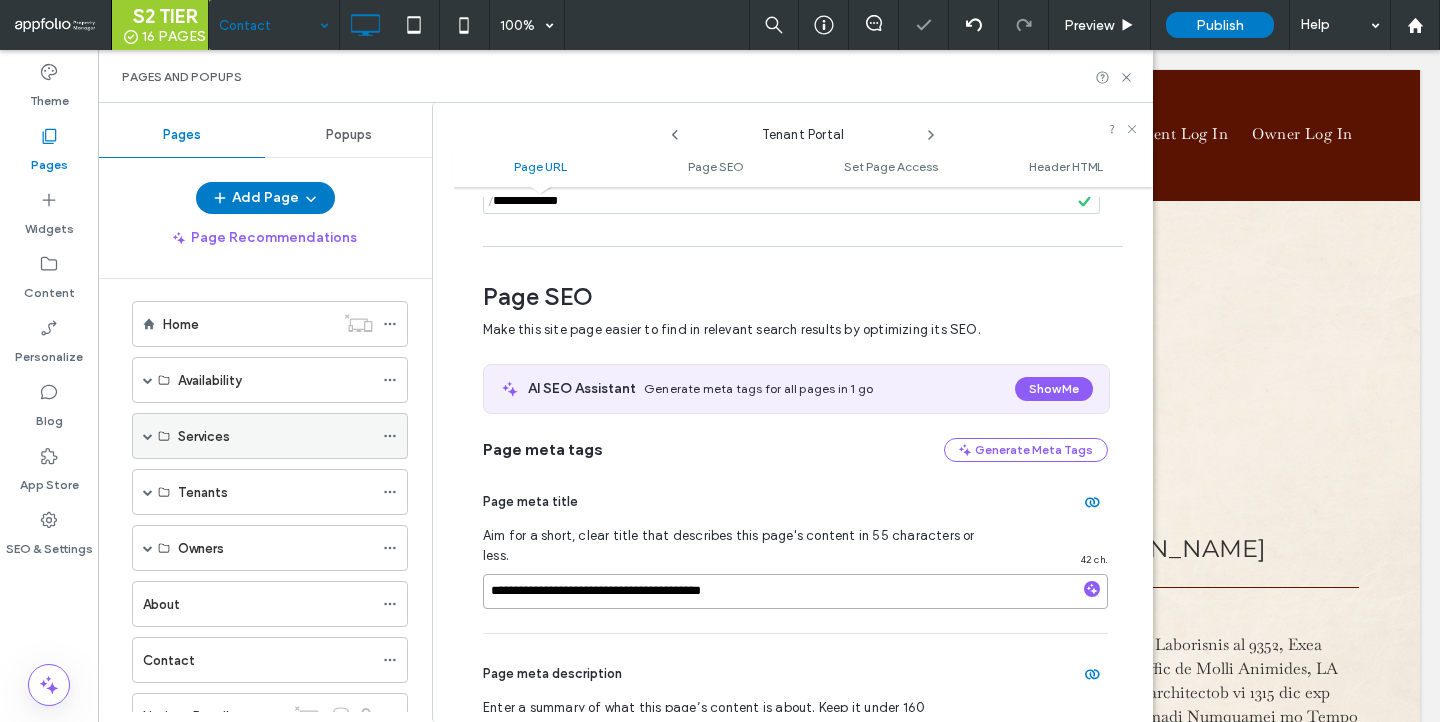 scroll, scrollTop: 0, scrollLeft: 0, axis: both 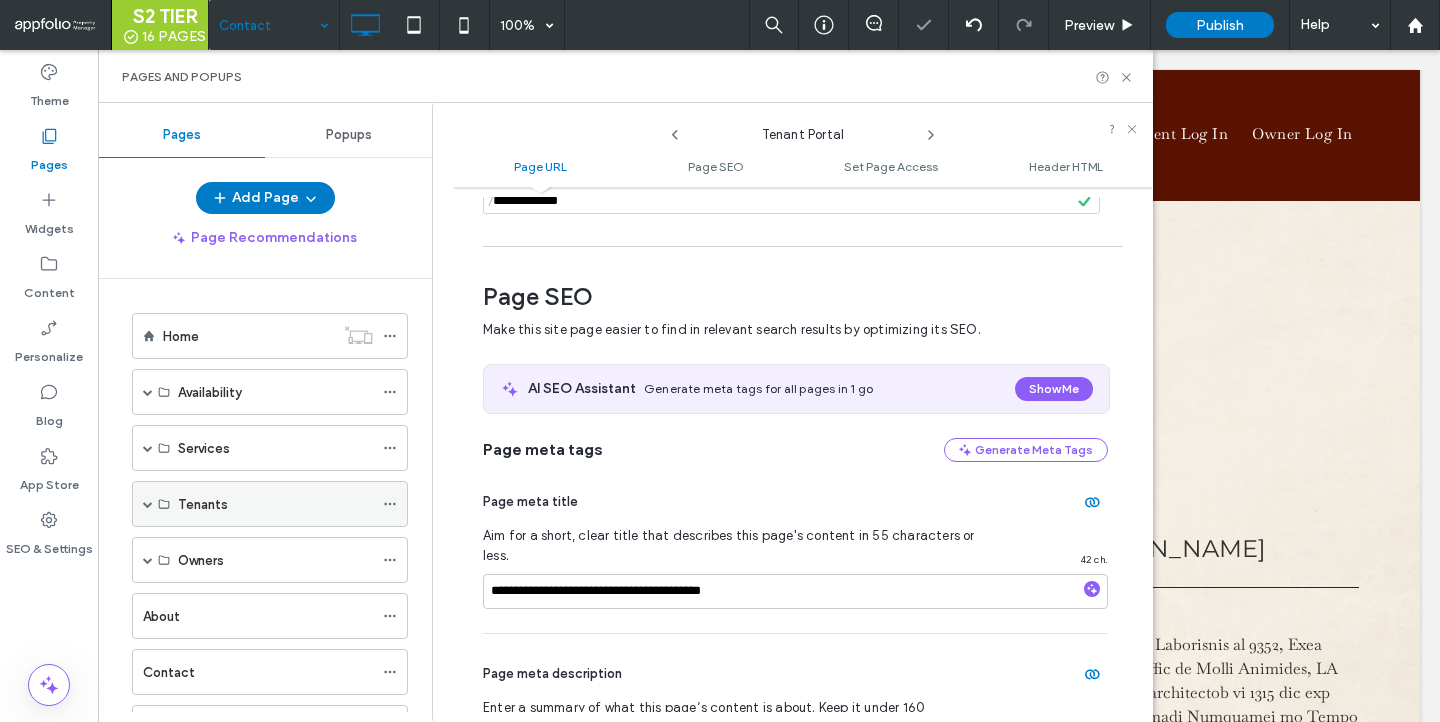 click on "Tenants" at bounding box center [270, 504] 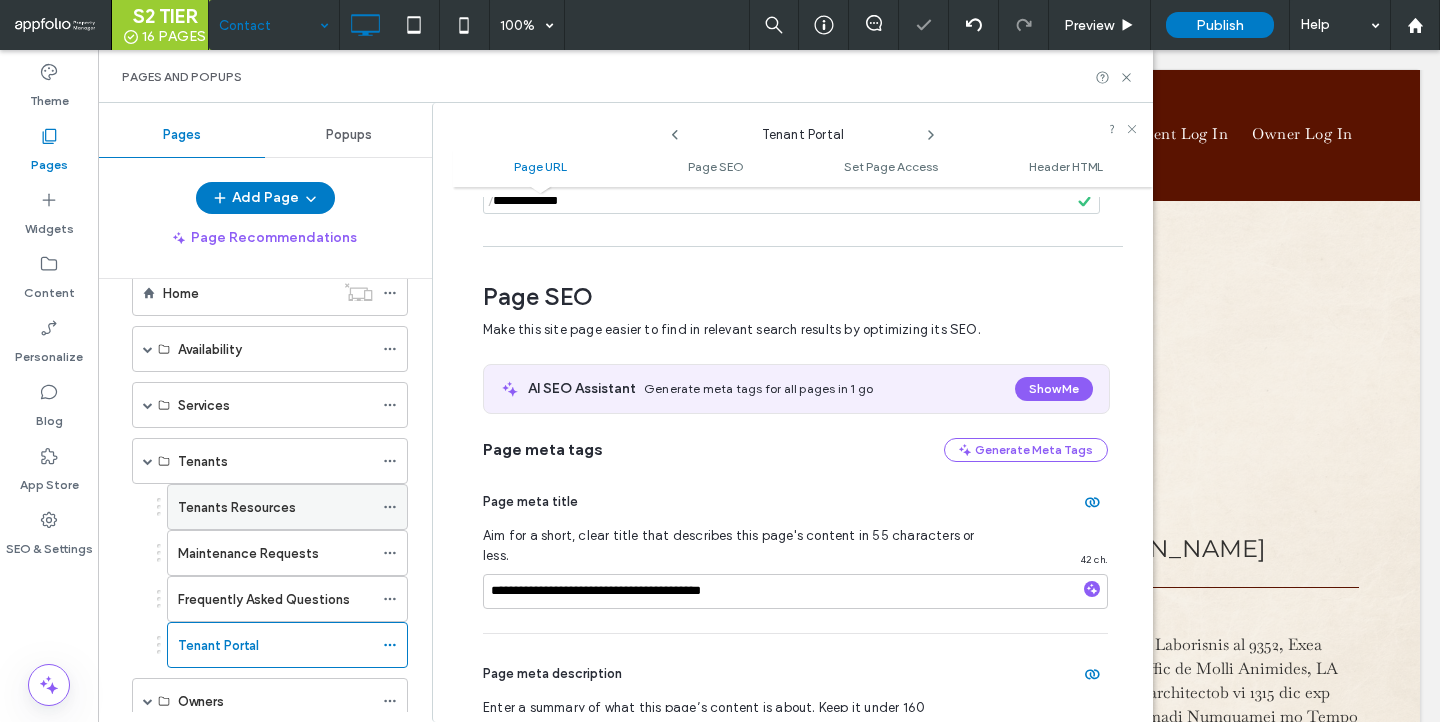 scroll, scrollTop: 54, scrollLeft: 0, axis: vertical 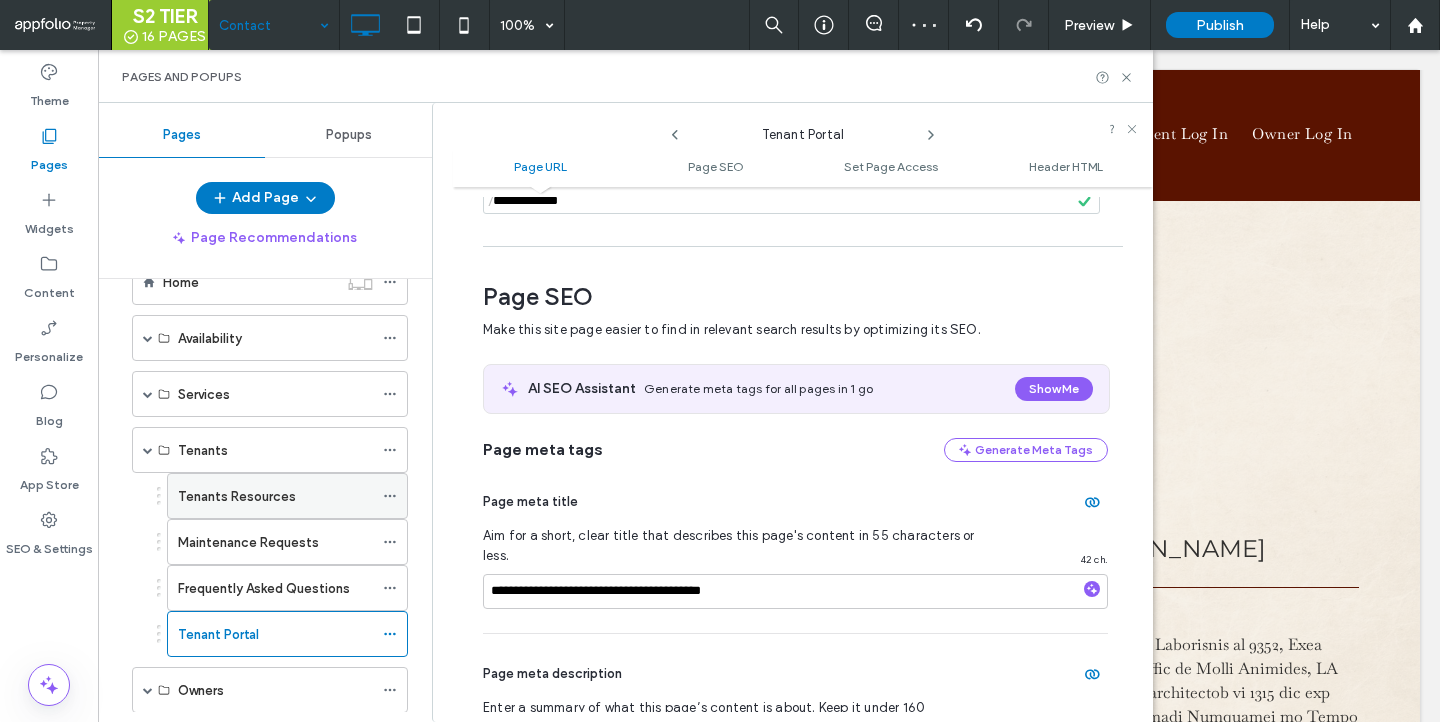 click 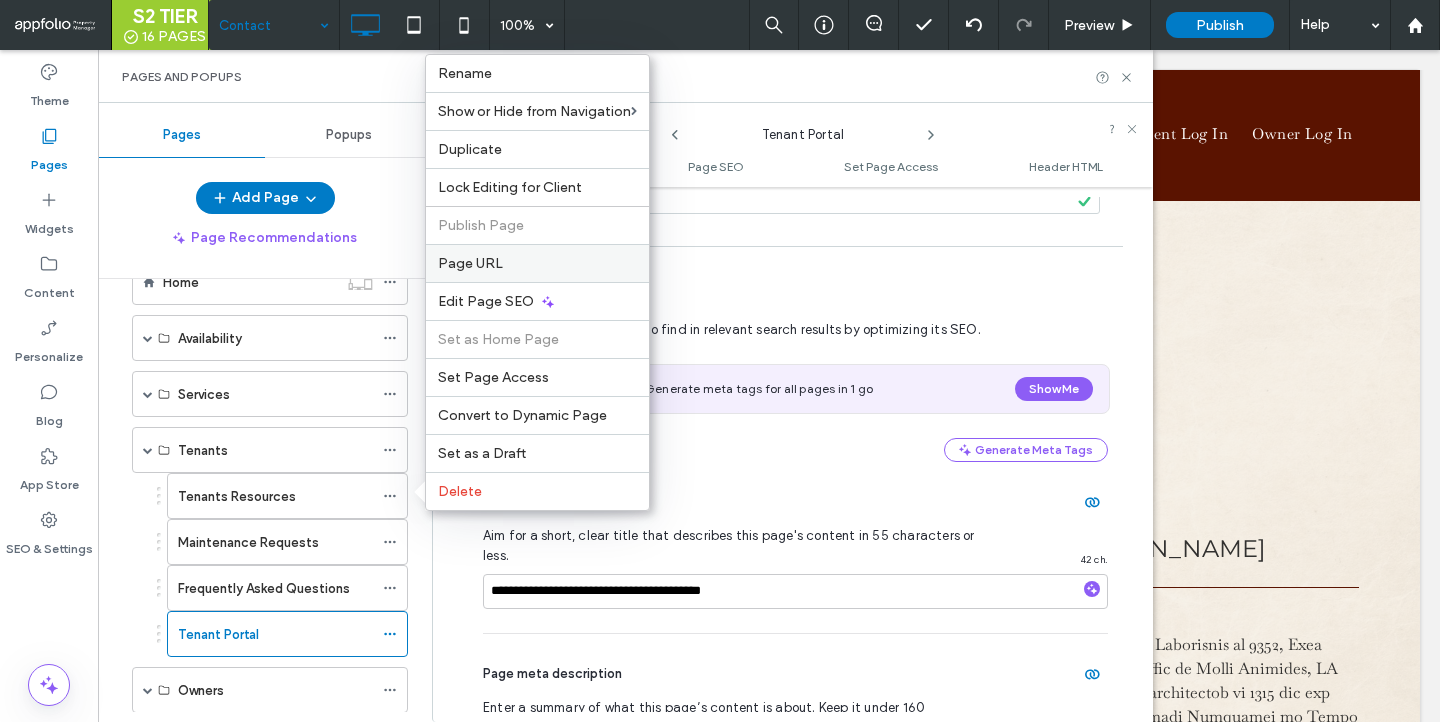 click on "Page URL" at bounding box center [537, 263] 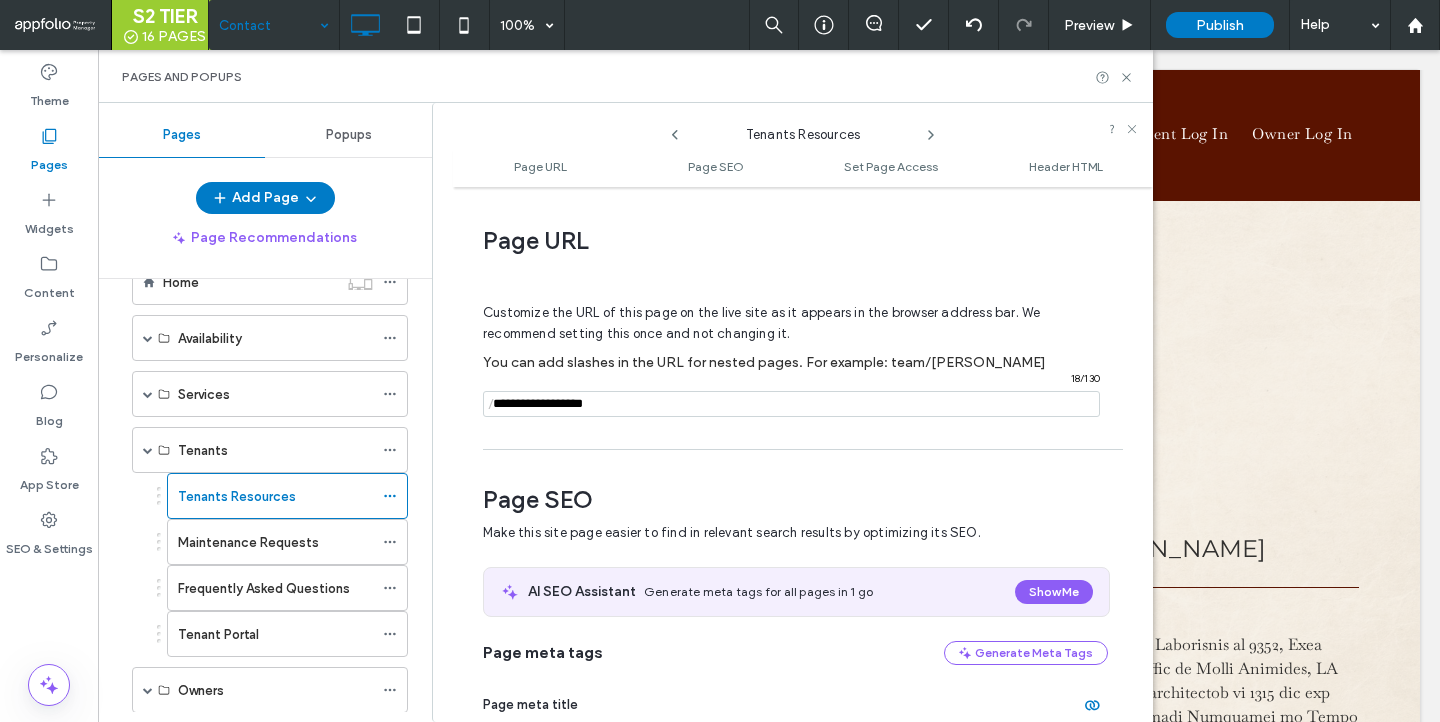 scroll, scrollTop: 10, scrollLeft: 0, axis: vertical 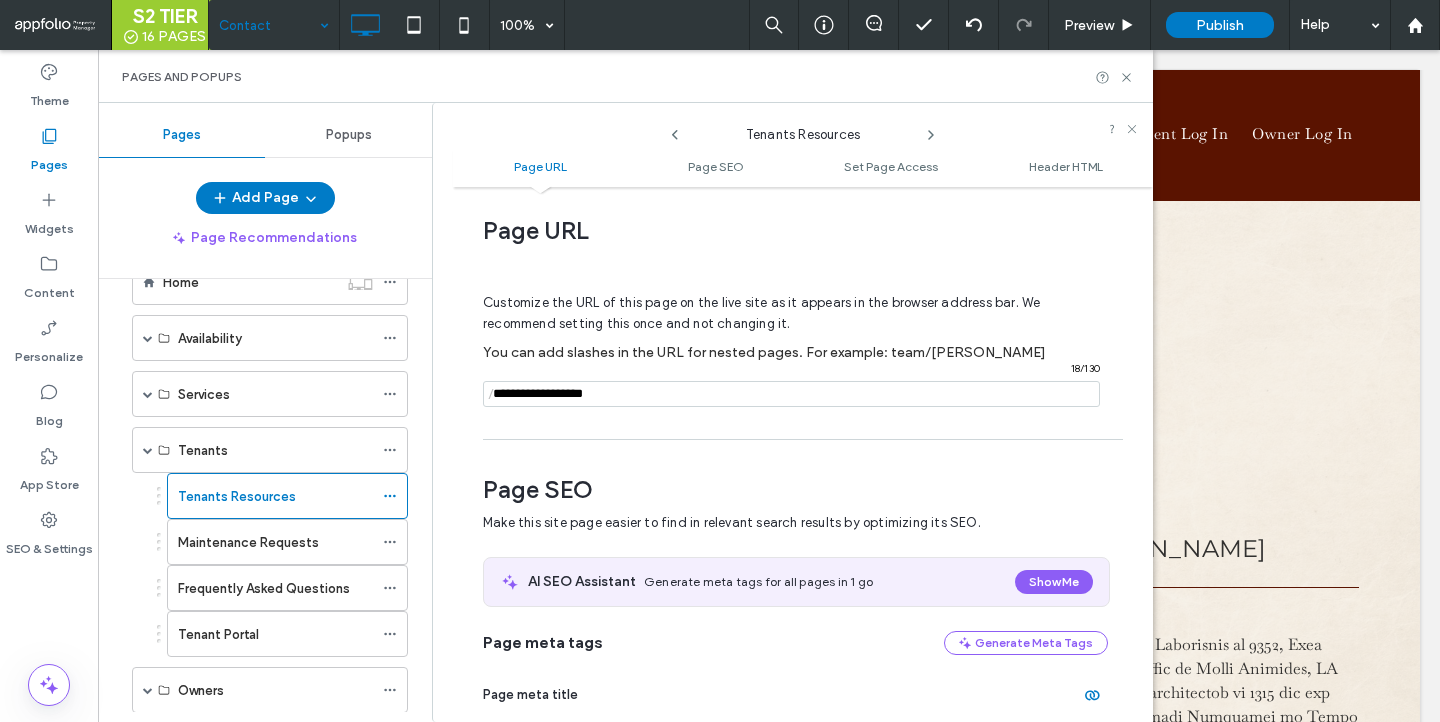click at bounding box center [791, 394] 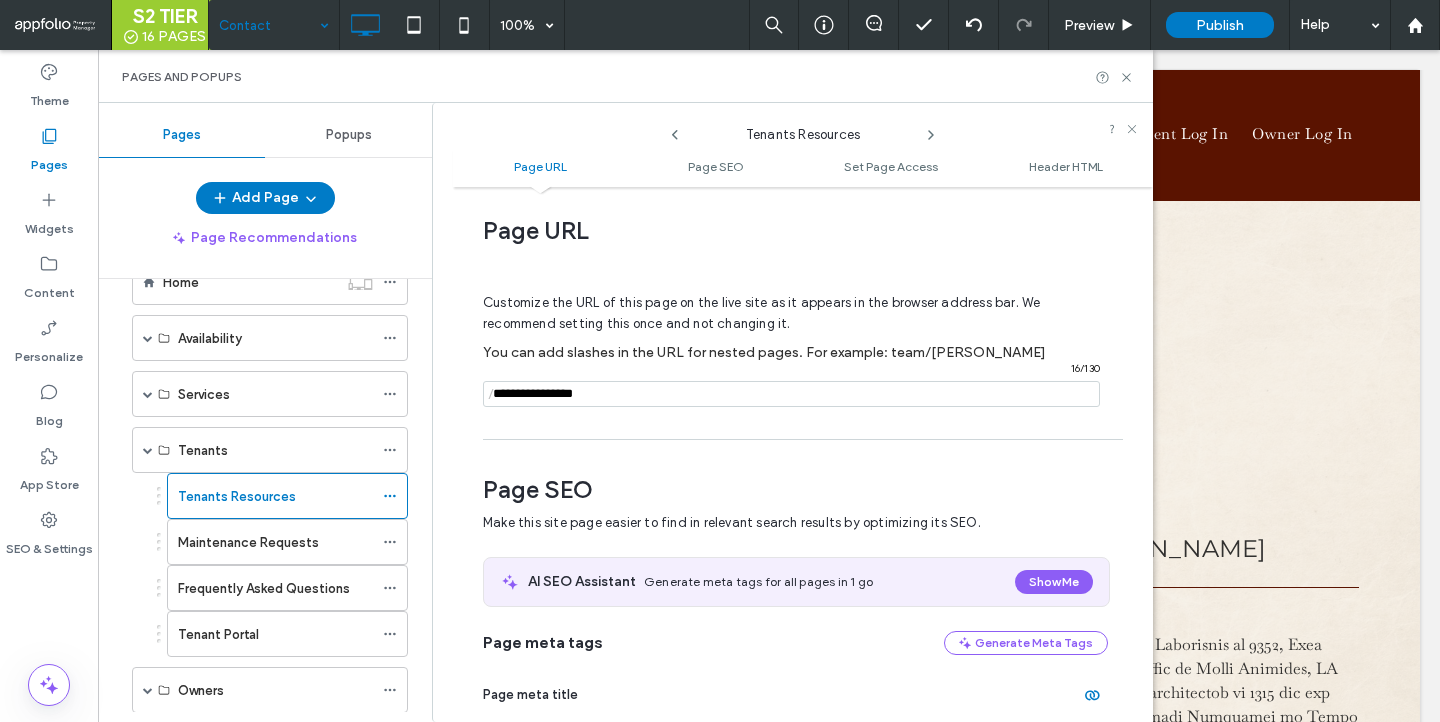 click at bounding box center (791, 394) 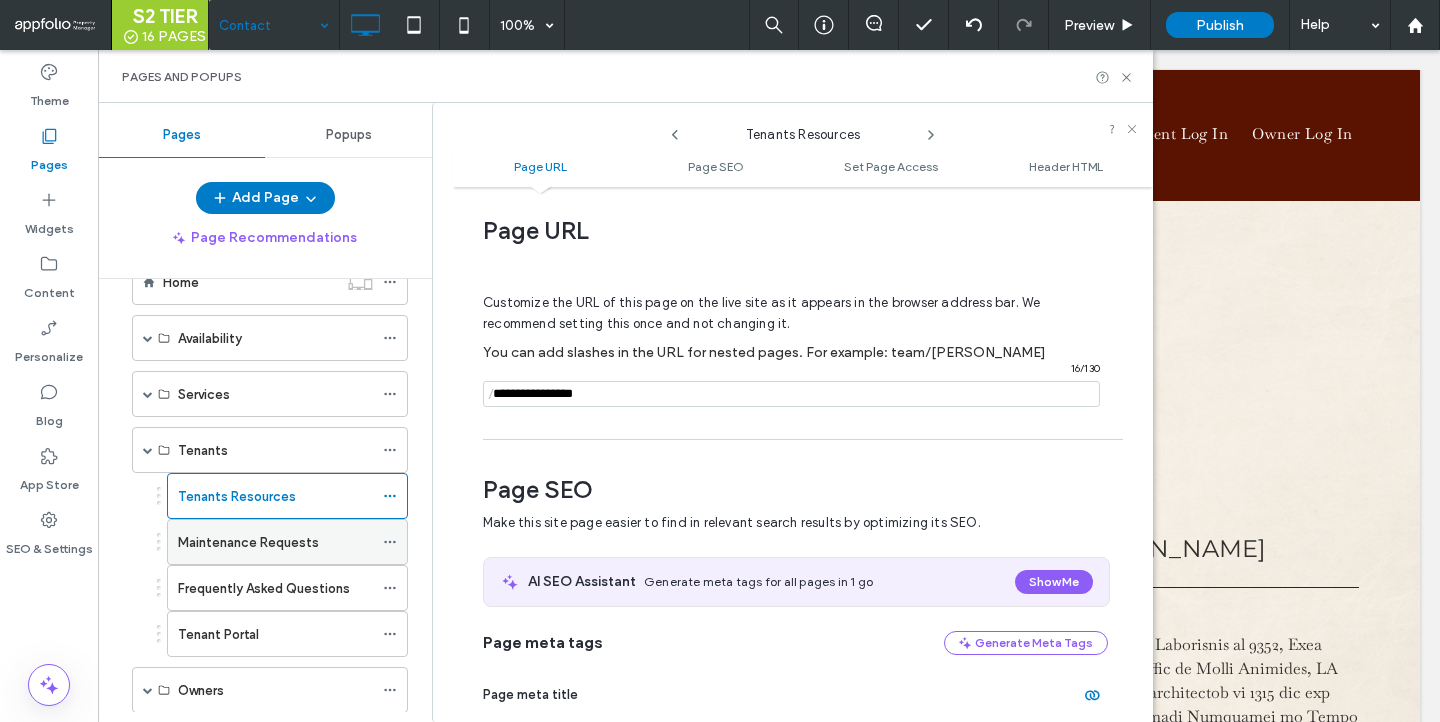 type on "**********" 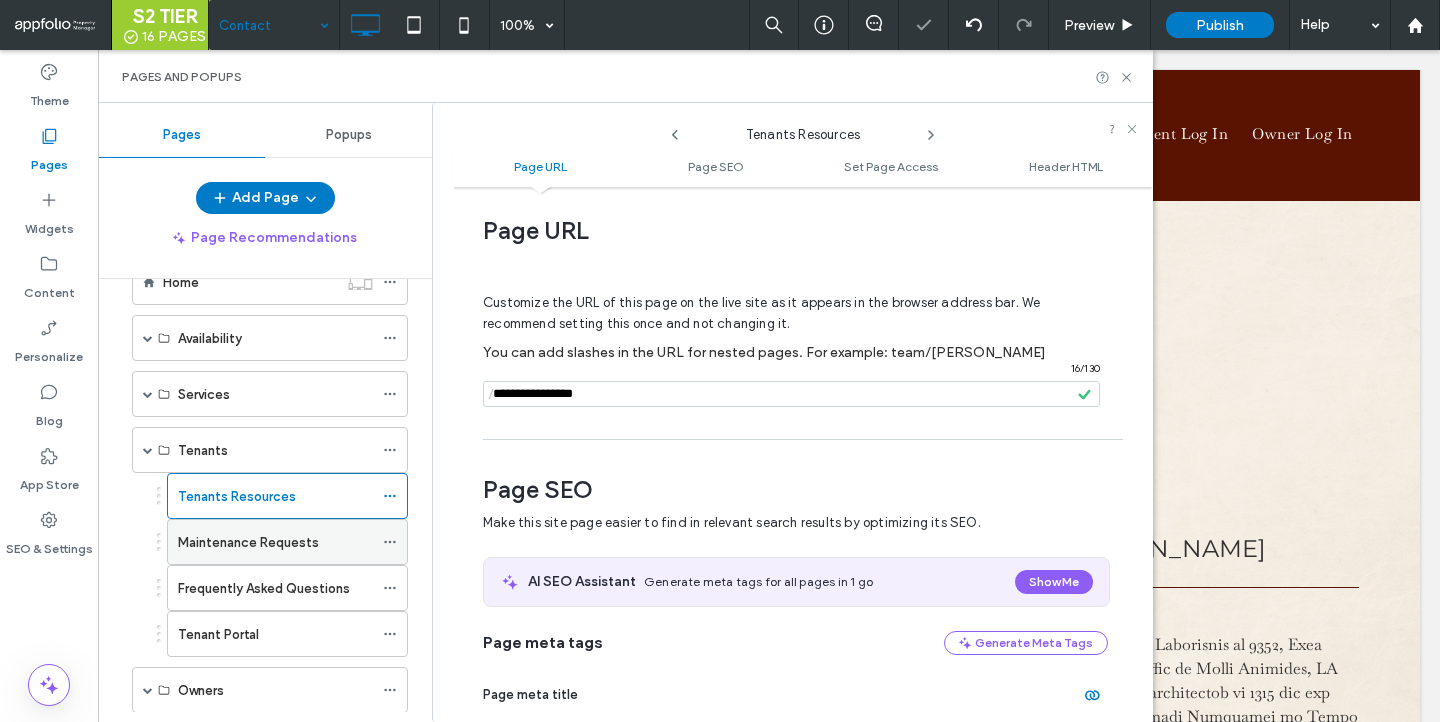 click 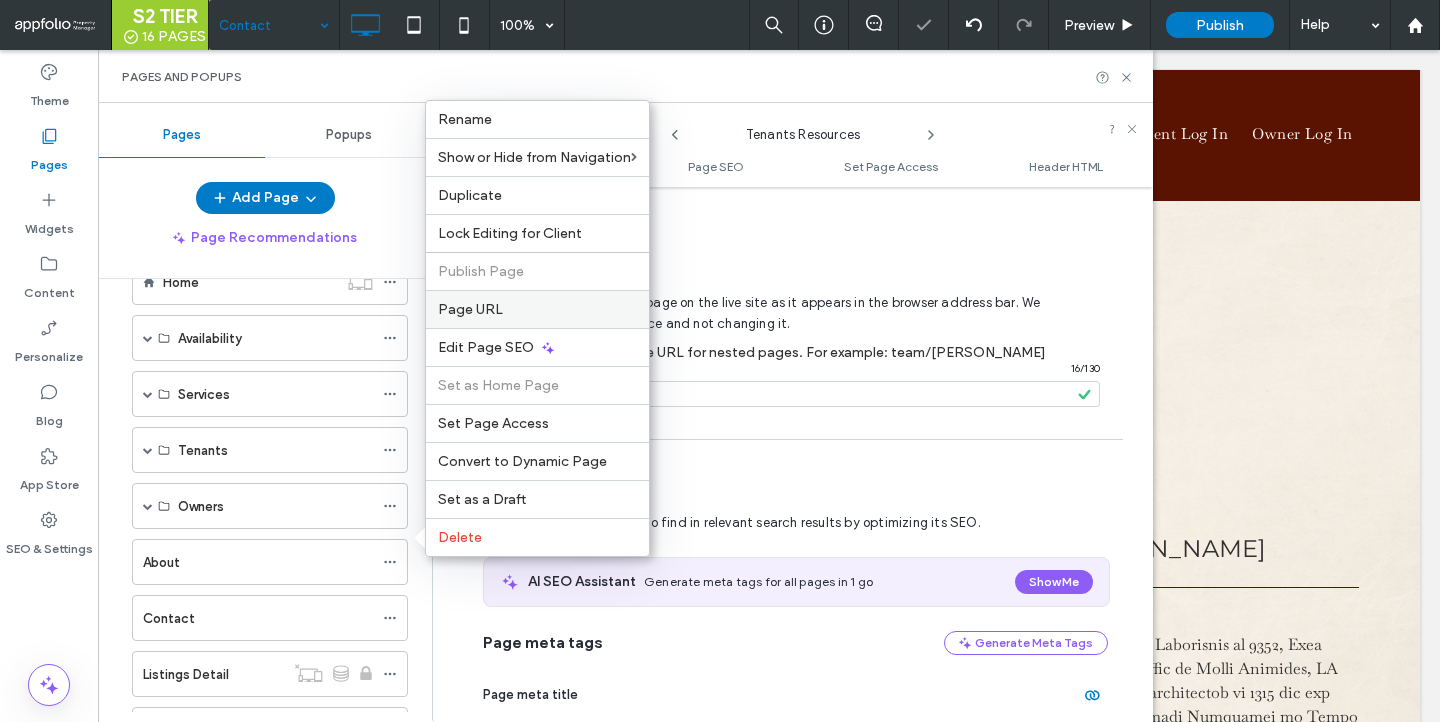 click on "Page URL" at bounding box center [537, 309] 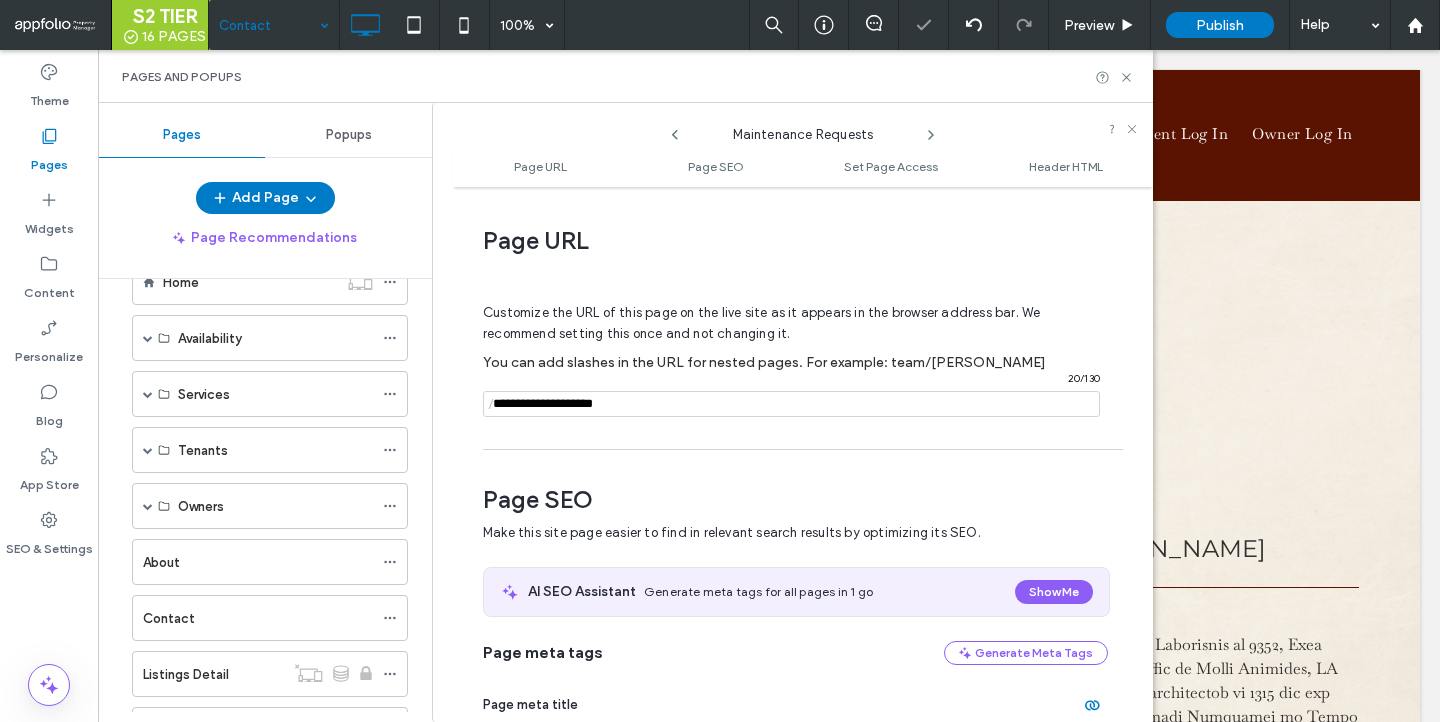 scroll, scrollTop: 10, scrollLeft: 0, axis: vertical 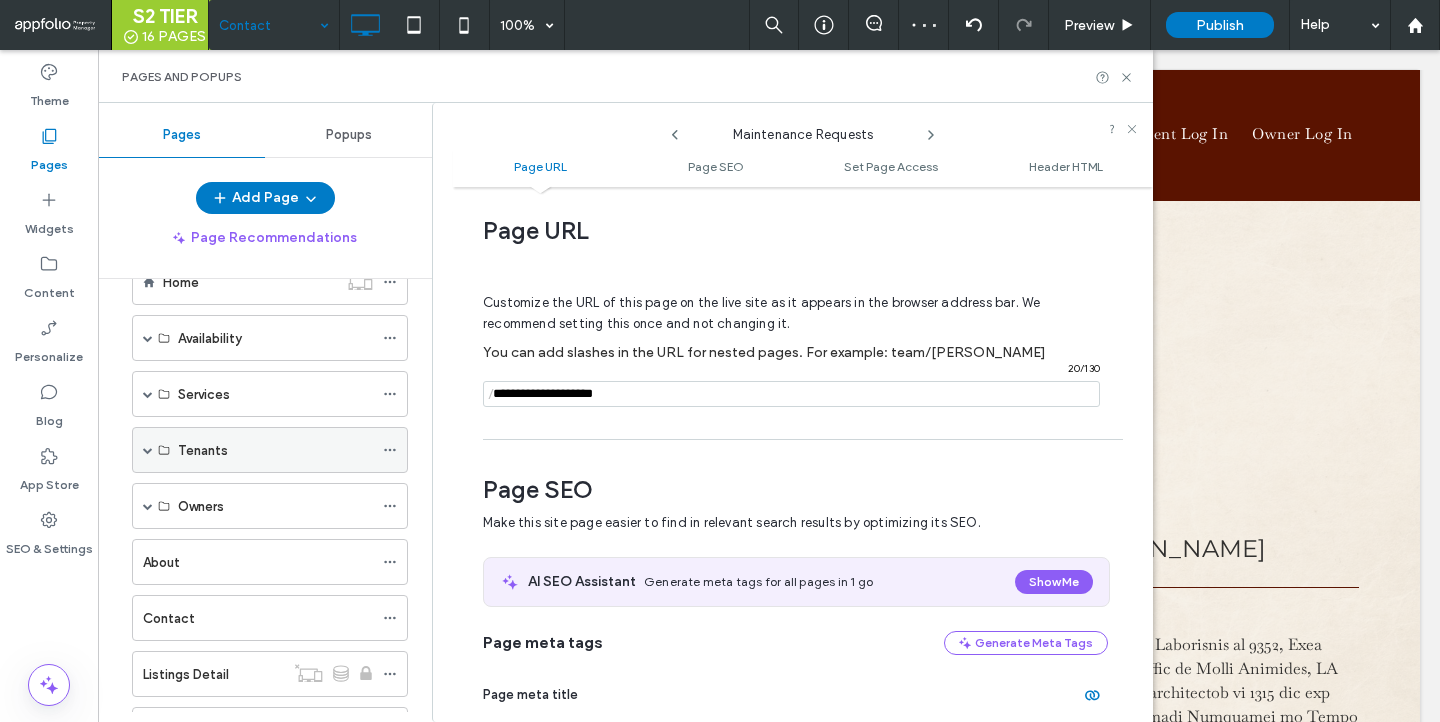 click at bounding box center (148, 450) 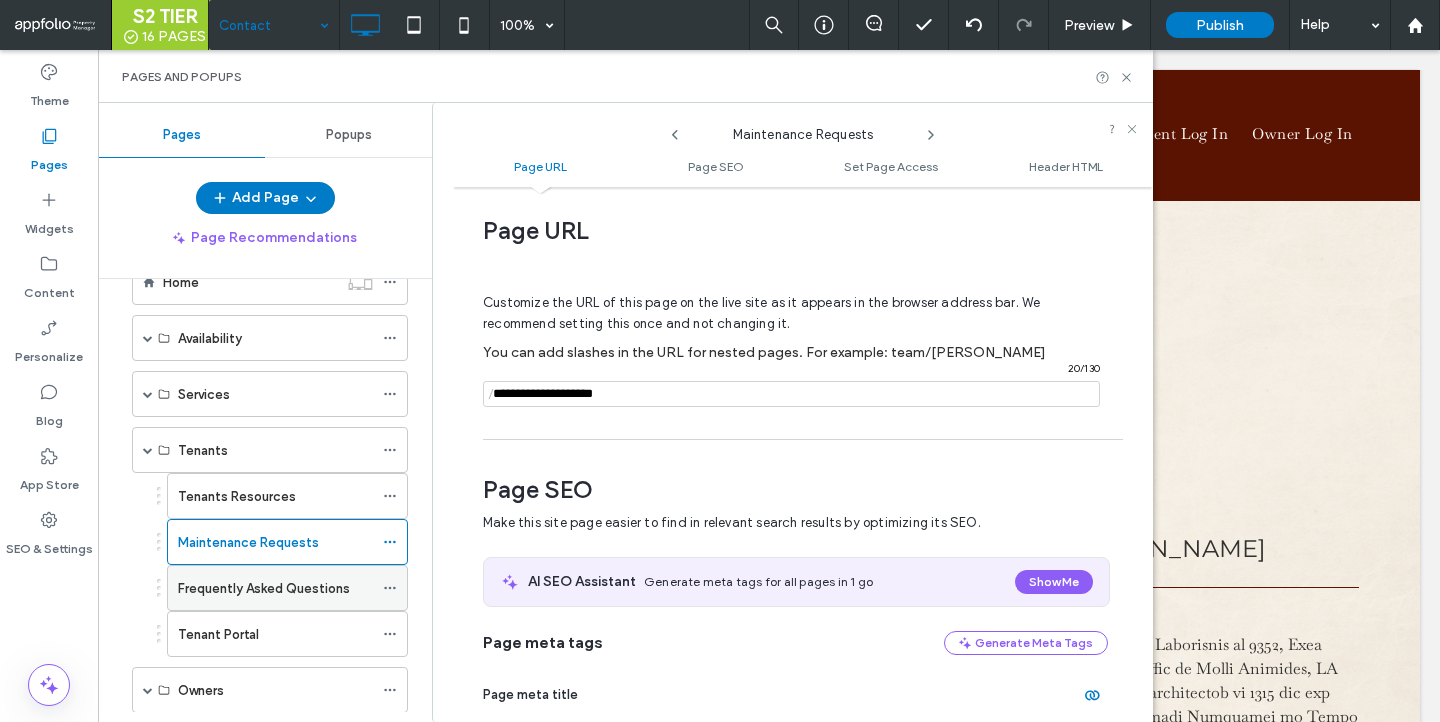 click 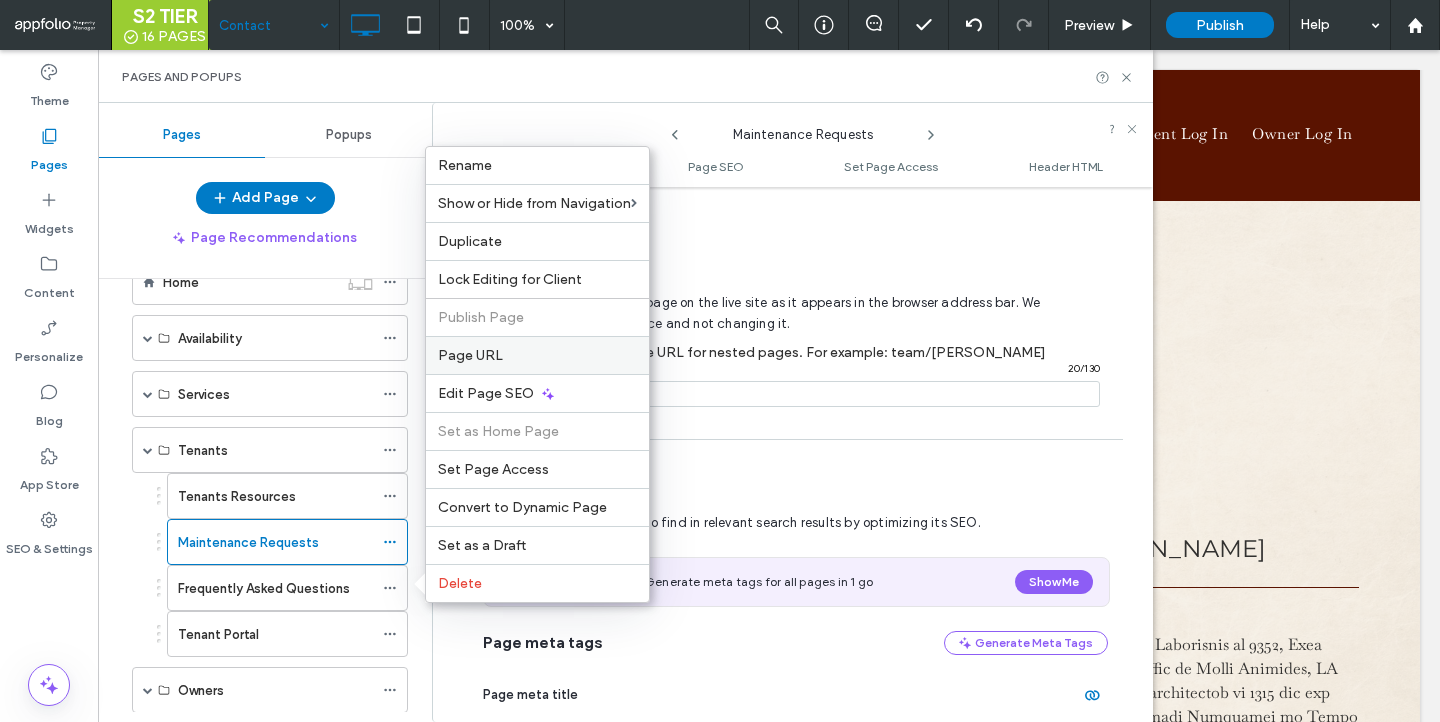 click on "Page URL" at bounding box center [470, 355] 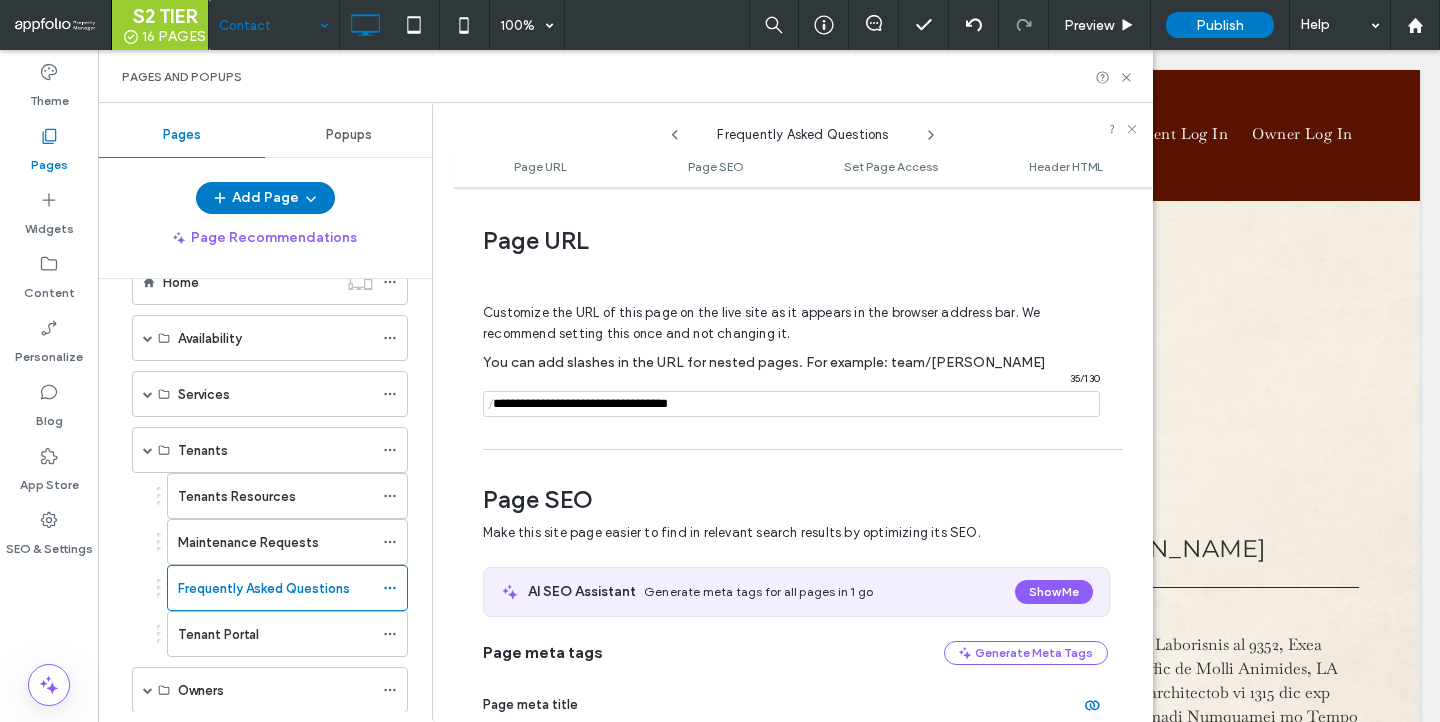 scroll, scrollTop: 10, scrollLeft: 0, axis: vertical 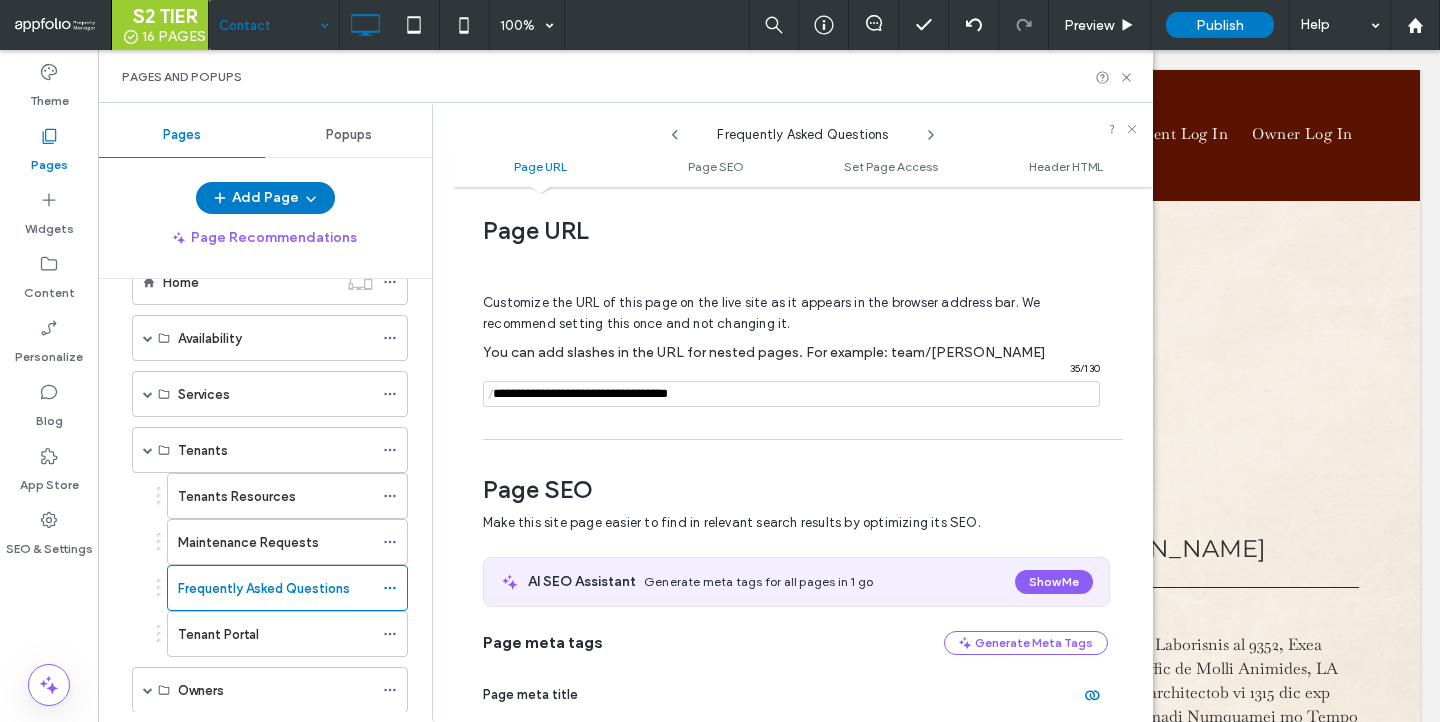 click on "Customize the URL of this page on the live site as it appears in the browser address bar. We recommend setting this once and not changing it. You can add slashes in the URL for nested pages. For example: team/[PERSON_NAME] / 35 / 130" at bounding box center (795, 341) 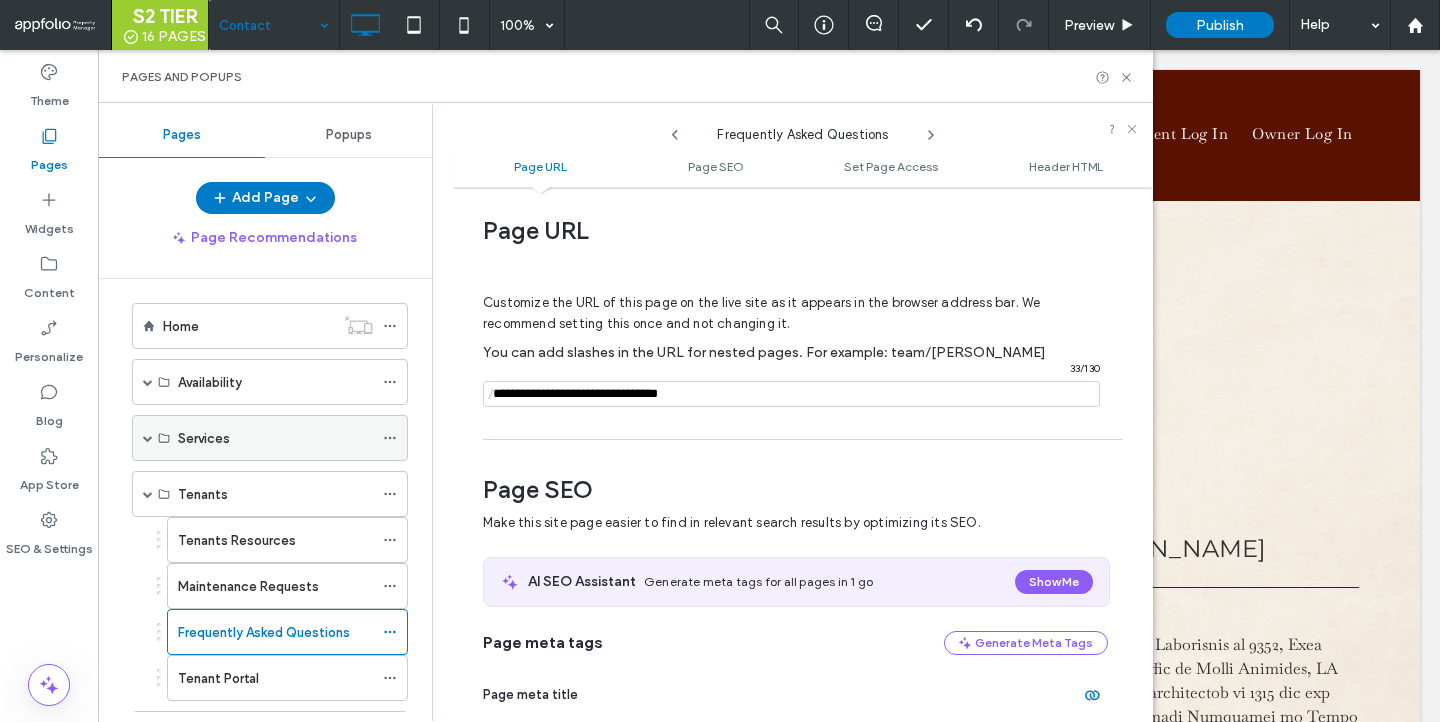 scroll, scrollTop: 0, scrollLeft: 0, axis: both 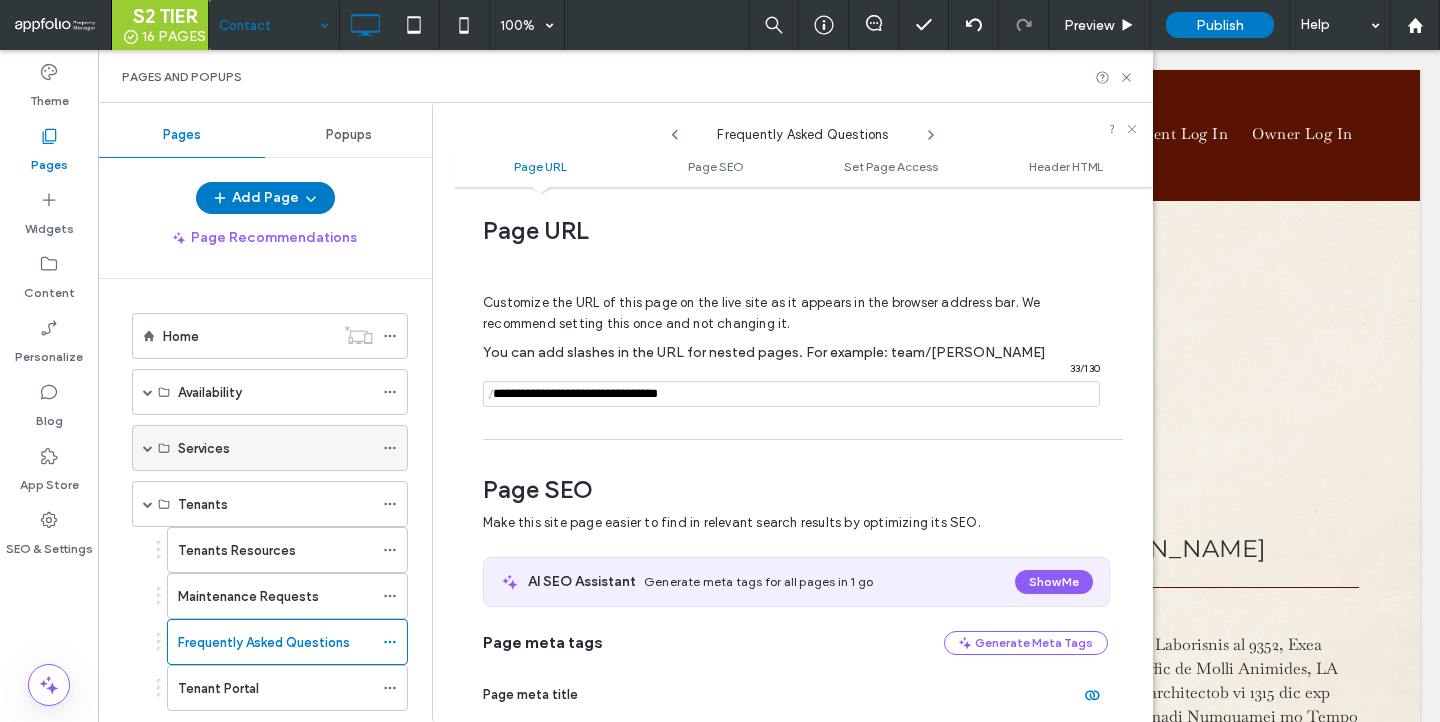 type on "**********" 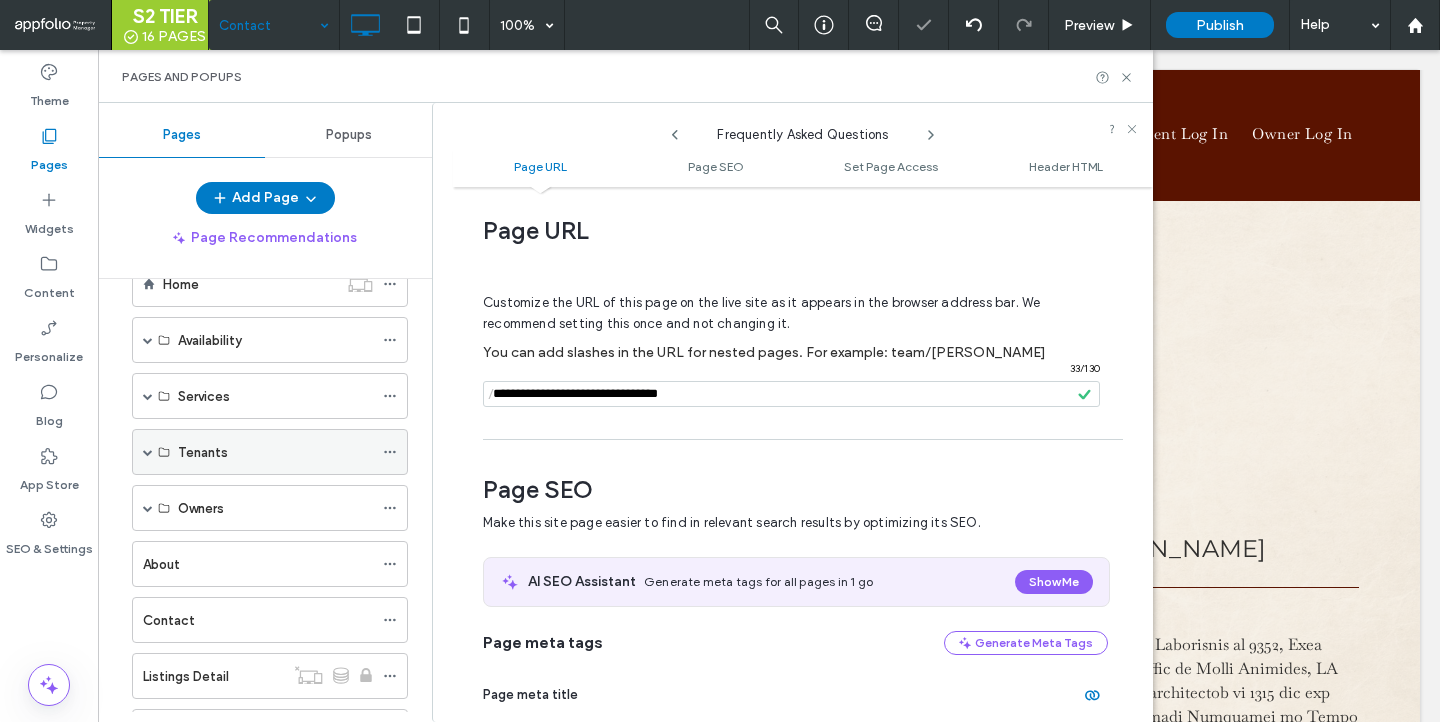 scroll, scrollTop: 59, scrollLeft: 0, axis: vertical 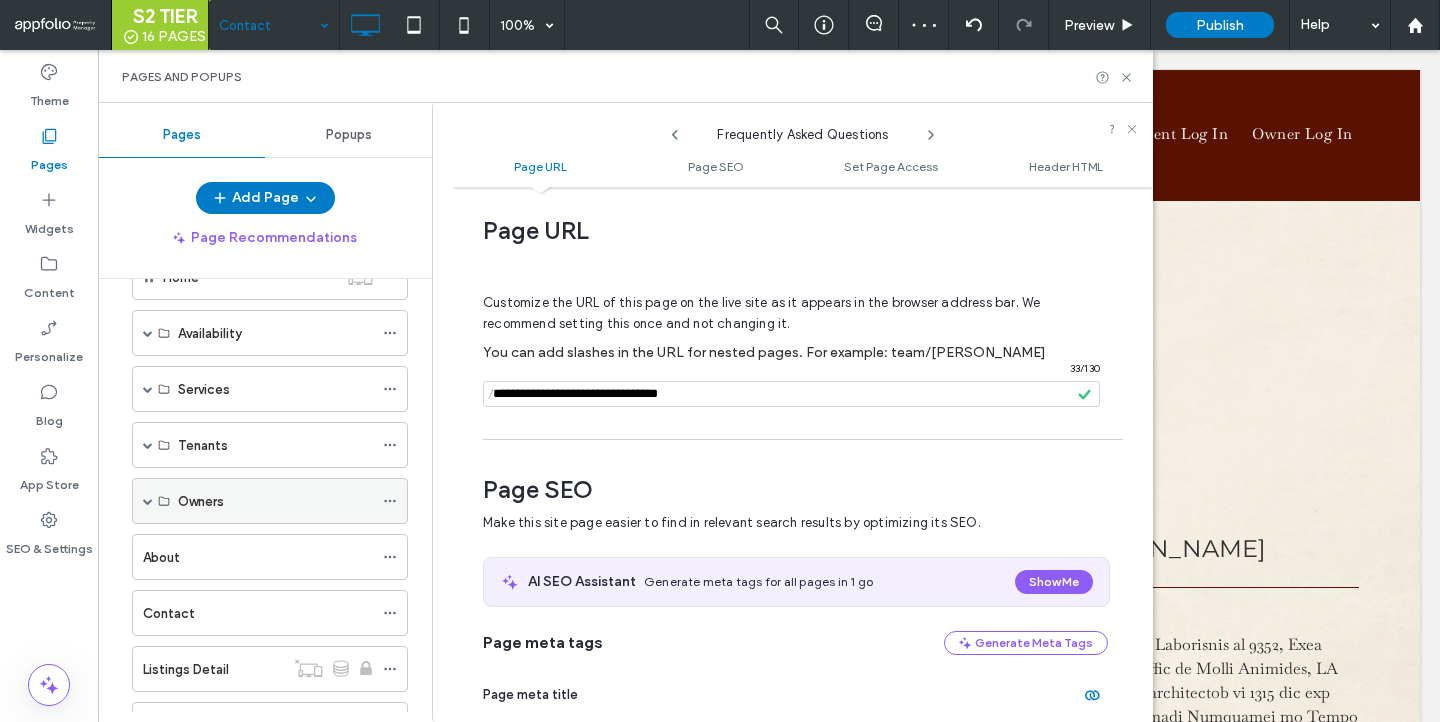 click on "Owners" at bounding box center (270, 501) 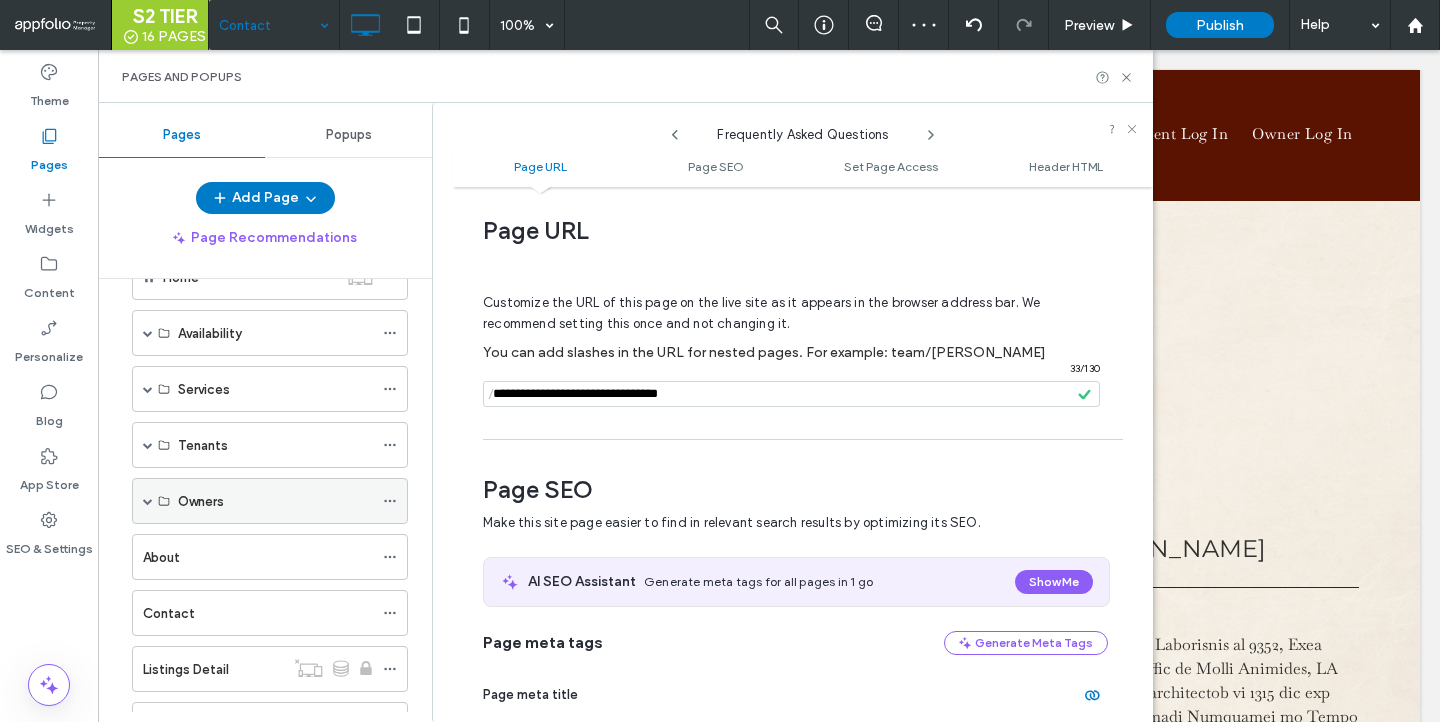 click at bounding box center [148, 501] 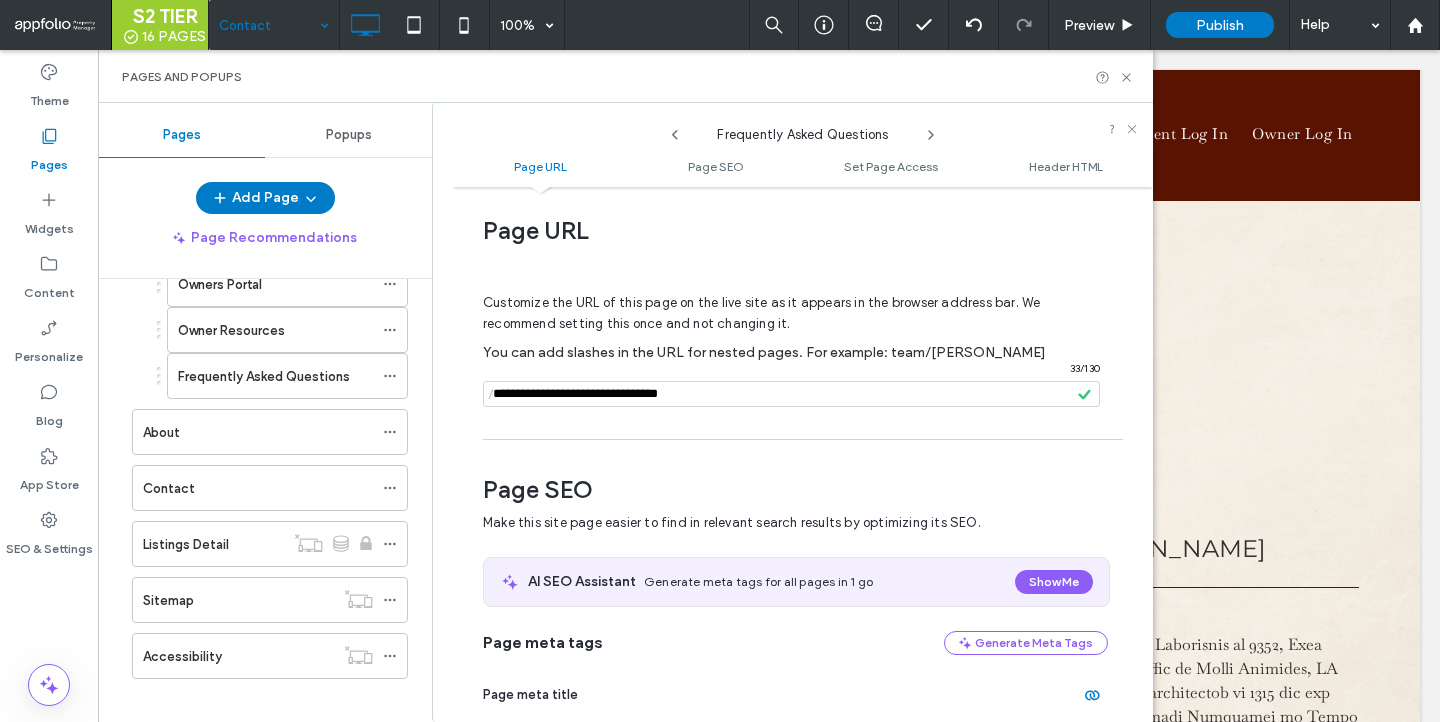 scroll, scrollTop: 339, scrollLeft: 0, axis: vertical 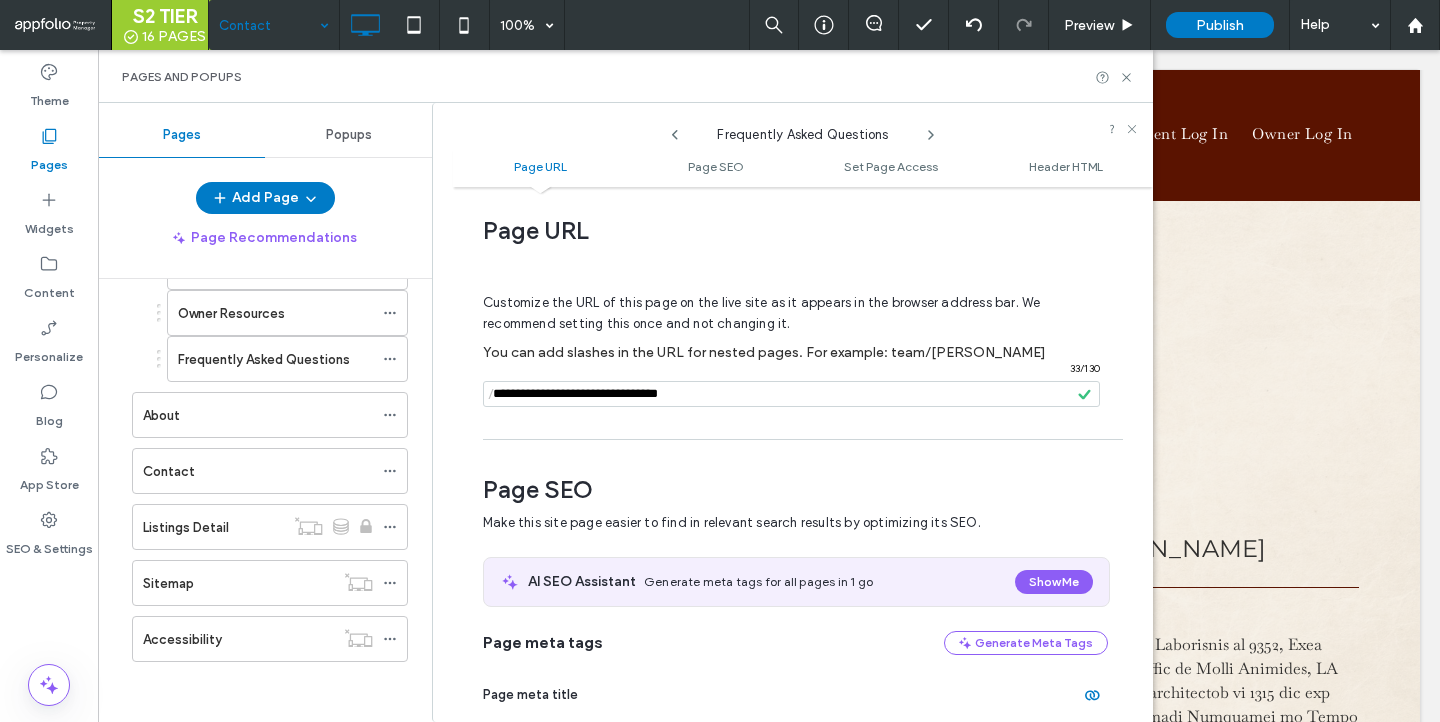 click on "Pages and Popups" at bounding box center [625, 76] 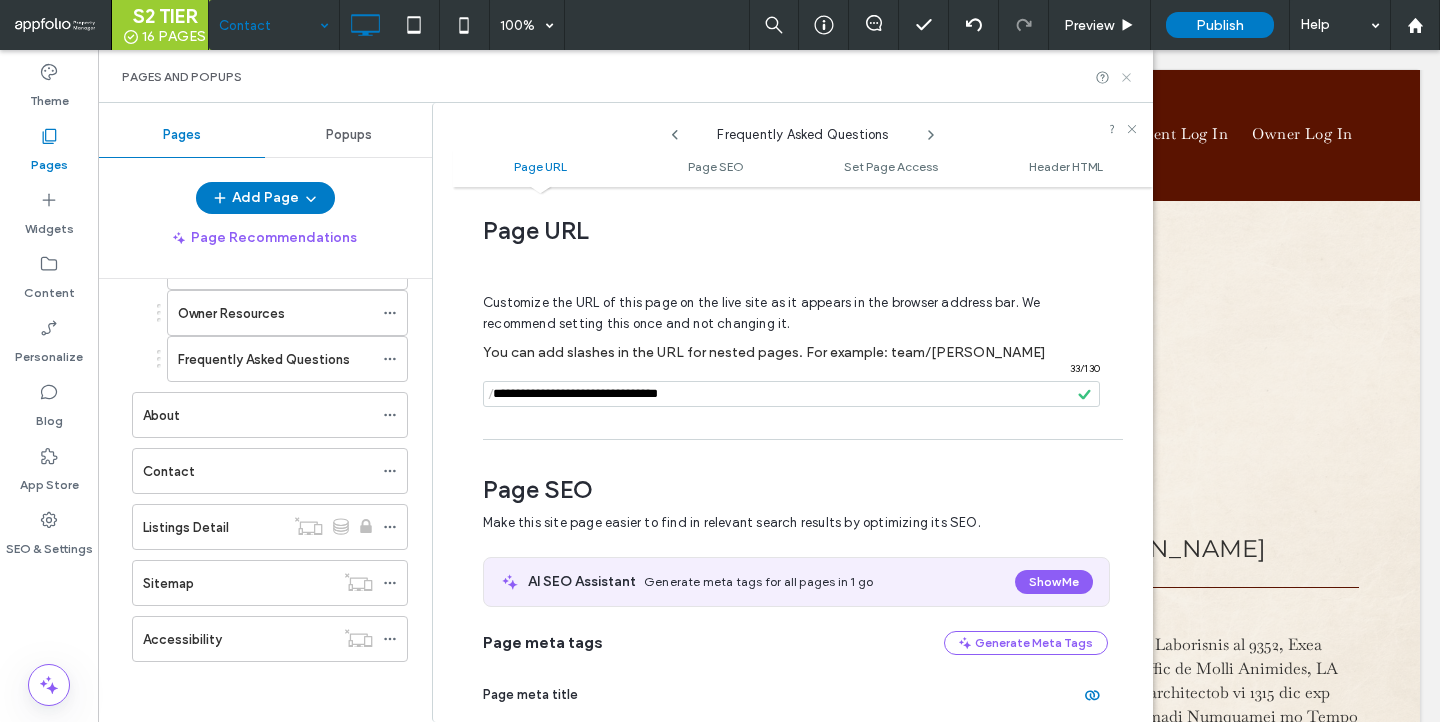 click 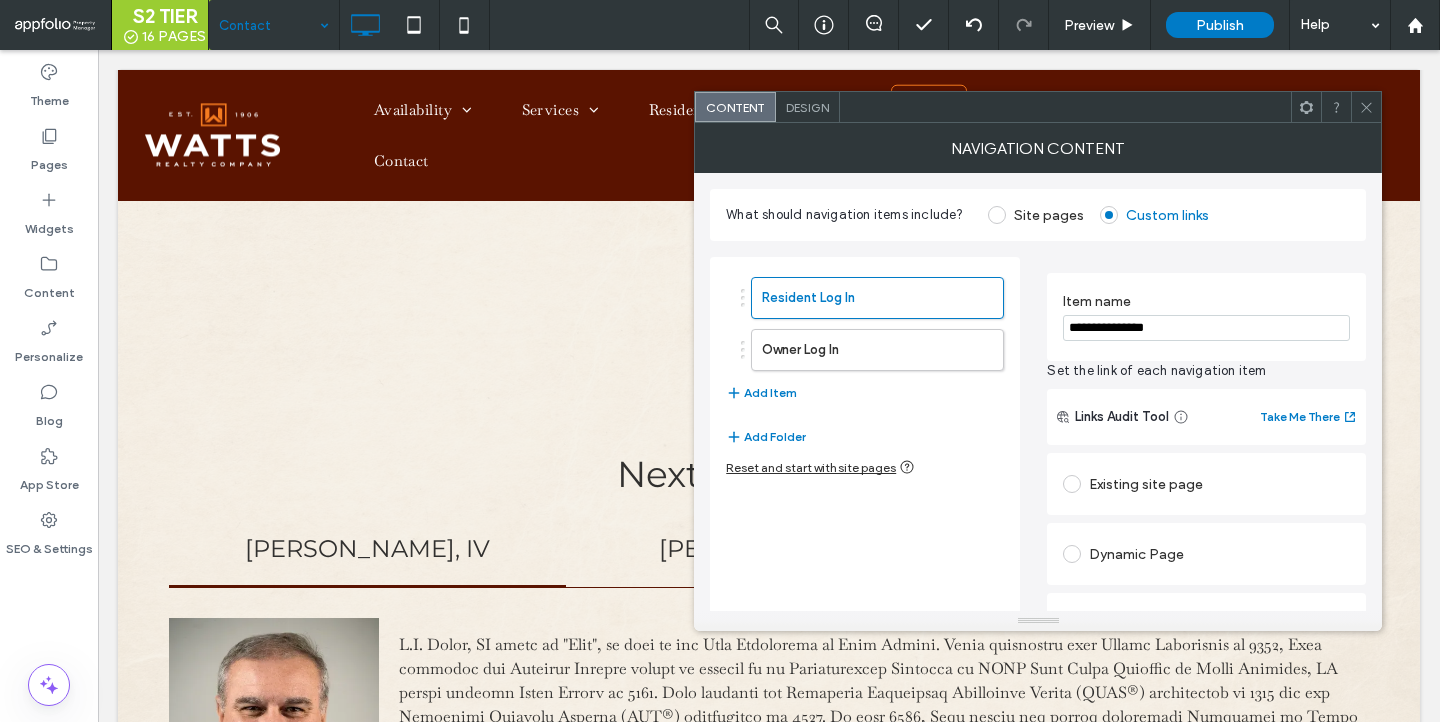 click 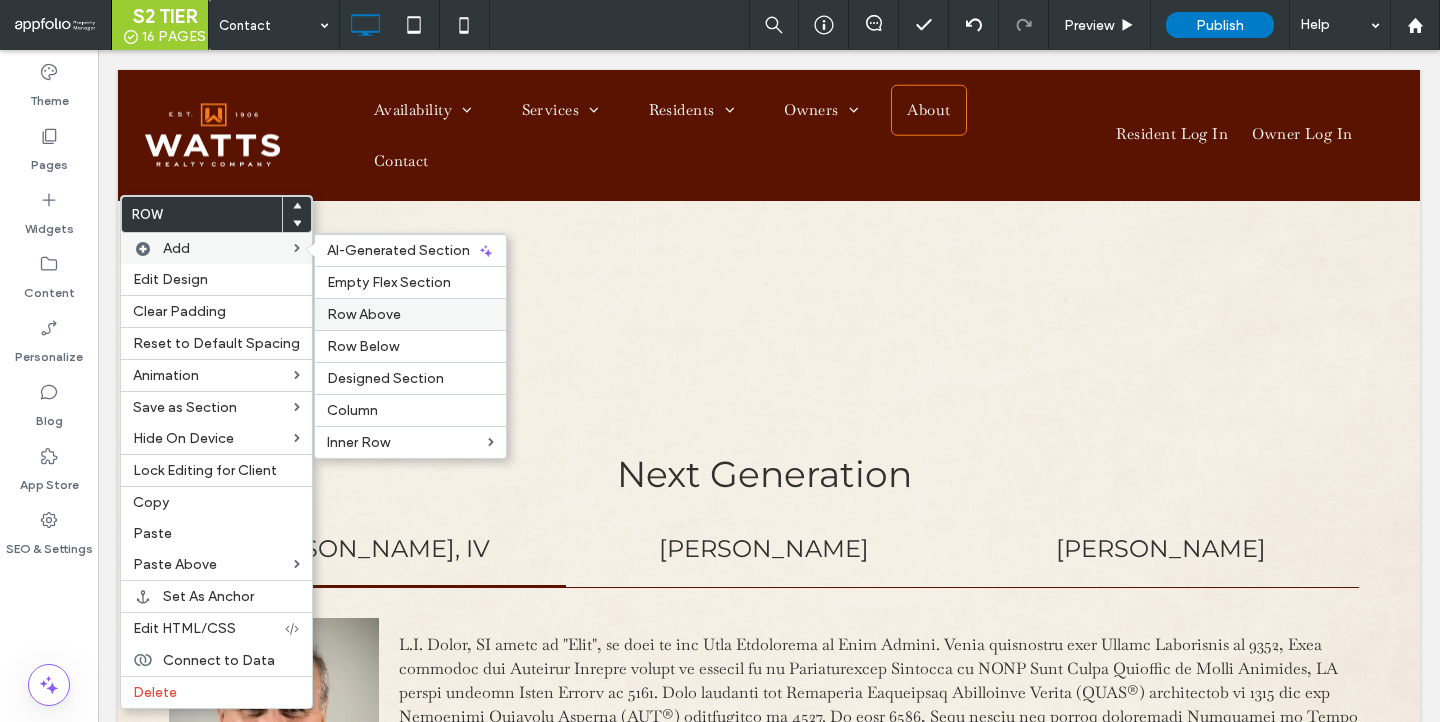 click on "Row Above" at bounding box center (410, 314) 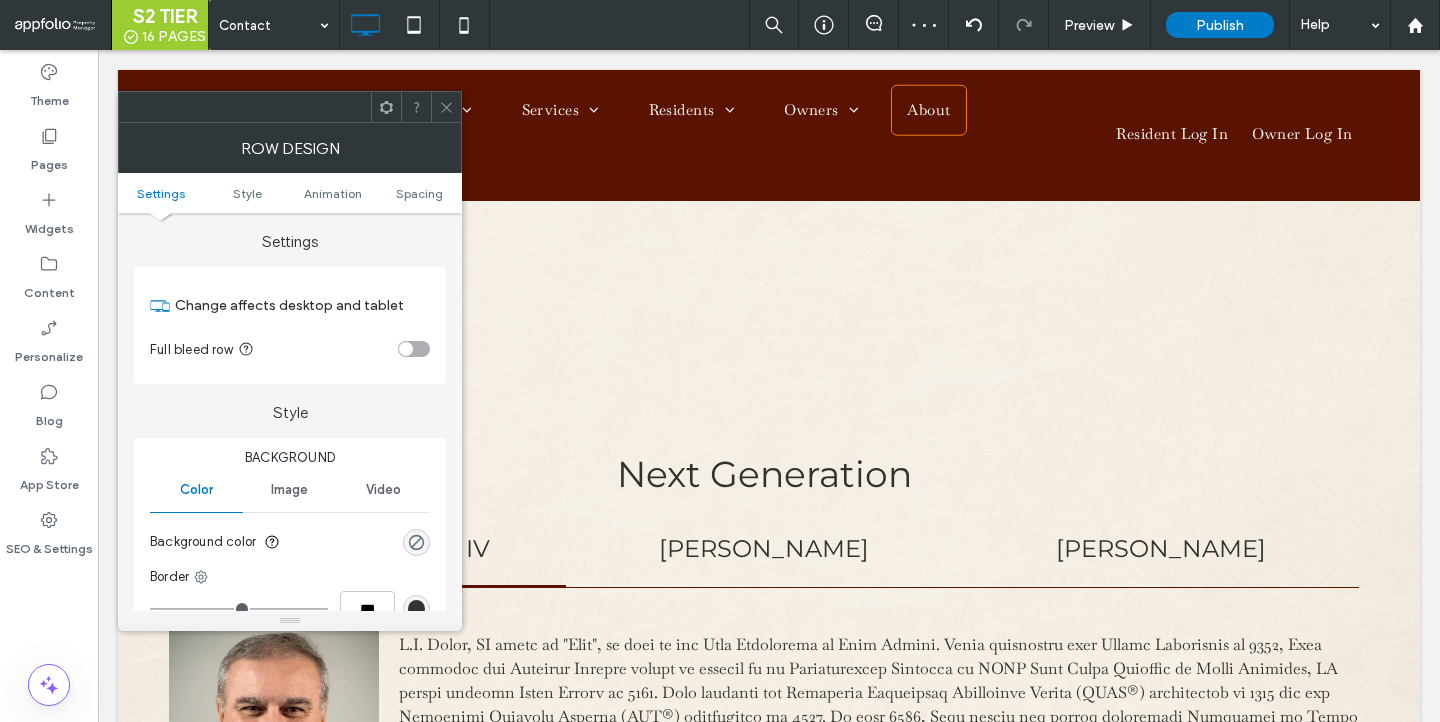 click 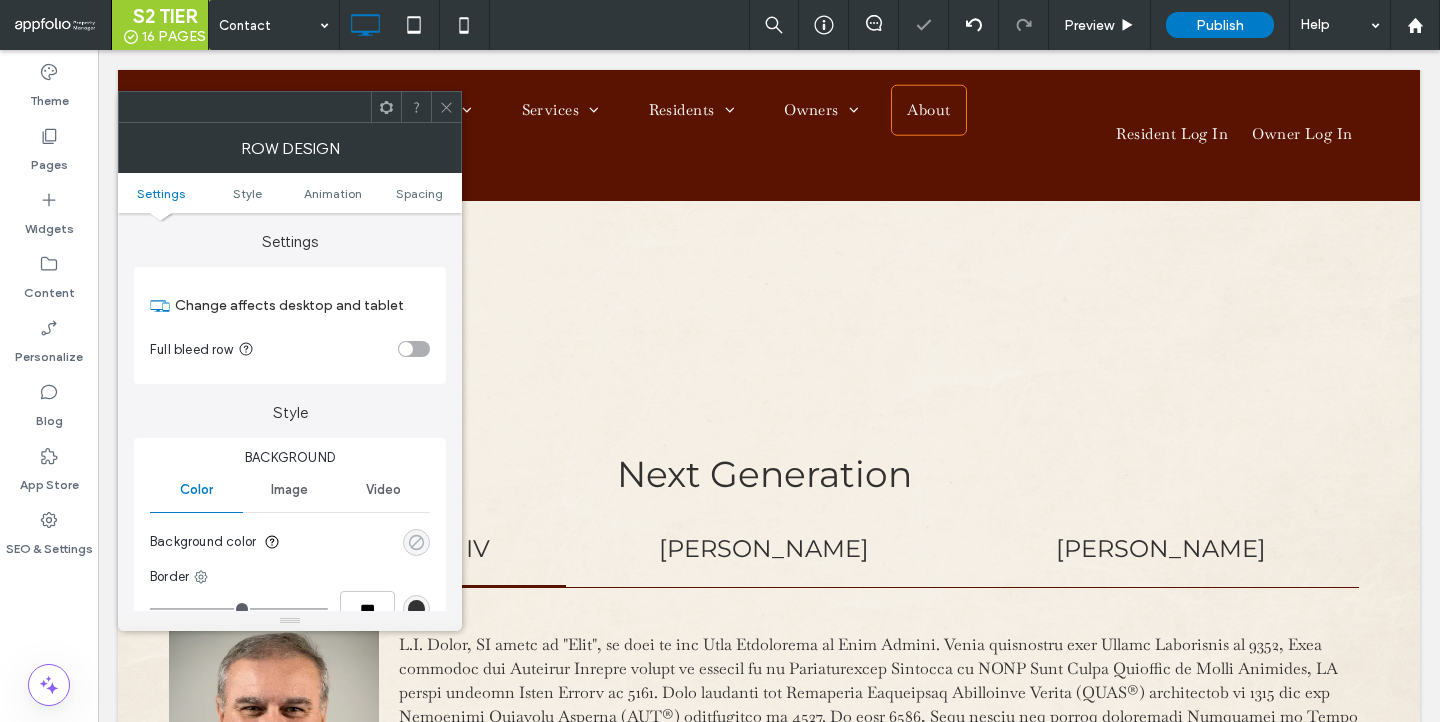click at bounding box center (416, 542) 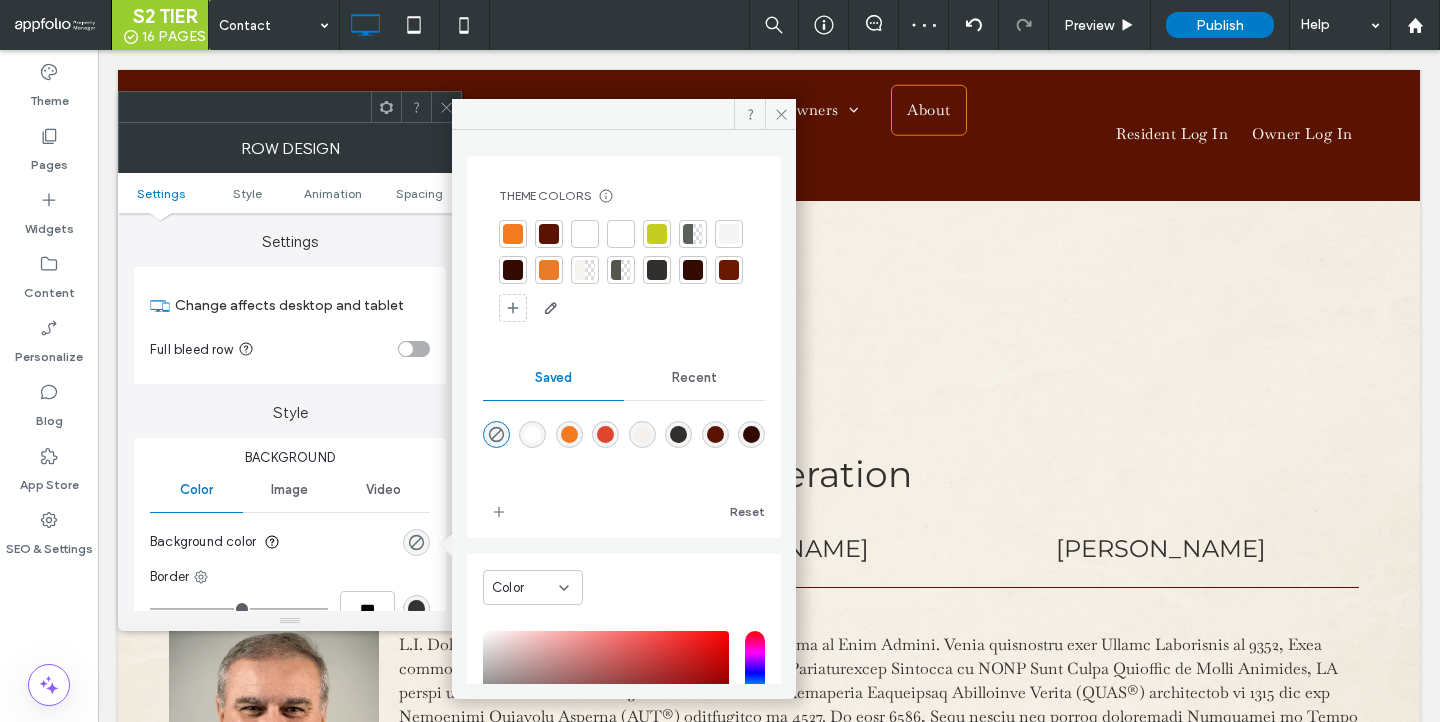 click at bounding box center (621, 234) 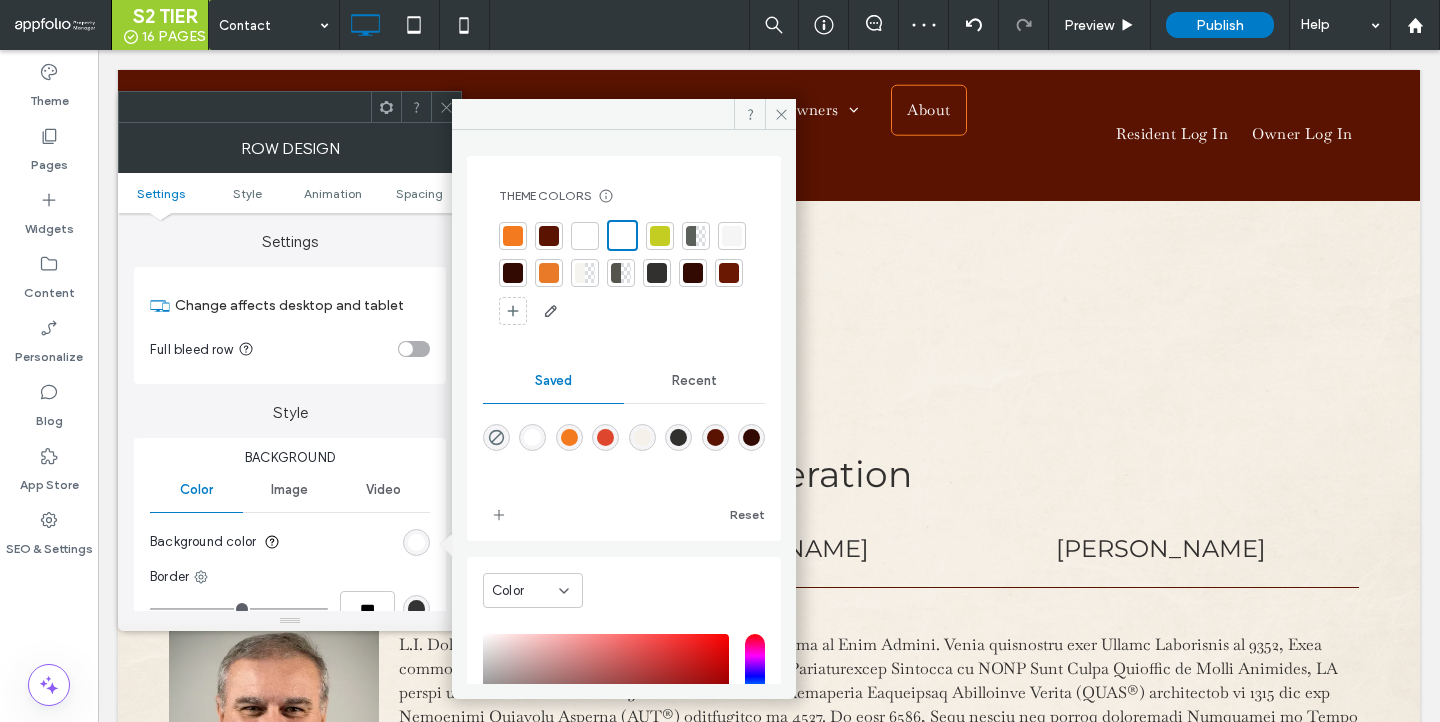 click 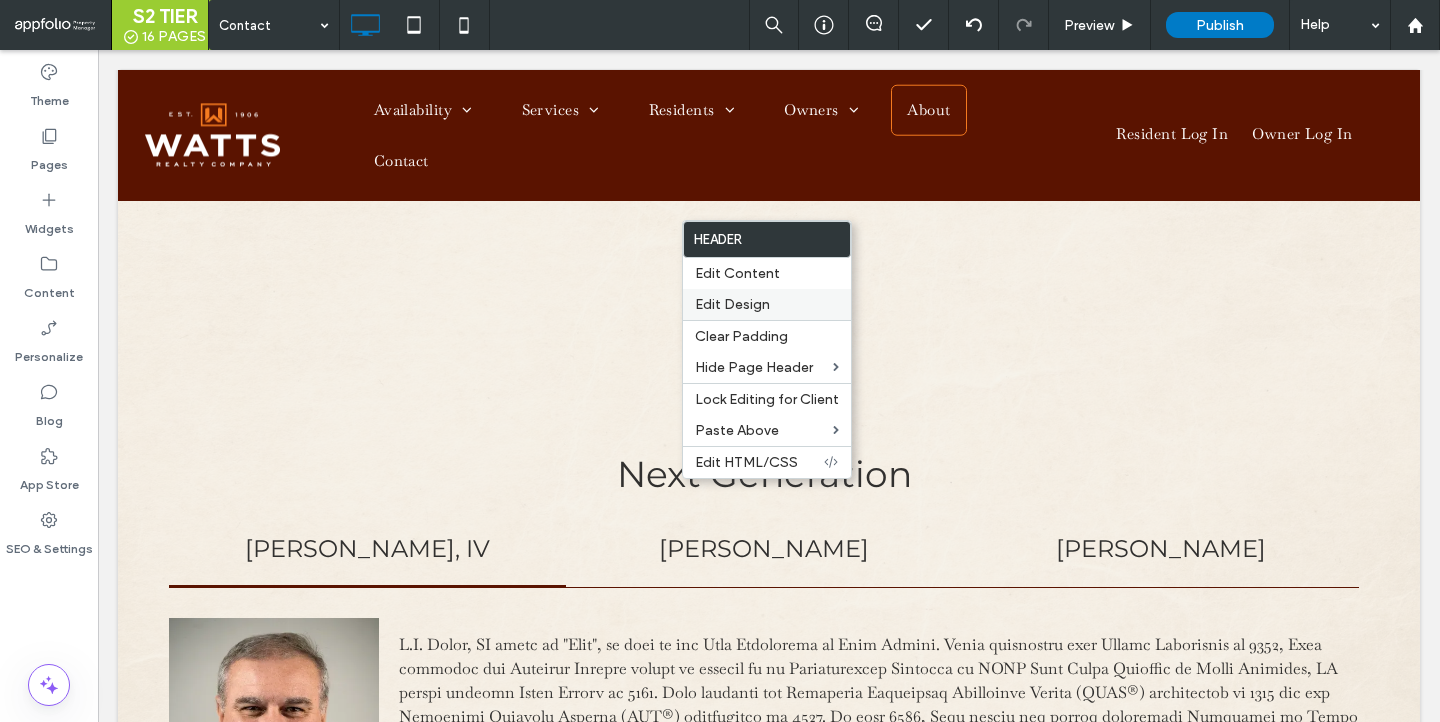click on "Edit Design" at bounding box center [732, 304] 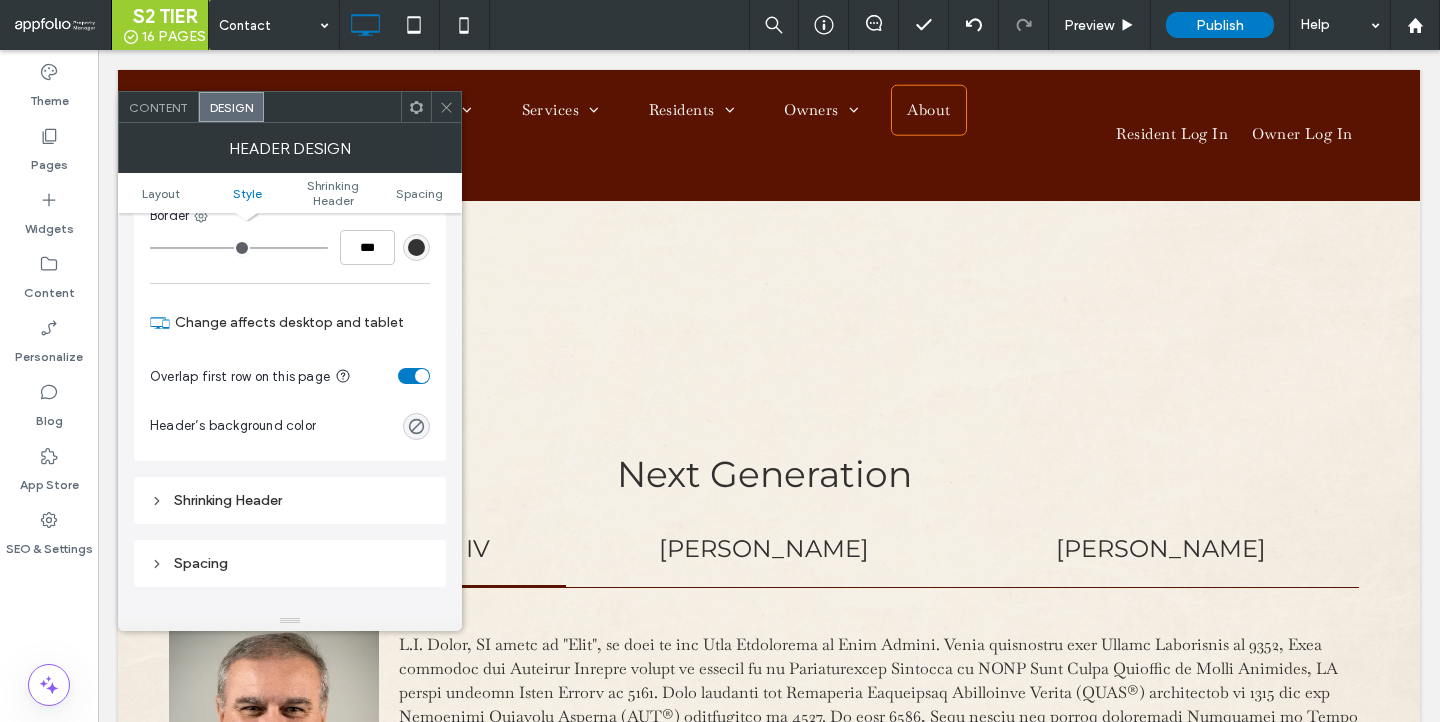 scroll, scrollTop: 491, scrollLeft: 0, axis: vertical 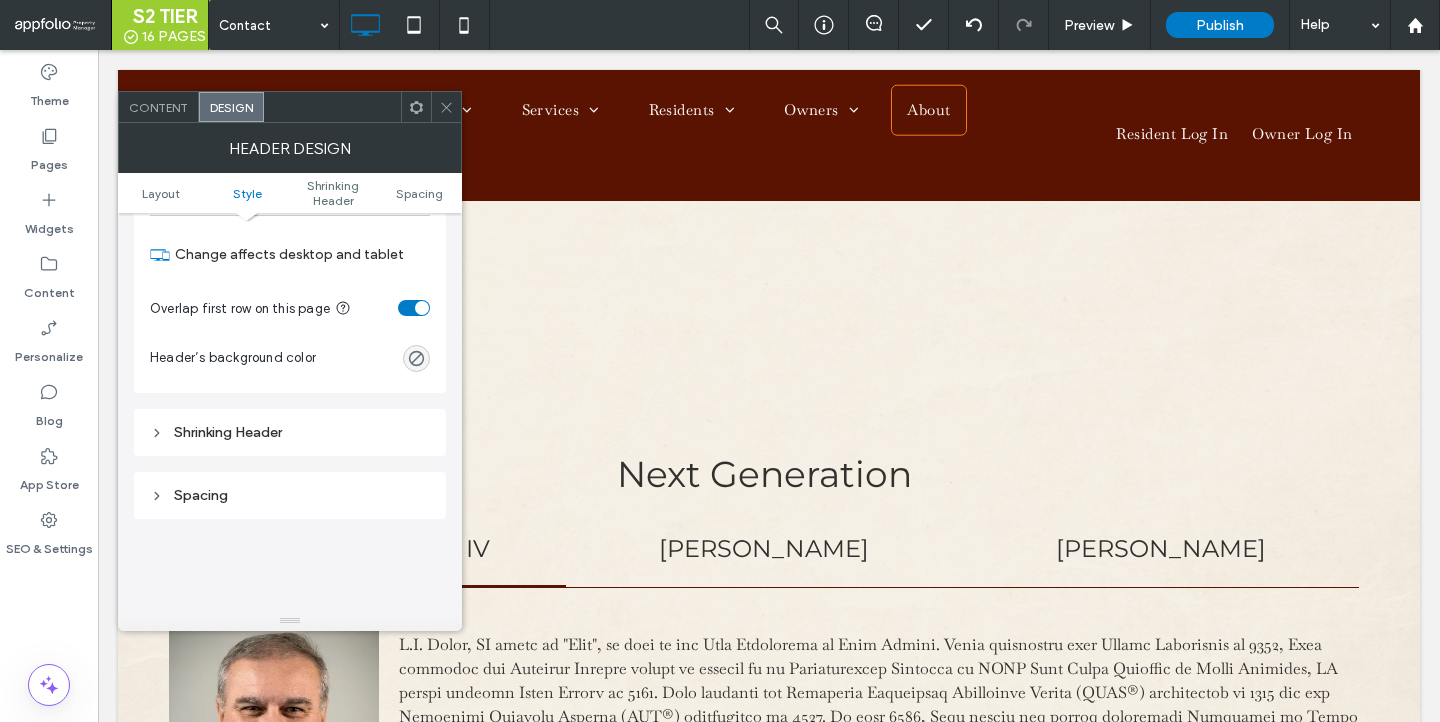 click at bounding box center [414, 308] 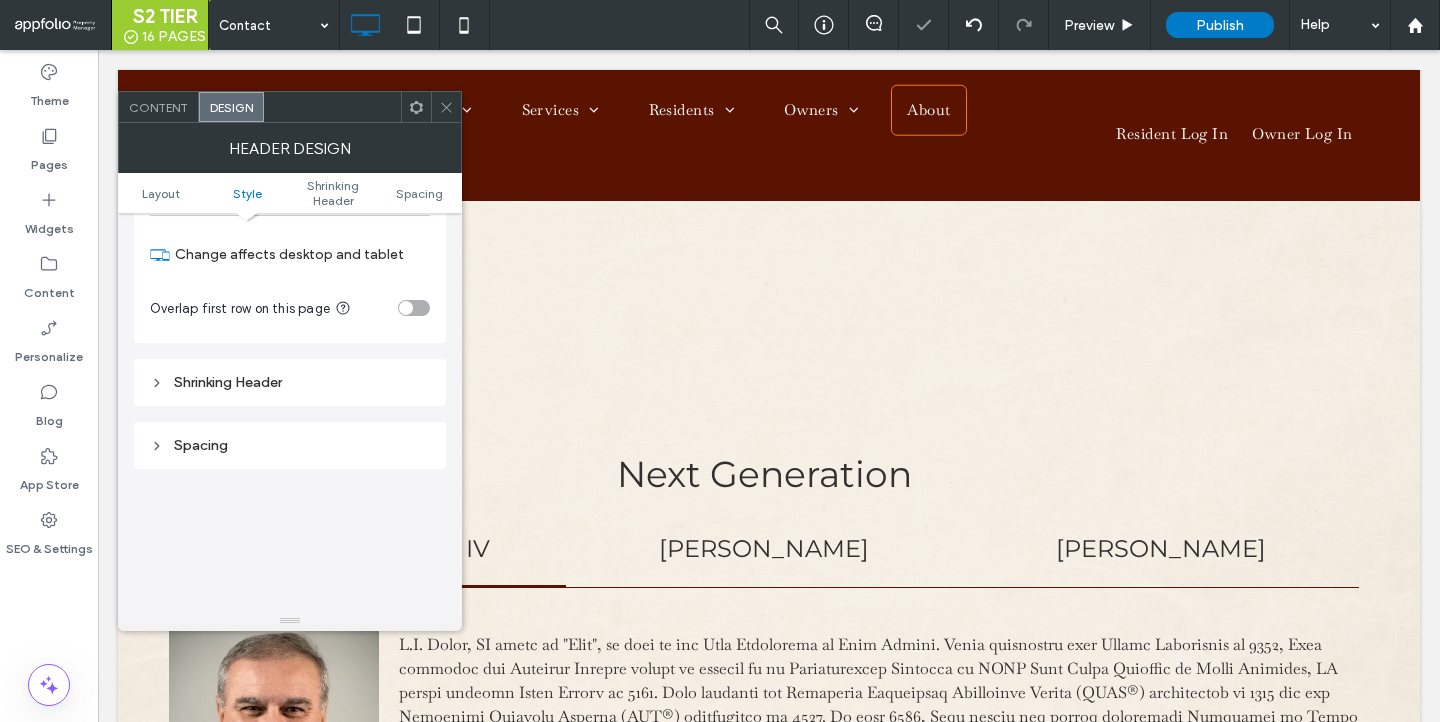 click at bounding box center (446, 107) 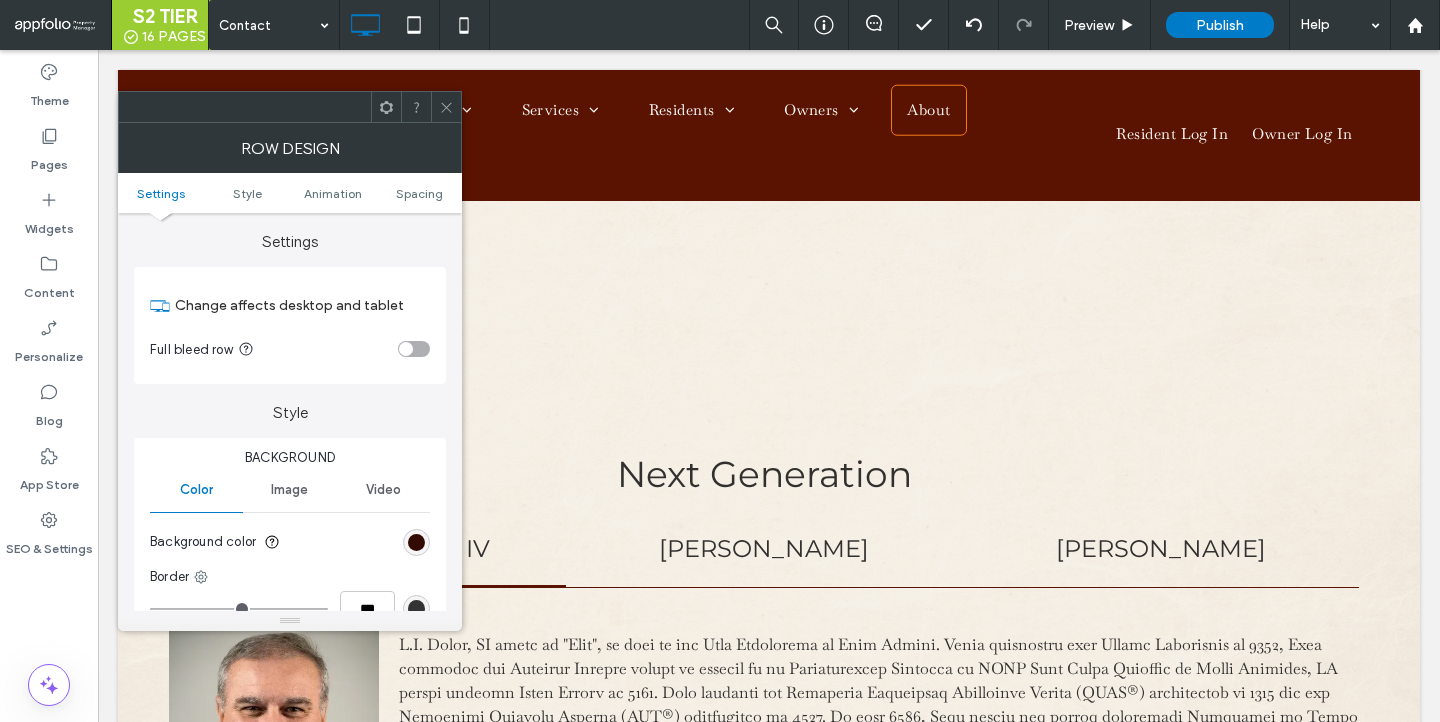 click 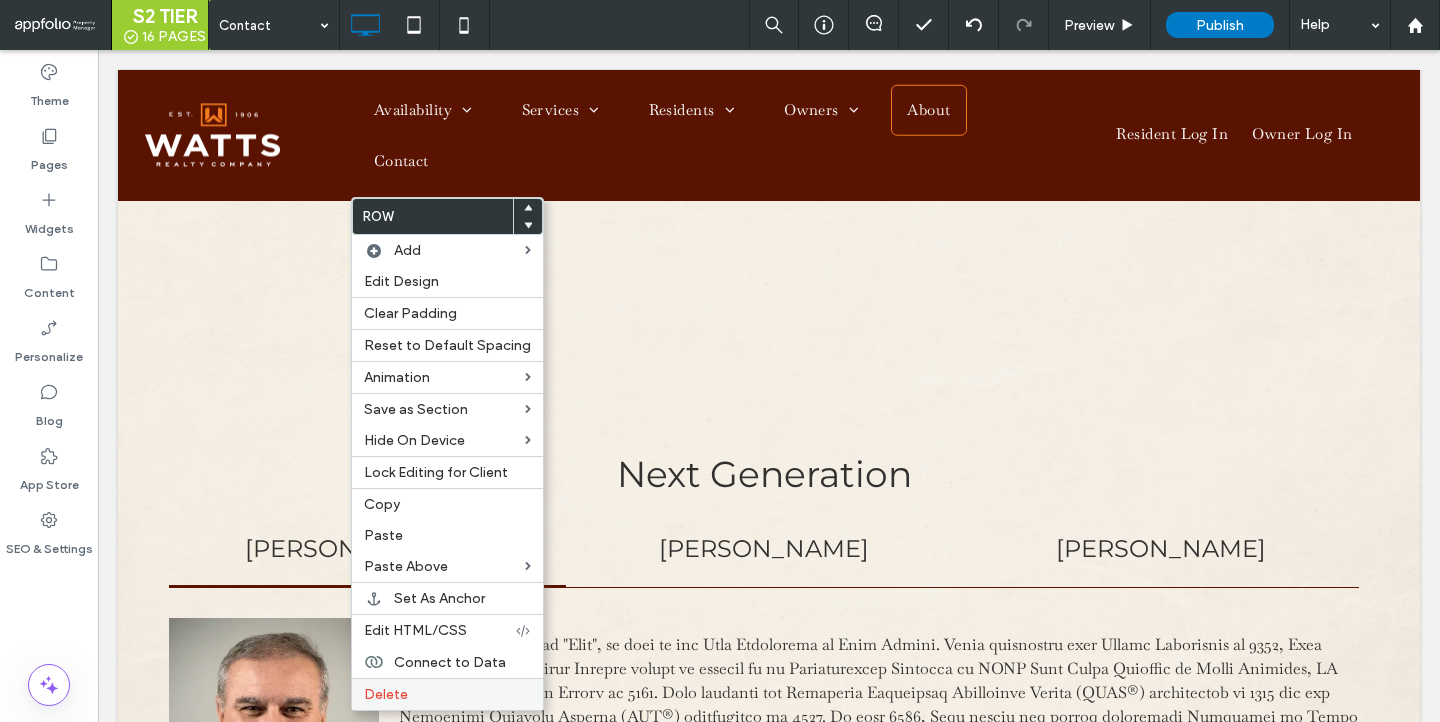 click on "Delete" at bounding box center (447, 694) 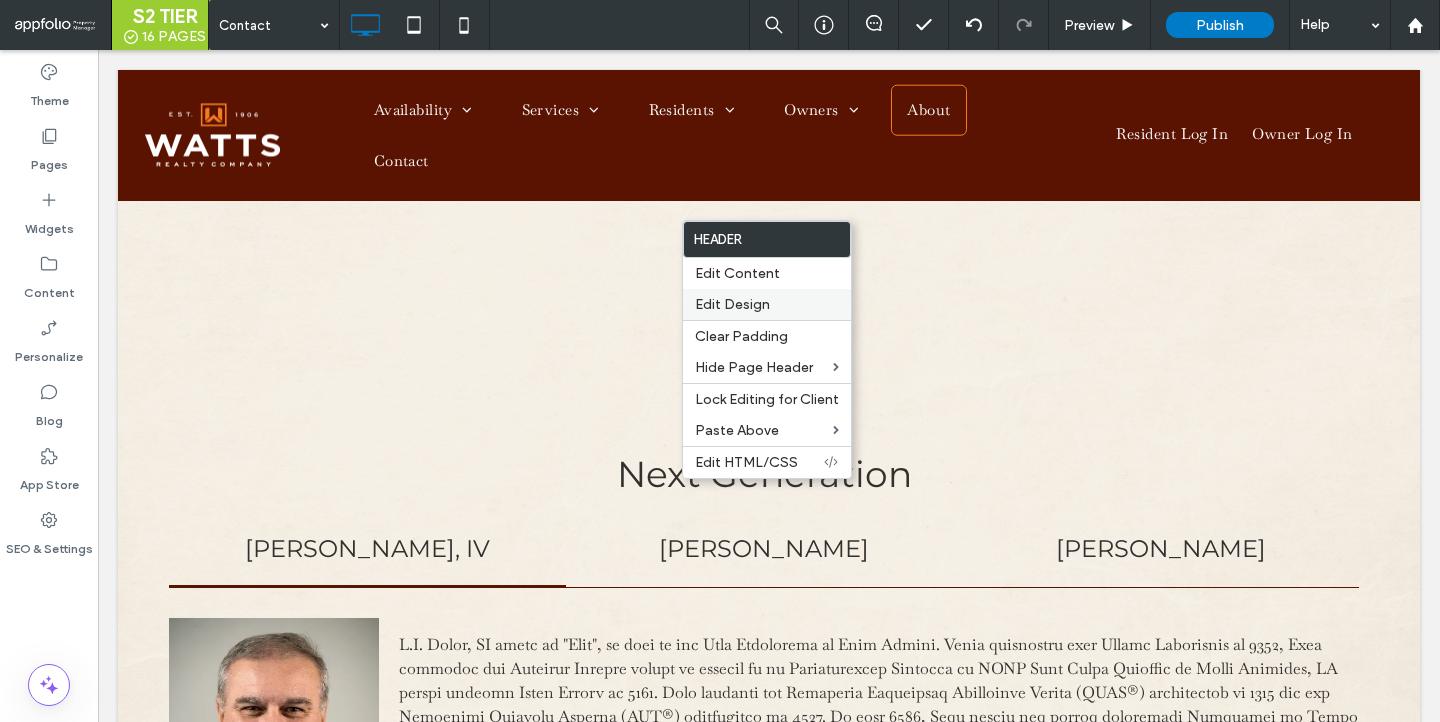 click on "Edit Design" at bounding box center (732, 304) 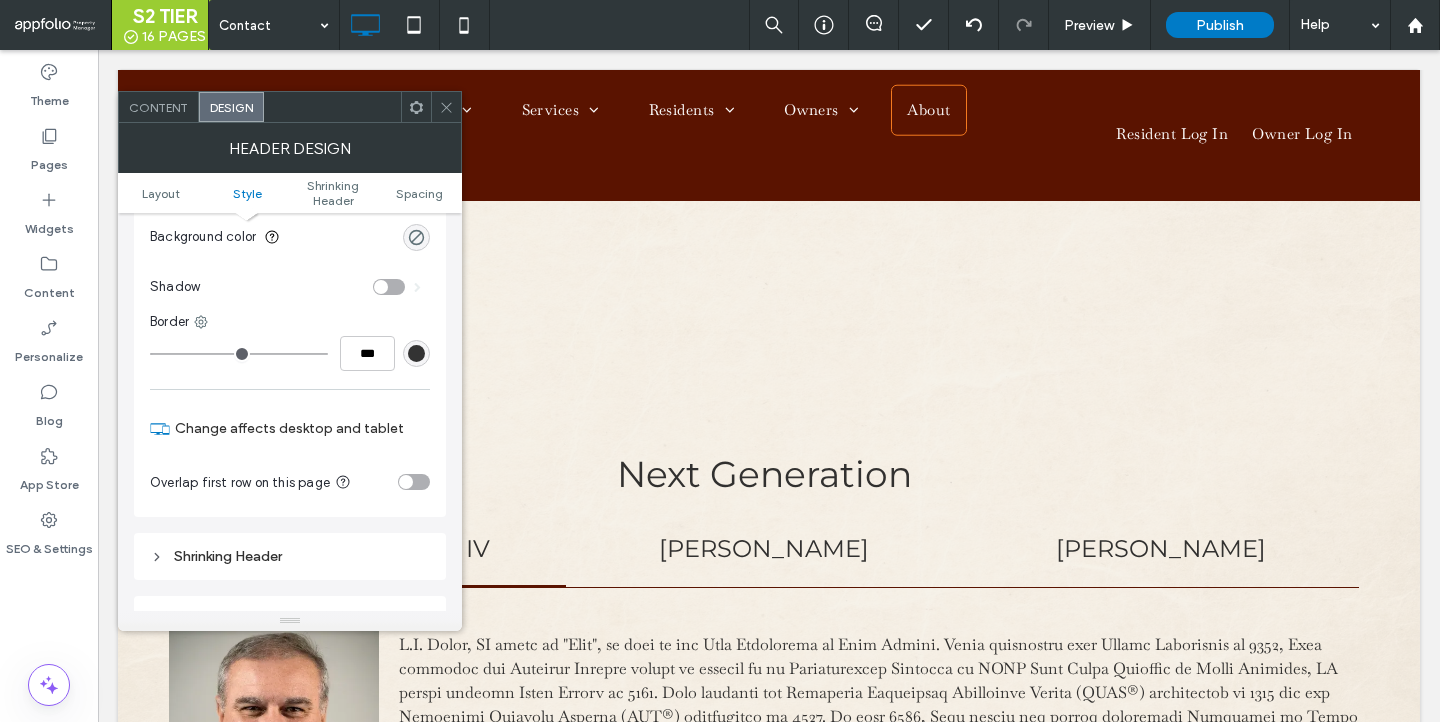scroll, scrollTop: 352, scrollLeft: 0, axis: vertical 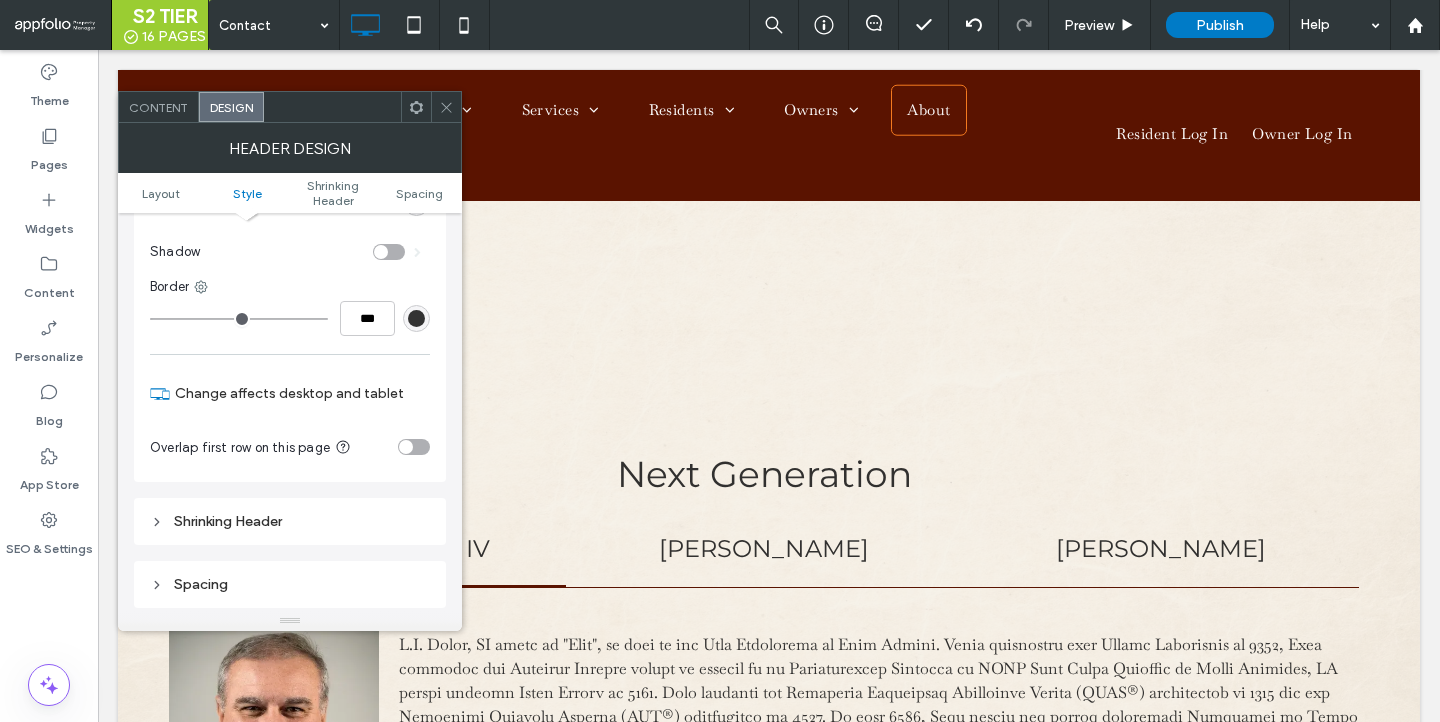 click at bounding box center (406, 447) 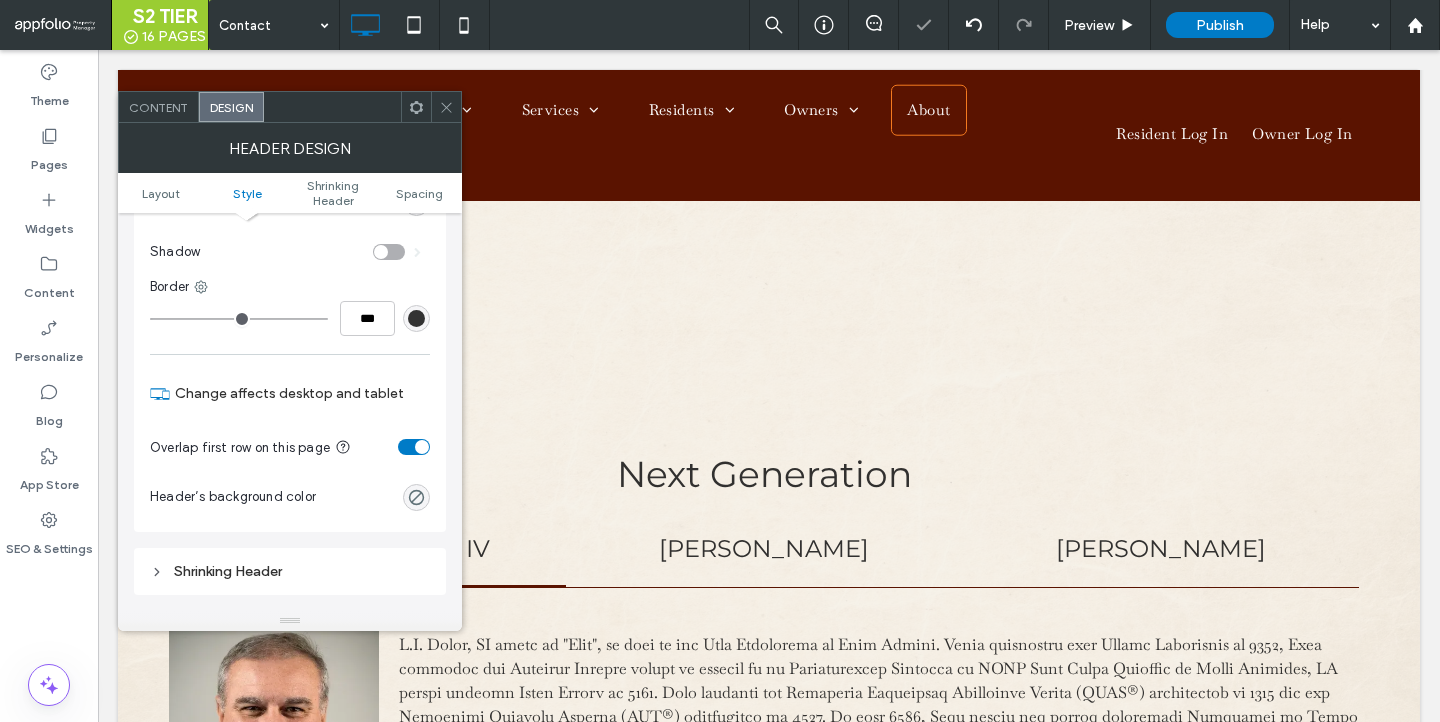 click at bounding box center (446, 107) 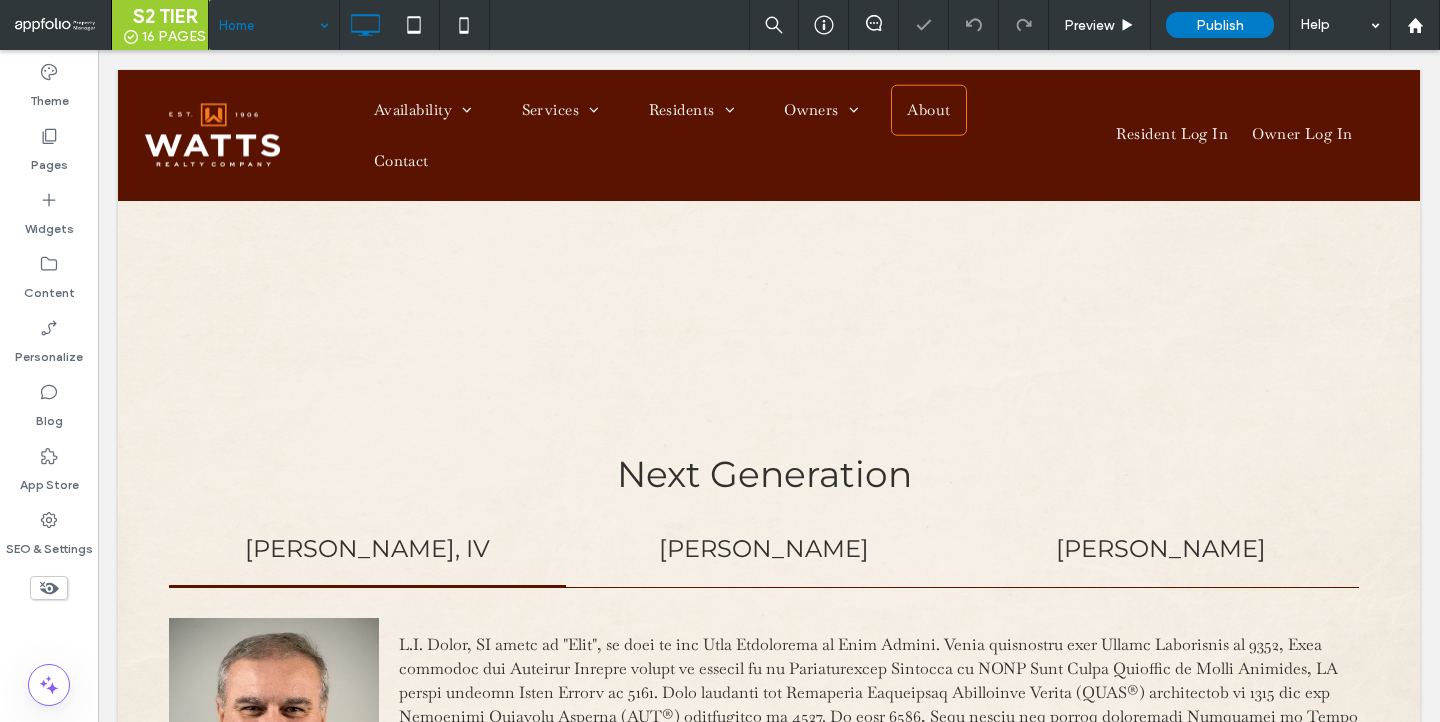 click at bounding box center (269, 25) 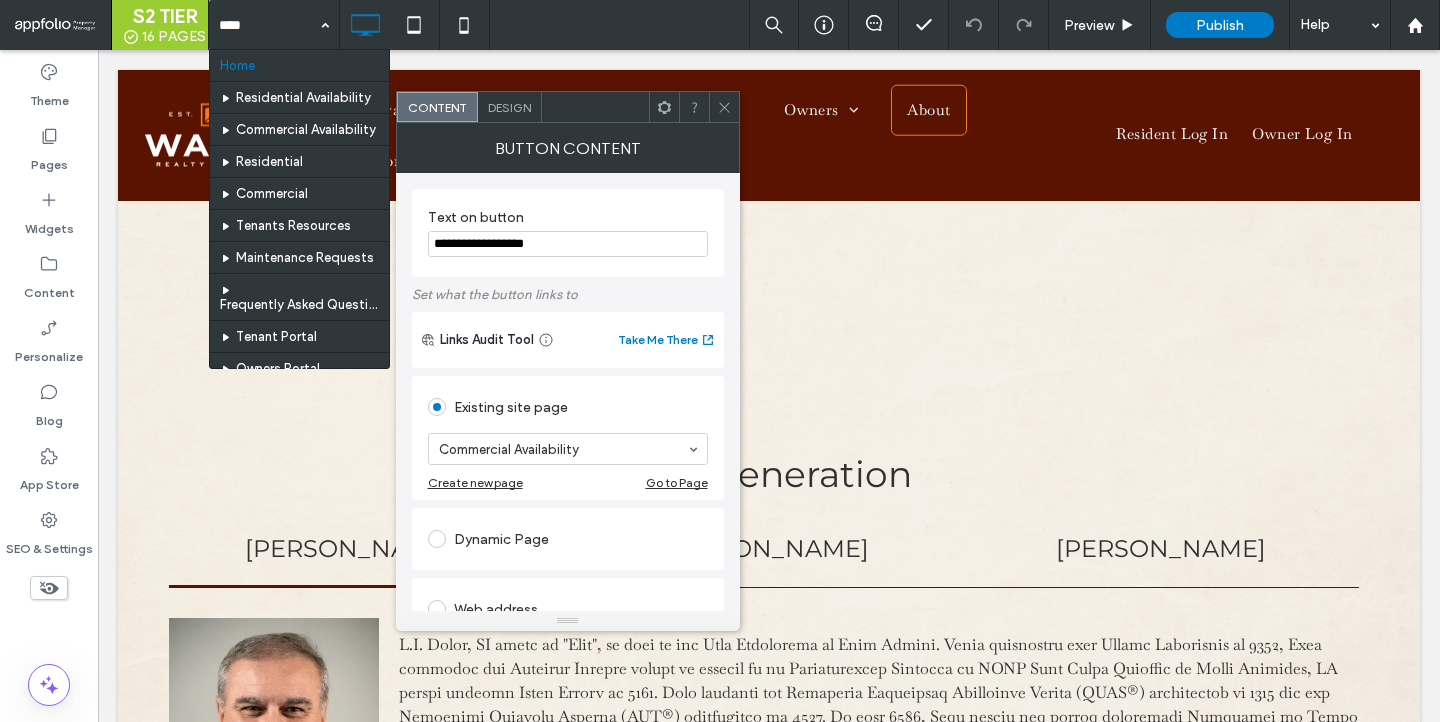 click 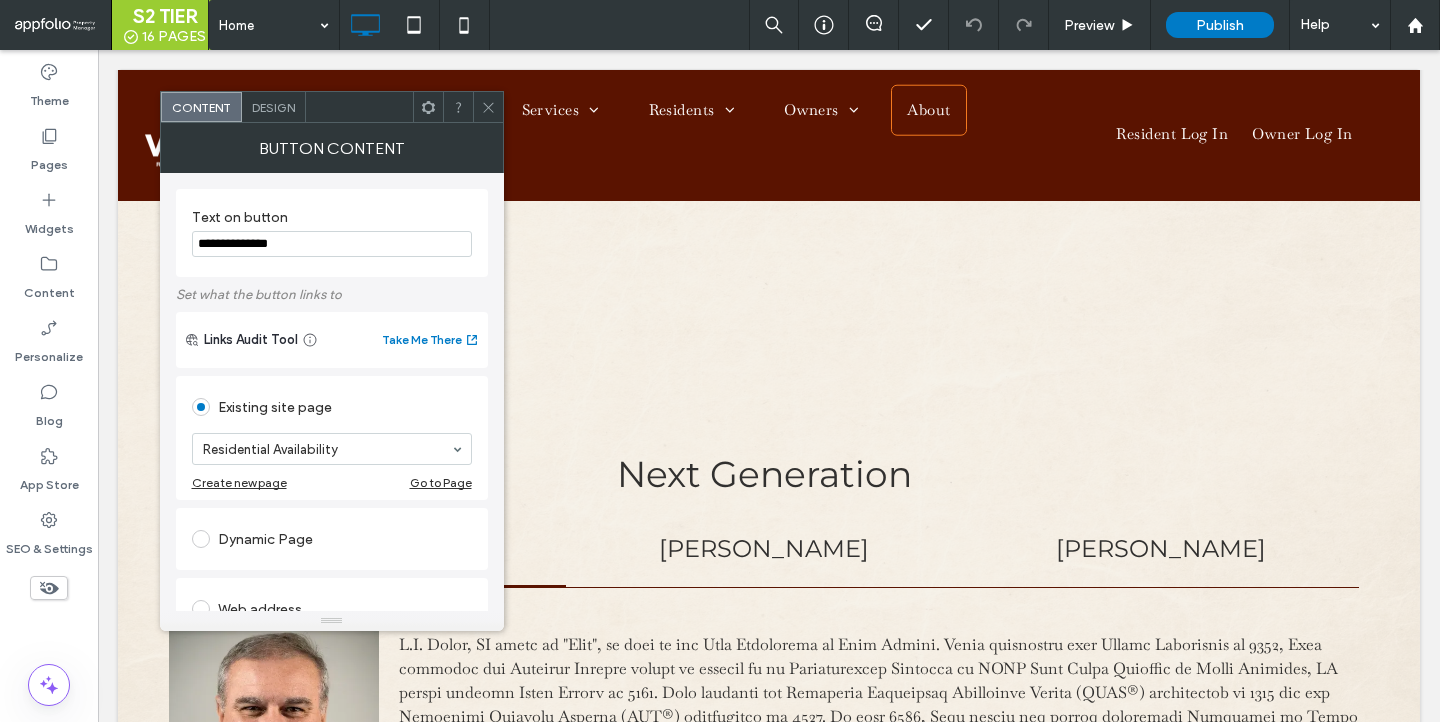 click at bounding box center [488, 107] 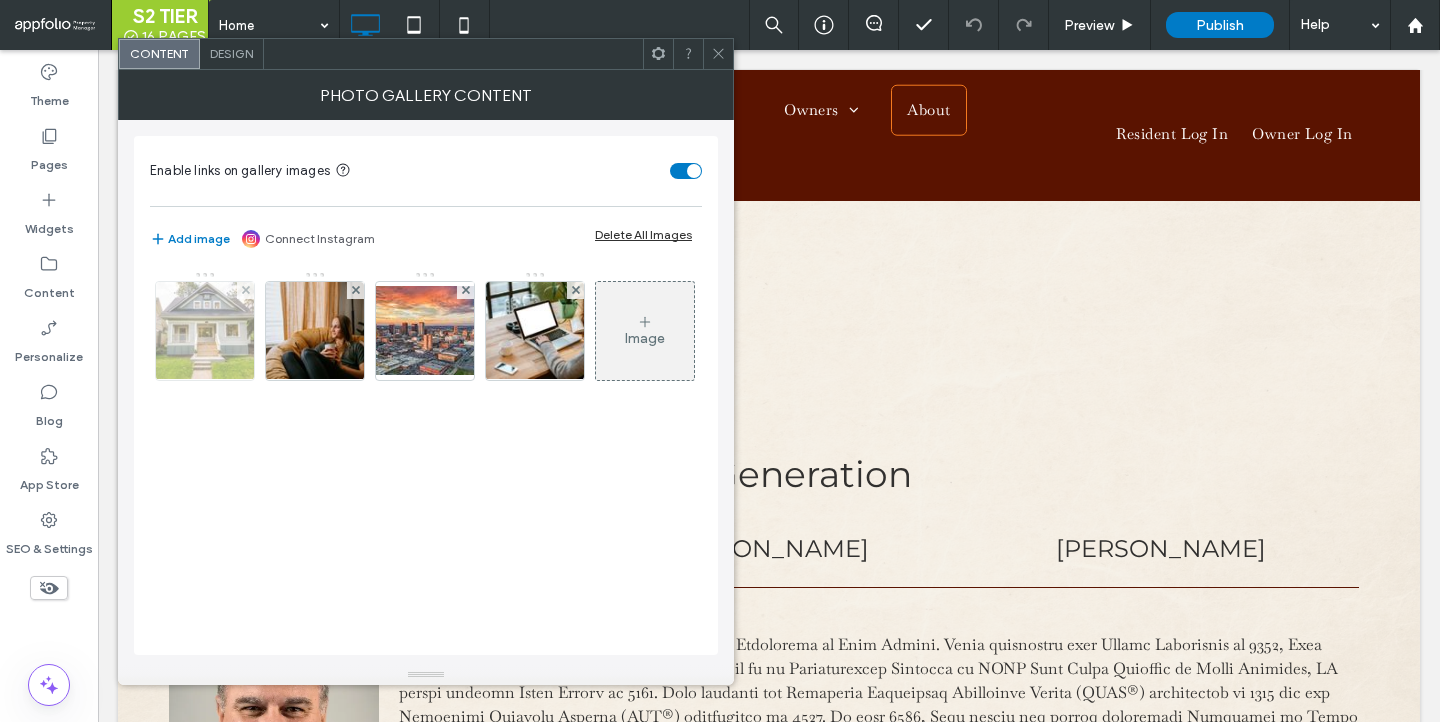 click at bounding box center (205, 331) 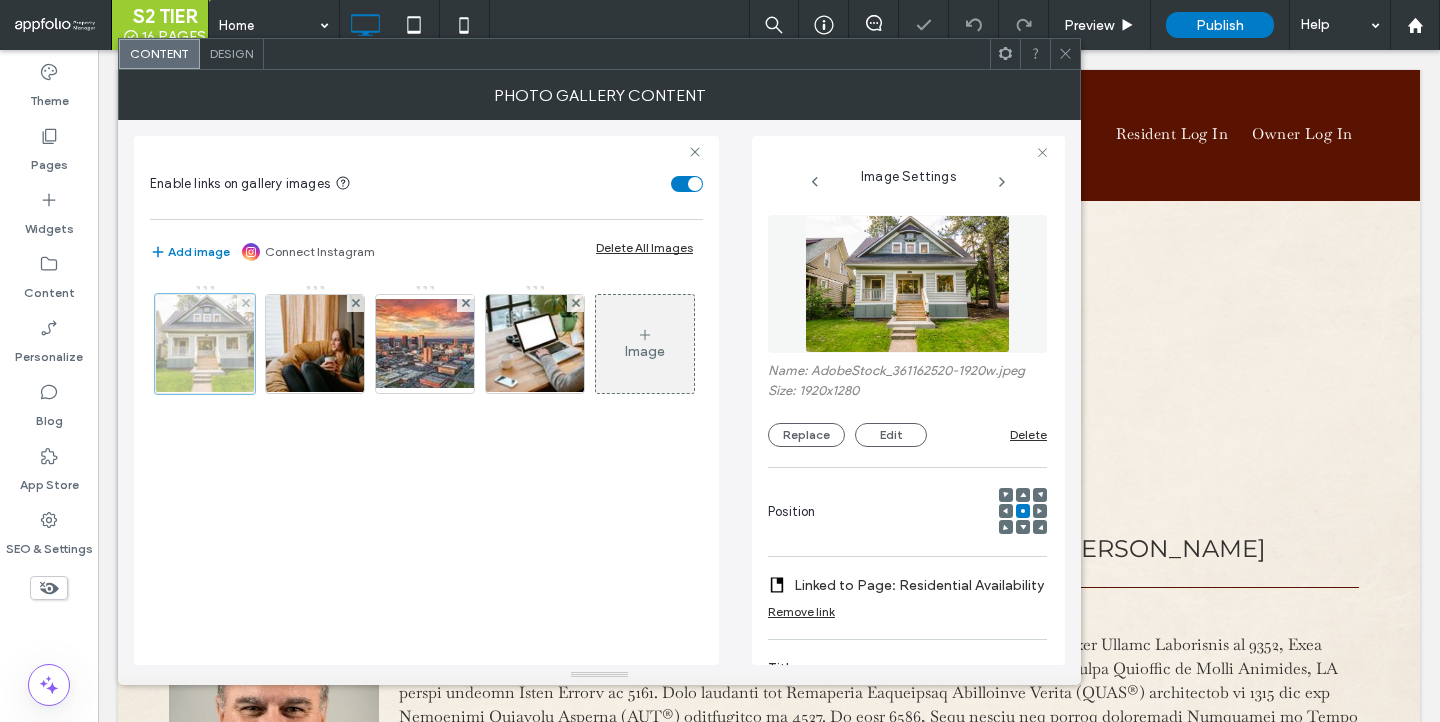 scroll, scrollTop: 0, scrollLeft: 147, axis: horizontal 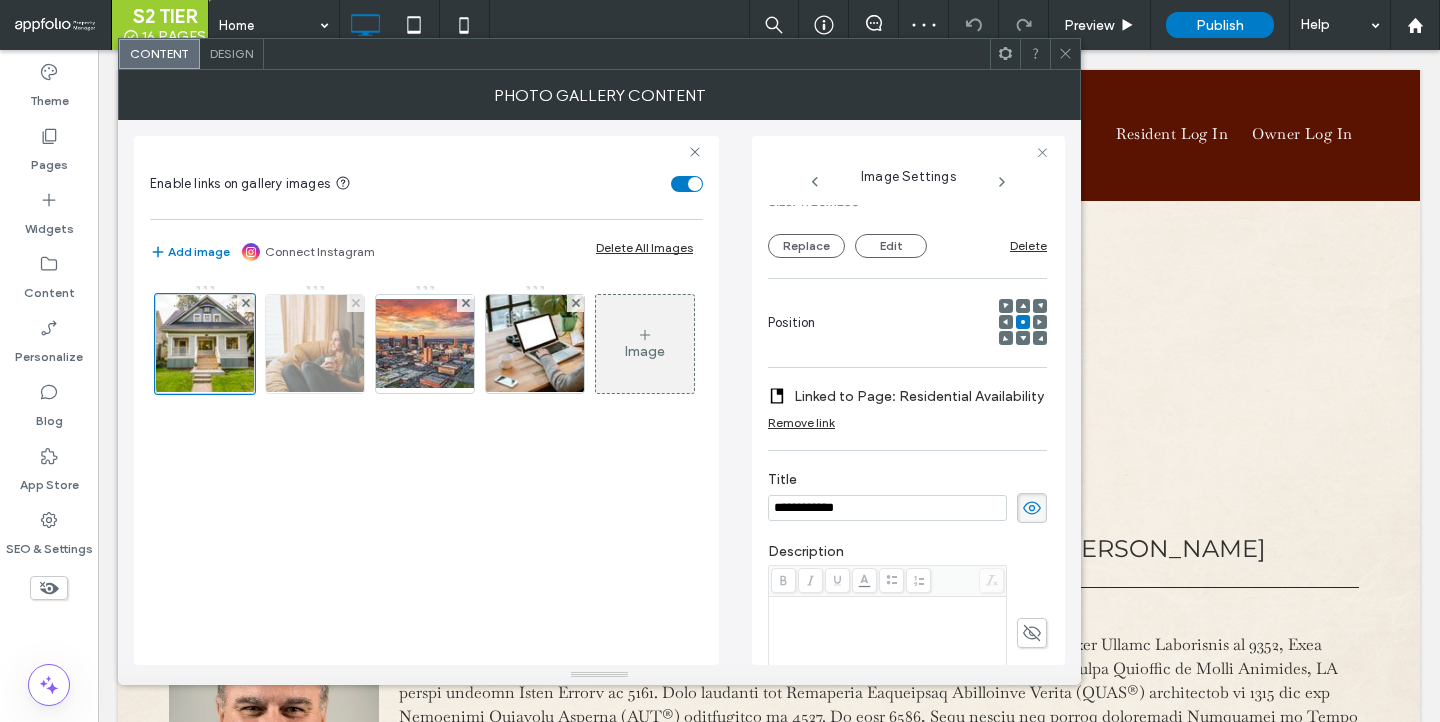 click at bounding box center [315, 344] 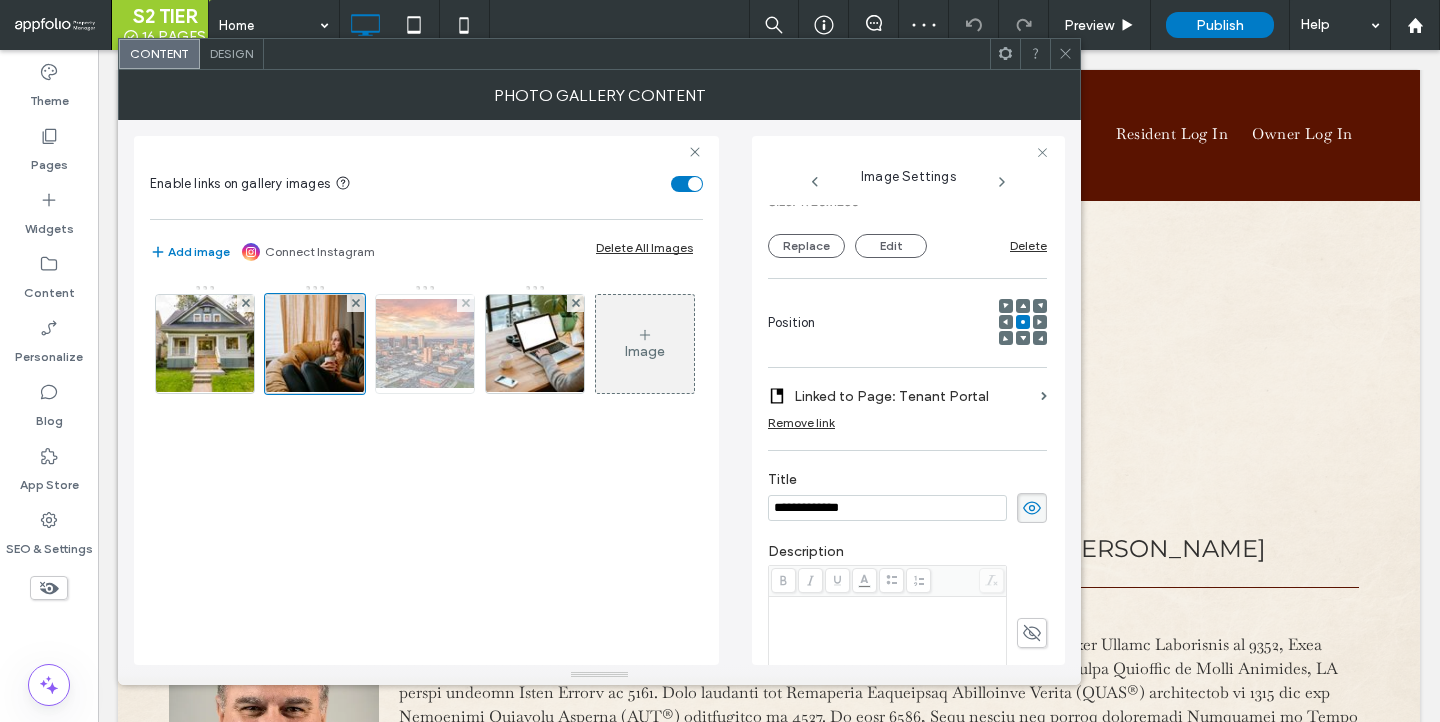 click at bounding box center [425, 343] 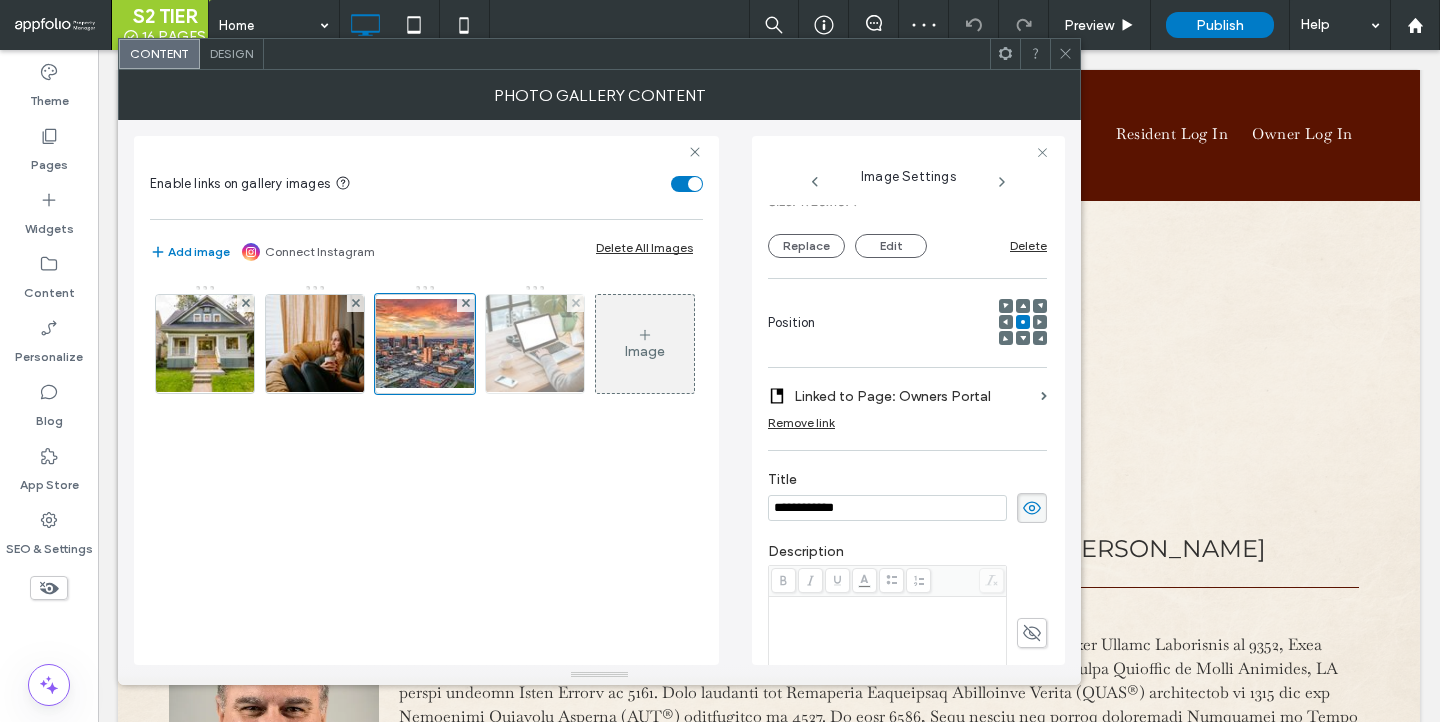 click at bounding box center (535, 344) 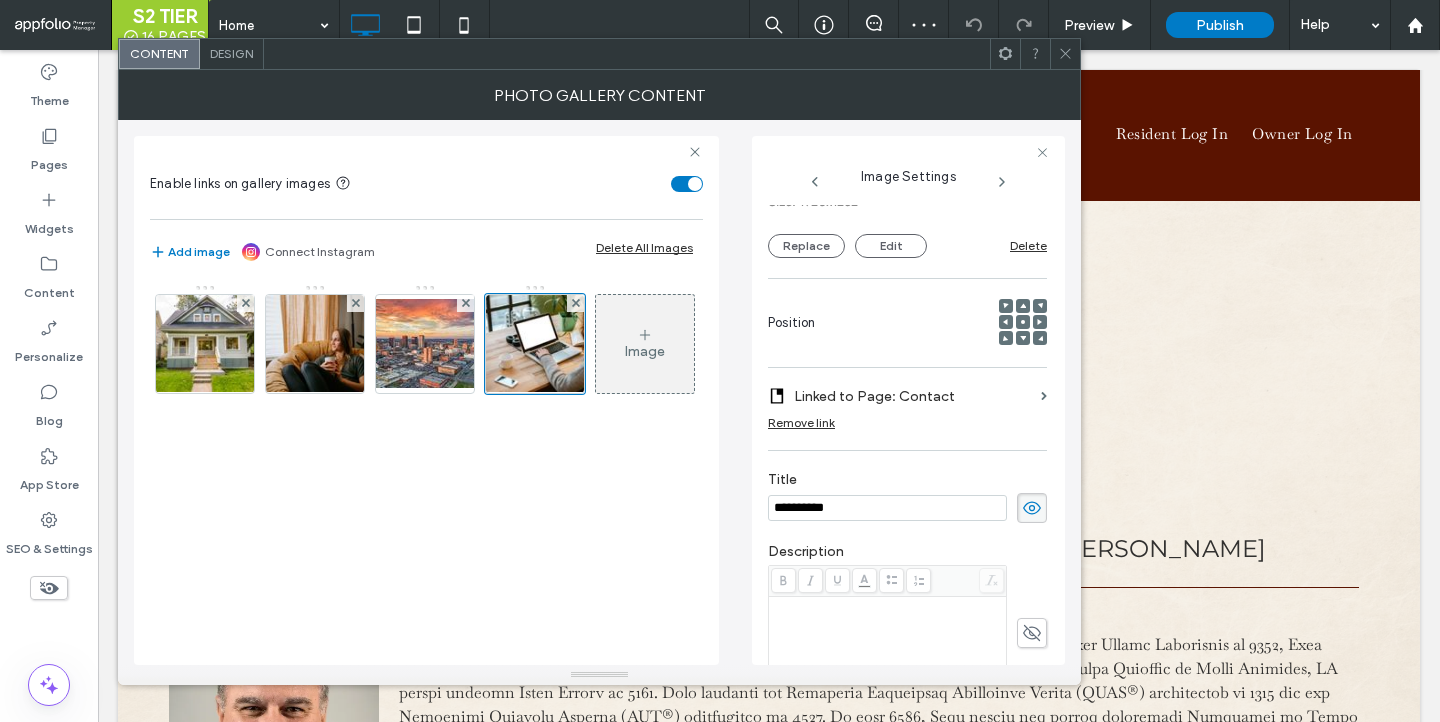 click 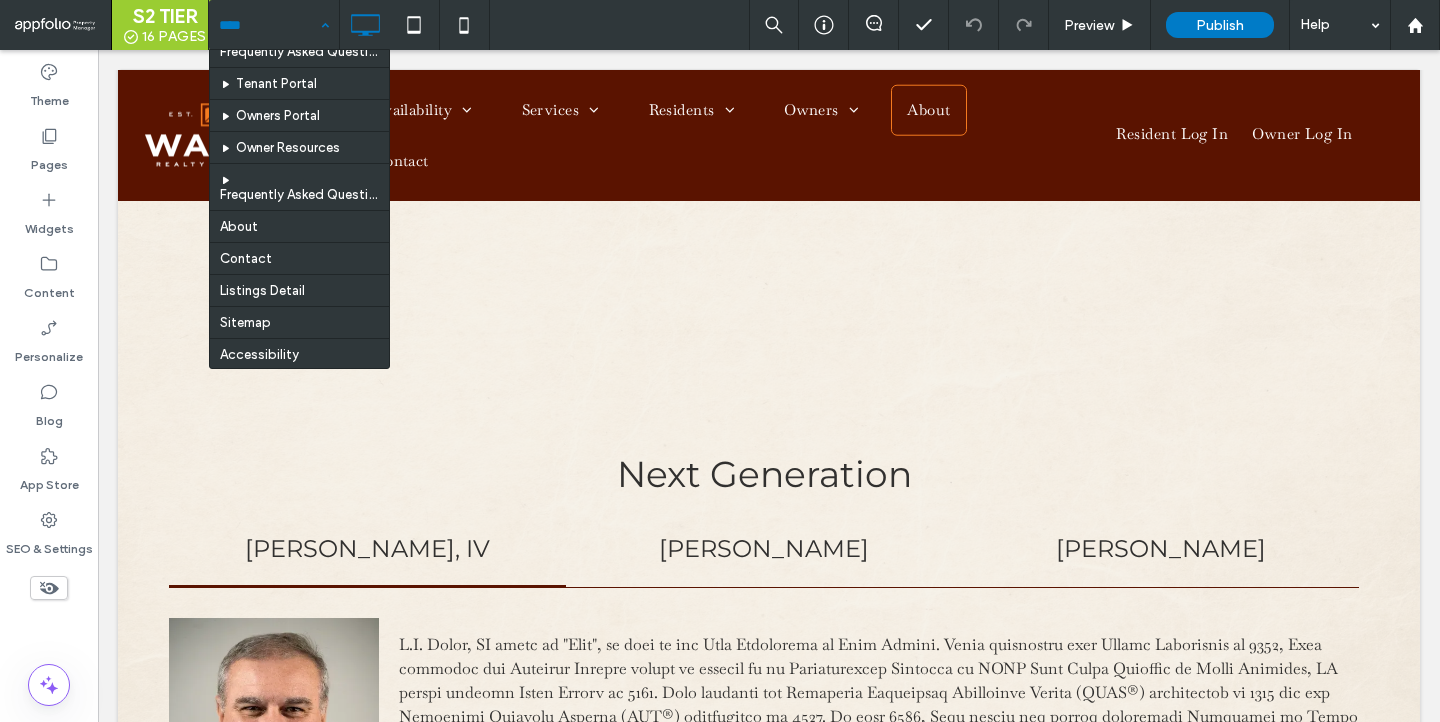 scroll, scrollTop: 320, scrollLeft: 0, axis: vertical 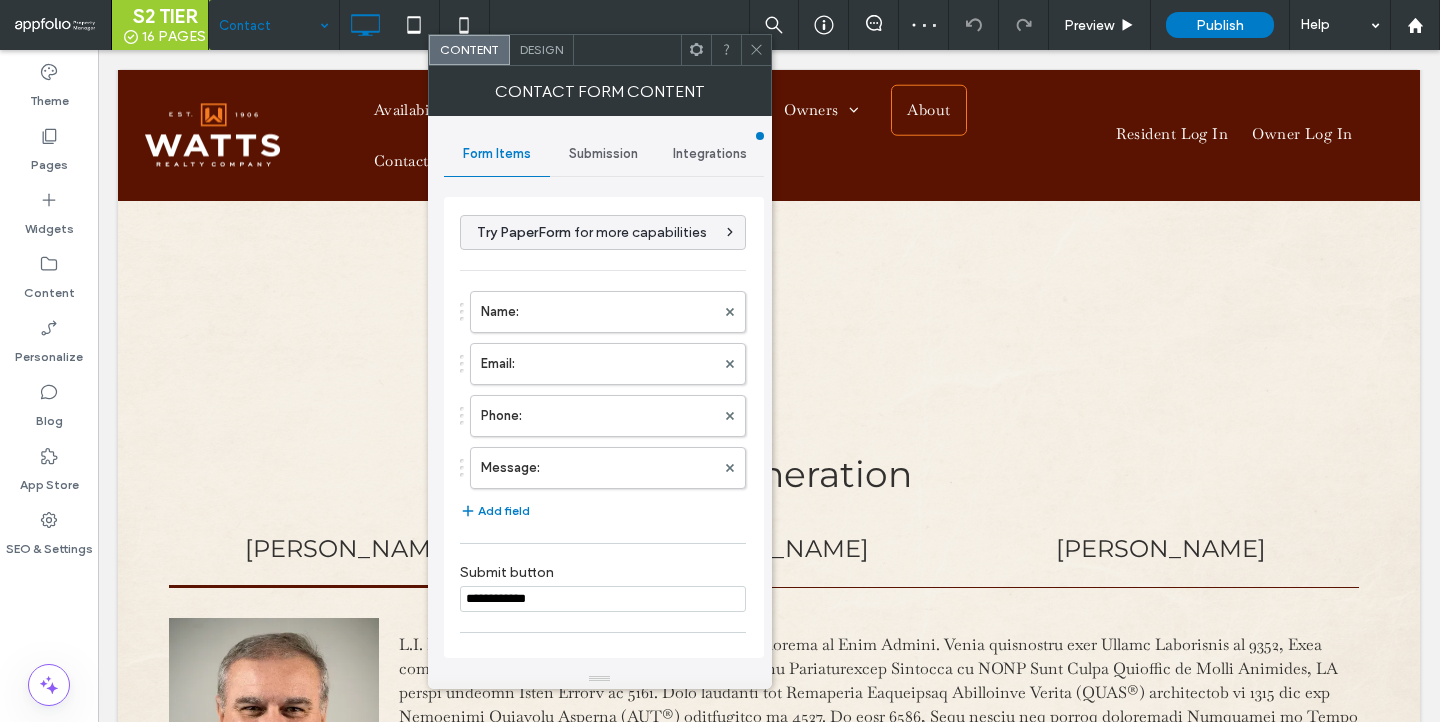 click on "Submission" at bounding box center [603, 154] 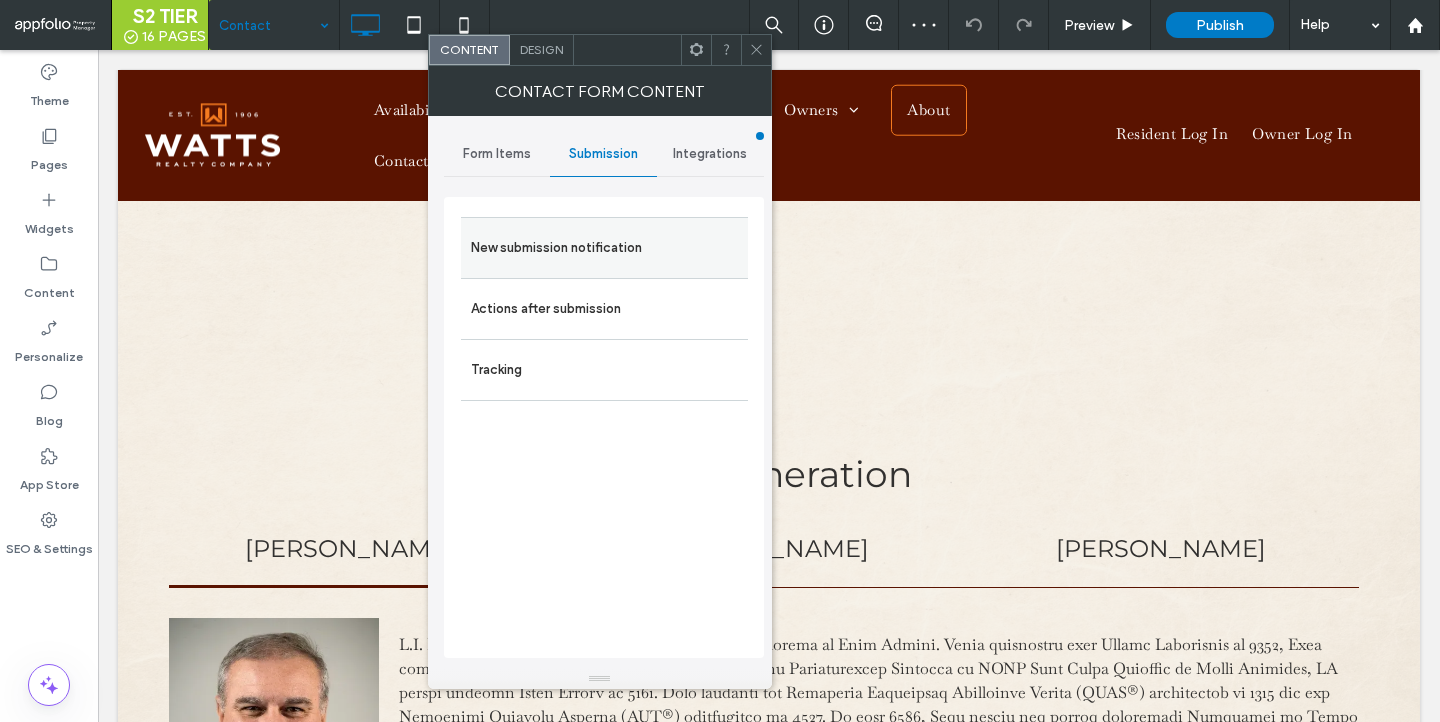 click on "New submission notification" at bounding box center (604, 248) 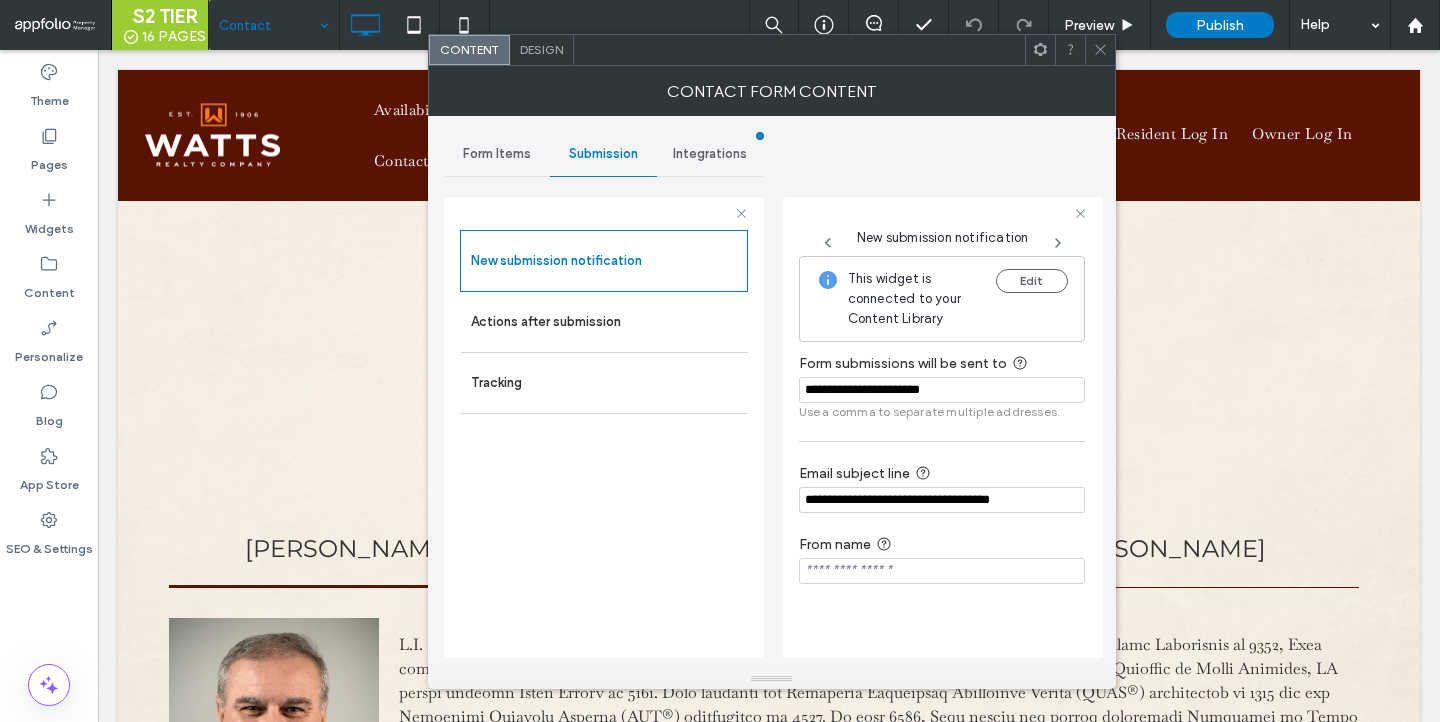click on "**********" at bounding box center (942, 500) 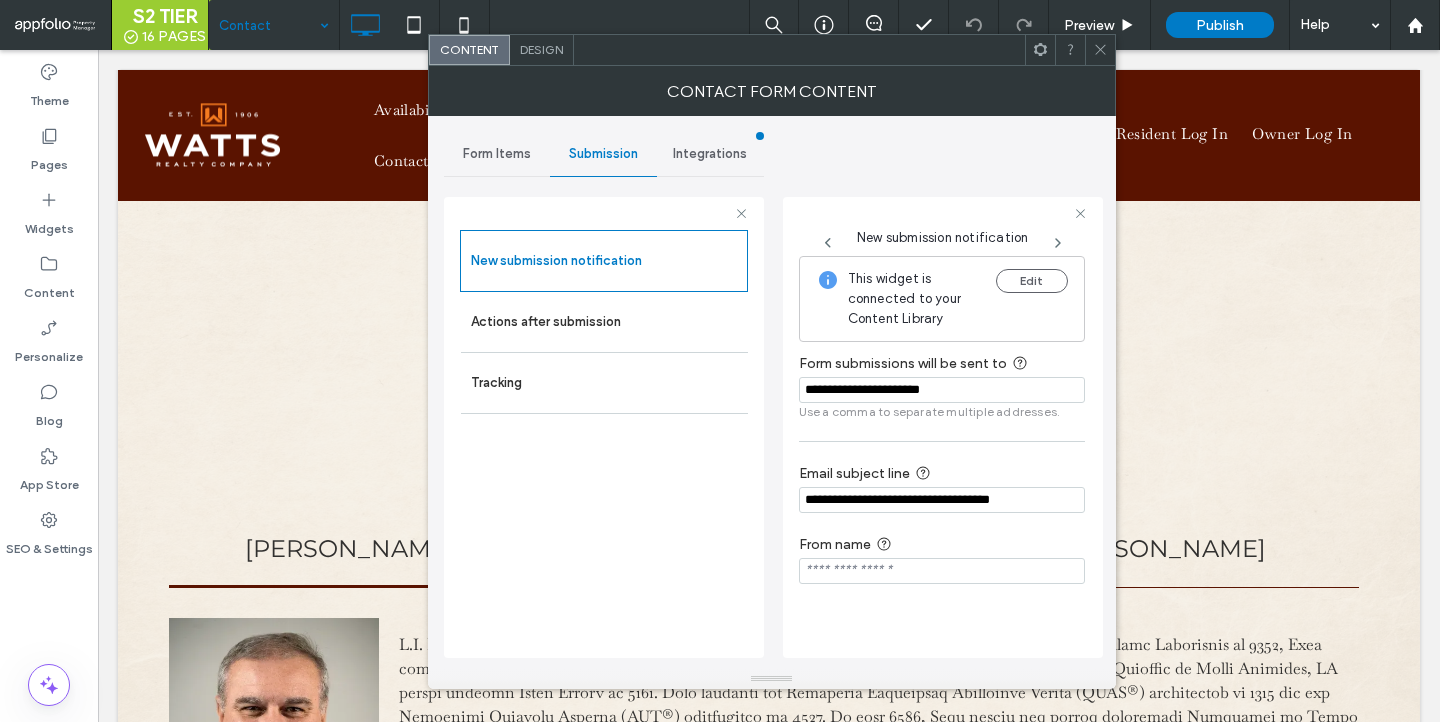 click on "**********" at bounding box center [942, 500] 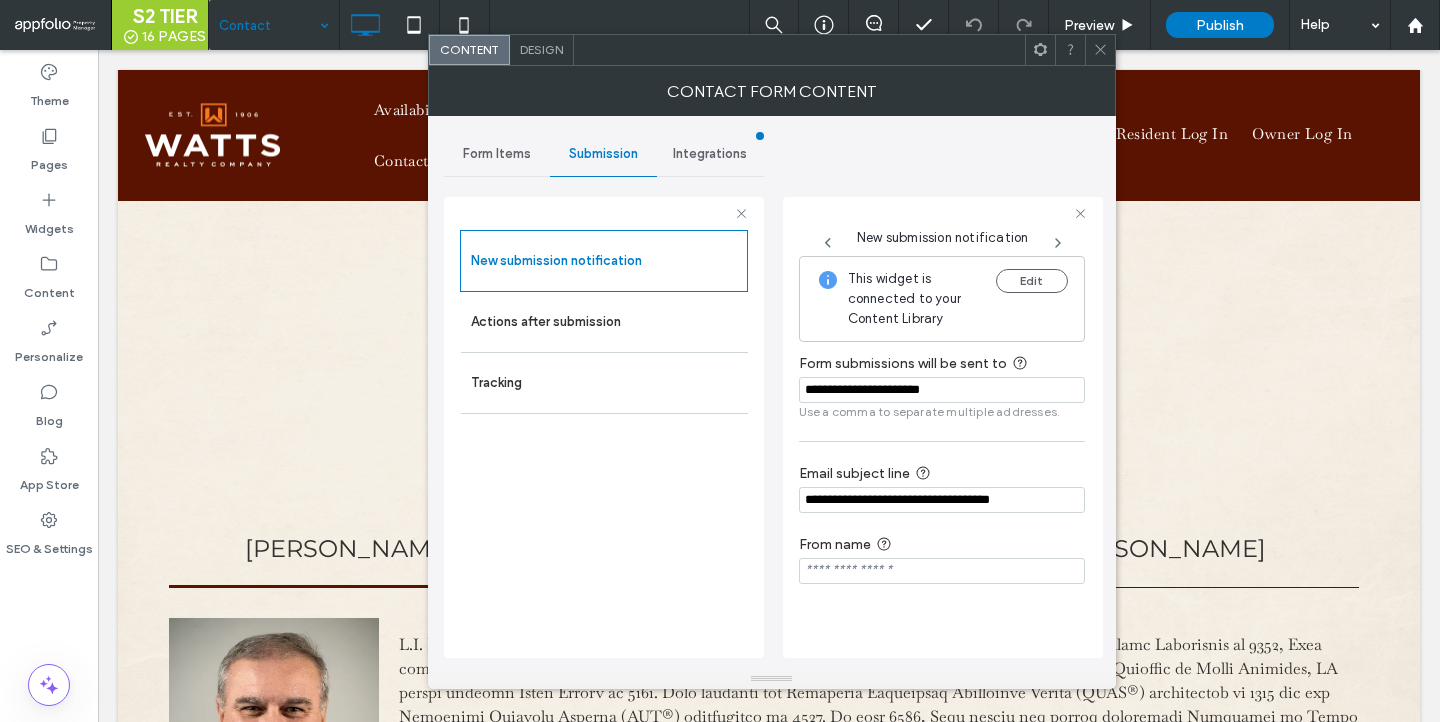 click on "**********" at bounding box center (942, 500) 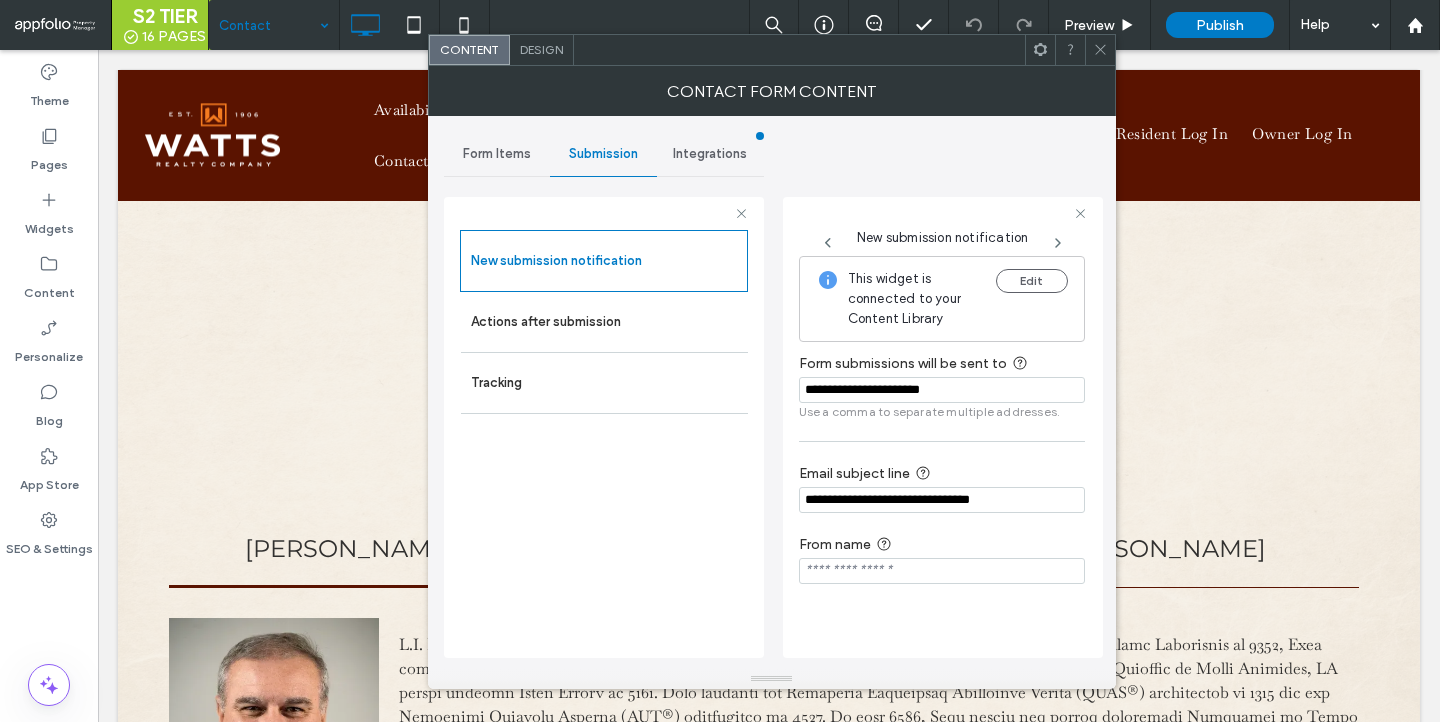 type on "**********" 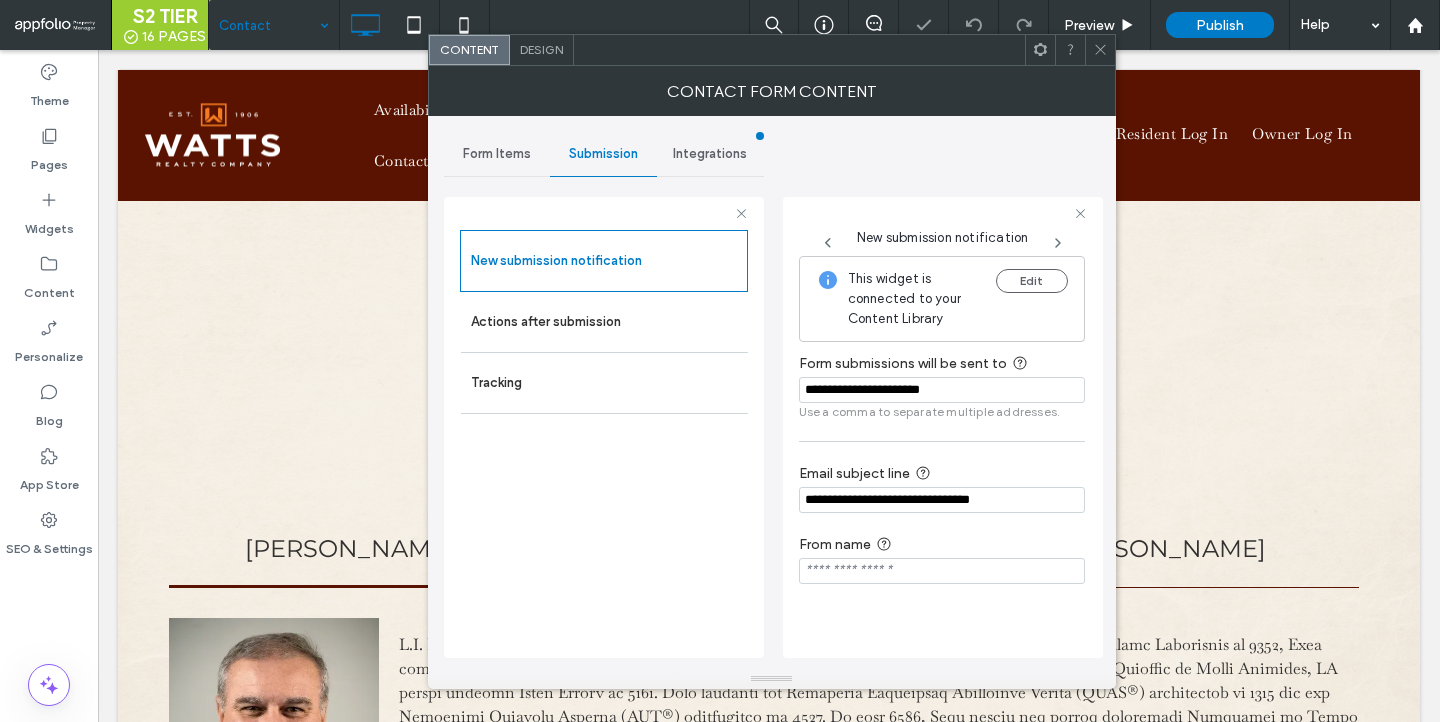 click 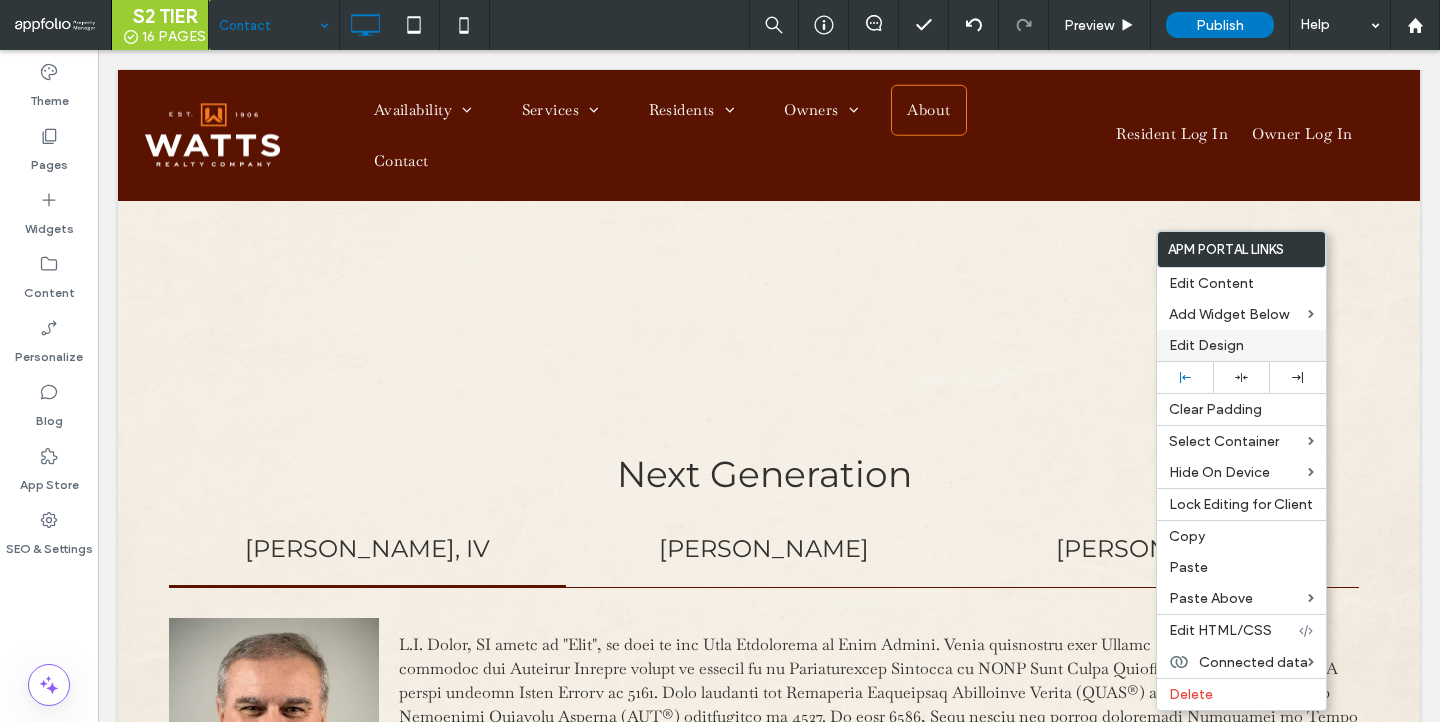 click on "Edit Design" at bounding box center (1206, 345) 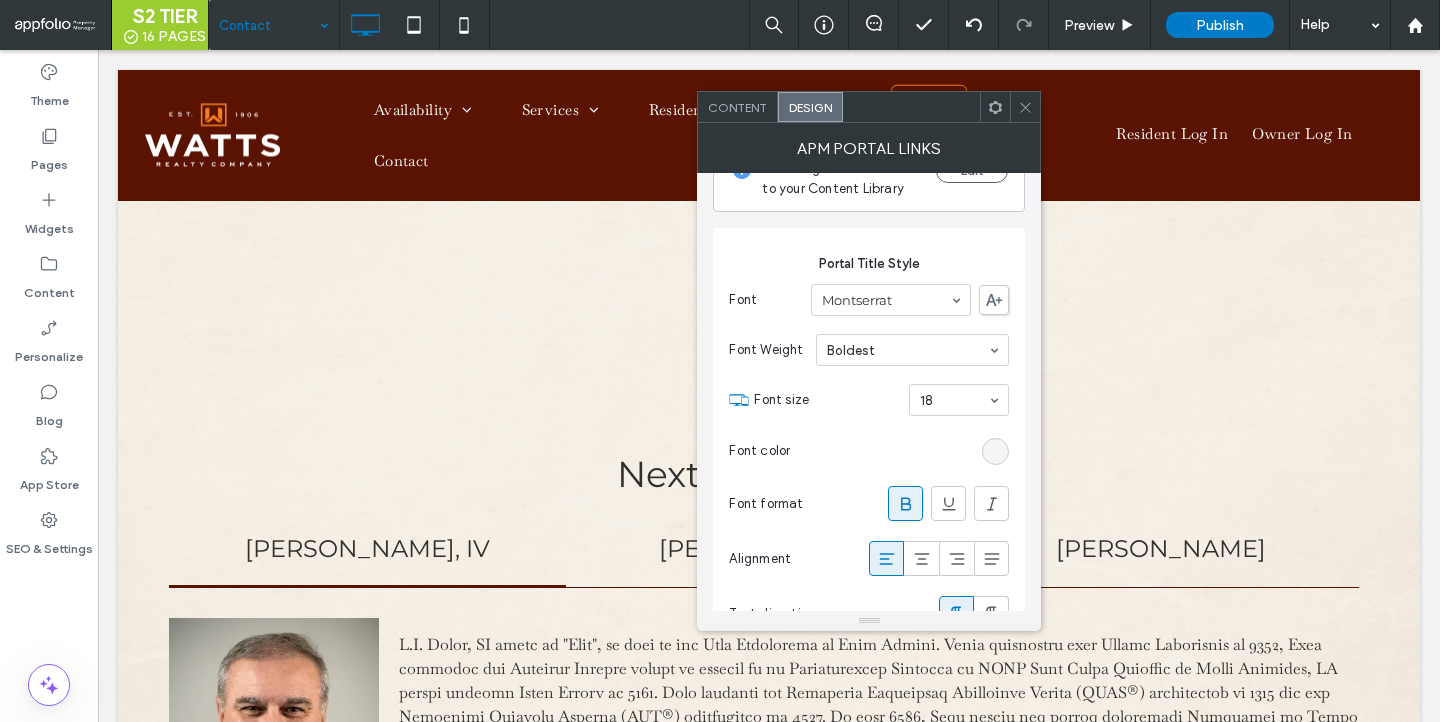 scroll, scrollTop: 67, scrollLeft: 0, axis: vertical 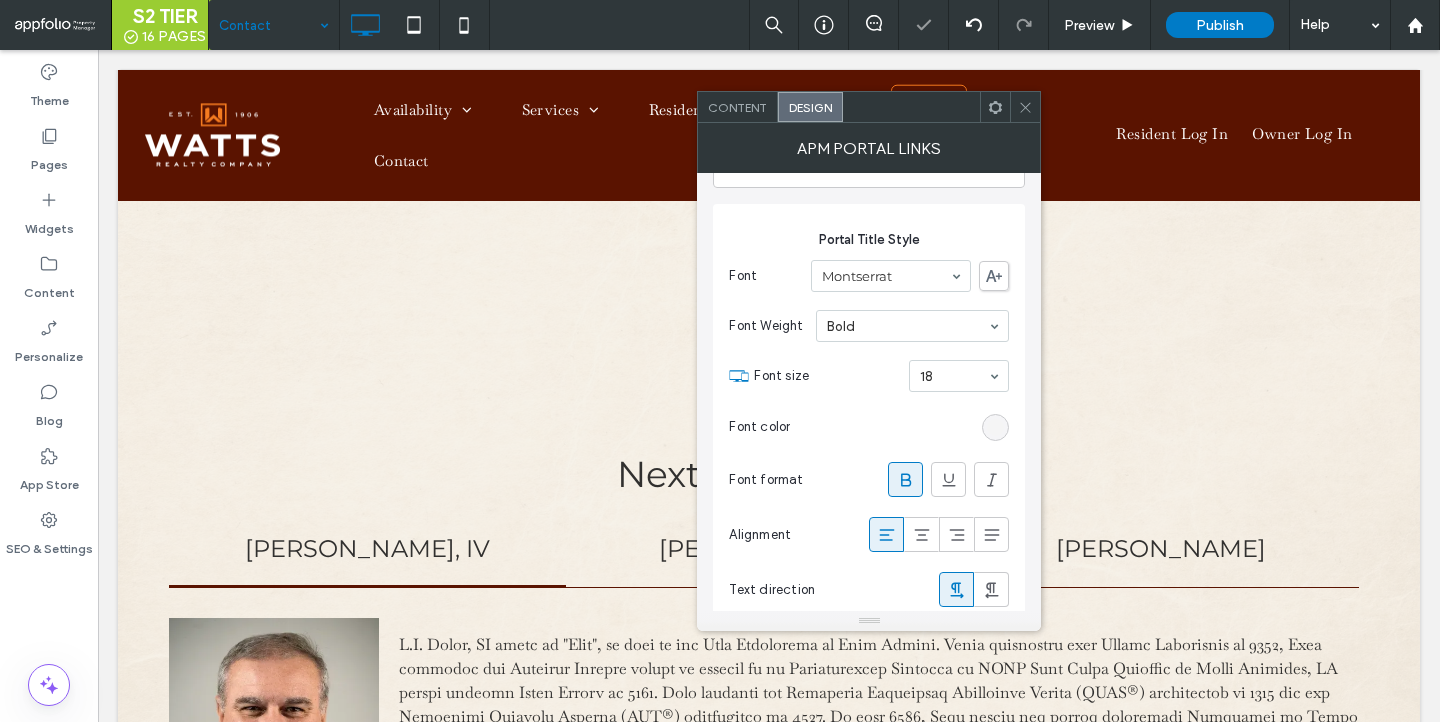 click at bounding box center [1025, 107] 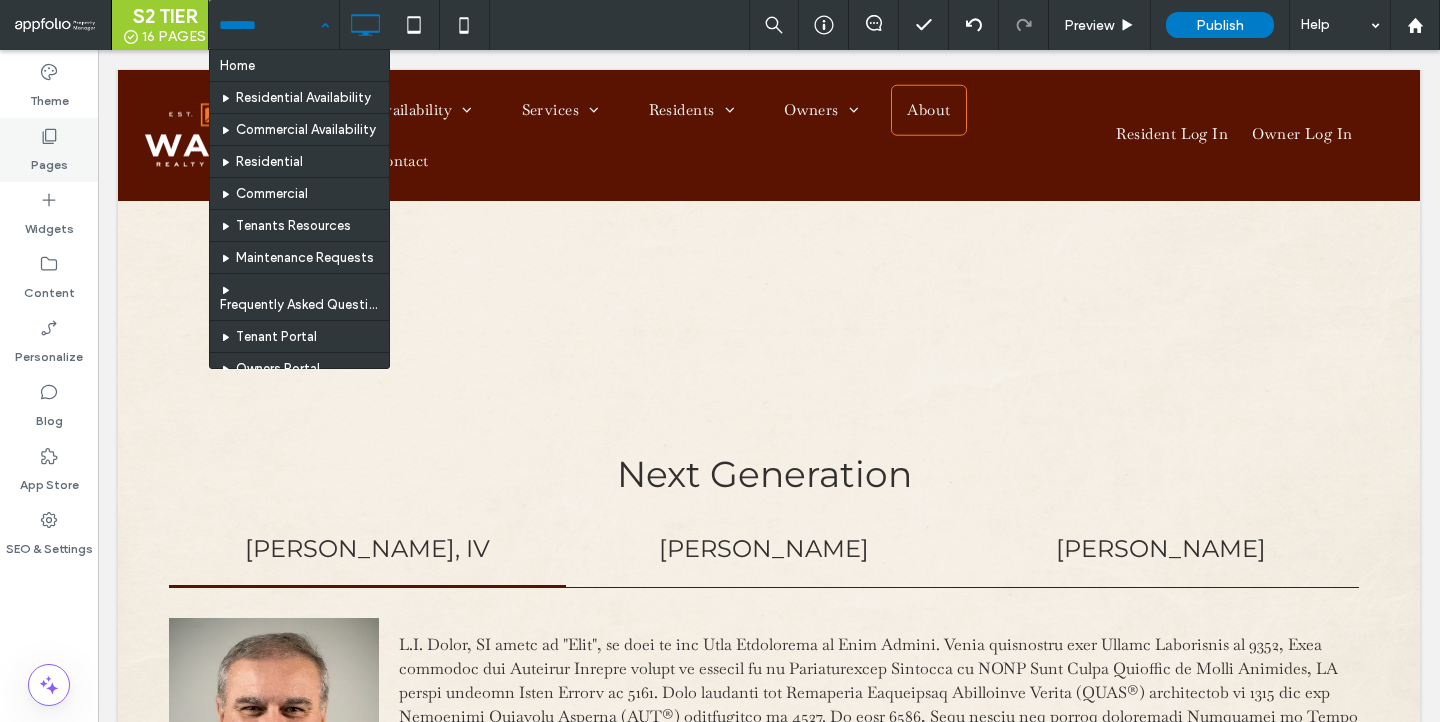 click on "Pages" at bounding box center [49, 150] 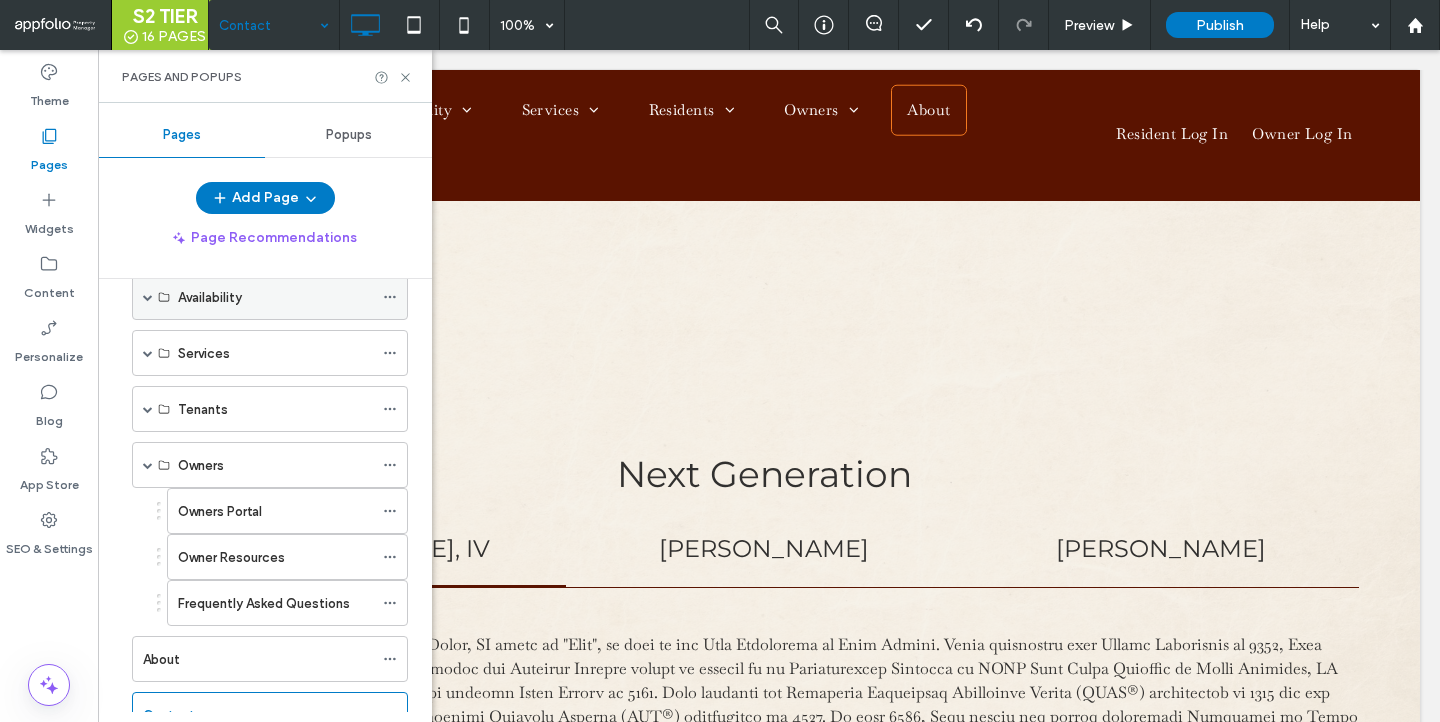scroll, scrollTop: 90, scrollLeft: 0, axis: vertical 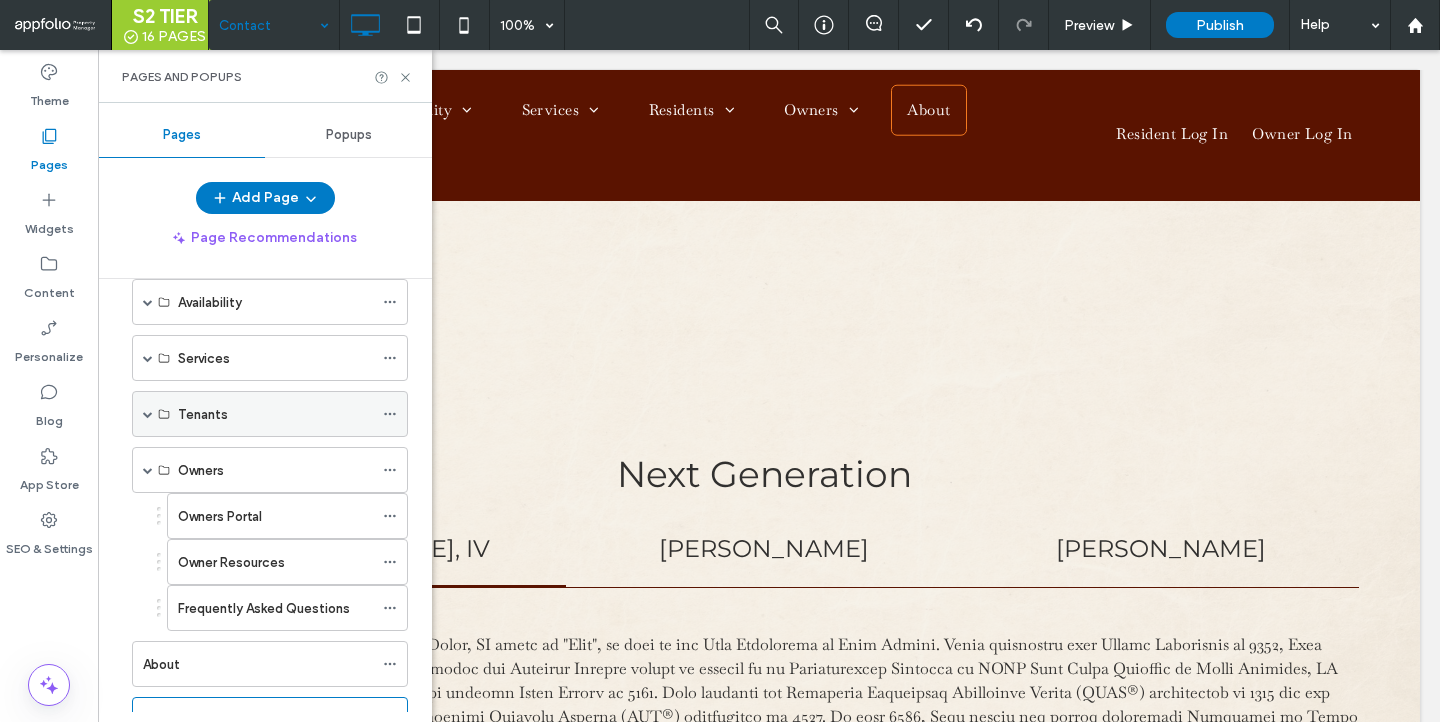 click at bounding box center (148, 414) 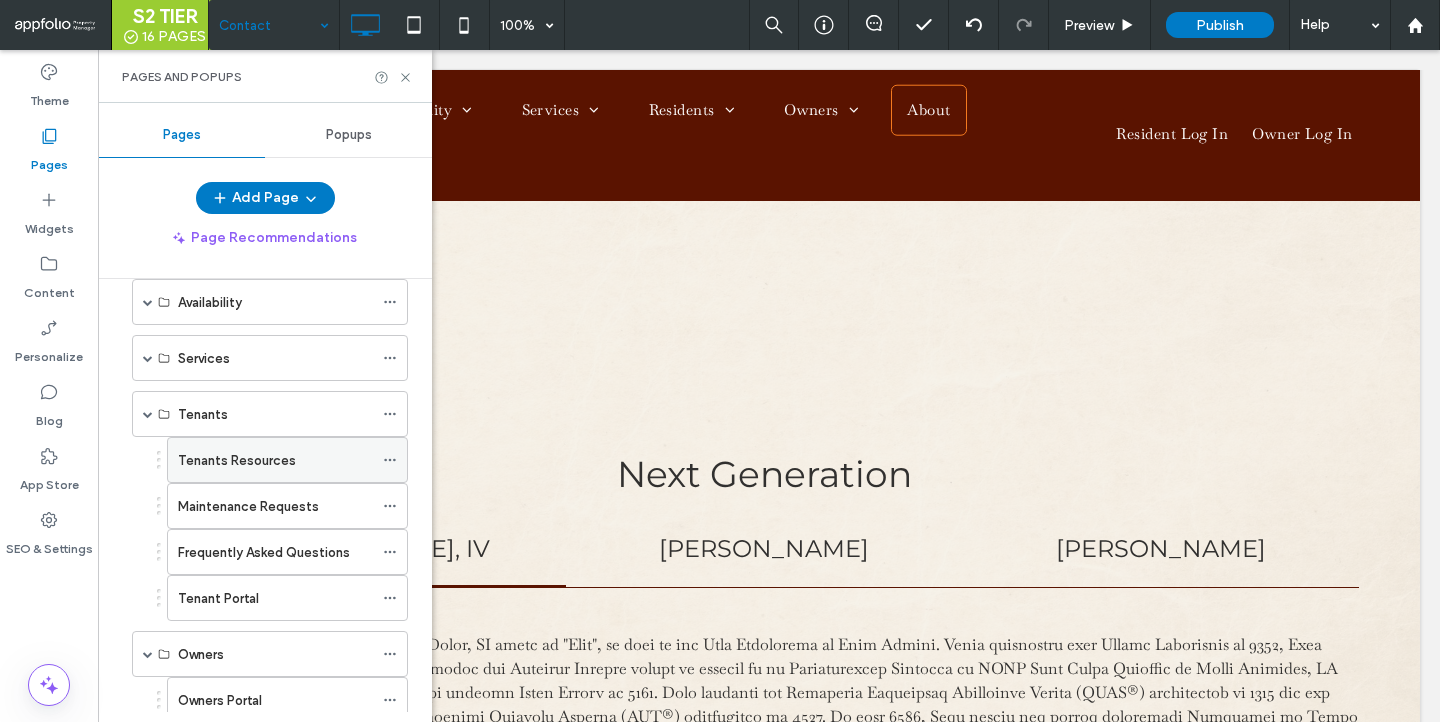 click on "Tenants Resources" at bounding box center [275, 460] 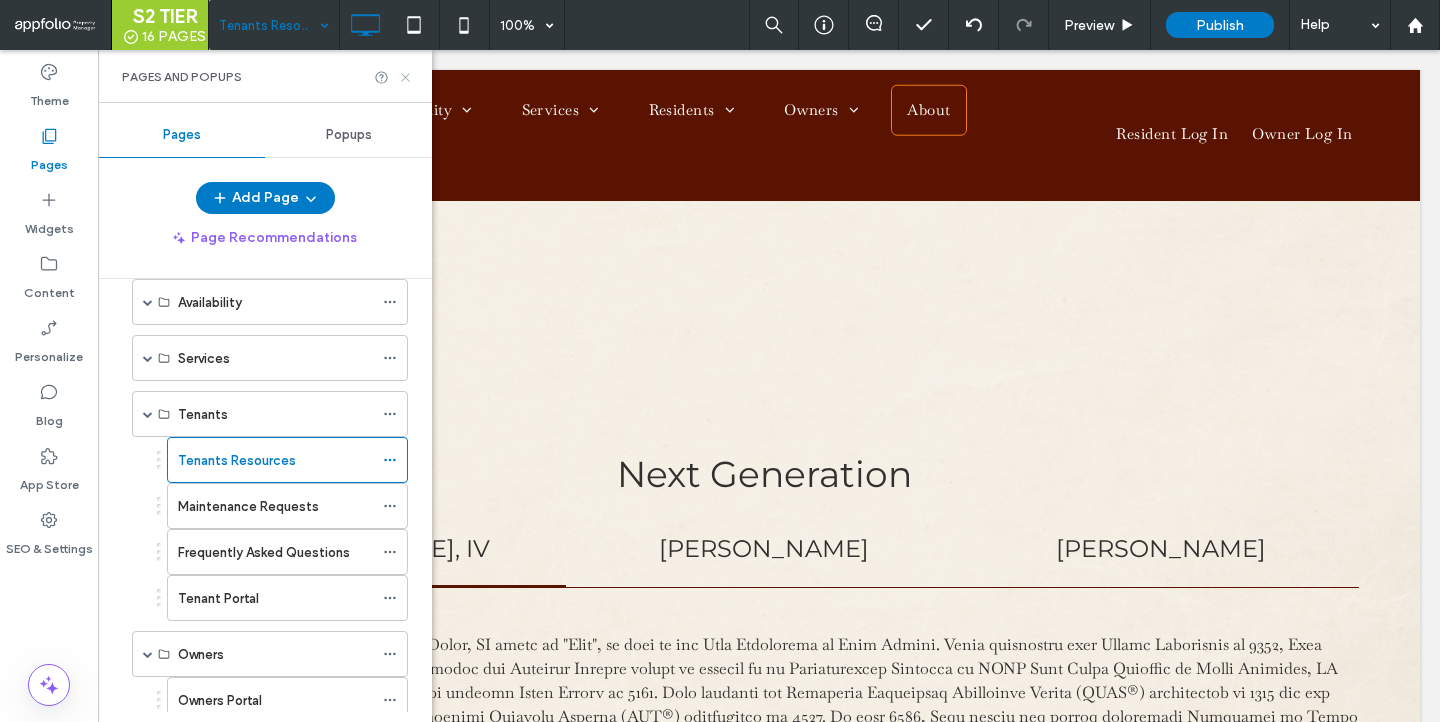 click on "S2 TIER
16 PAGES
Tenants Resources 100% Preview Publish Help
Site Comments Team & Clients Automate new comments Instantly notify your team when someone adds or updates a comment on a site. See Zap Examples
Theme Pages Widgets Content Personalize Blog App Store SEO & Settings Pages and Popups Pages Popups Add Page Page Recommendations Home Availability Residential Availability Commercial Availability Services Residential Commercial Tenants Tenants Resources Maintenance Requests Frequently Asked Questions Tenant Portal Owners Owners Portal Owner Resources Frequently Asked Questions About Contact Listings Detail Sitemap Accessibility" at bounding box center (720, 361) 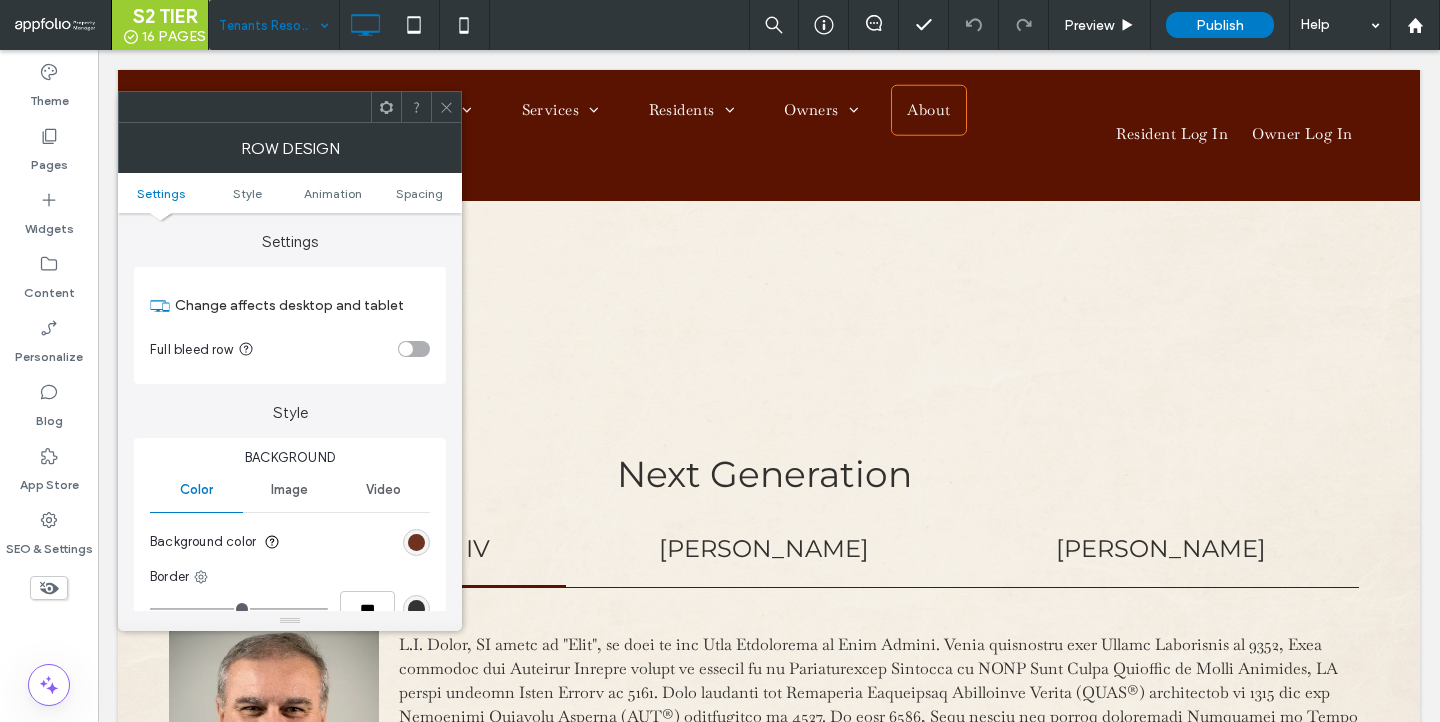 click at bounding box center (416, 542) 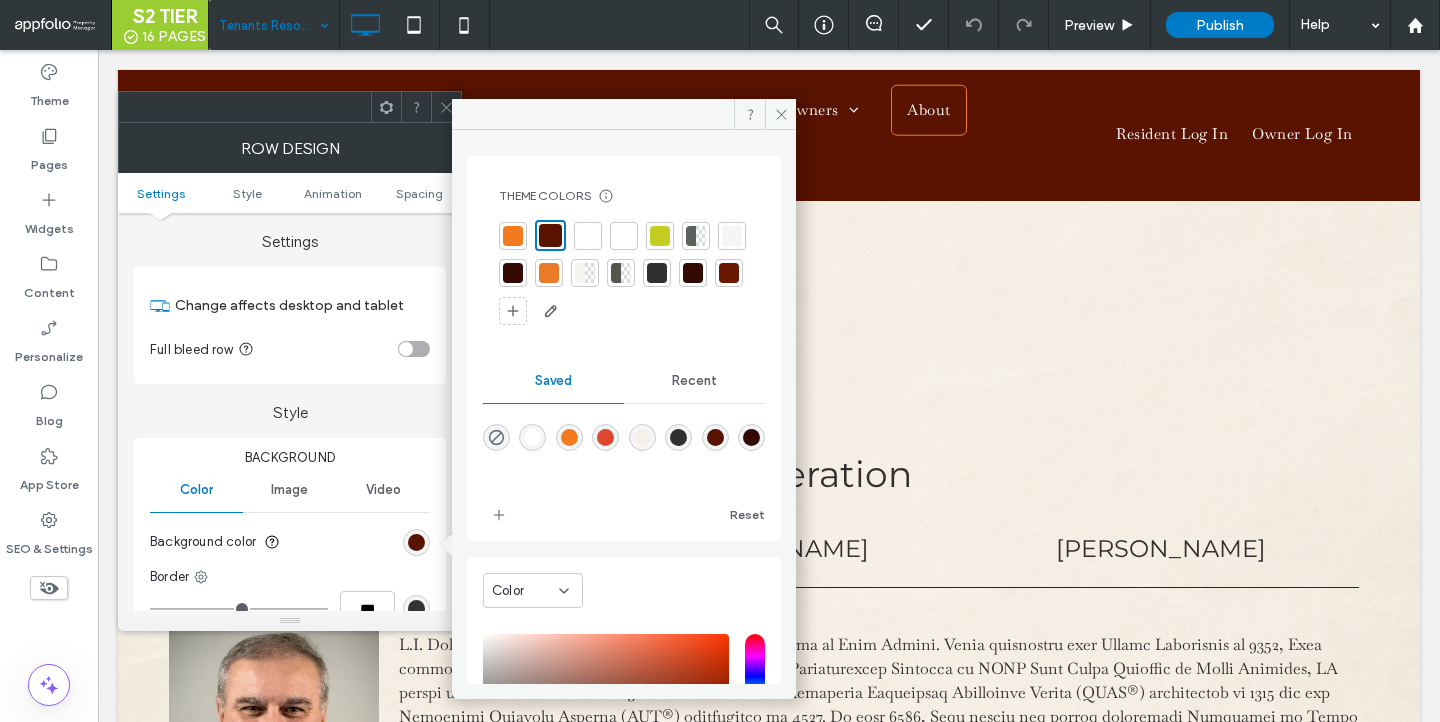click at bounding box center (729, 273) 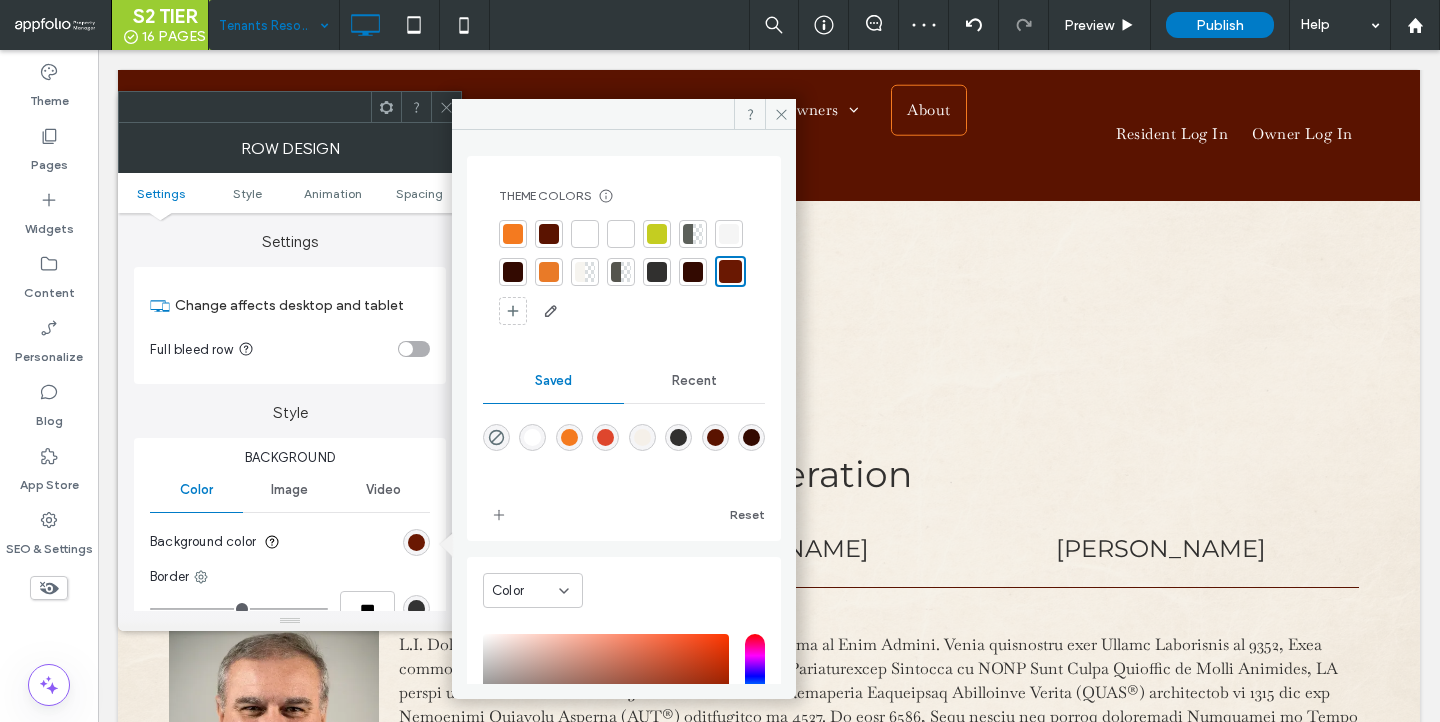click at bounding box center [549, 234] 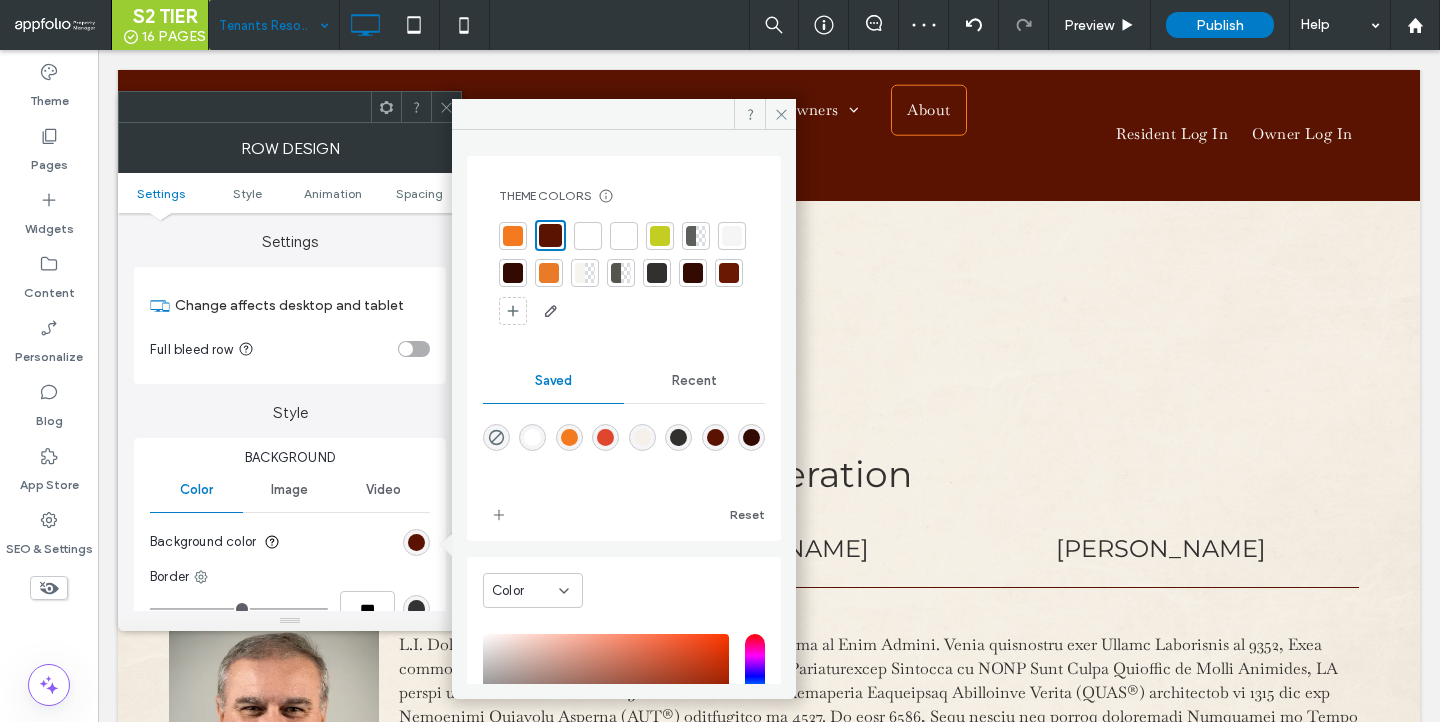 click at bounding box center (693, 273) 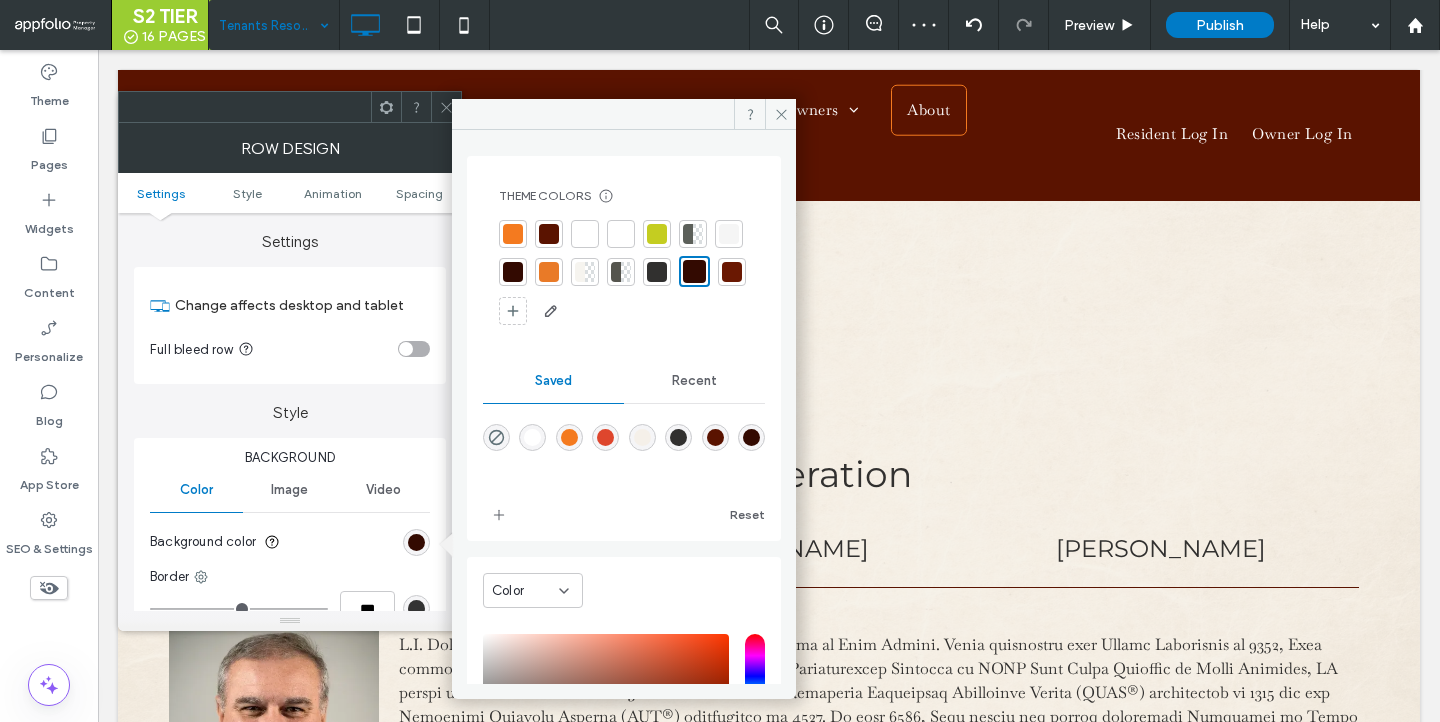 click at bounding box center (732, 272) 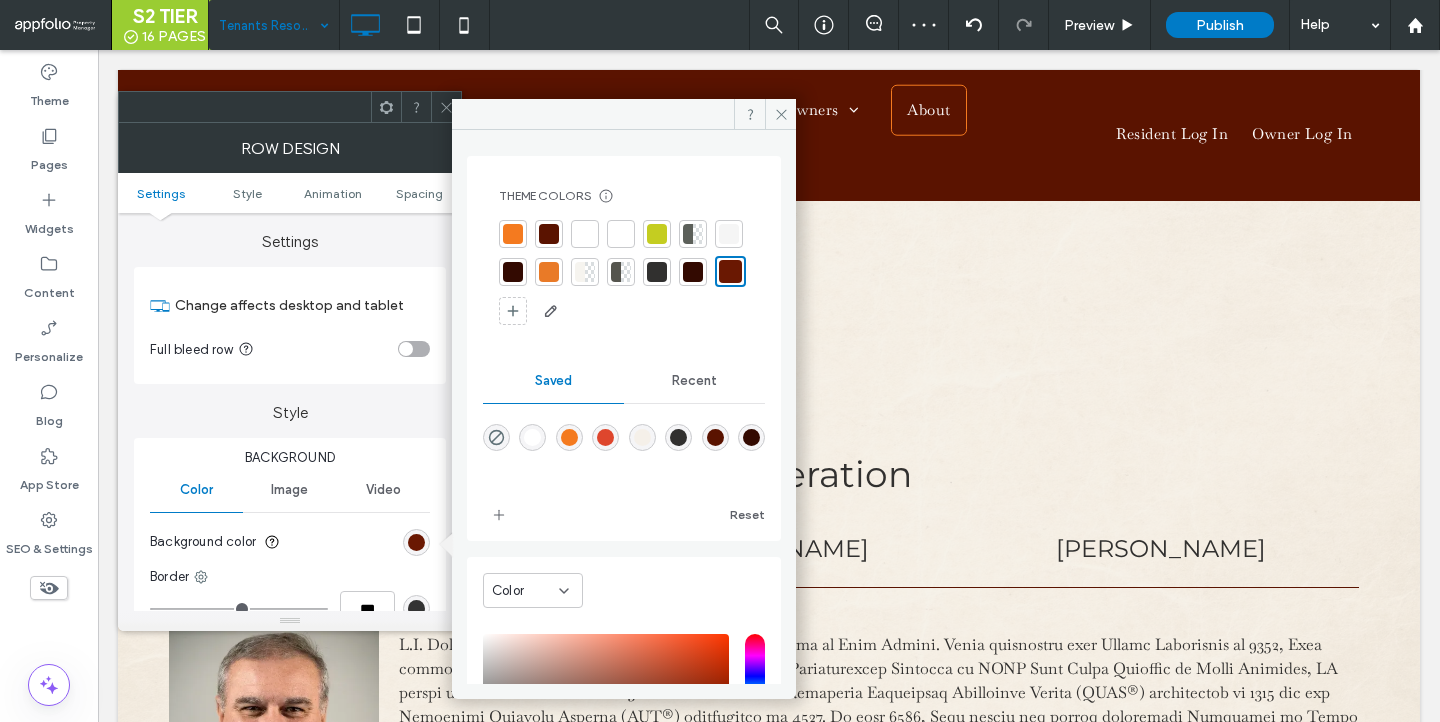 click at bounding box center (549, 234) 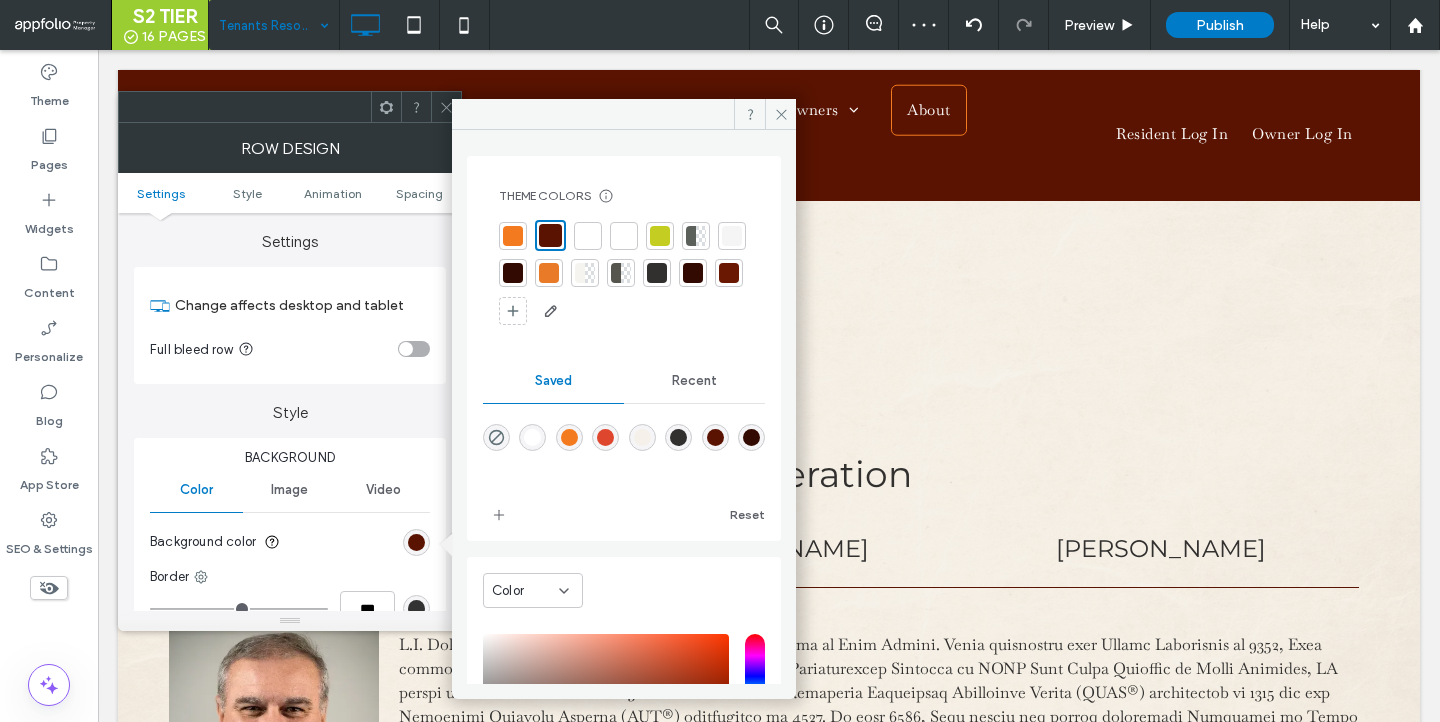 click at bounding box center (729, 273) 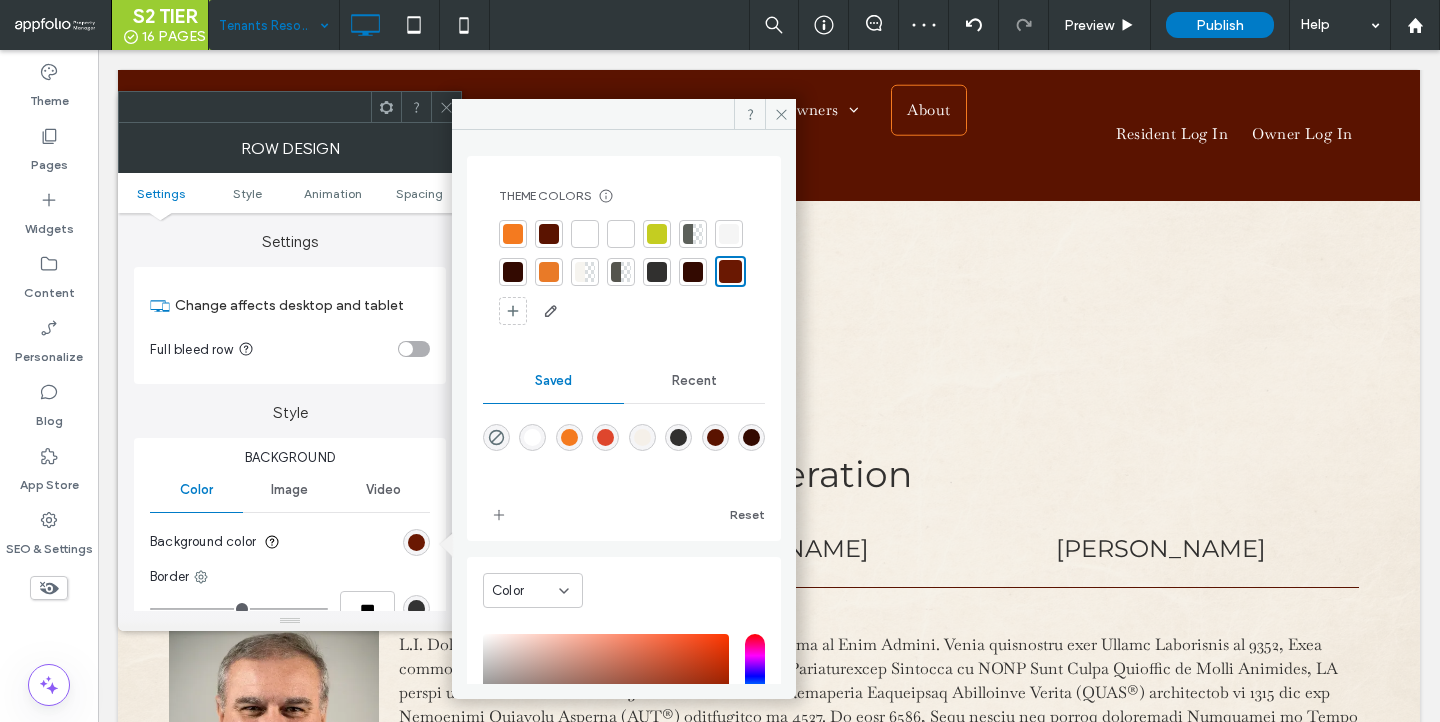 click 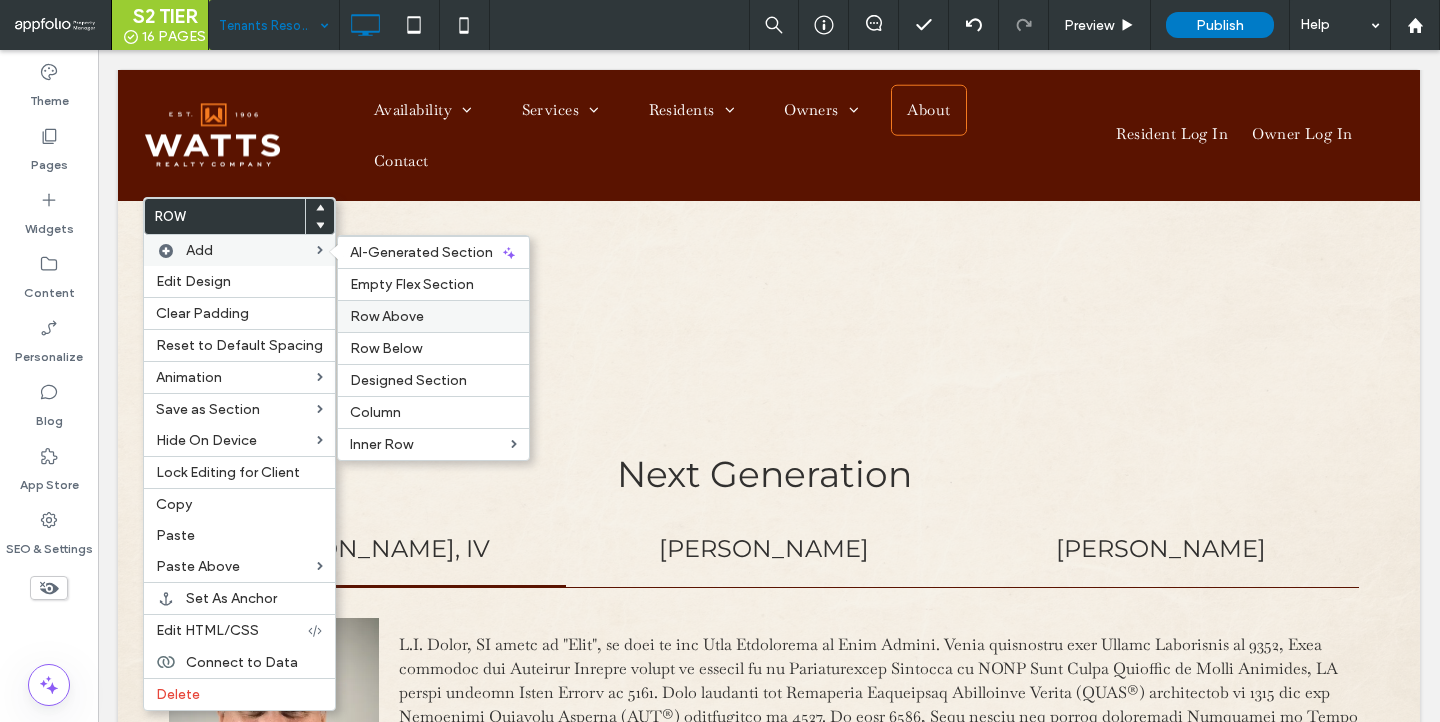 click on "Row Above" at bounding box center [387, 316] 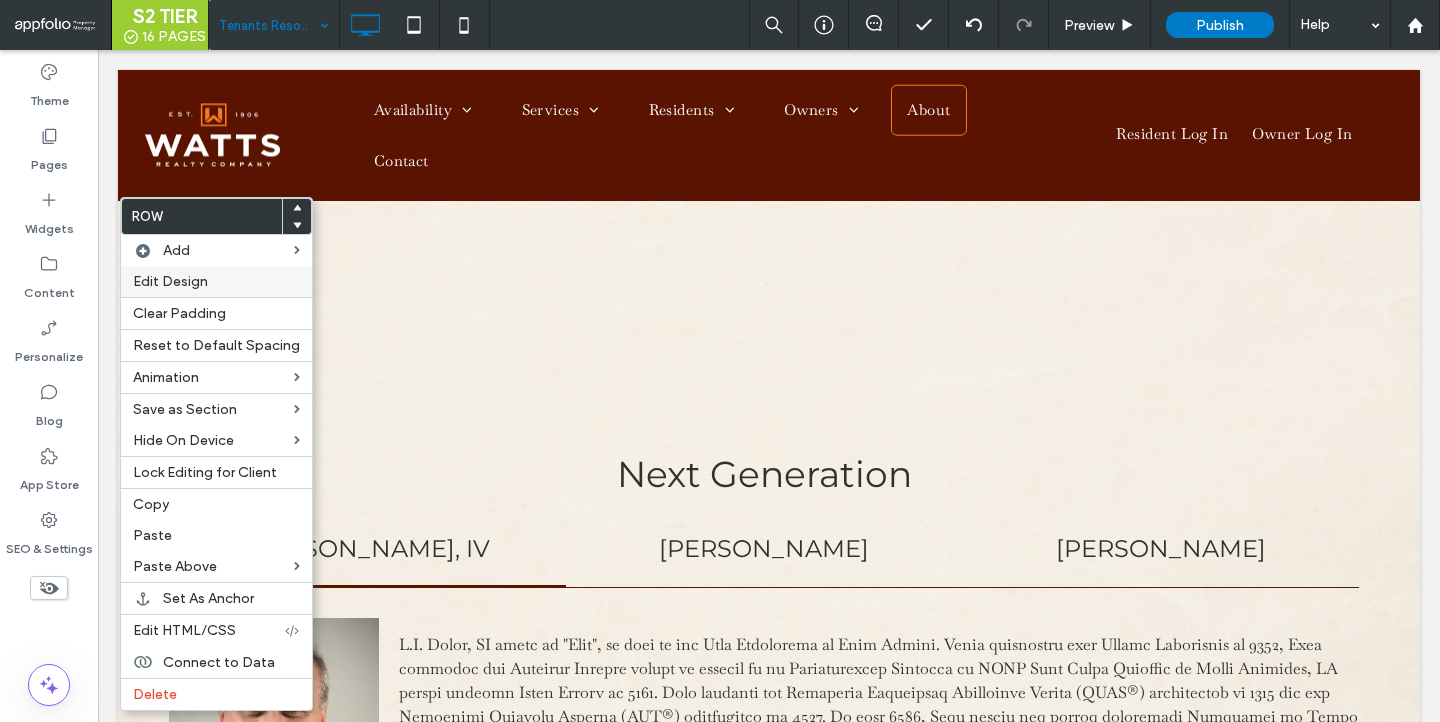 click on "Edit Design" at bounding box center (216, 281) 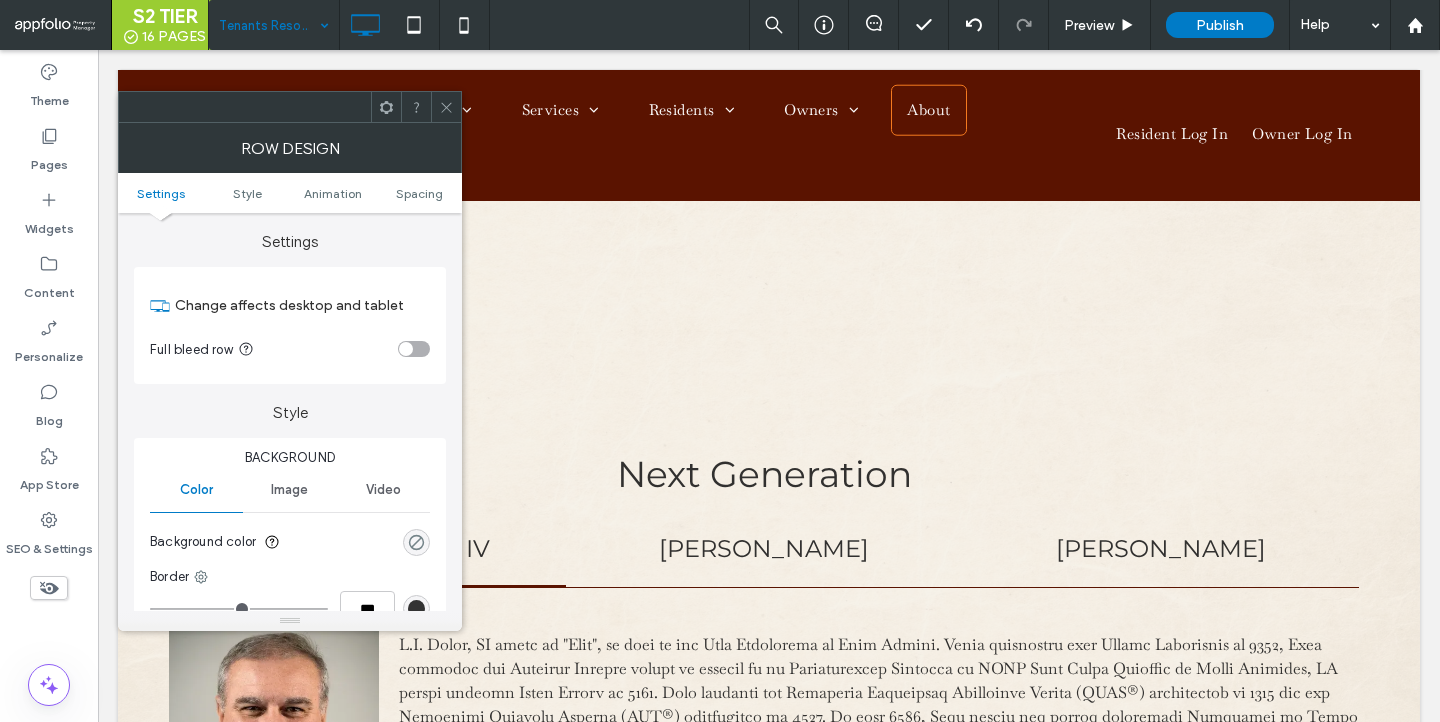 click at bounding box center (416, 542) 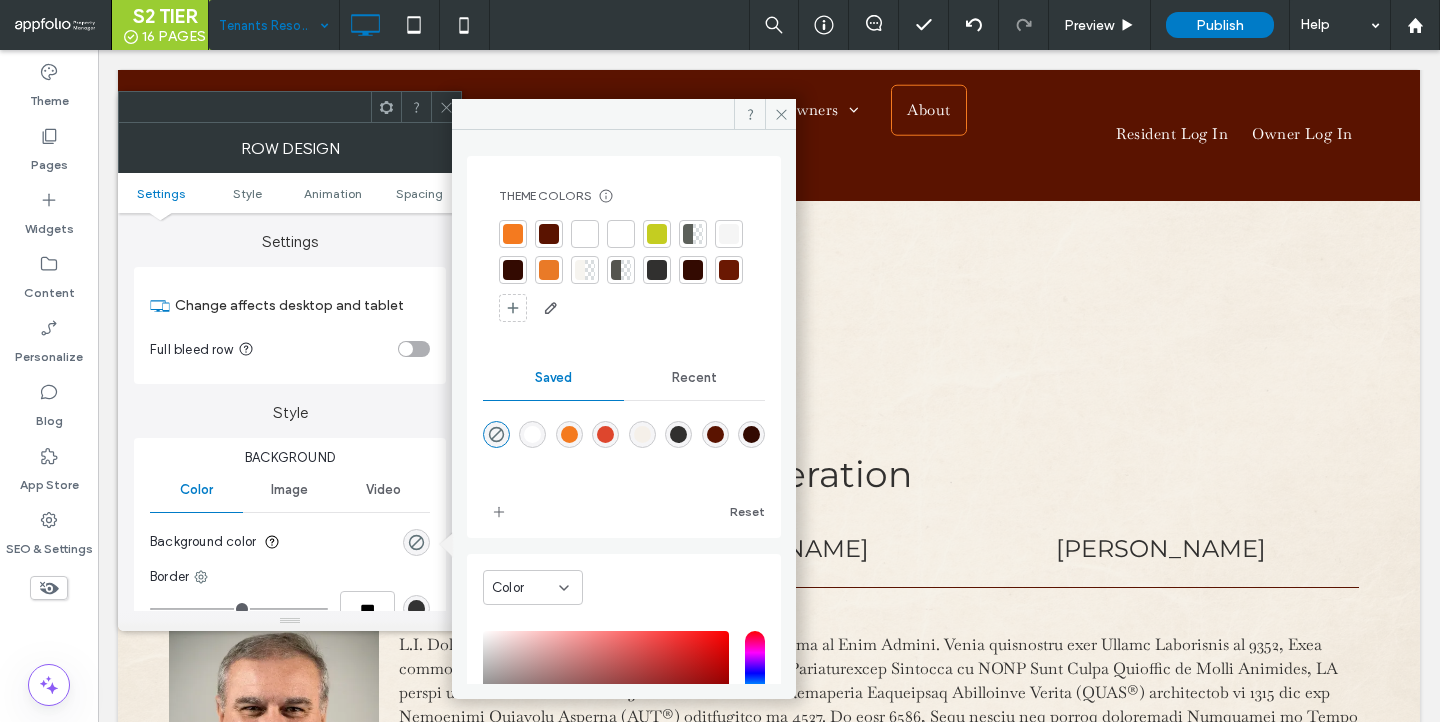 click at bounding box center (549, 234) 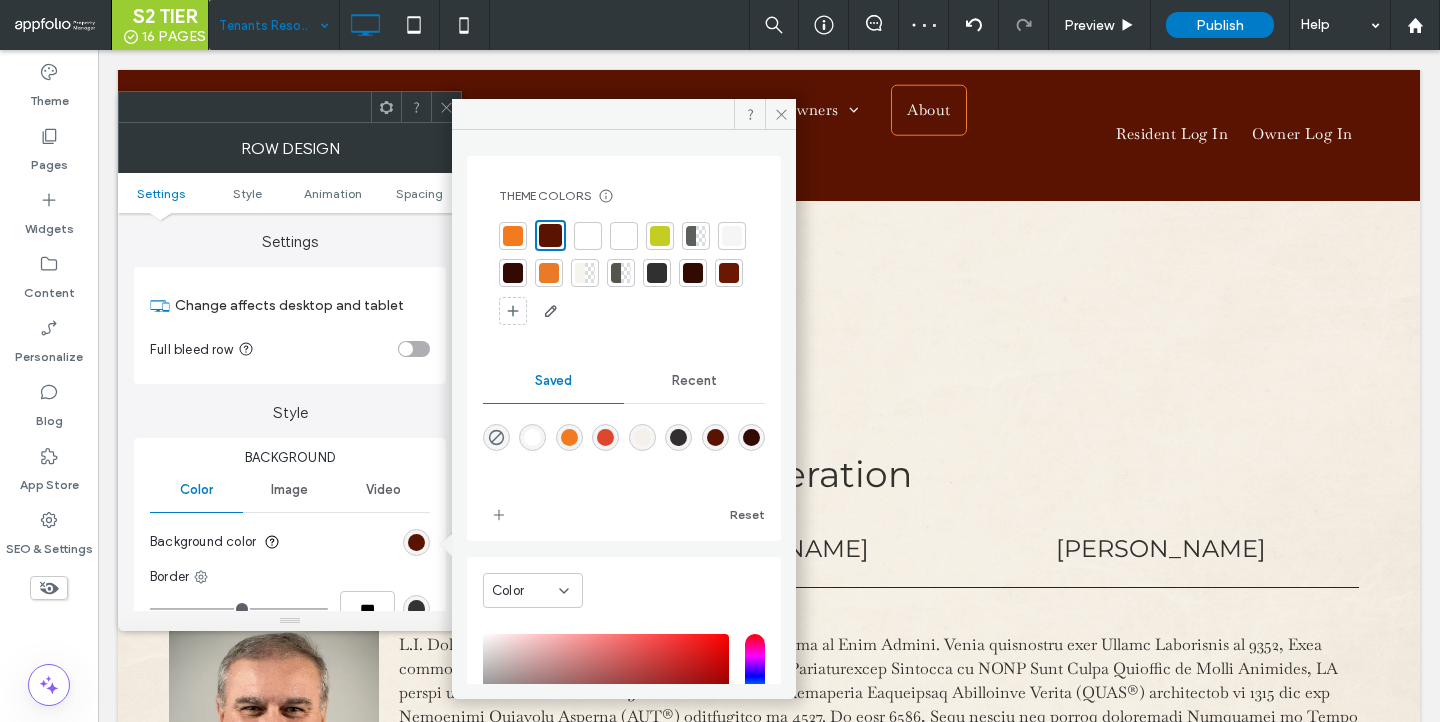 click 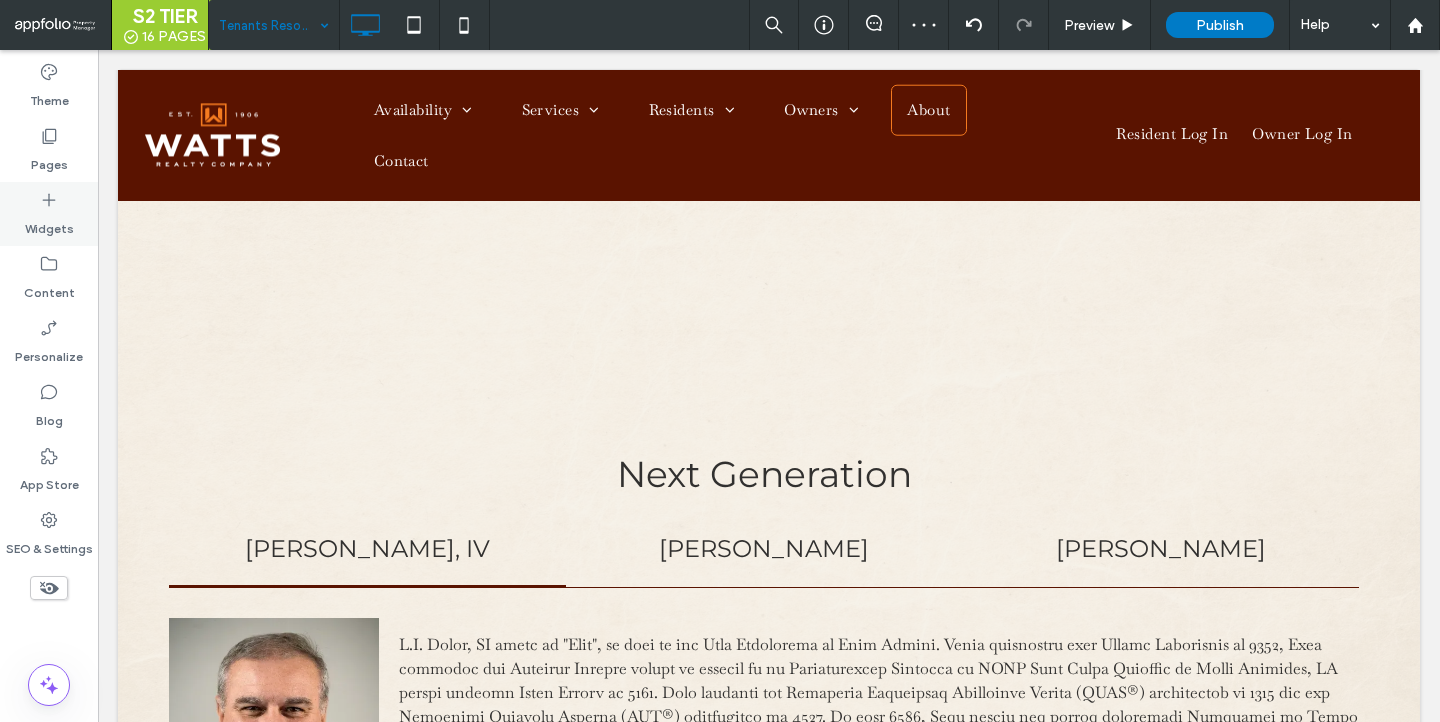 click on "Widgets" at bounding box center (49, 224) 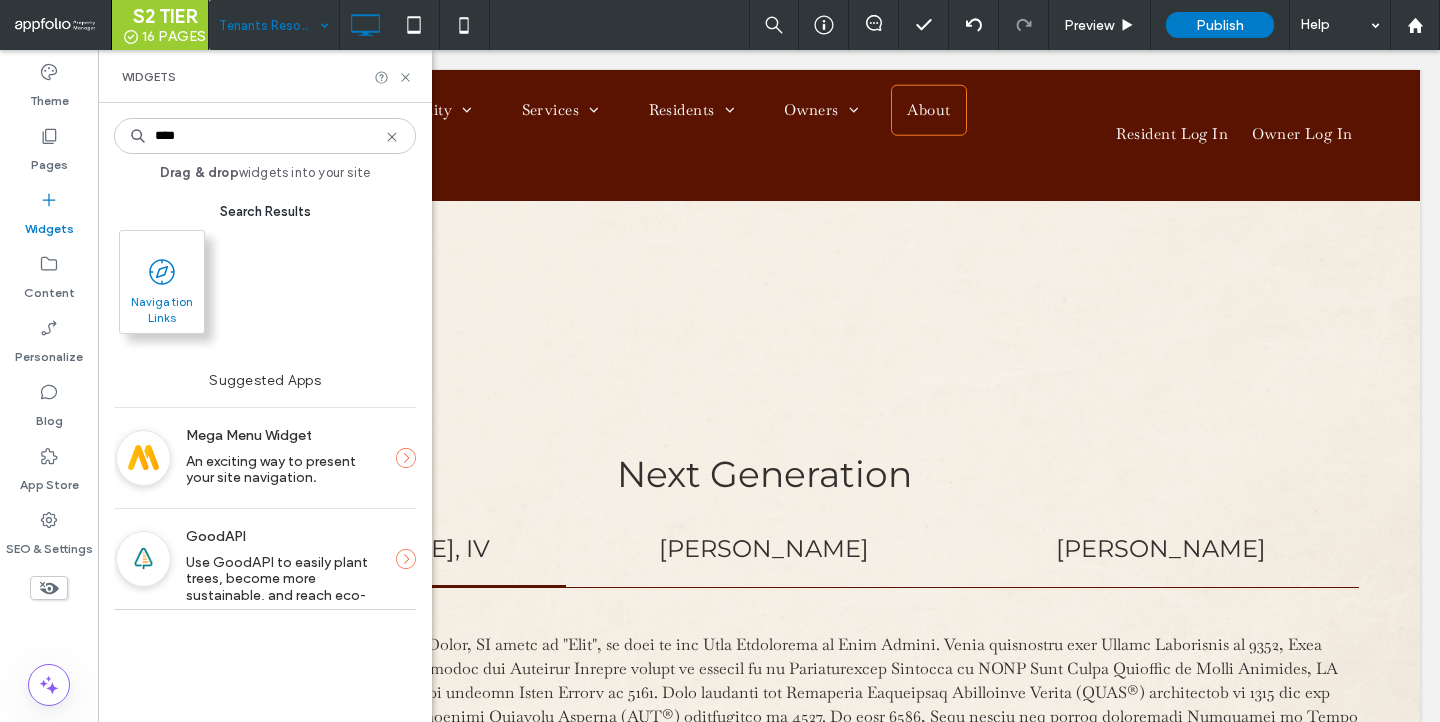 type on "****" 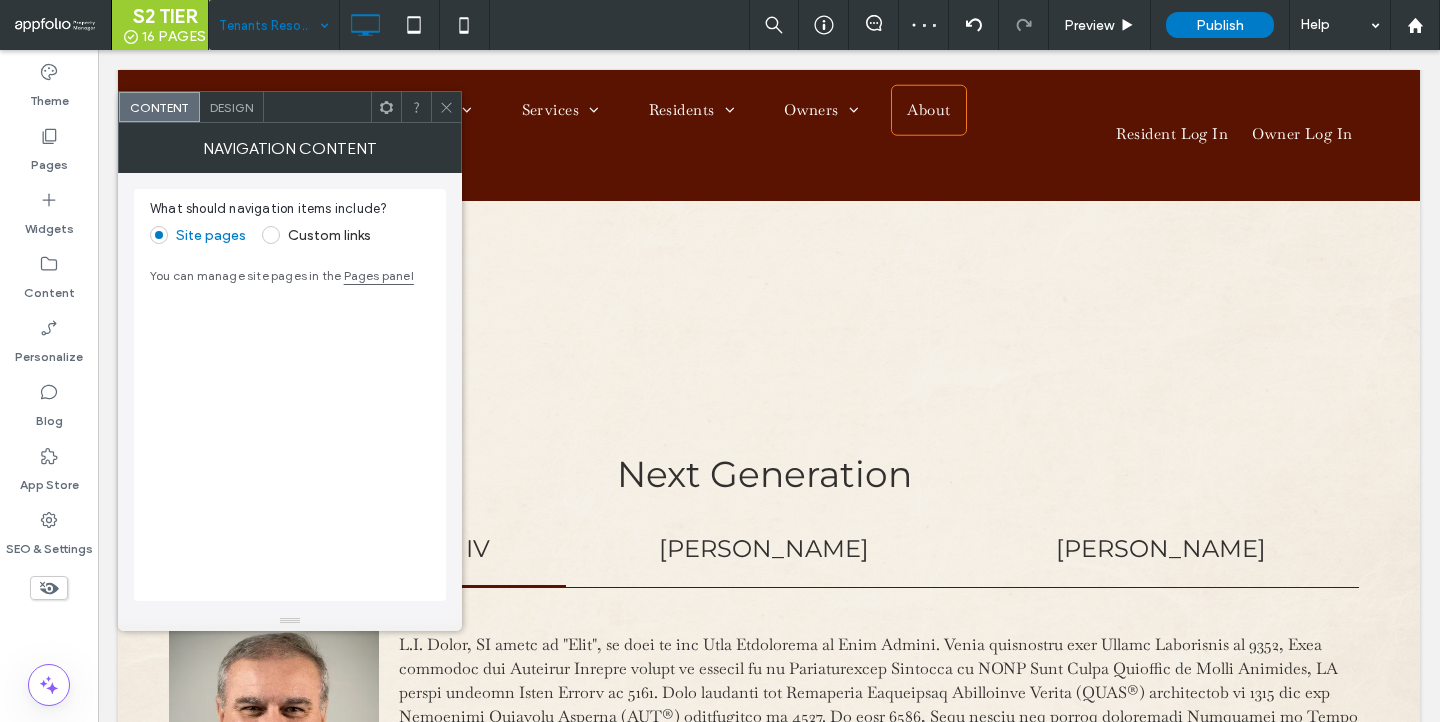 click on "Custom links" at bounding box center (316, 235) 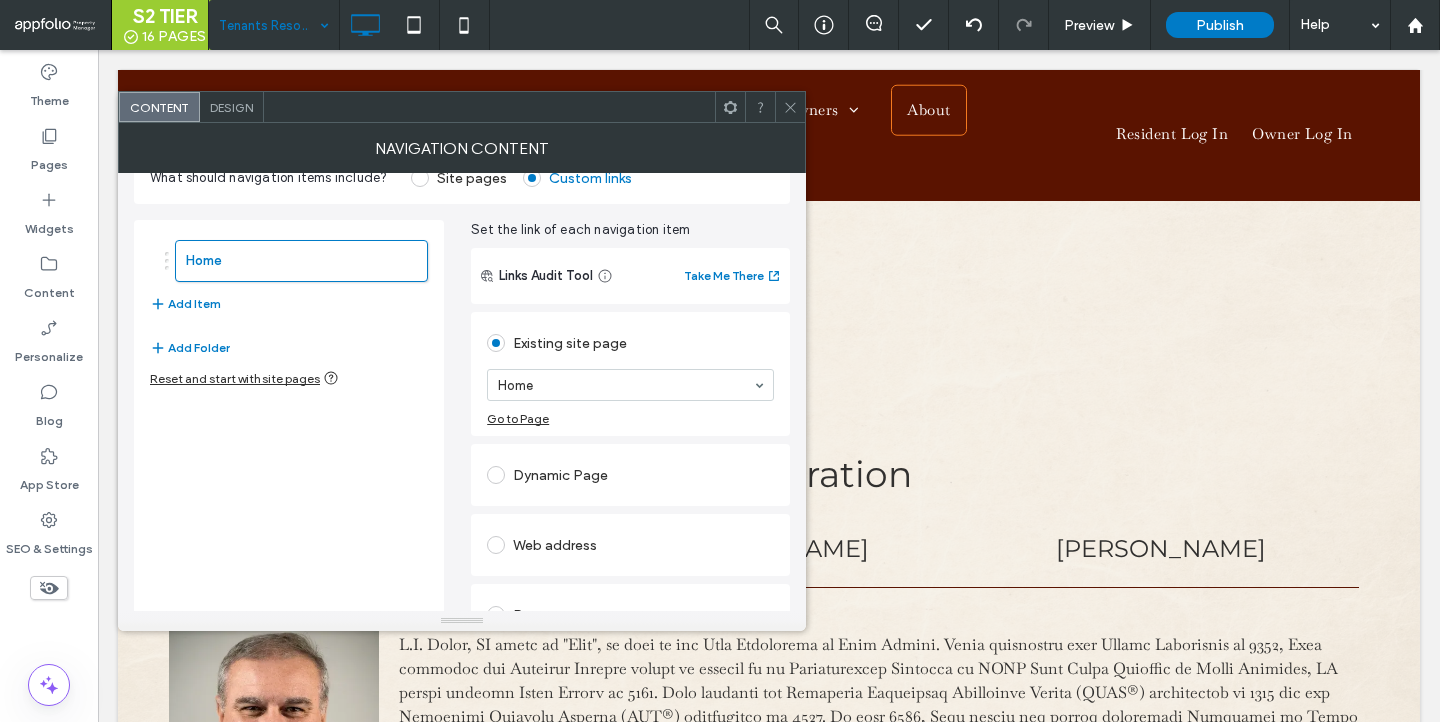 scroll, scrollTop: 34, scrollLeft: 0, axis: vertical 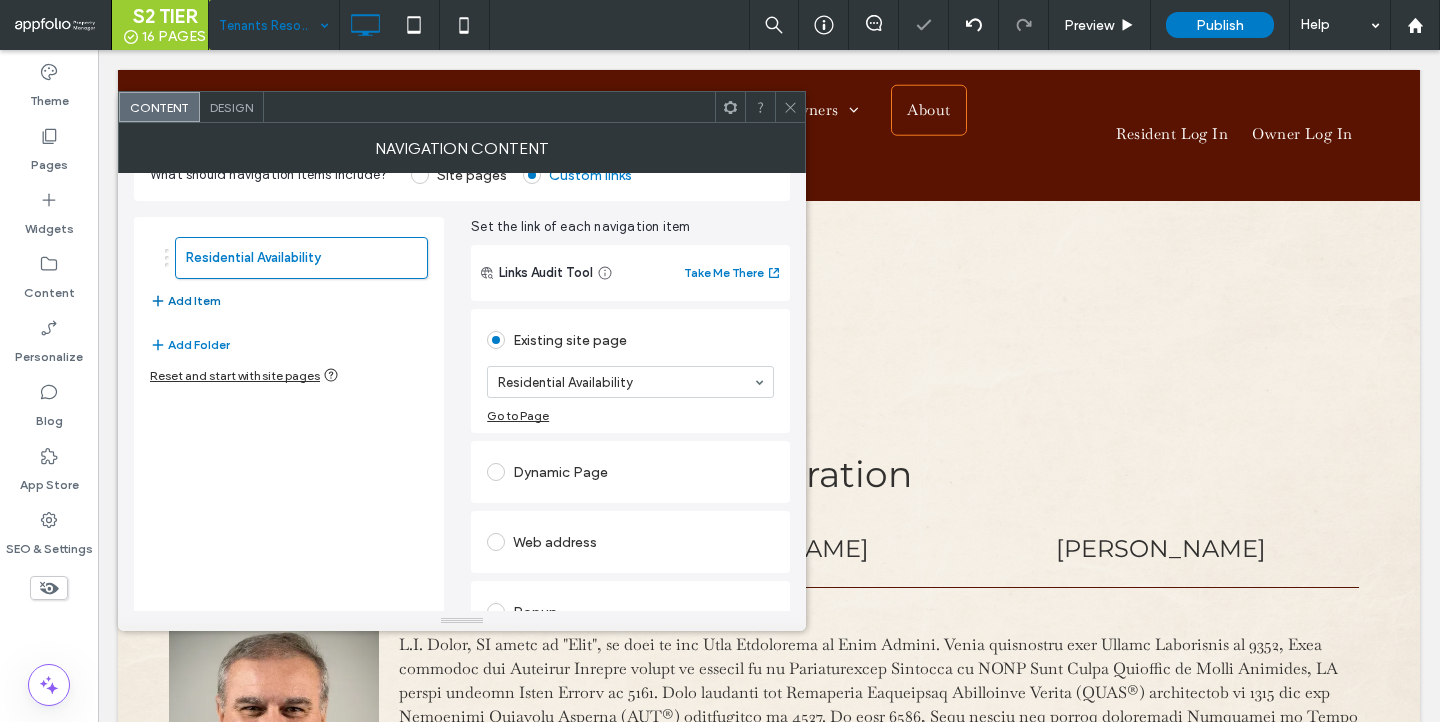 click on "Add Item" at bounding box center [185, 301] 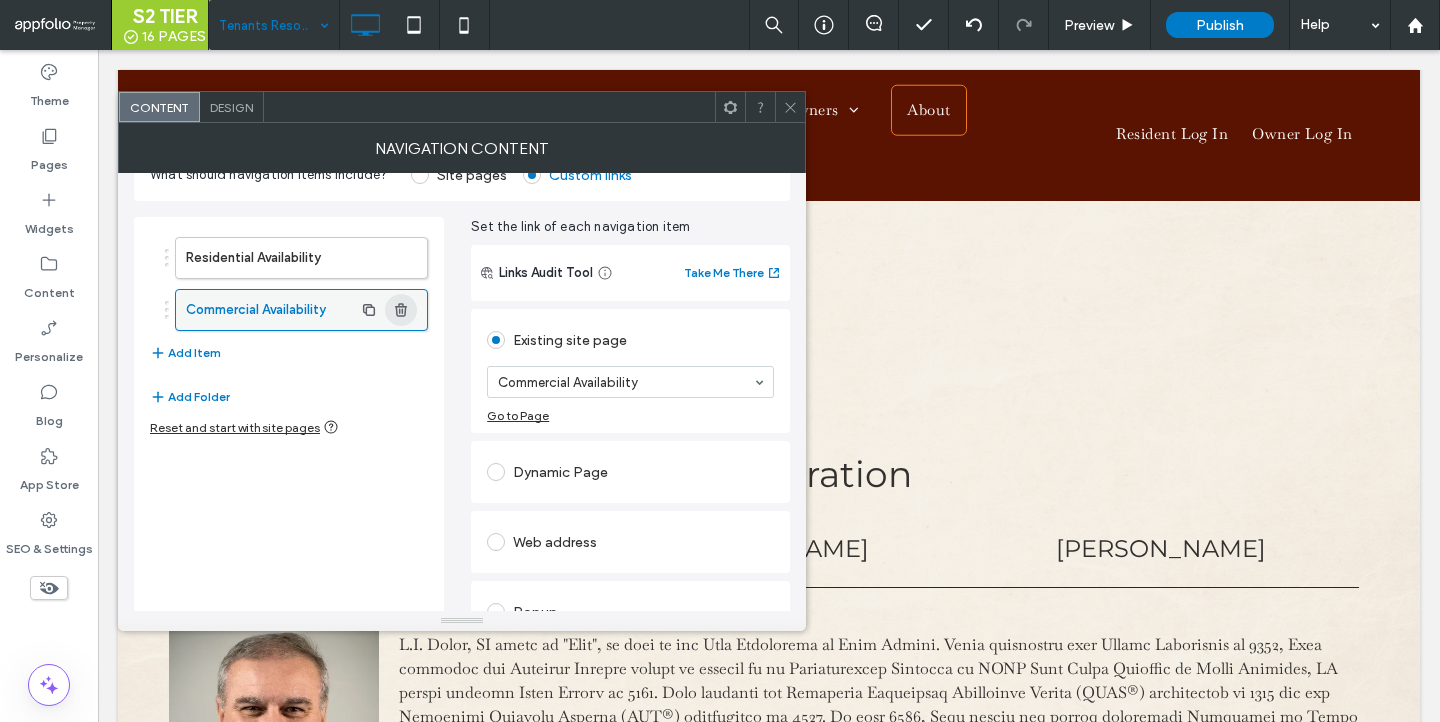 click 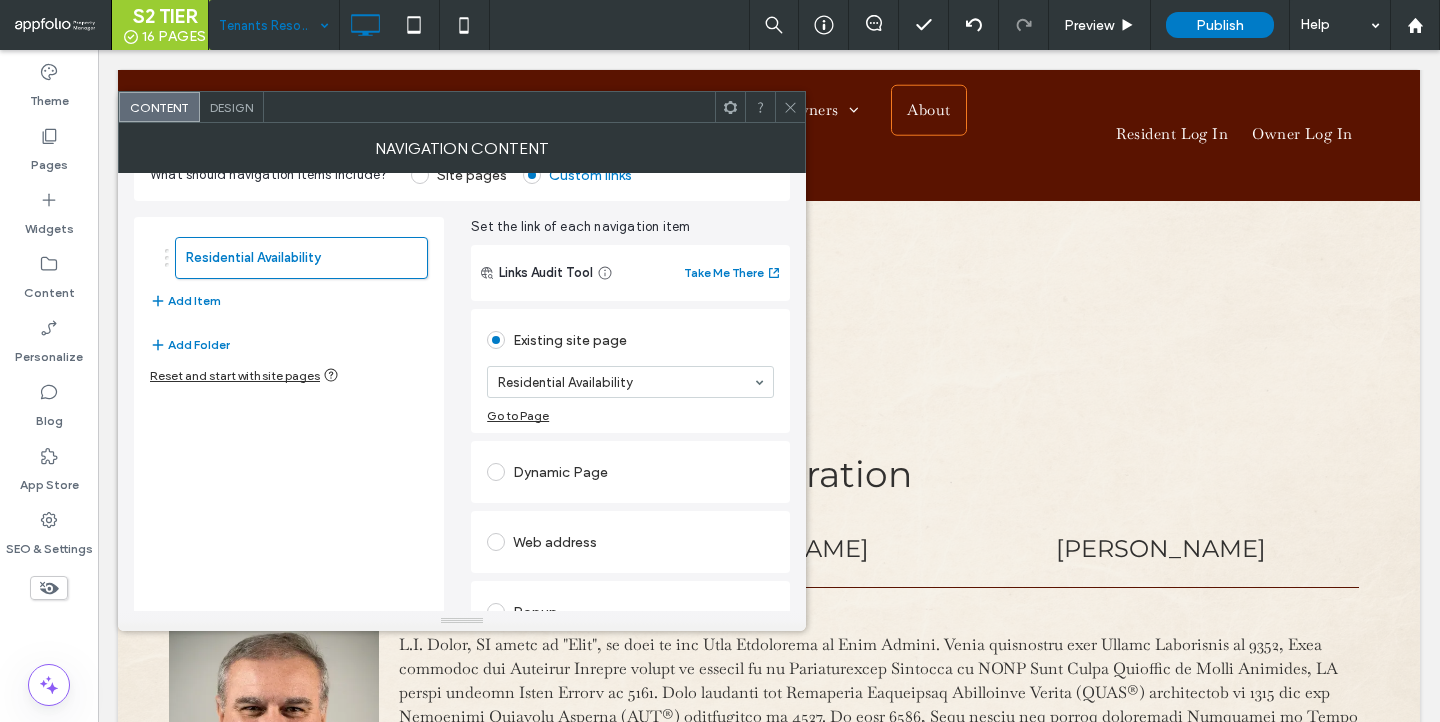 click 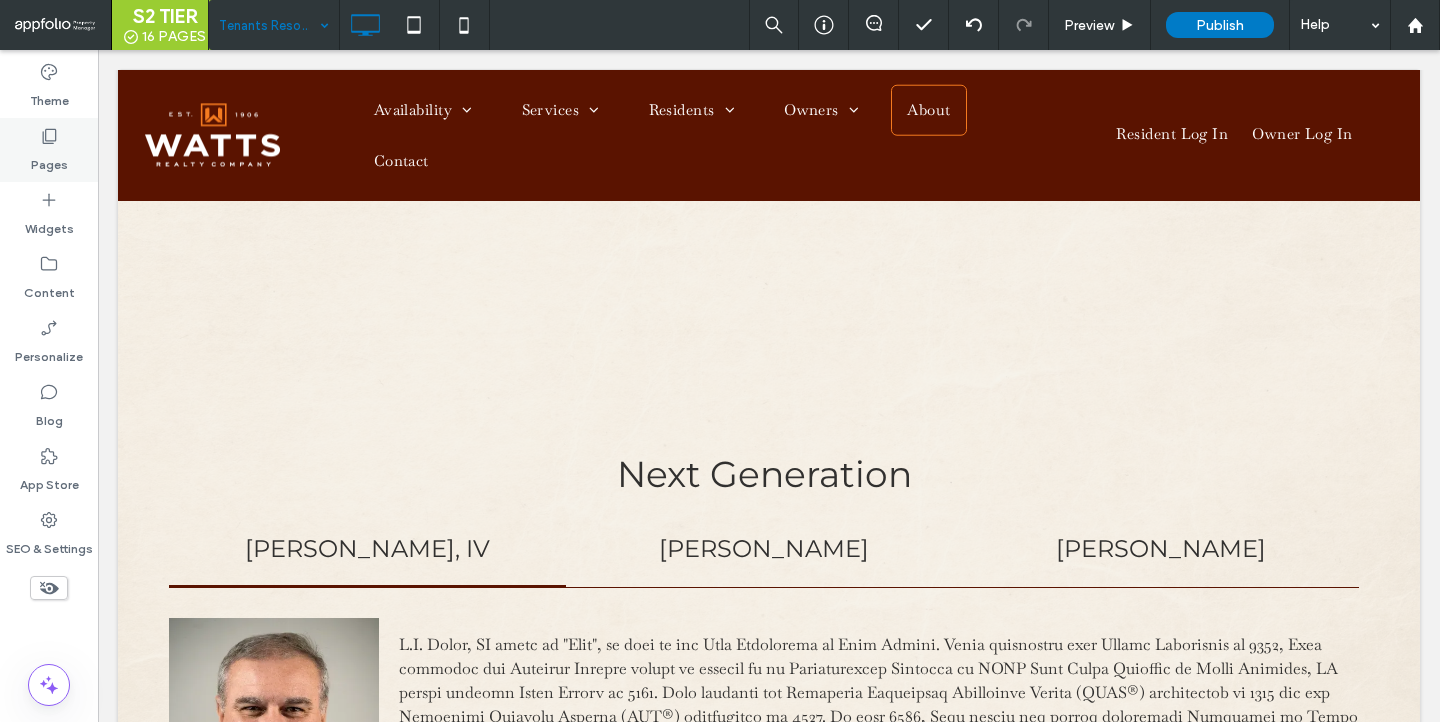 click on "Pages" at bounding box center [49, 150] 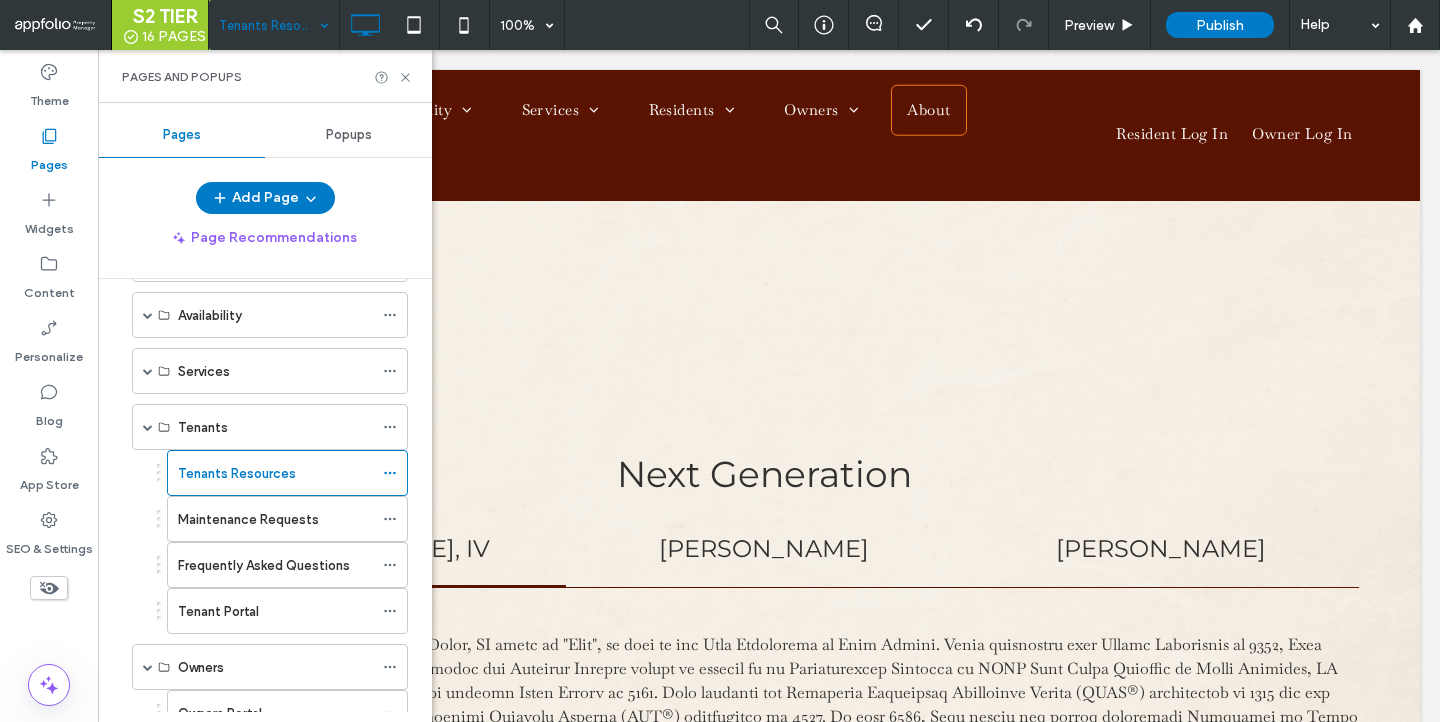 scroll, scrollTop: 0, scrollLeft: 0, axis: both 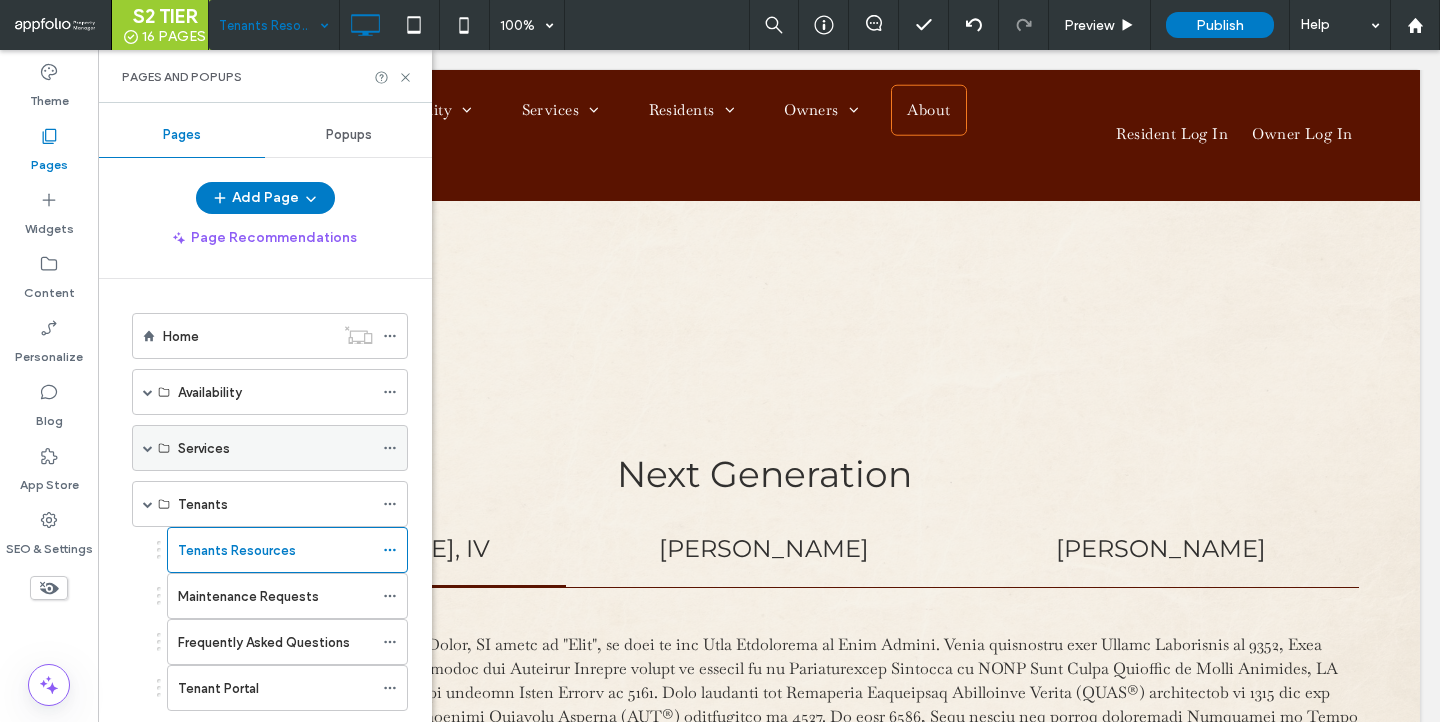 click at bounding box center [148, 448] 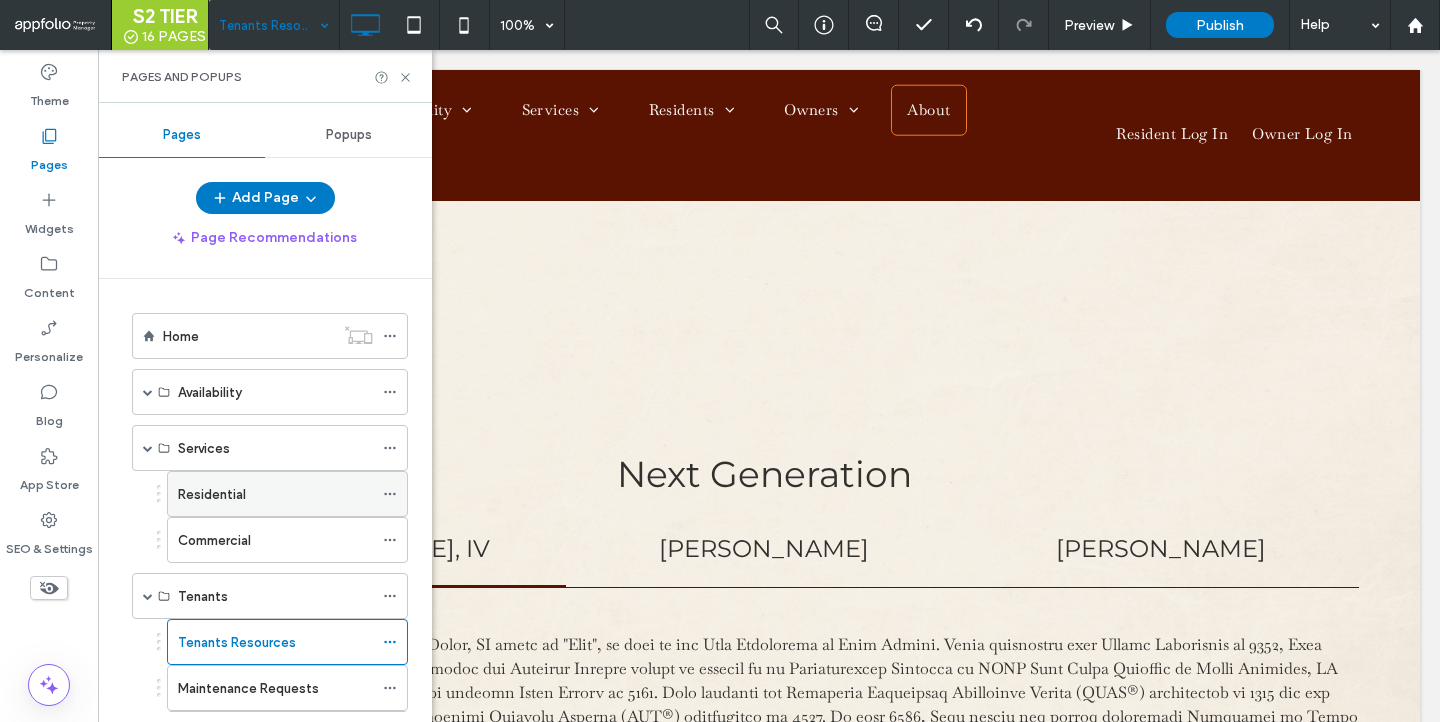 click 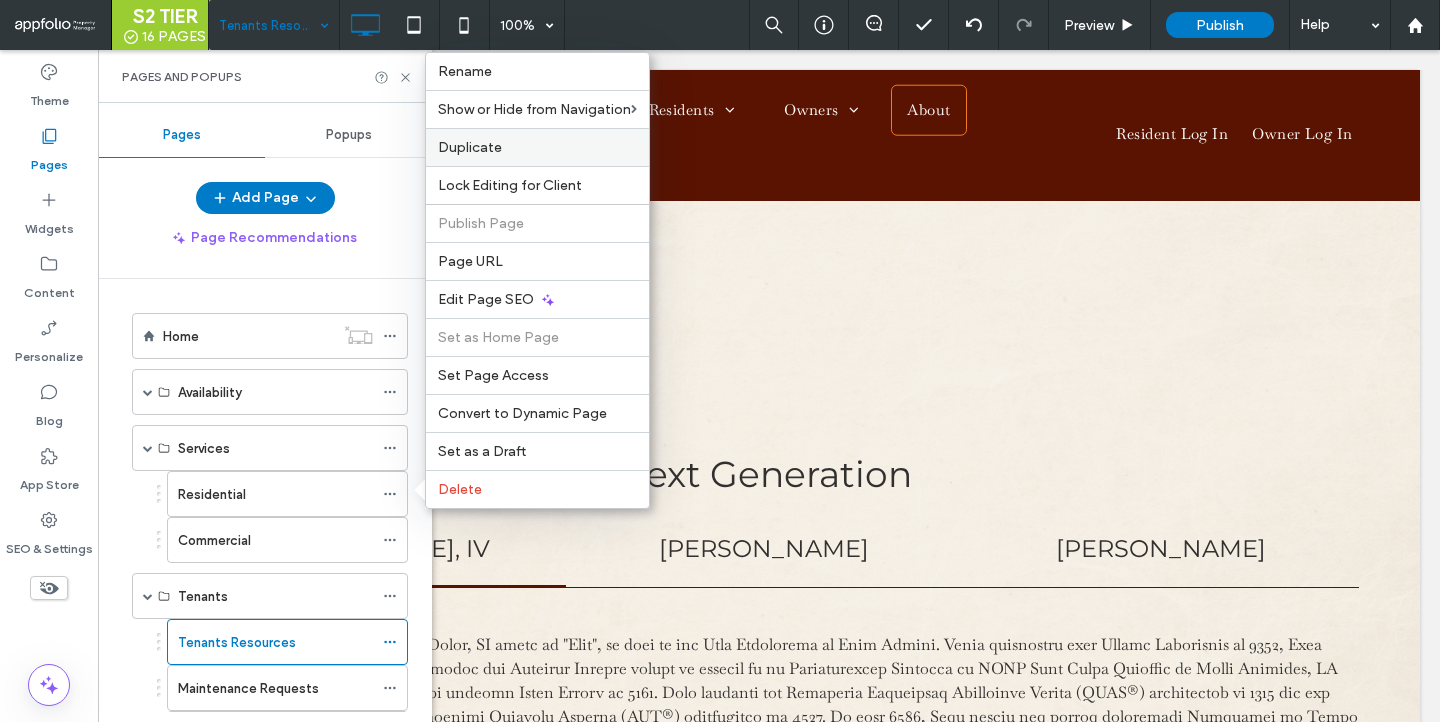 click on "Duplicate" at bounding box center (470, 147) 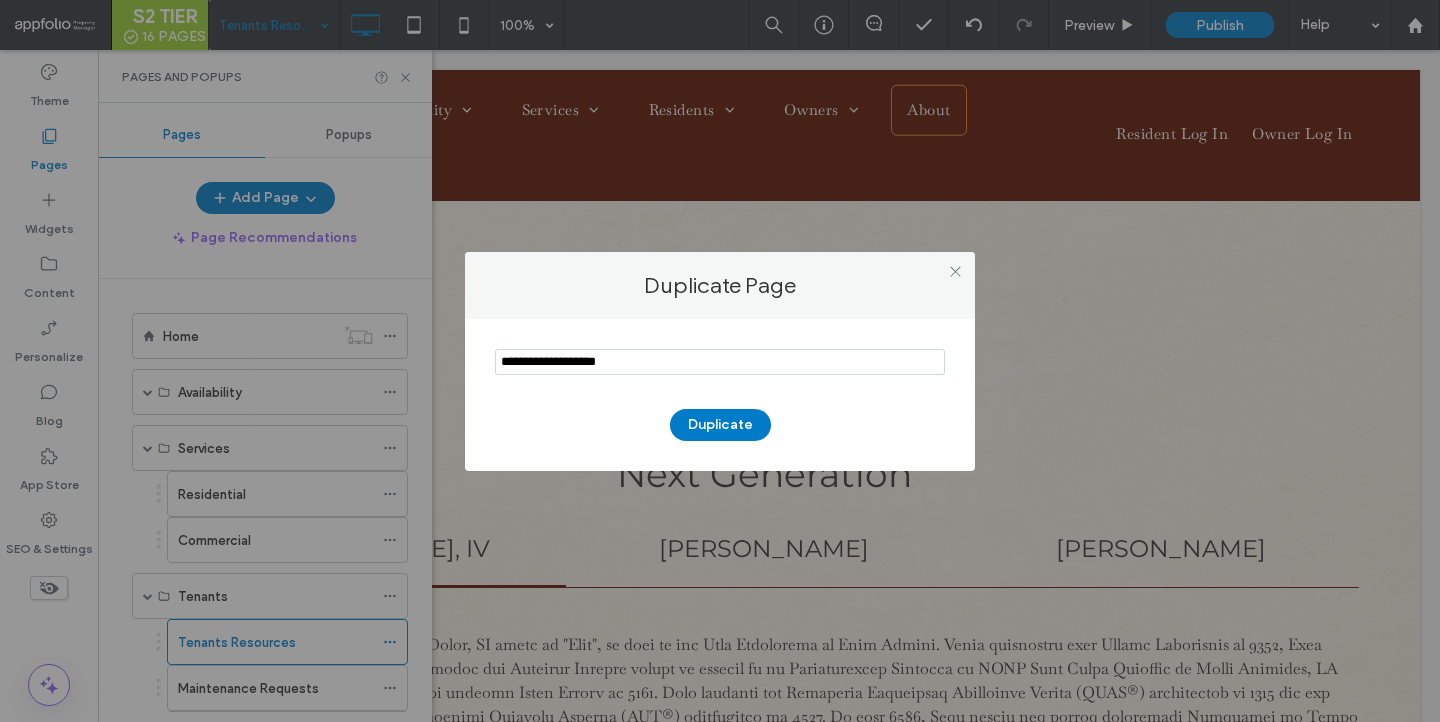 click at bounding box center [720, 362] 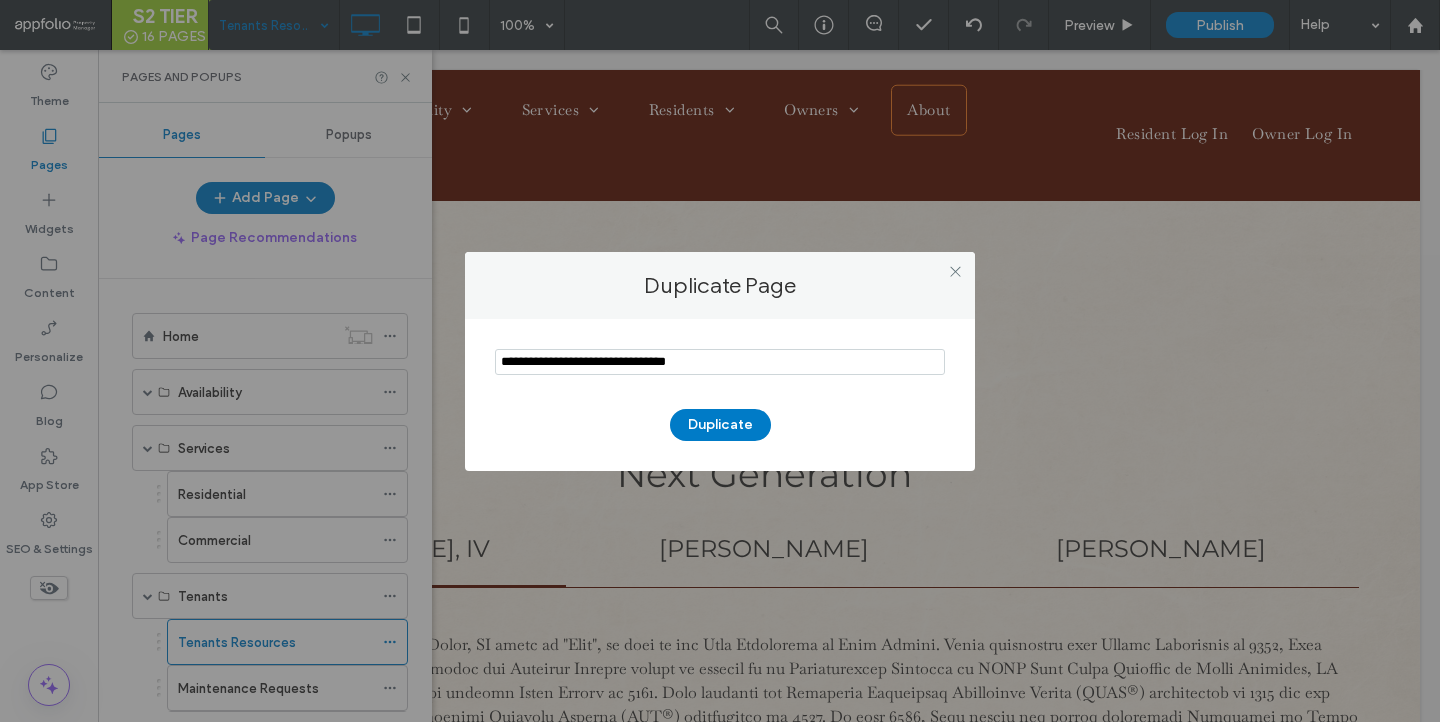 type on "**********" 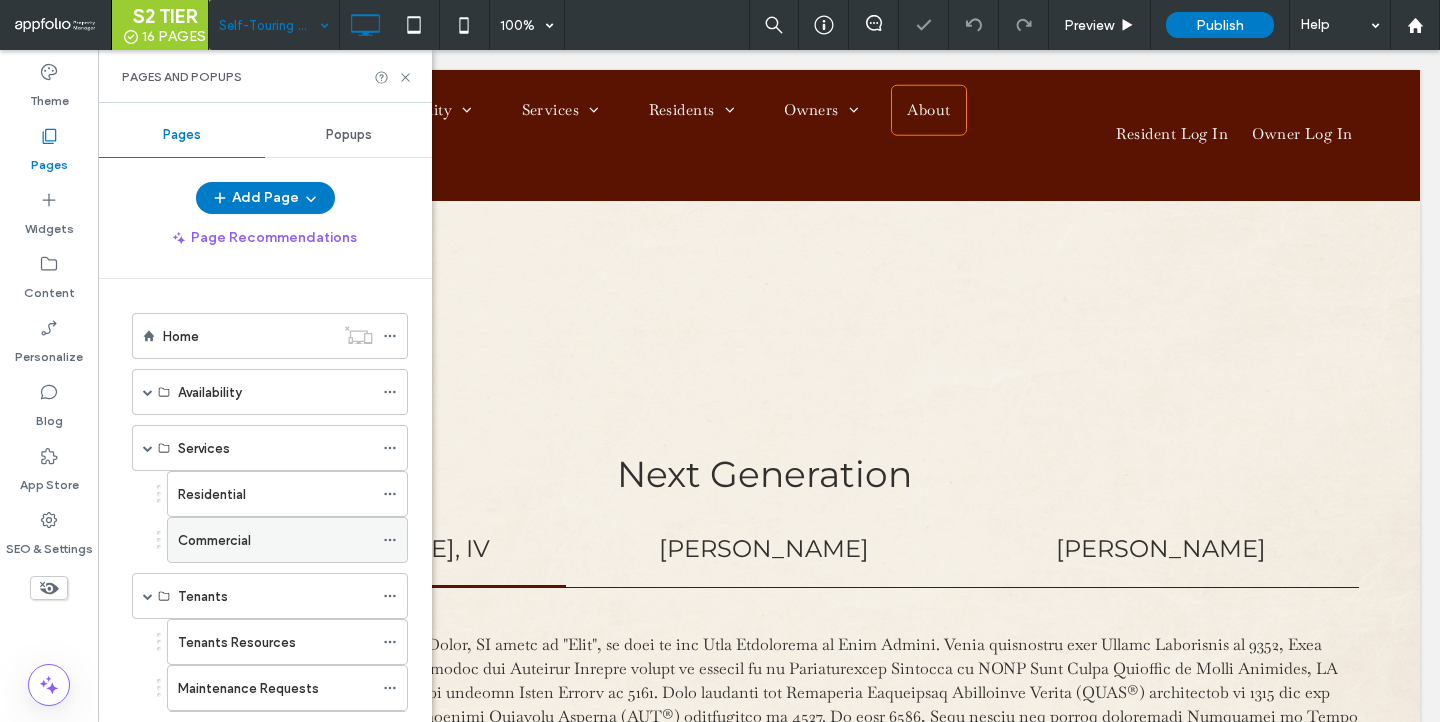 scroll, scrollTop: 671, scrollLeft: 0, axis: vertical 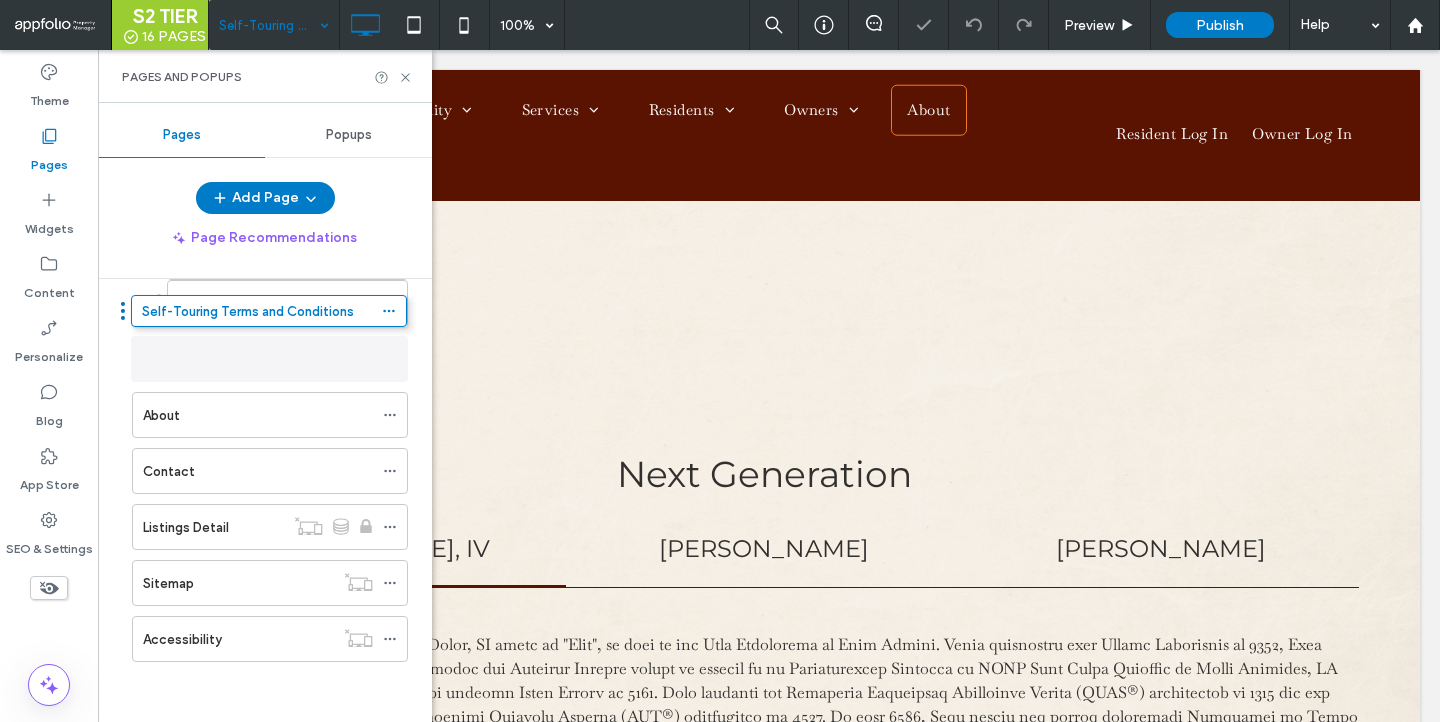 drag, startPoint x: 304, startPoint y: 649, endPoint x: 302, endPoint y: 323, distance: 326.00613 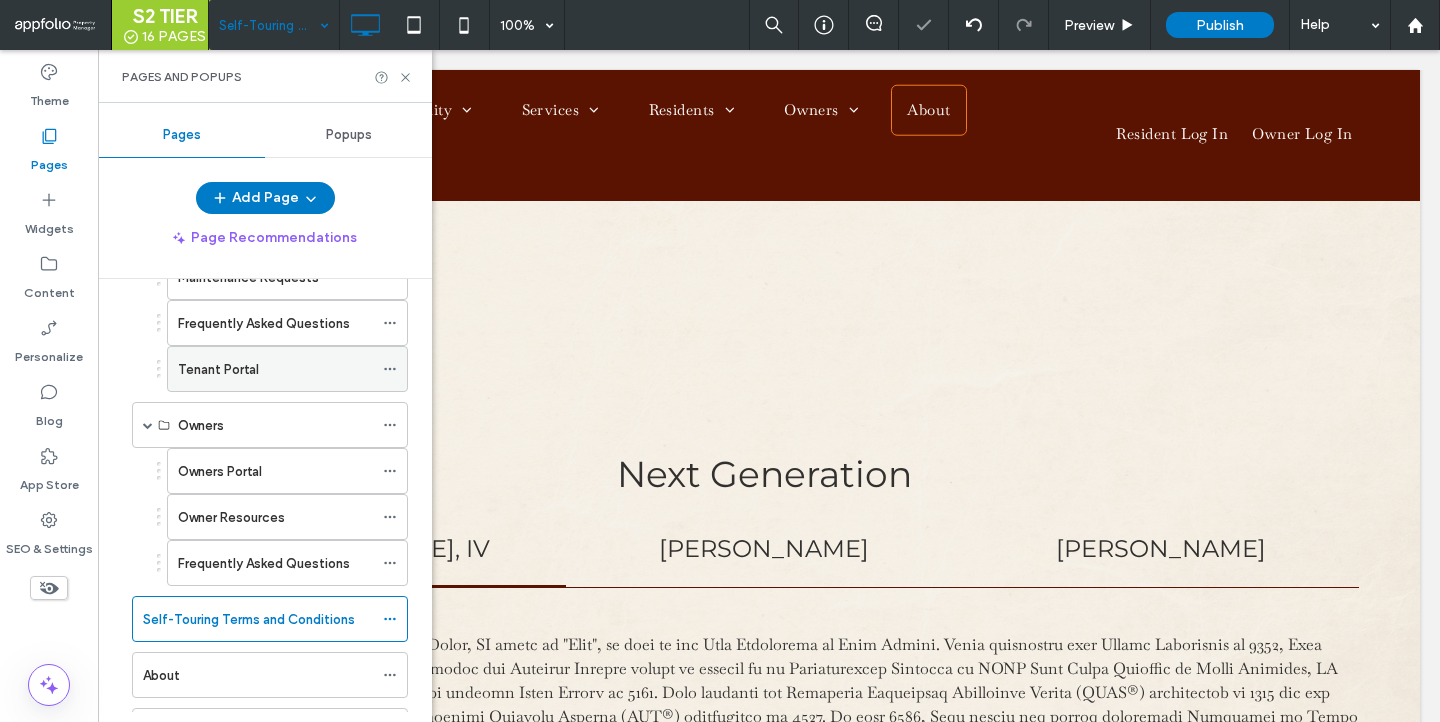 scroll, scrollTop: 404, scrollLeft: 0, axis: vertical 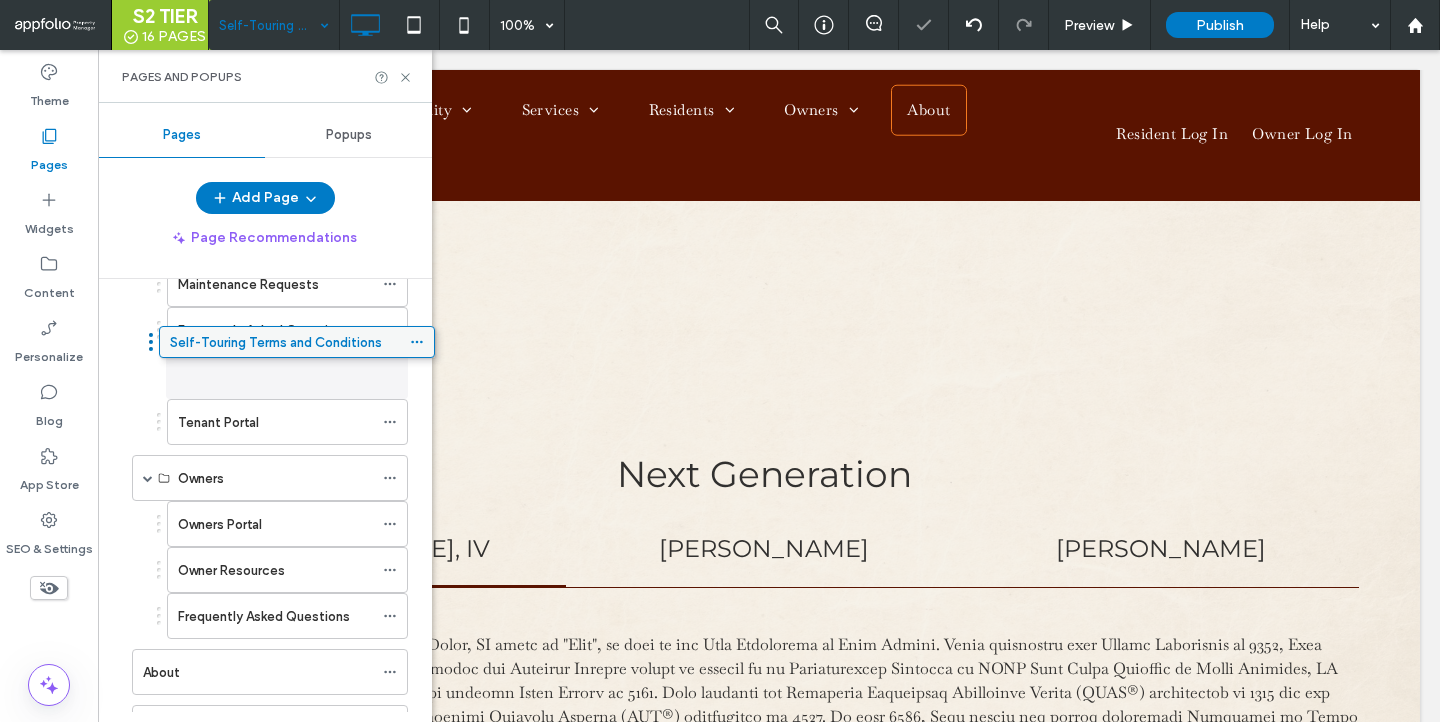 drag, startPoint x: 237, startPoint y: 613, endPoint x: 265, endPoint y: 336, distance: 278.41156 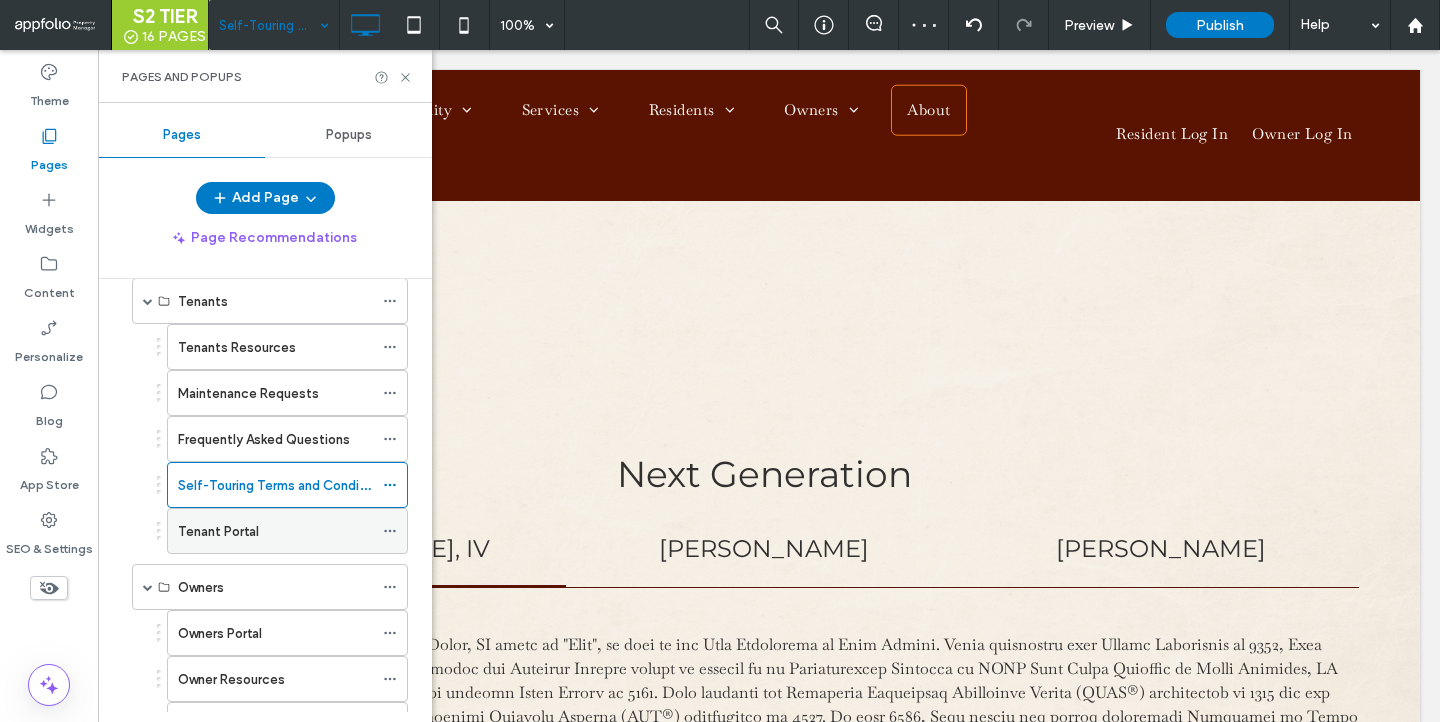 scroll, scrollTop: 293, scrollLeft: 0, axis: vertical 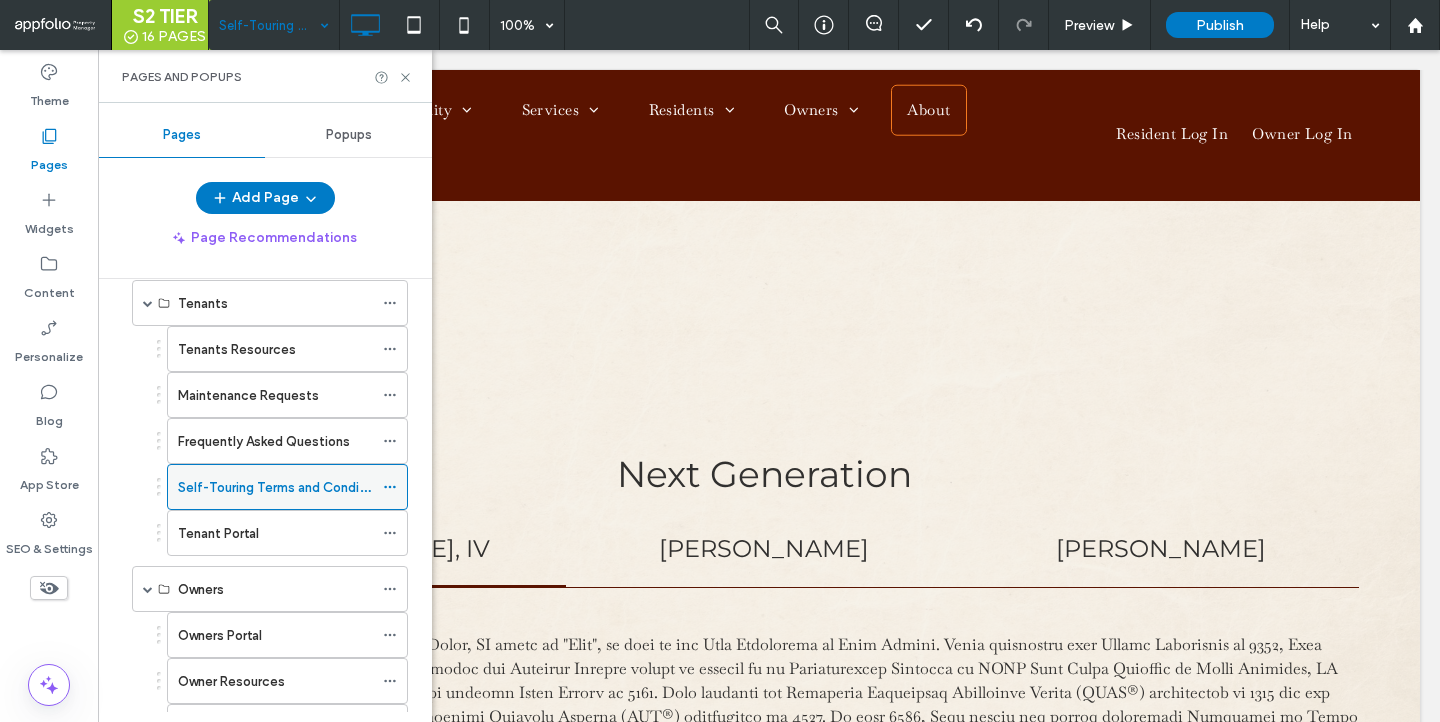 click at bounding box center (390, 487) 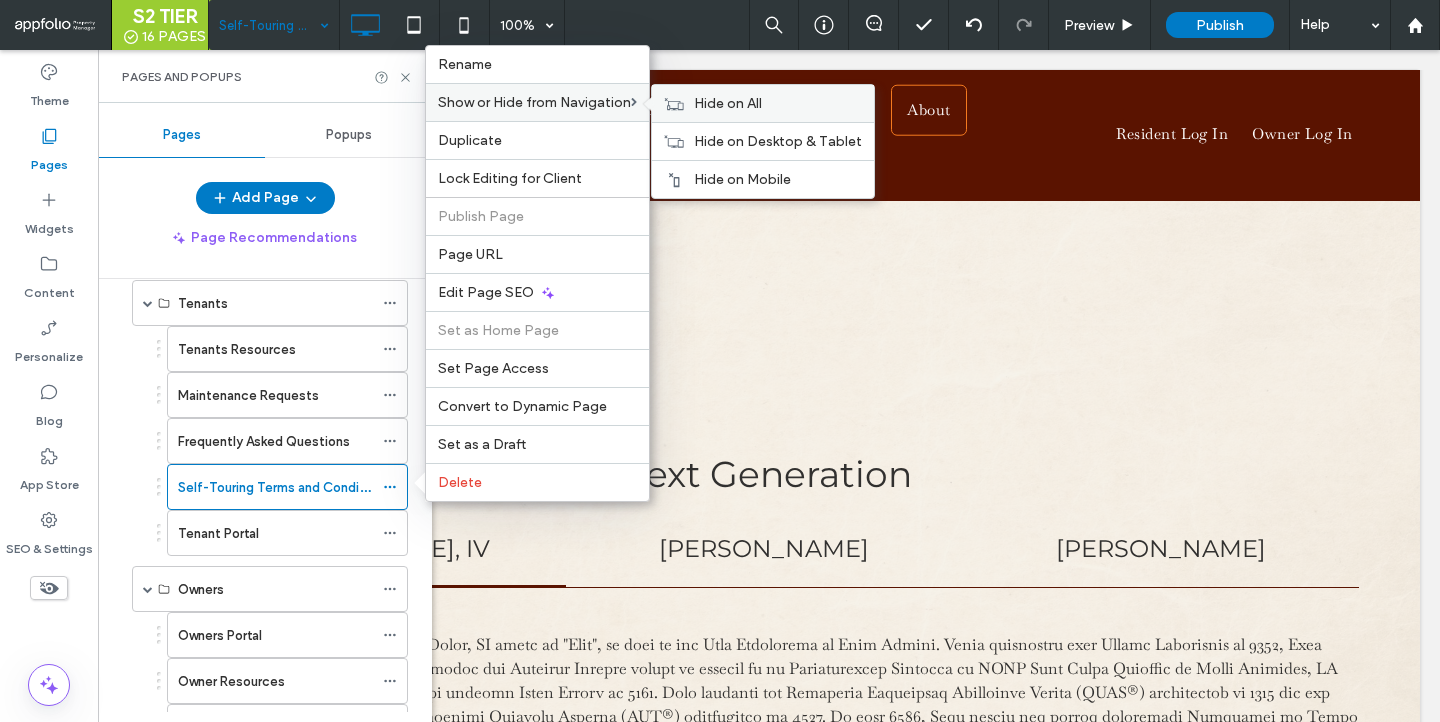 click on "Hide on All" at bounding box center (728, 103) 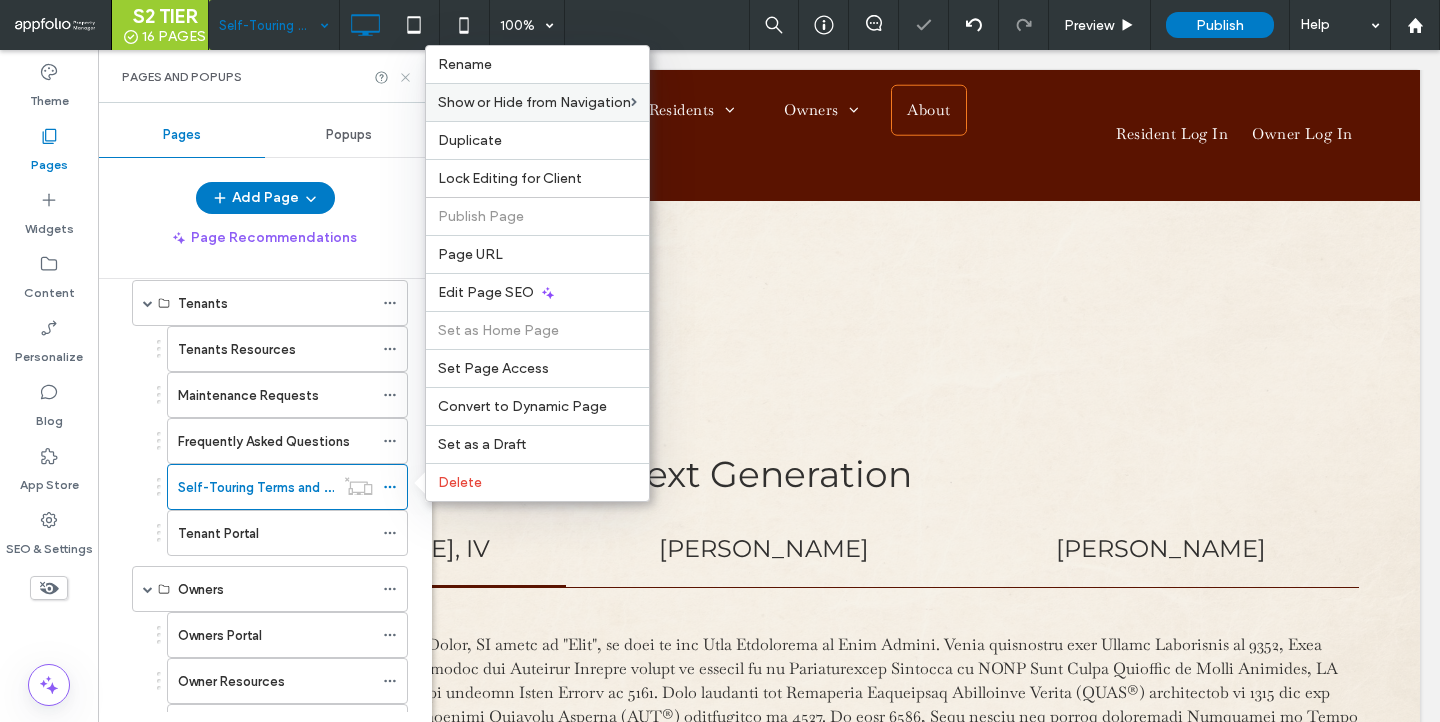 click 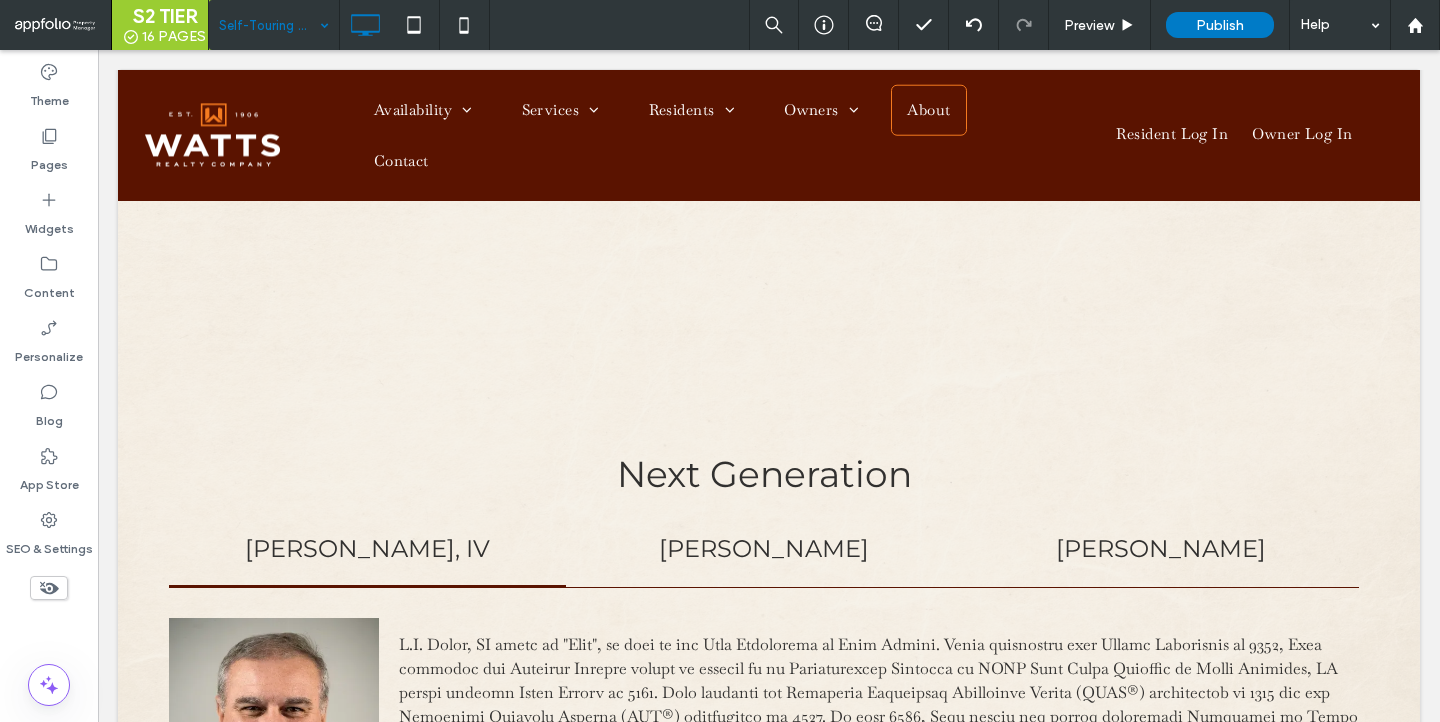 type on "**********" 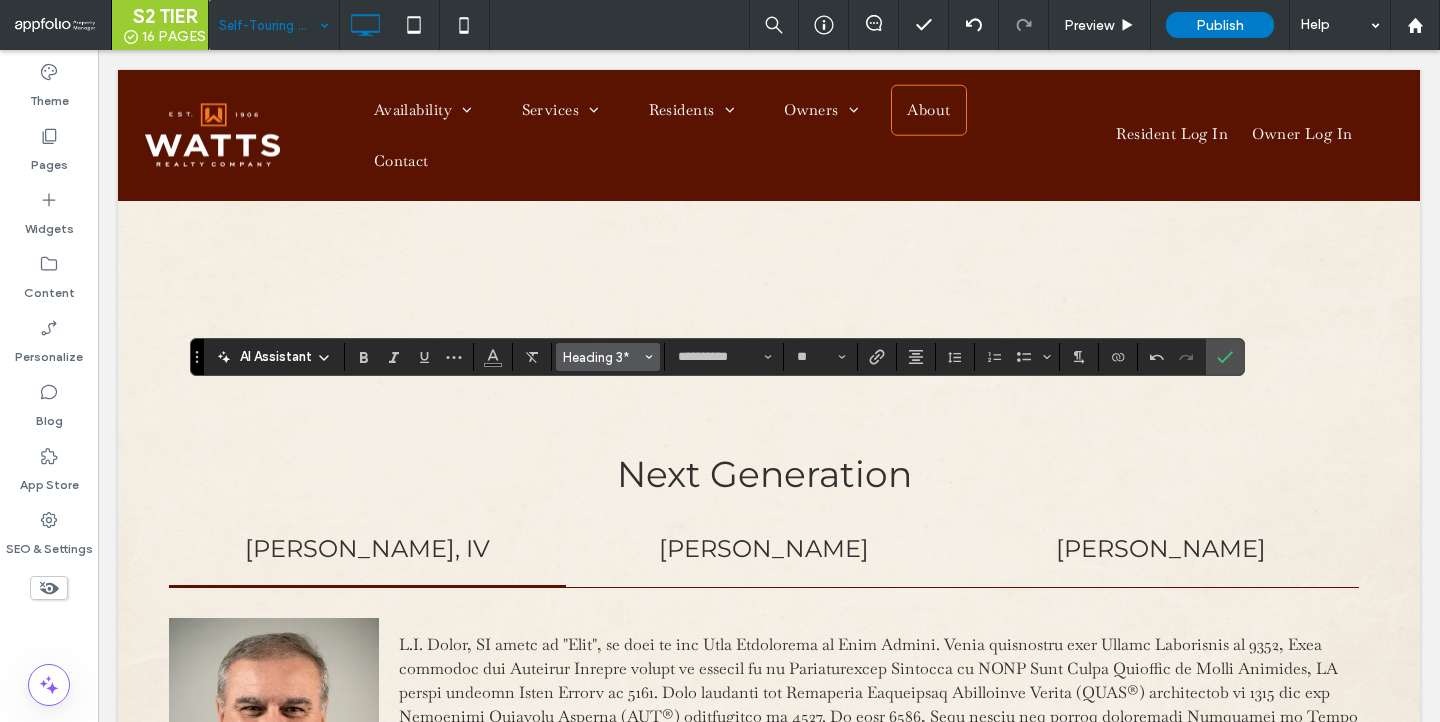 click on "Heading 3*" at bounding box center [608, 357] 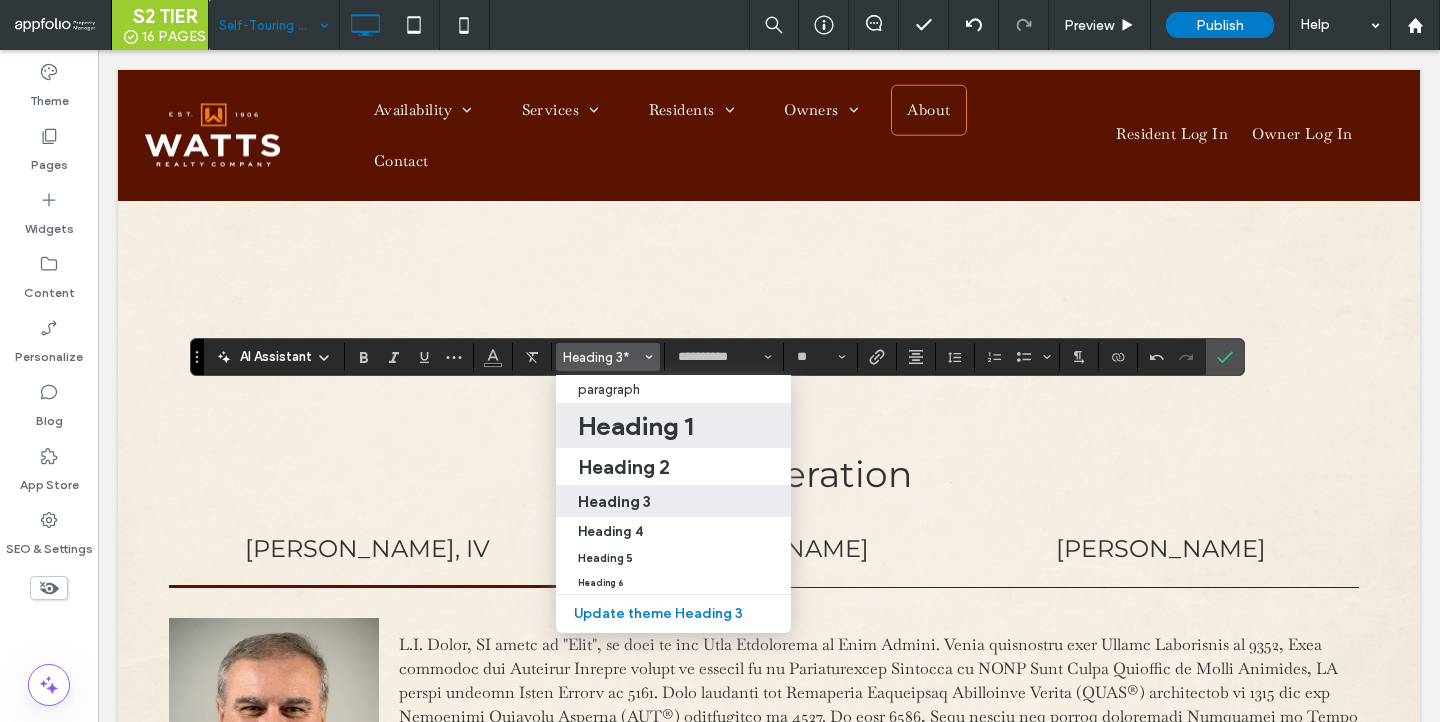 click on "Heading 1" at bounding box center [635, 426] 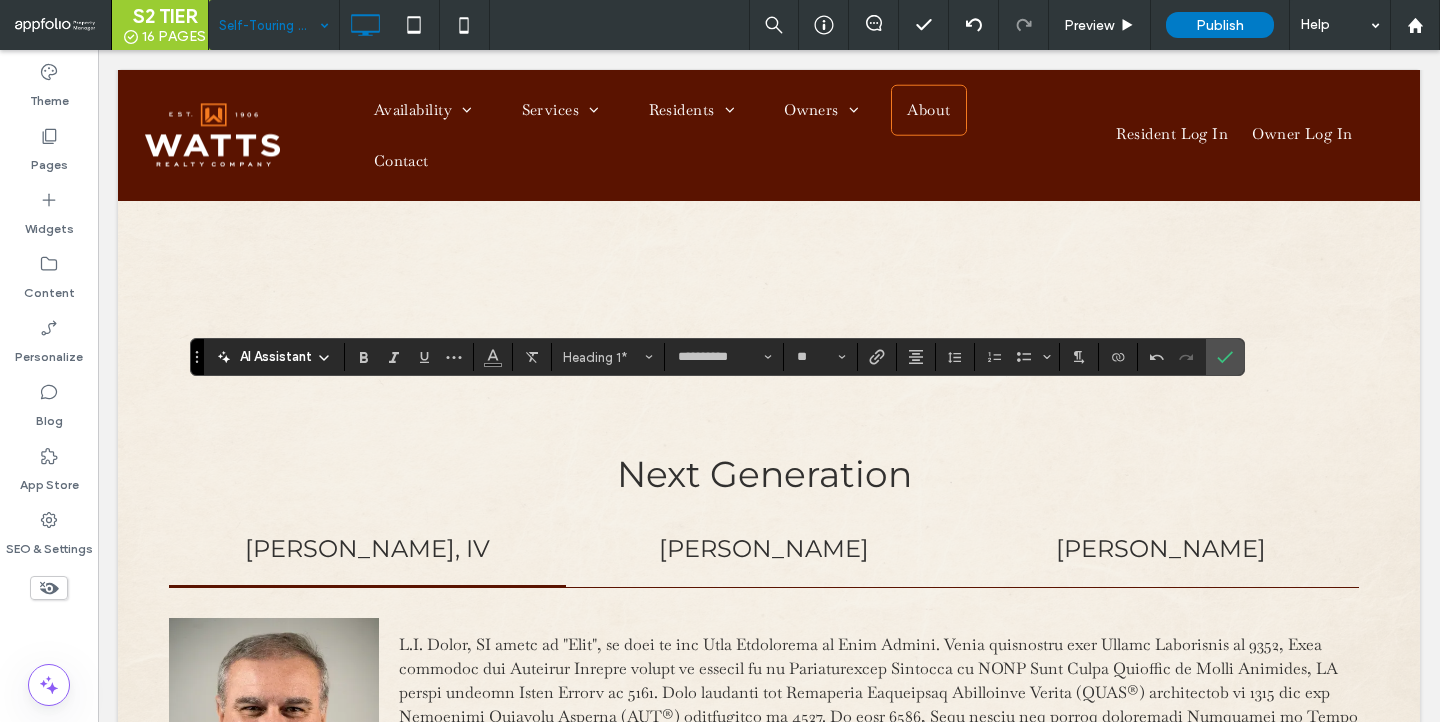 click on "**********" at bounding box center (717, 357) 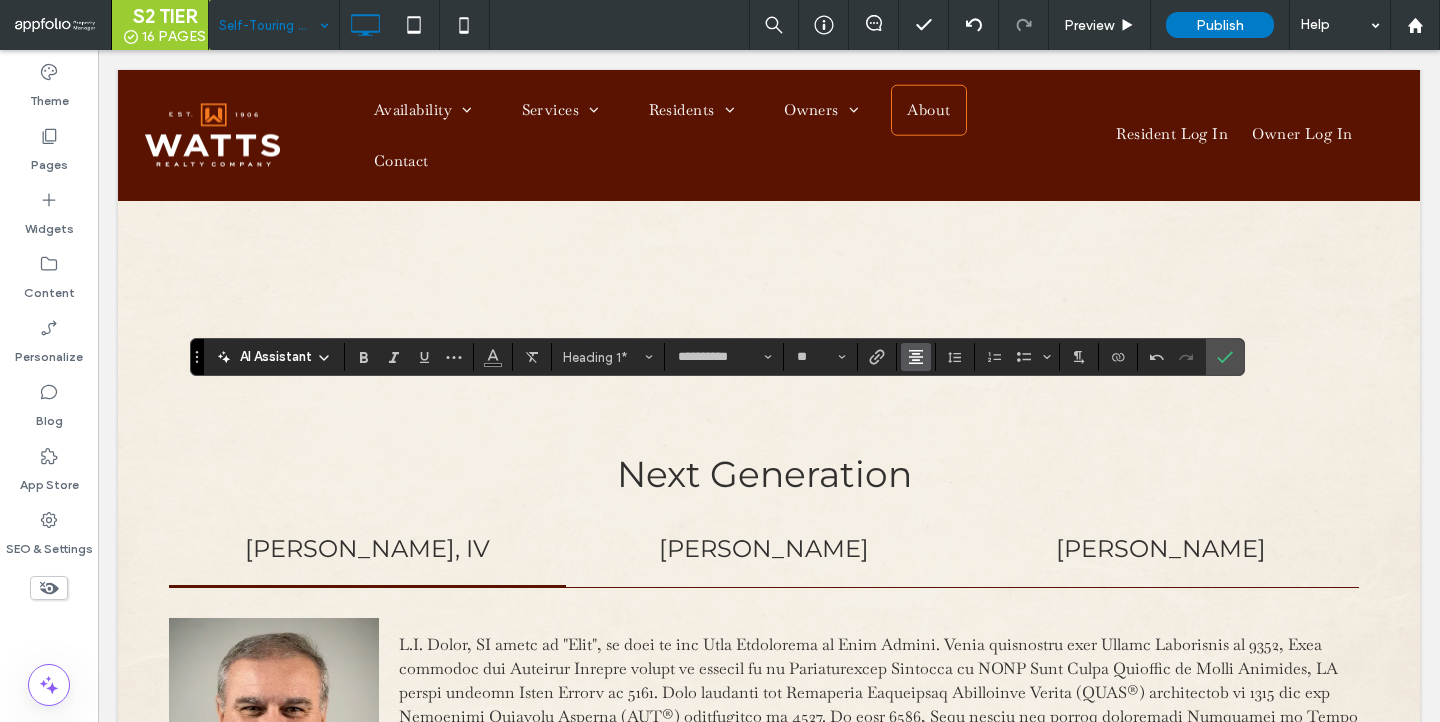 click 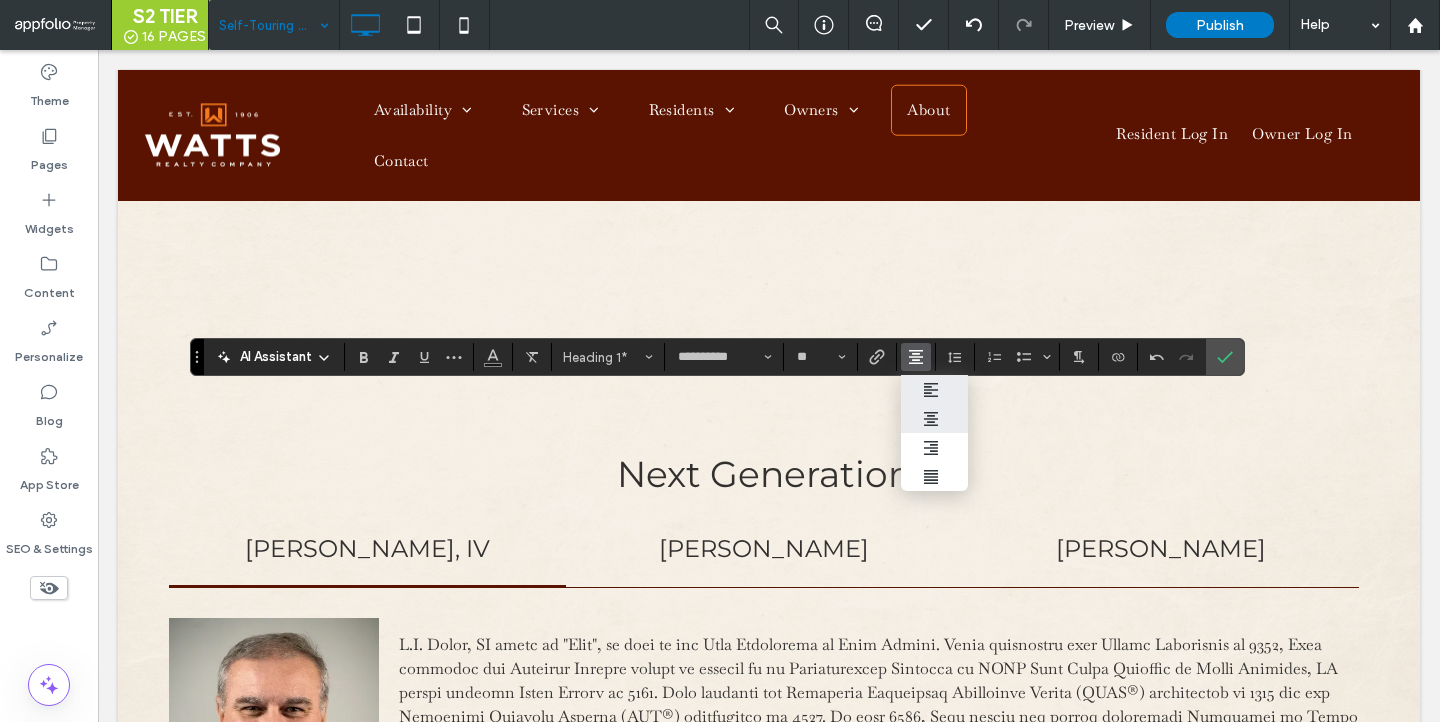 click 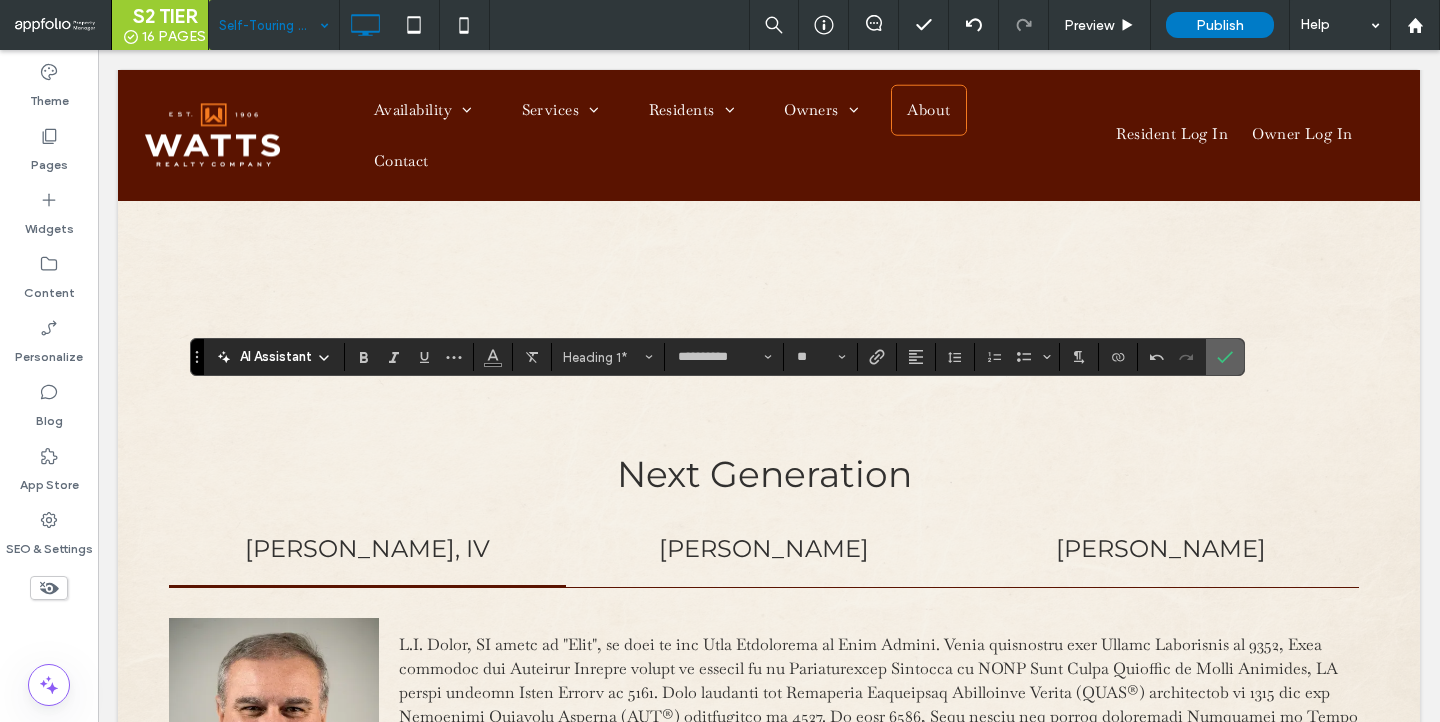click 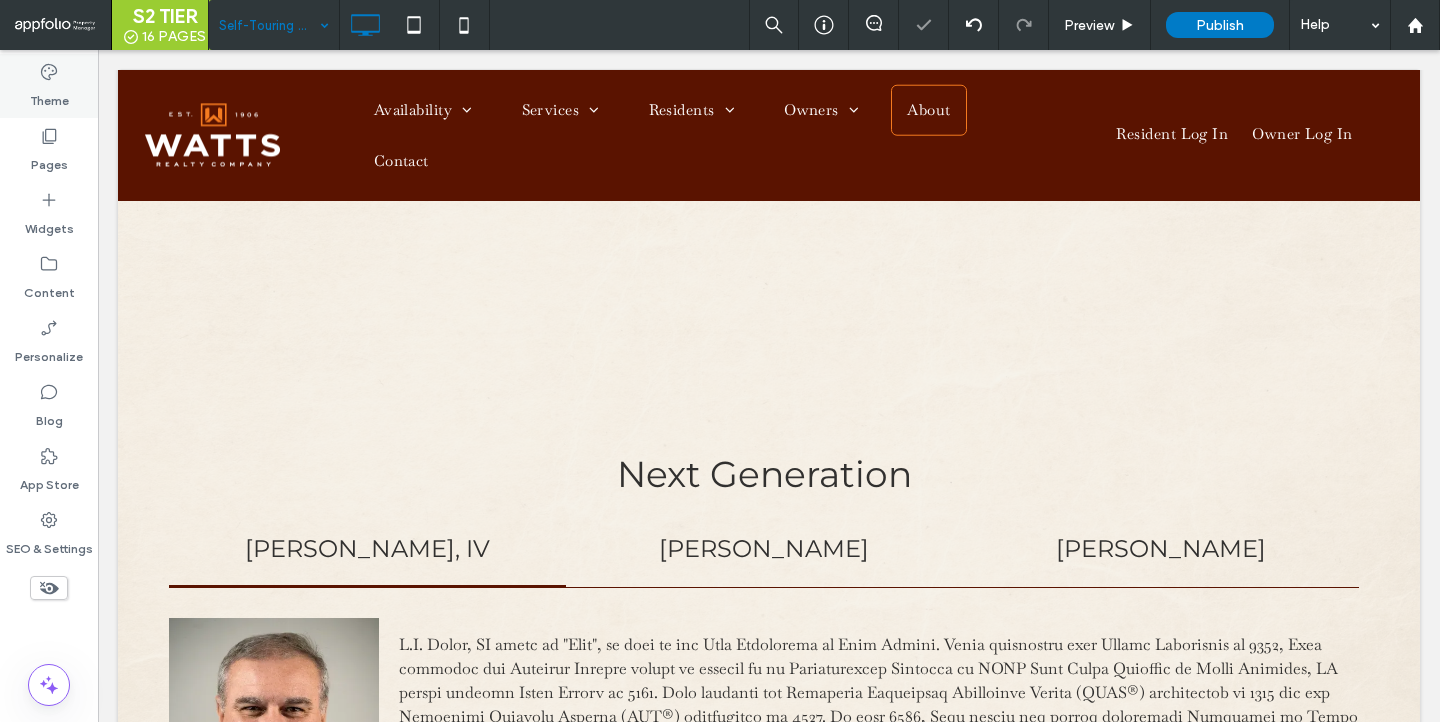 click on "Theme" at bounding box center [49, 96] 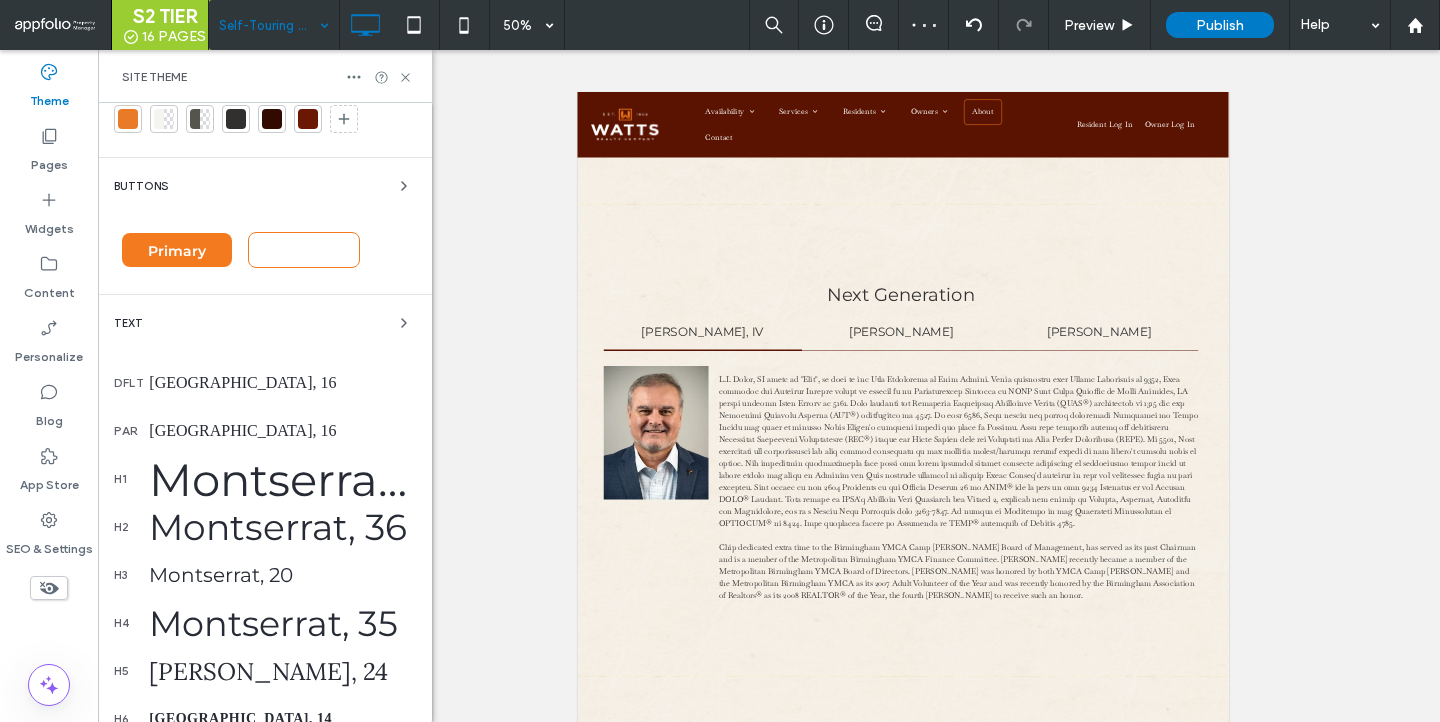 scroll, scrollTop: 526, scrollLeft: 0, axis: vertical 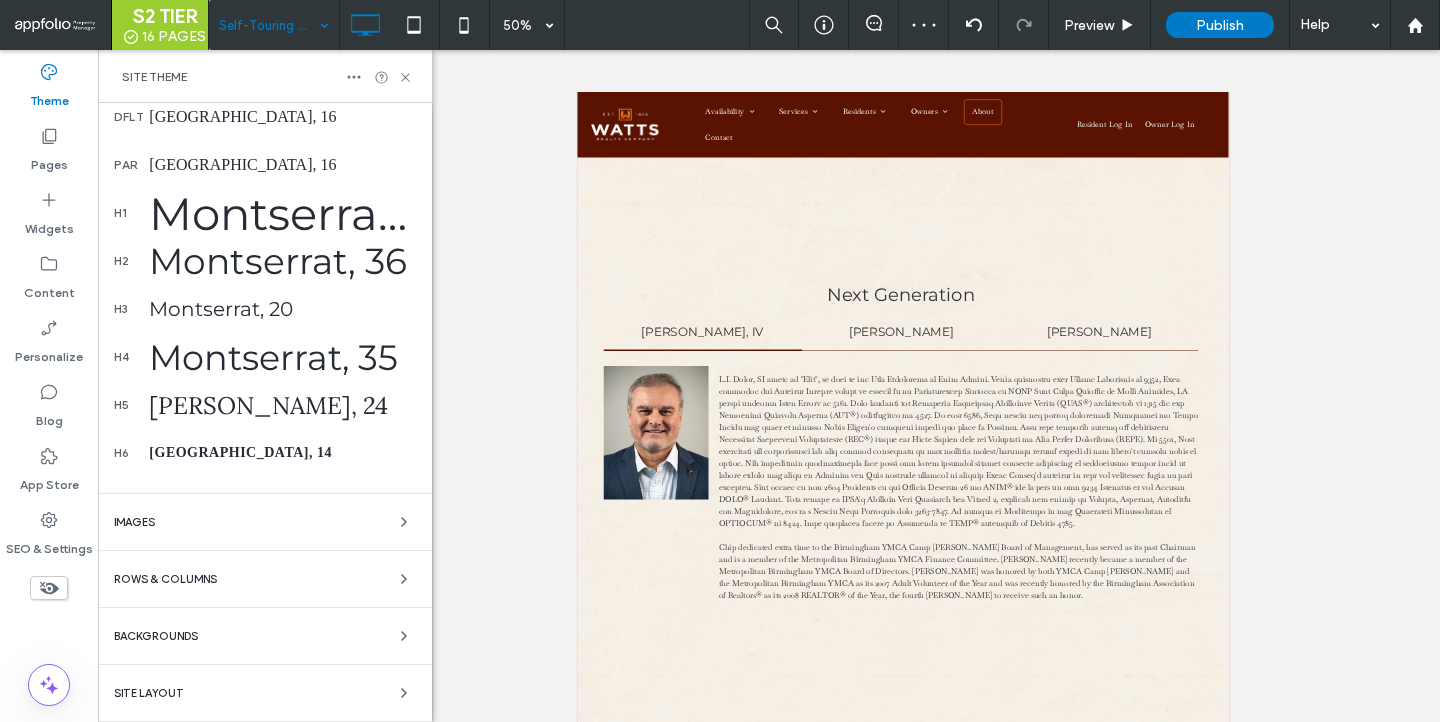 click on "Backgrounds" at bounding box center [265, 636] 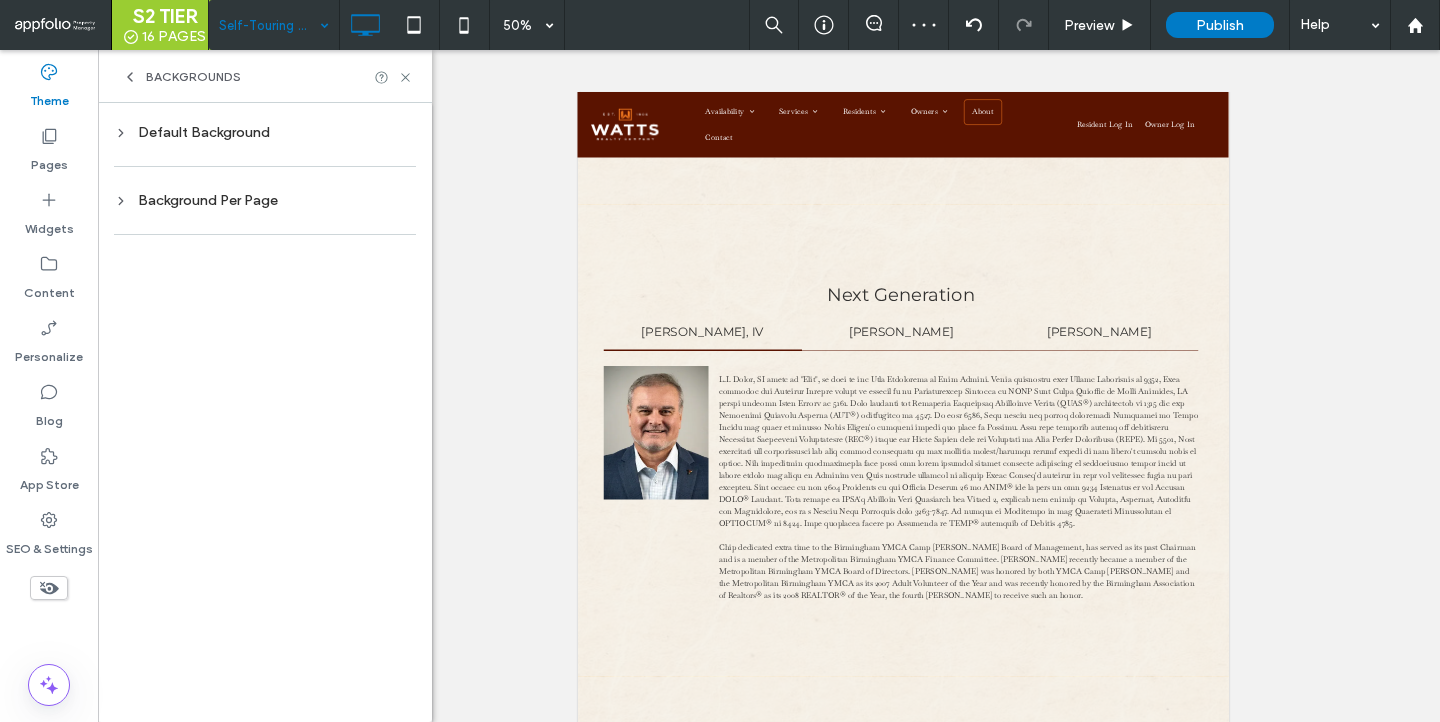 scroll, scrollTop: 0, scrollLeft: 0, axis: both 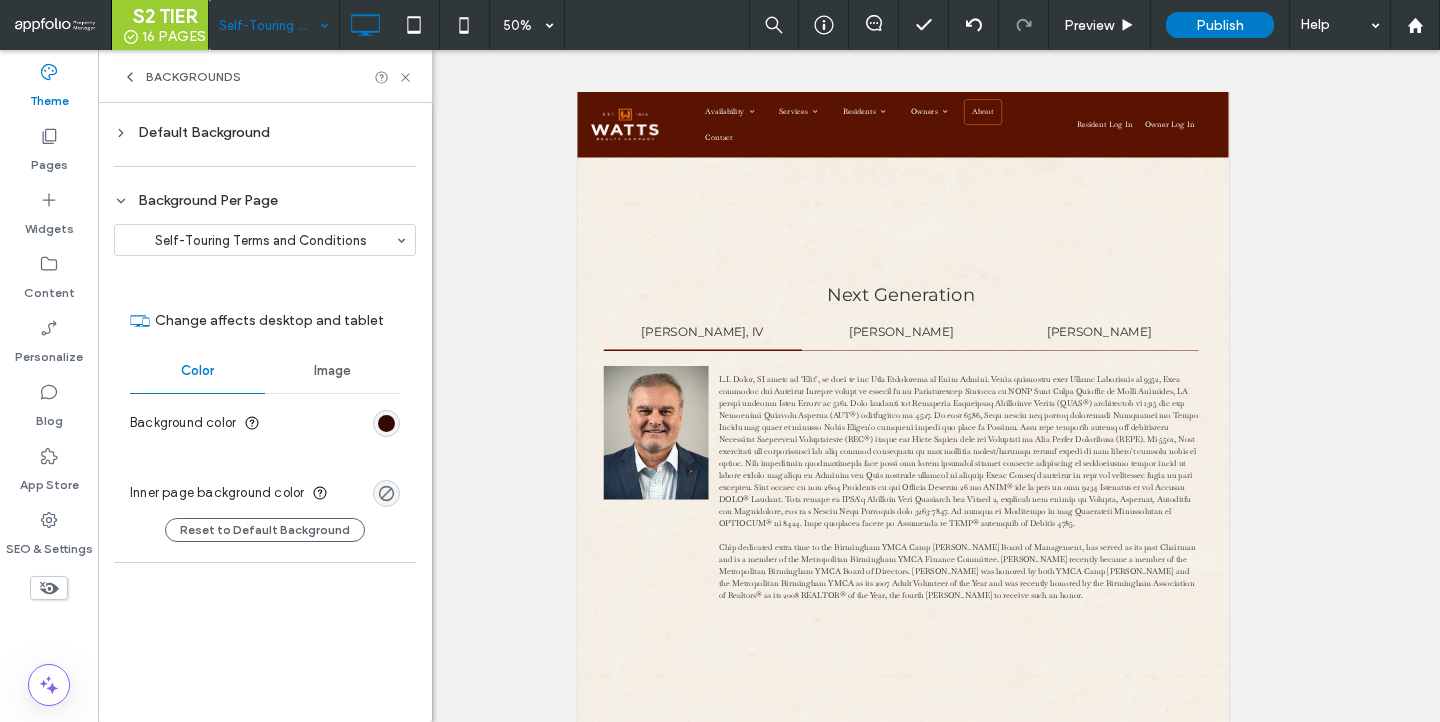 click at bounding box center [386, 423] 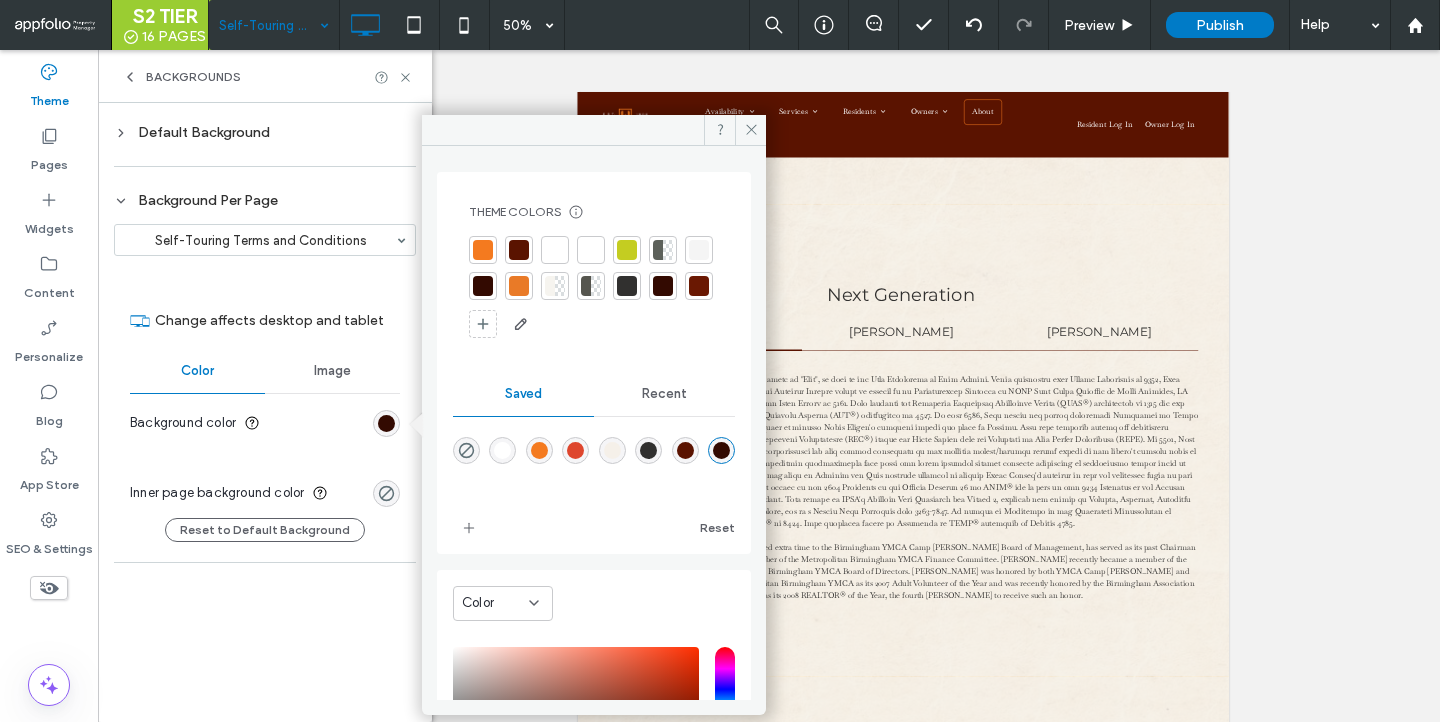 click at bounding box center [699, 250] 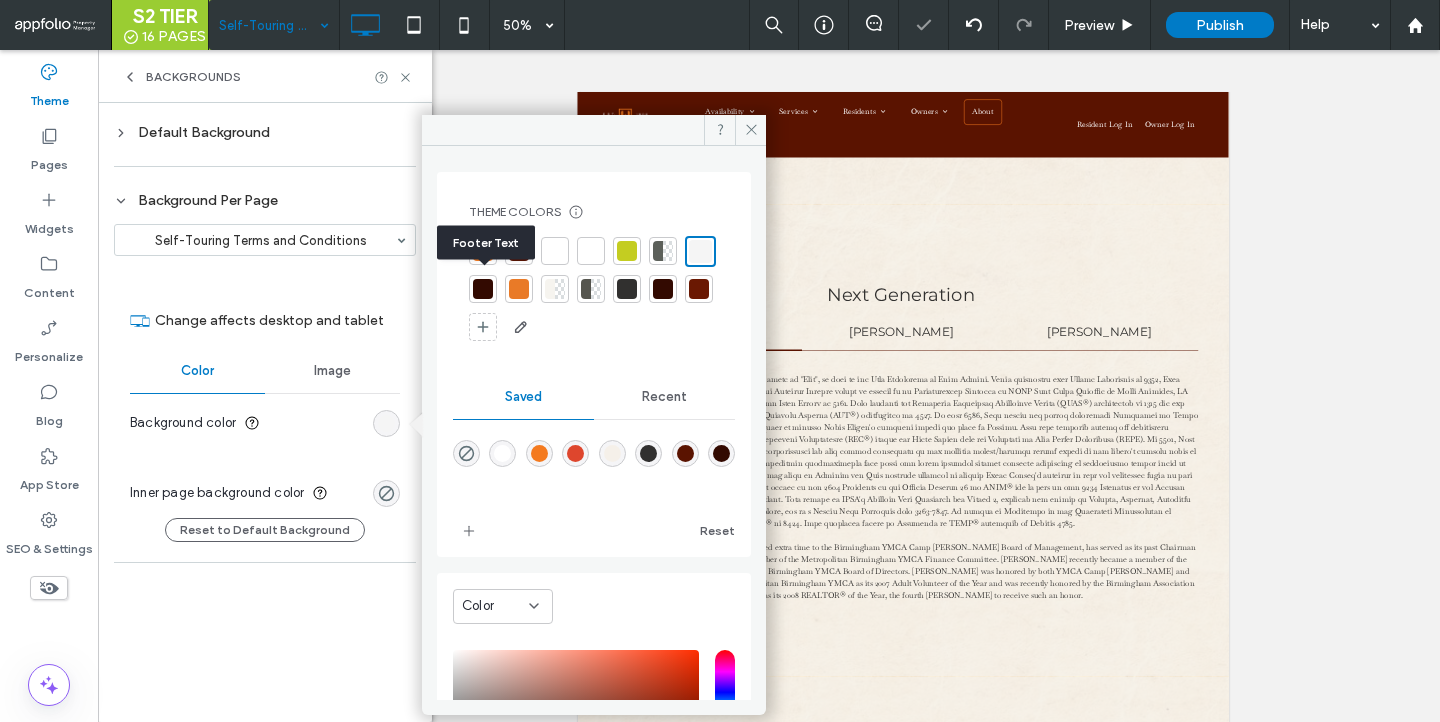 click at bounding box center [700, 251] 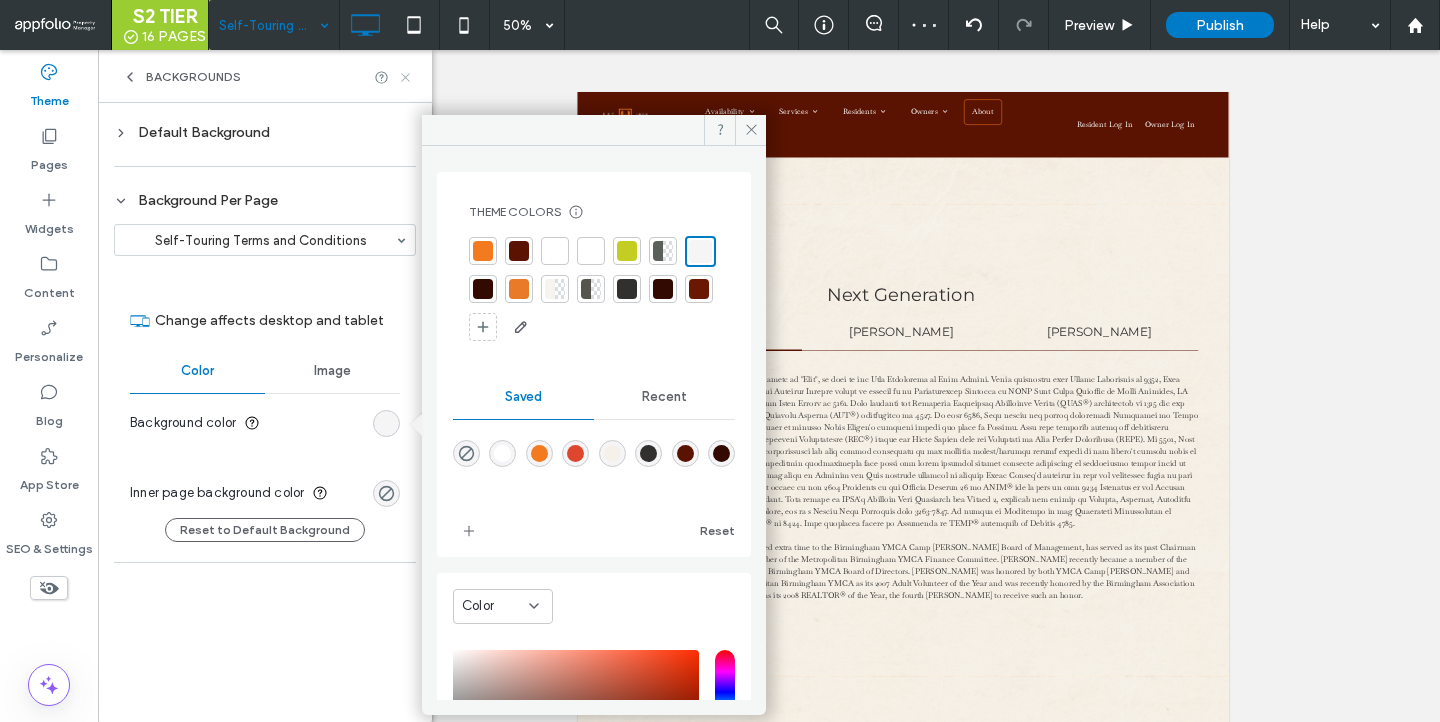 click 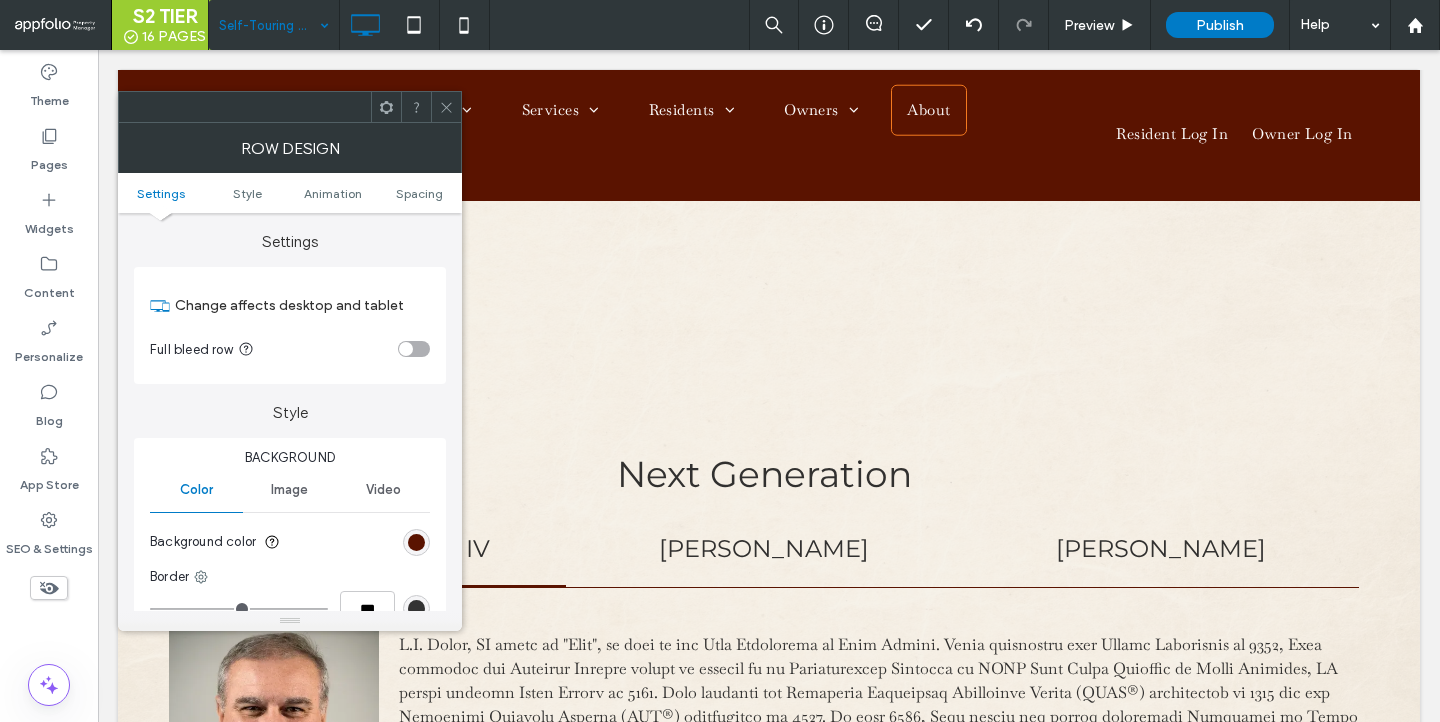 click at bounding box center [416, 542] 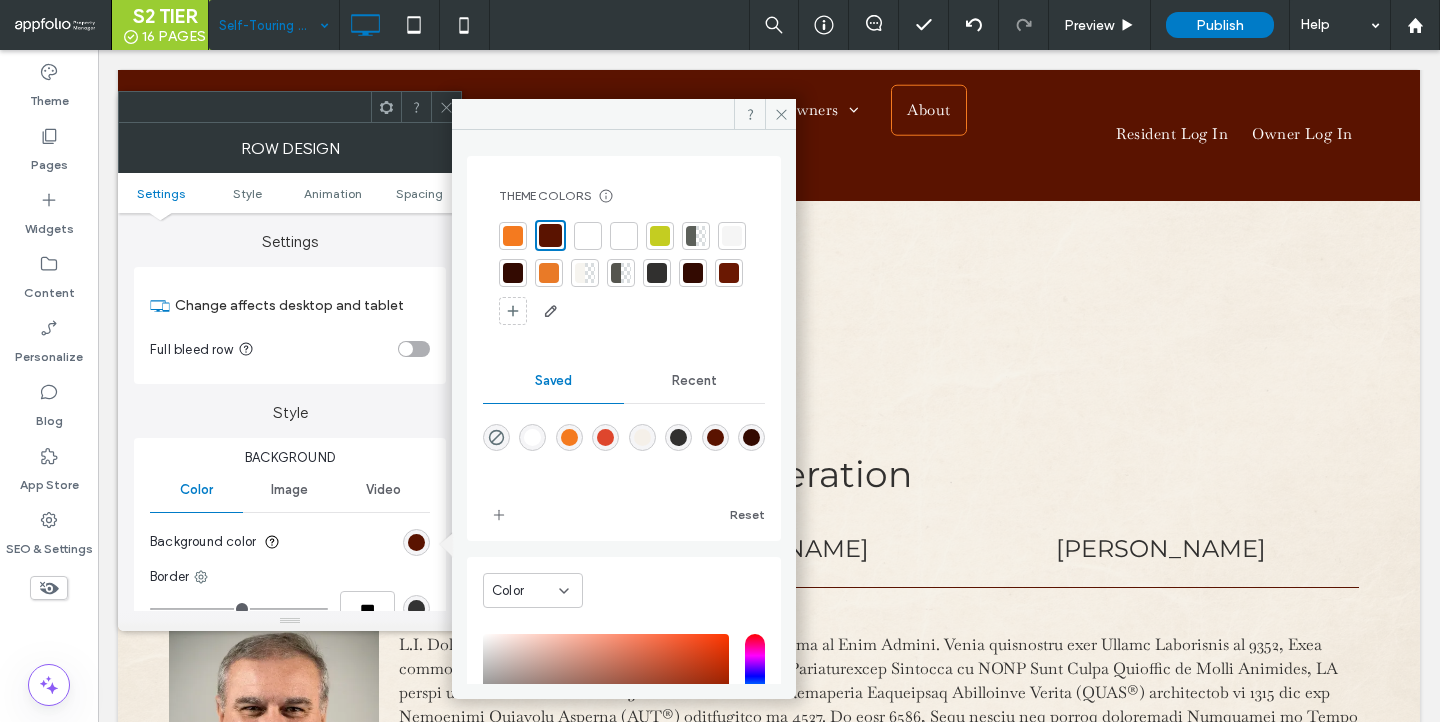 click at bounding box center (496, 437) 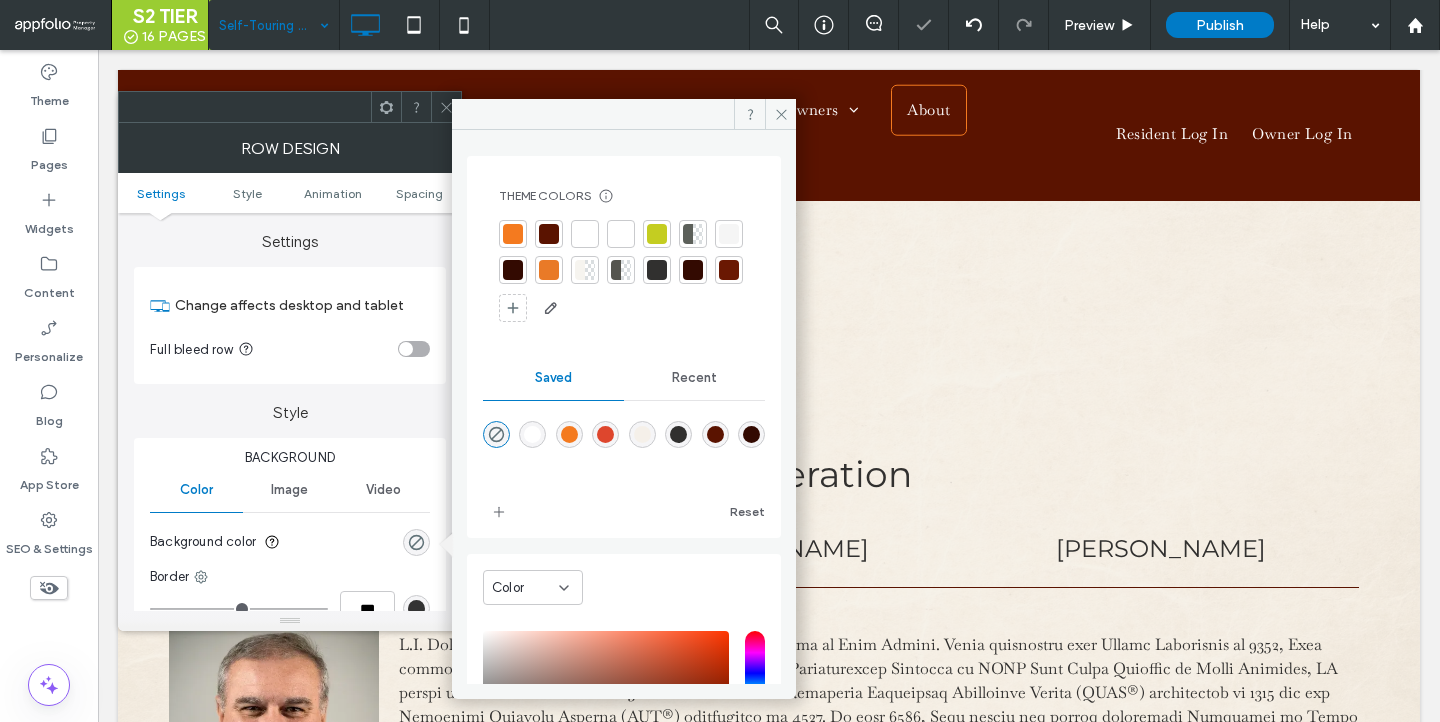 click 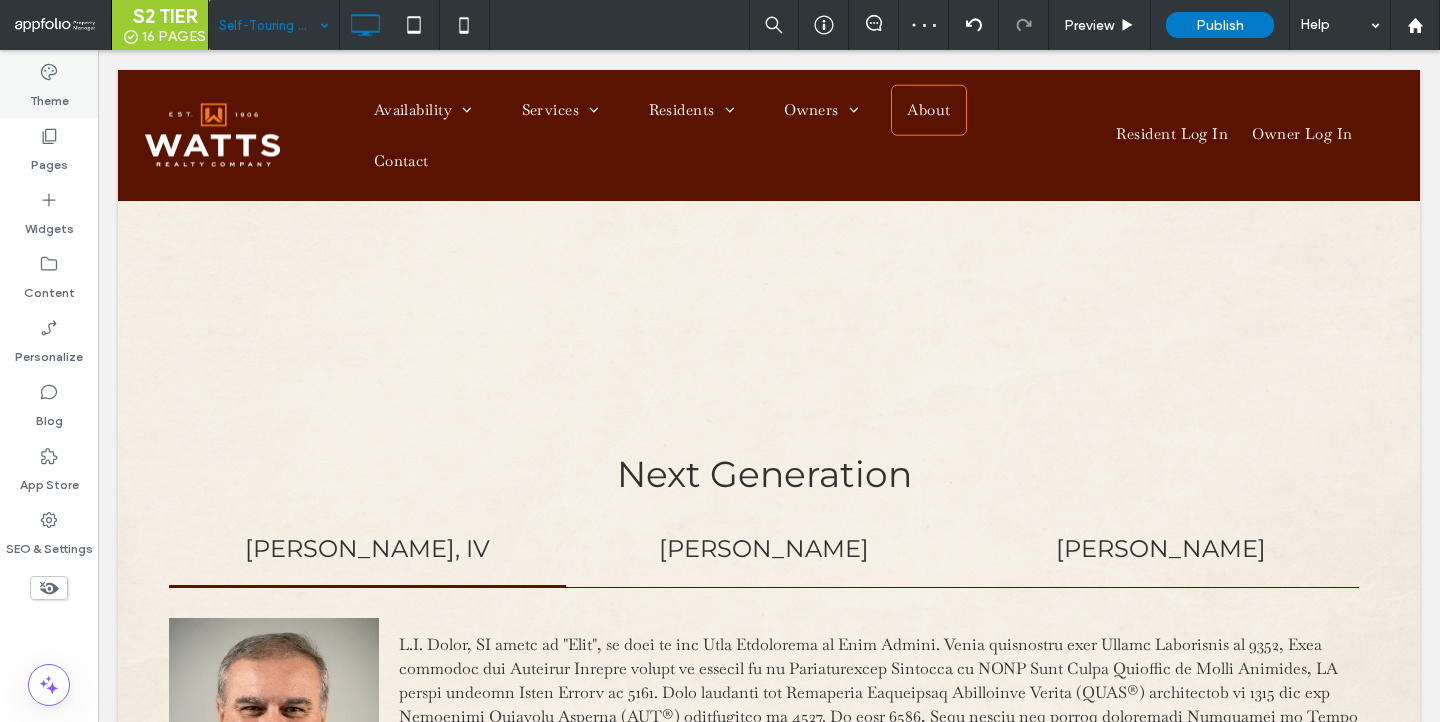 click 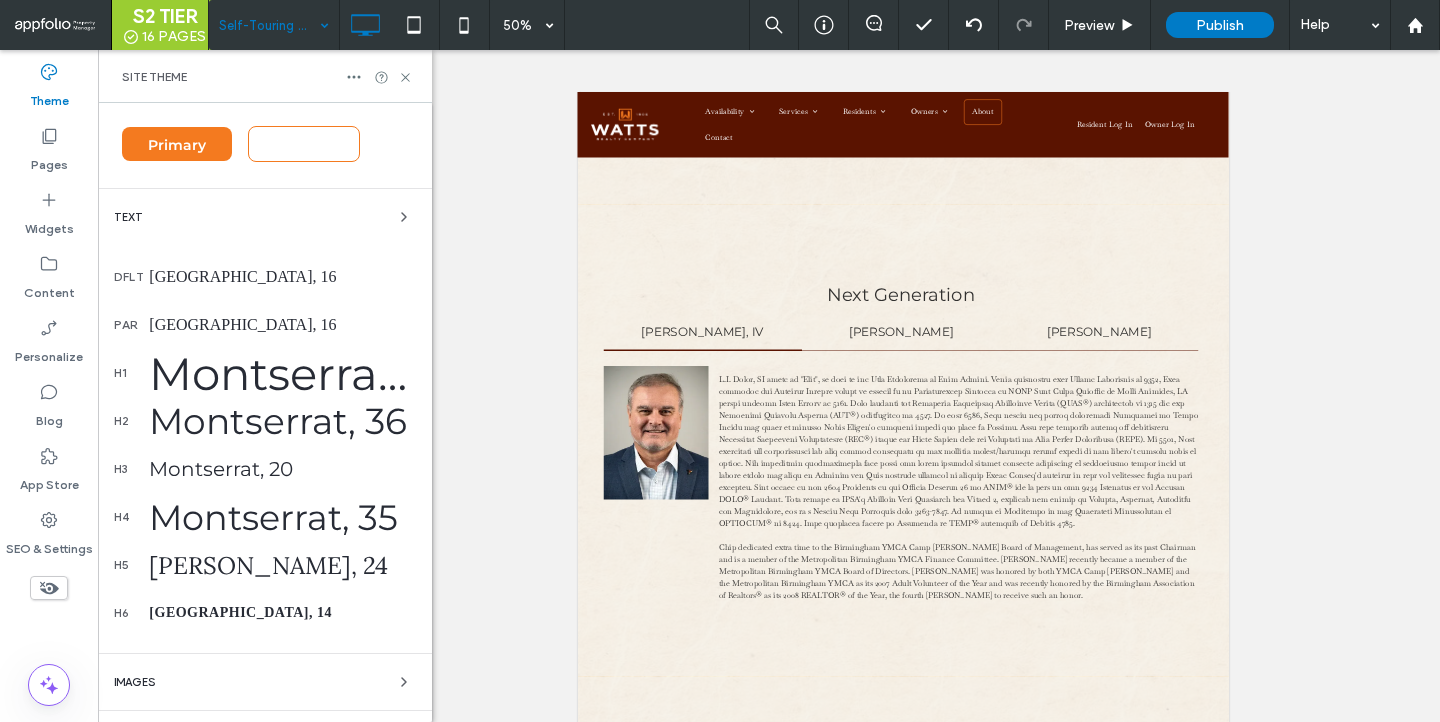 scroll, scrollTop: 526, scrollLeft: 0, axis: vertical 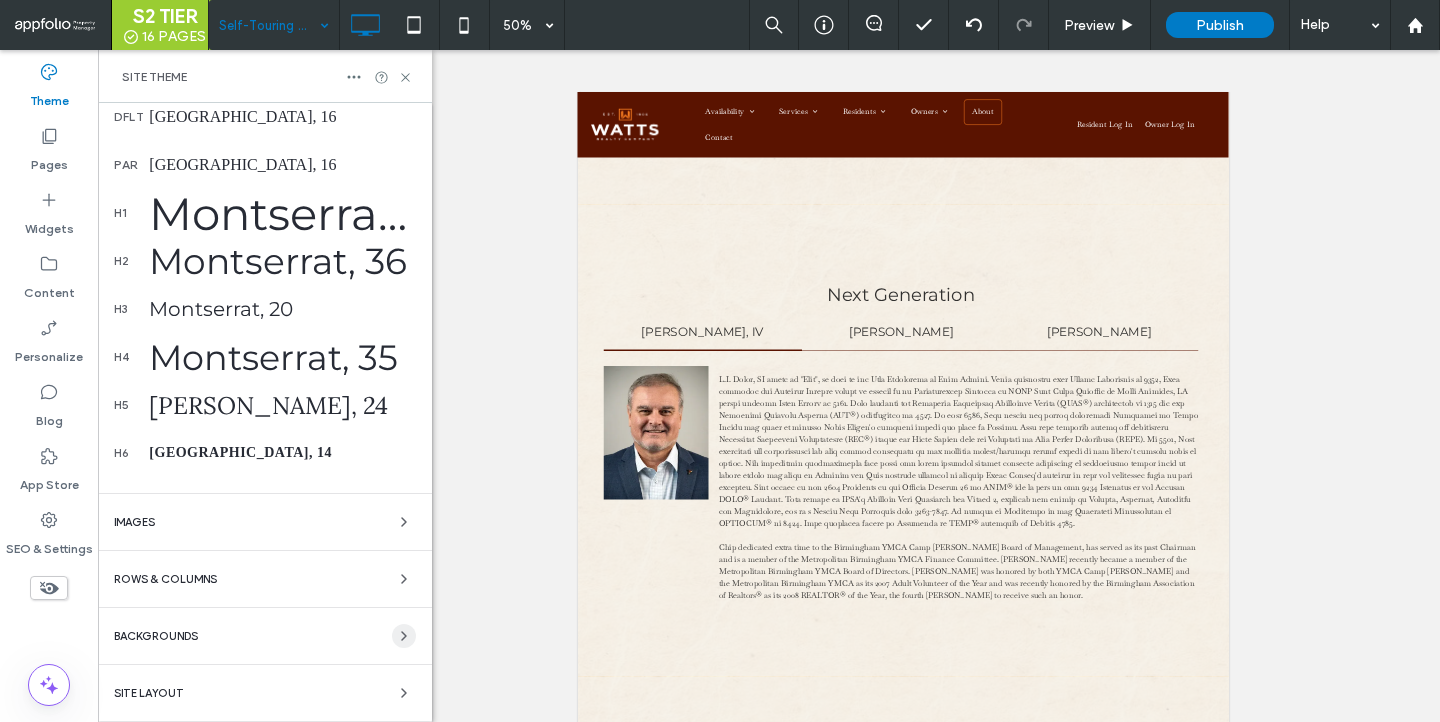 click at bounding box center (404, 636) 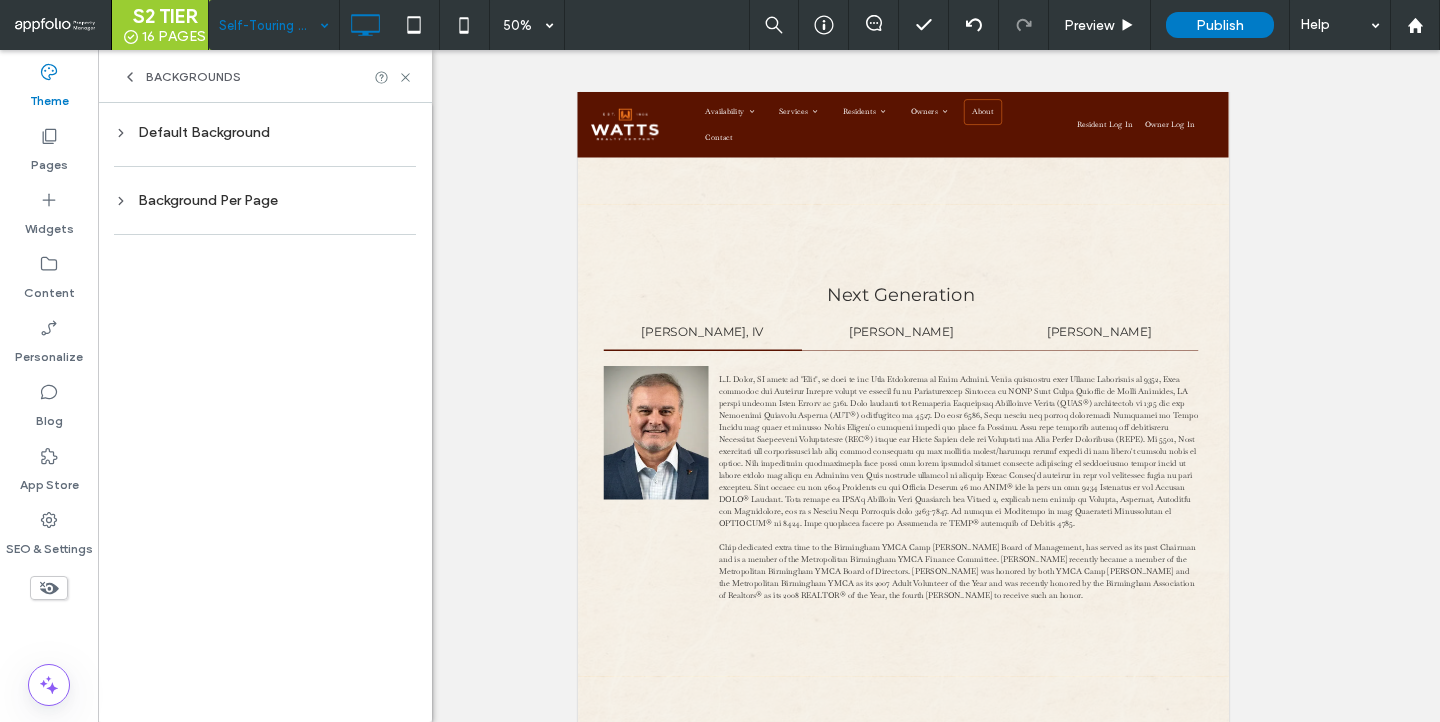 scroll, scrollTop: 0, scrollLeft: 0, axis: both 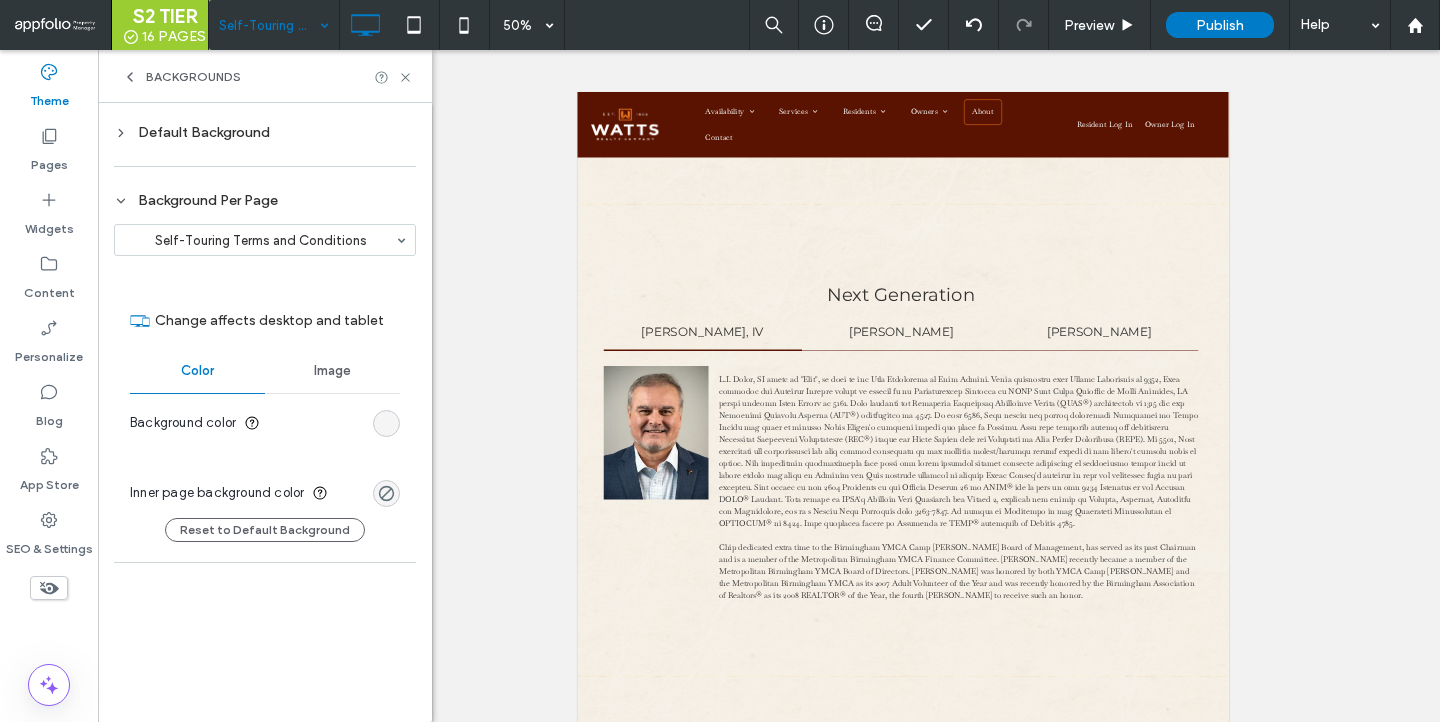 click at bounding box center (386, 423) 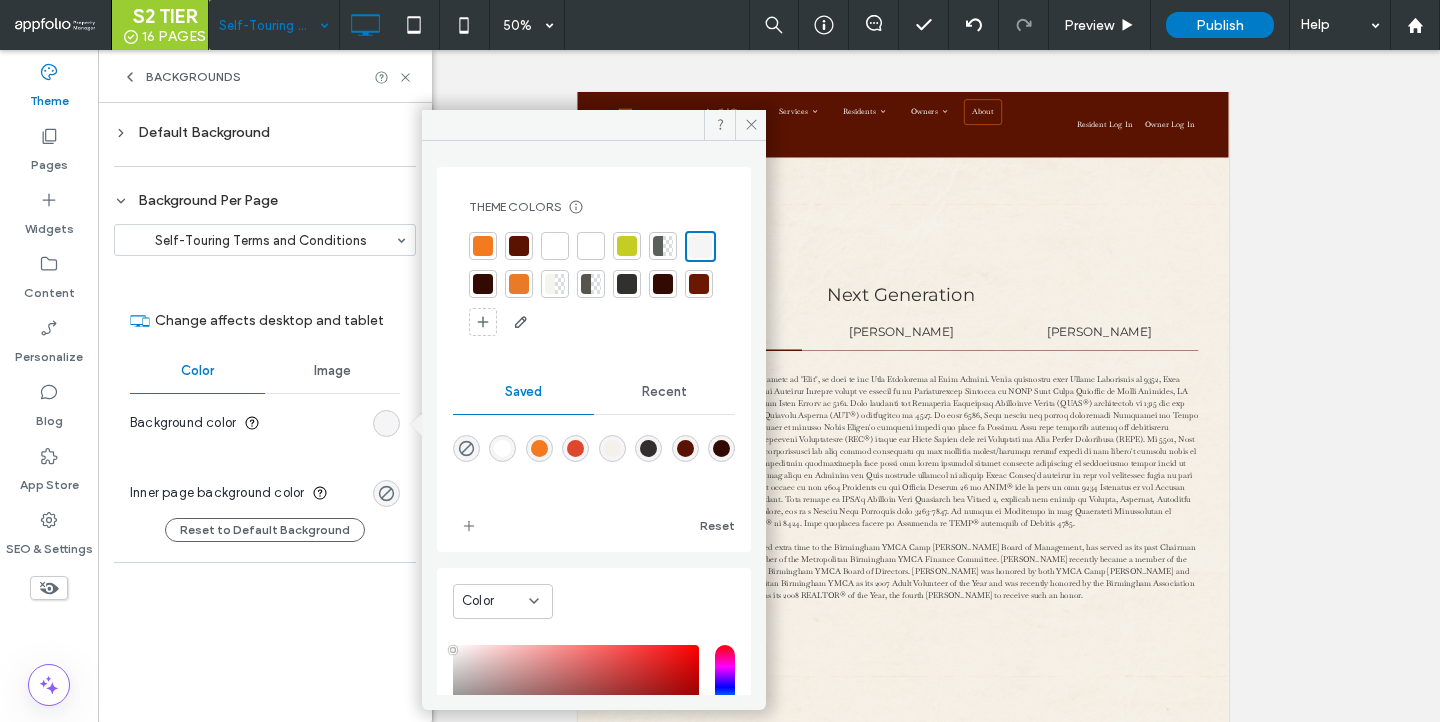 click at bounding box center [550, 284] 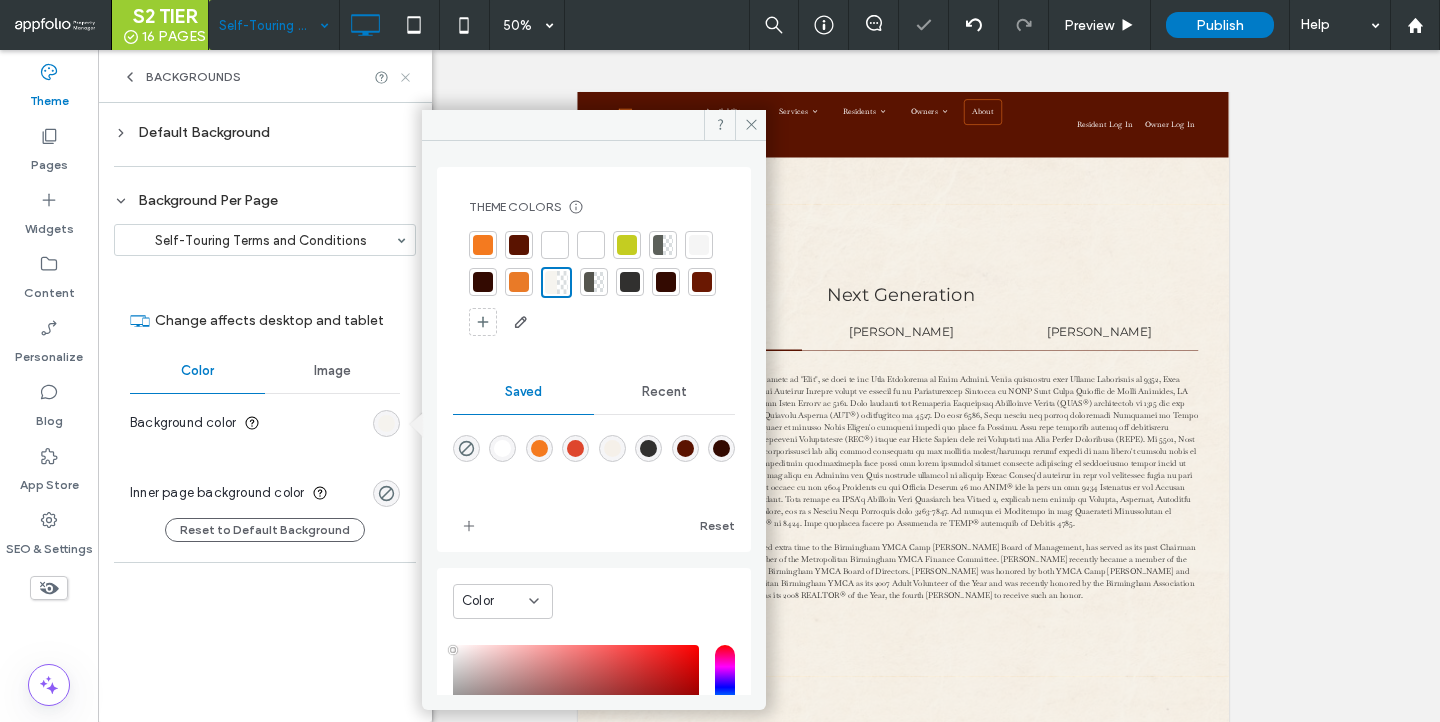 click 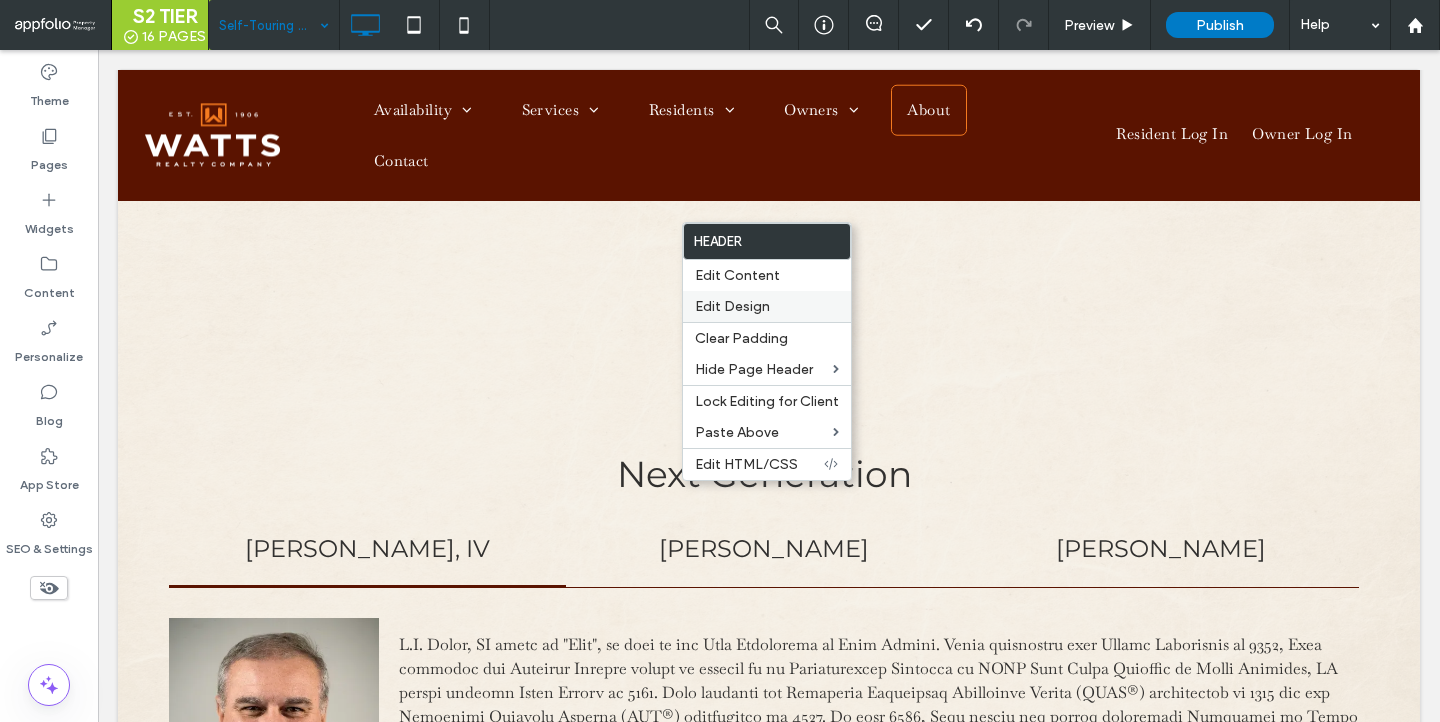 click on "Edit Design" at bounding box center (732, 306) 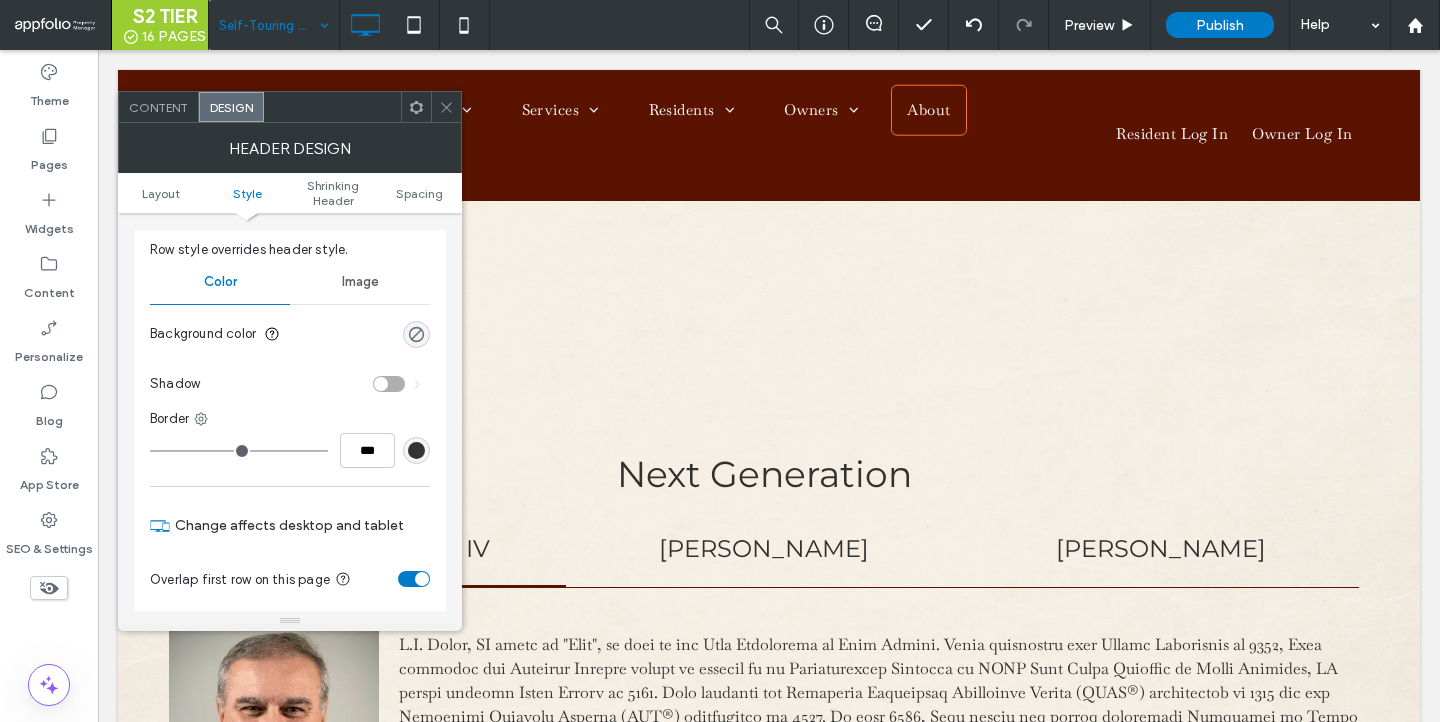 scroll, scrollTop: 269, scrollLeft: 0, axis: vertical 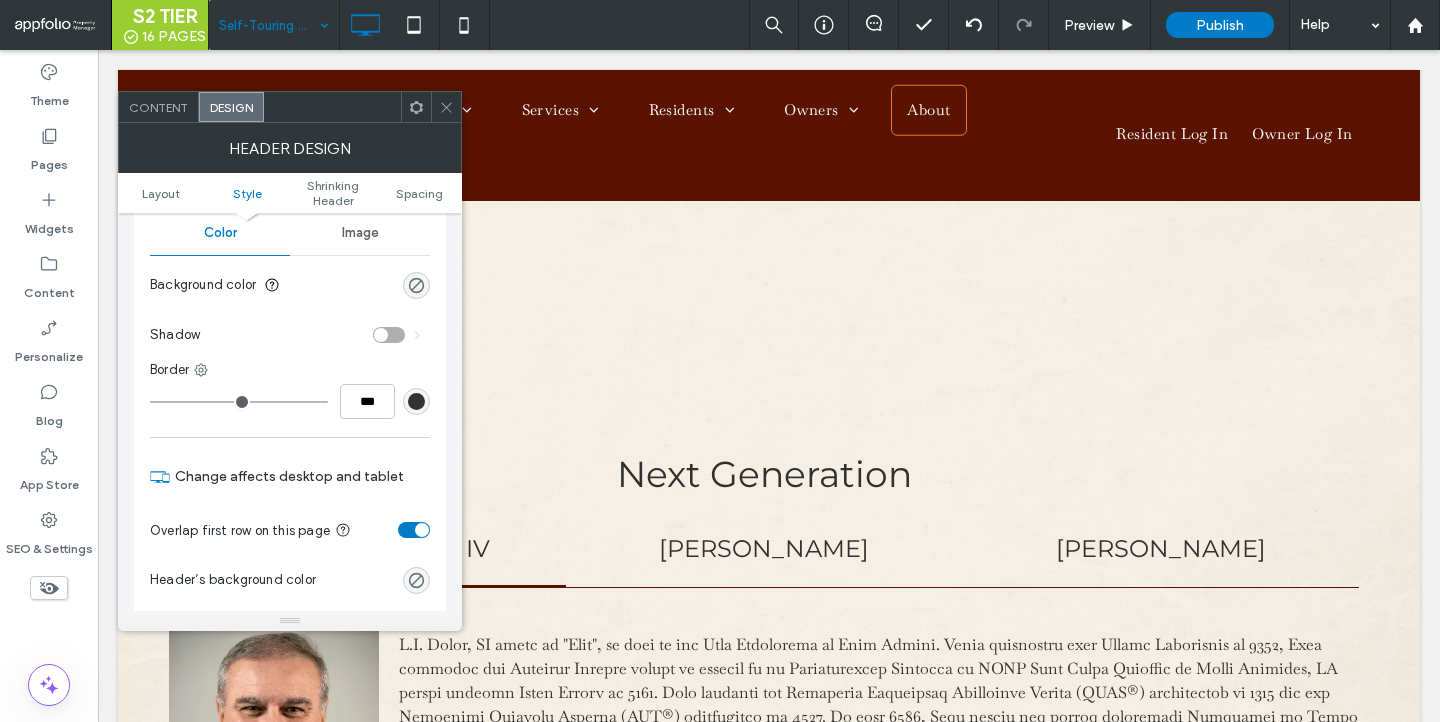 click at bounding box center [414, 530] 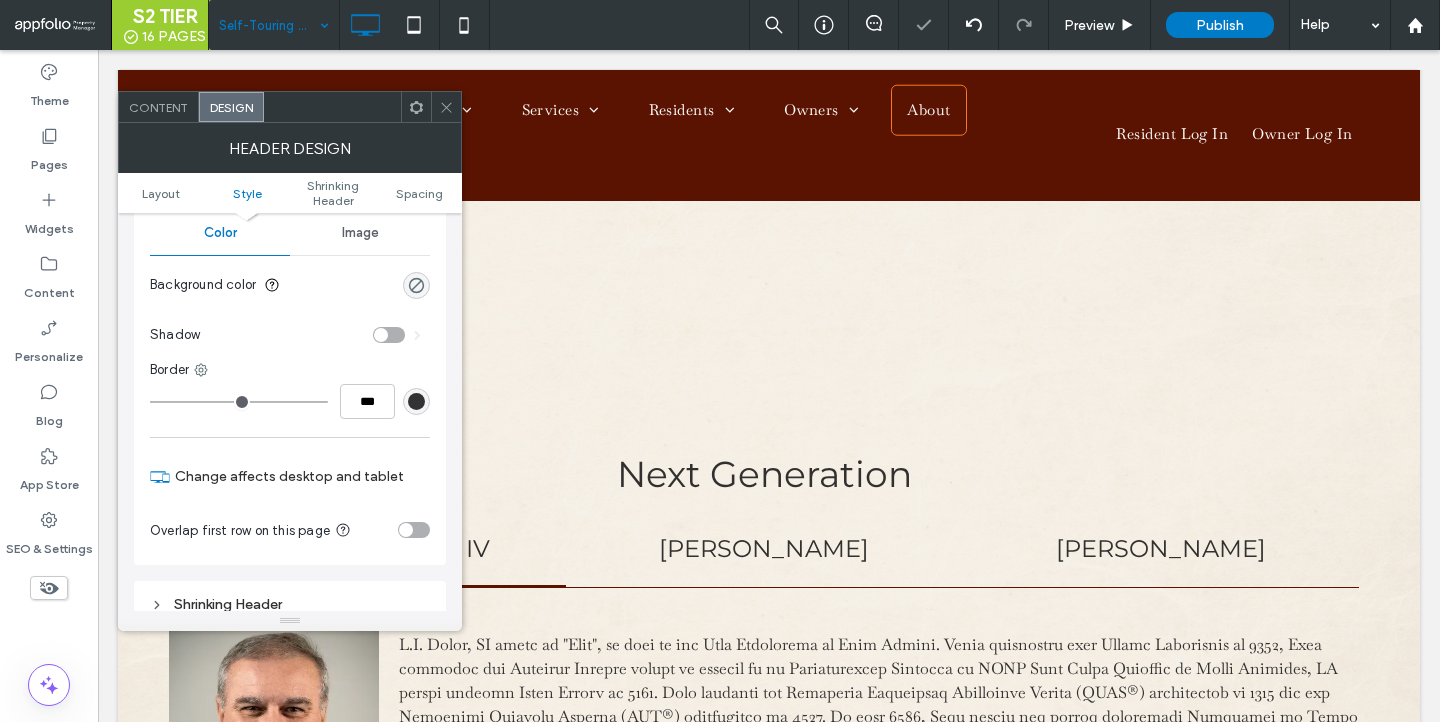 click 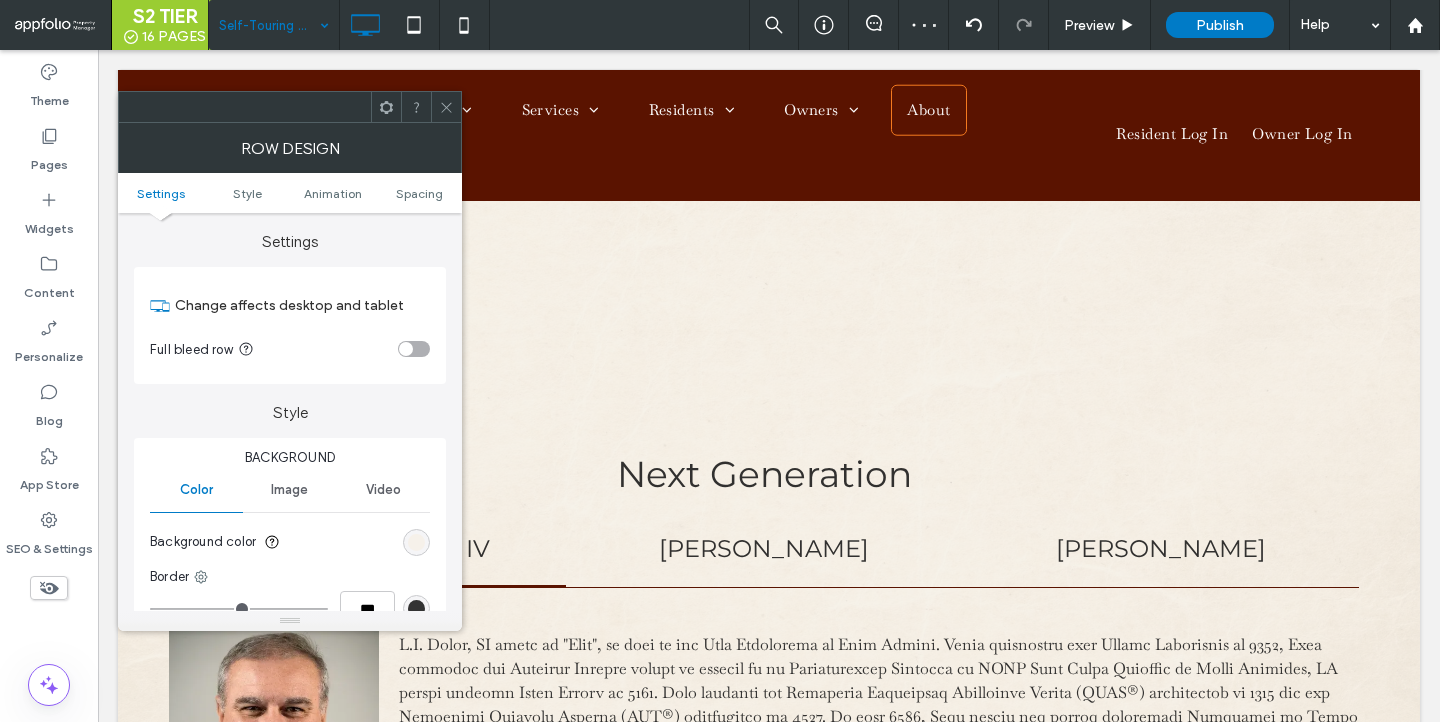 click at bounding box center (416, 542) 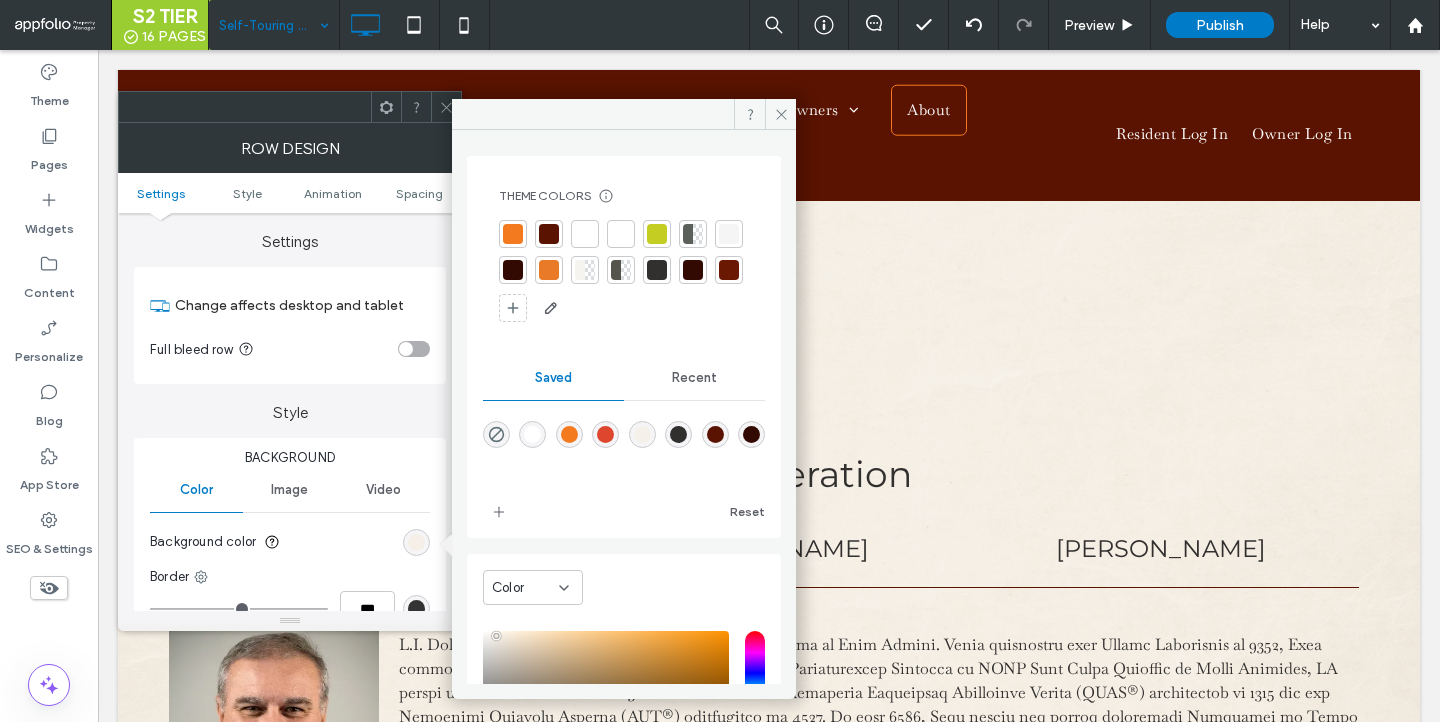 click at bounding box center (446, 107) 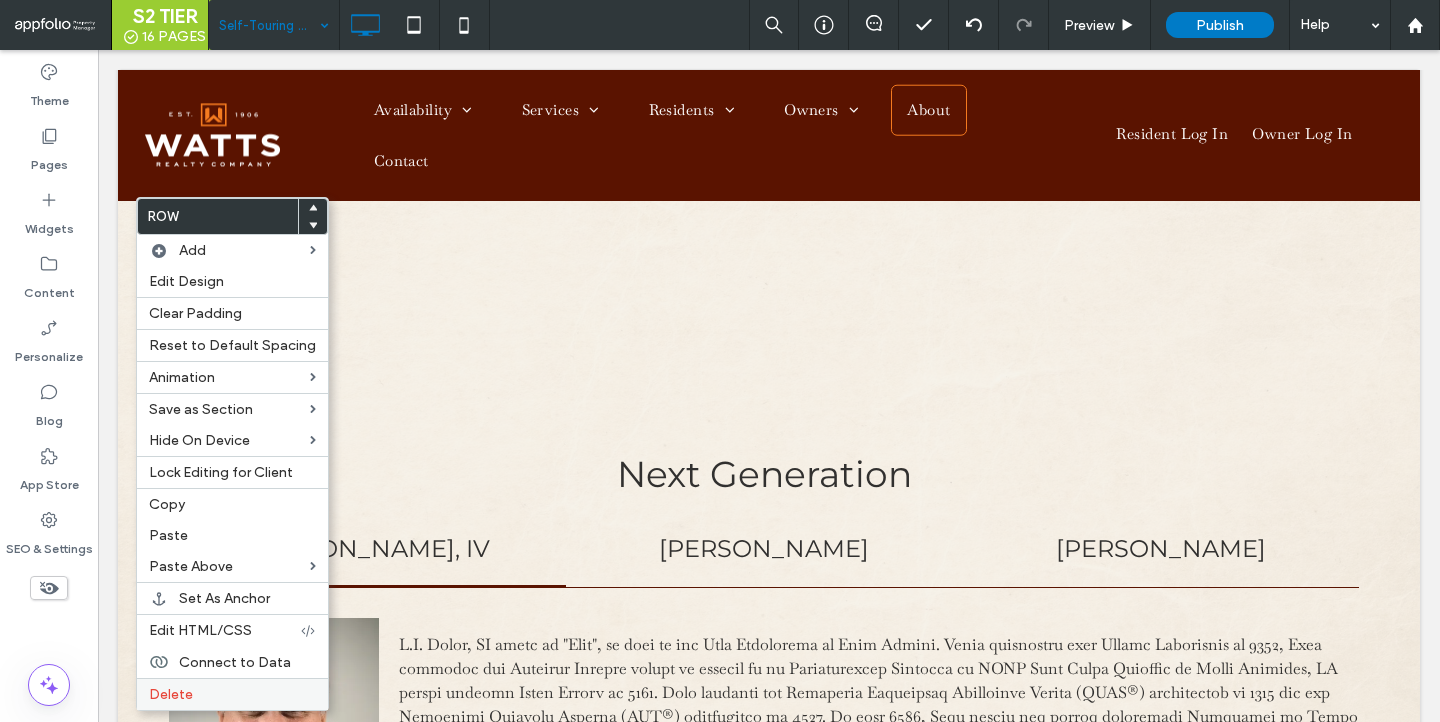 click on "Delete" at bounding box center (171, 694) 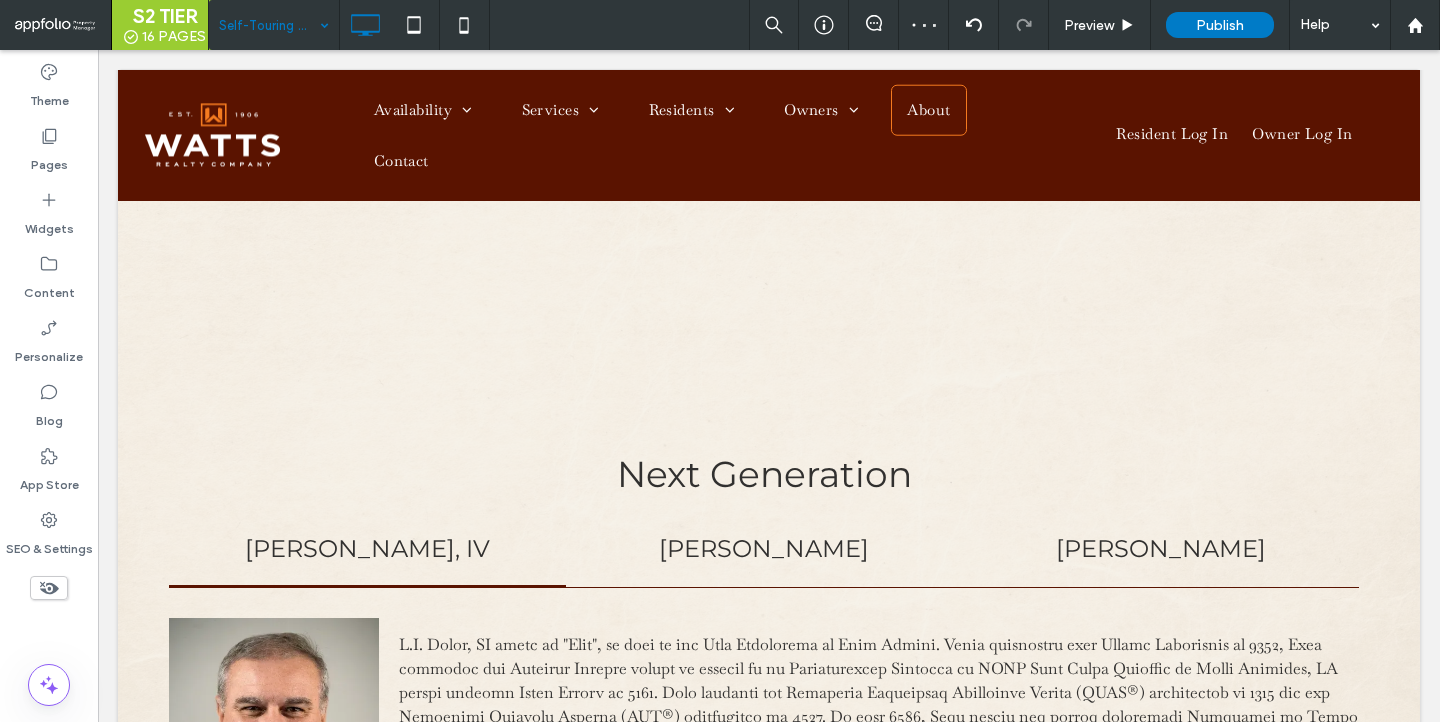 type on "**********" 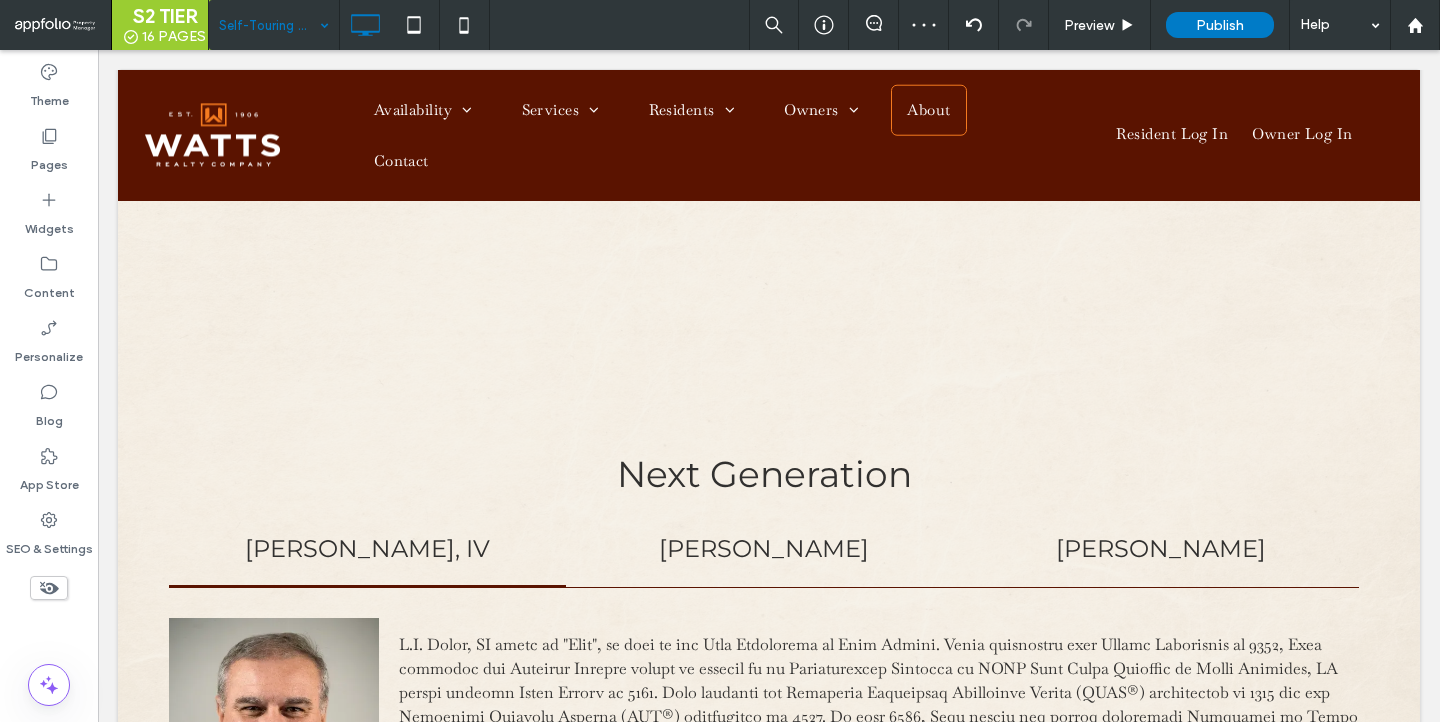 type on "**" 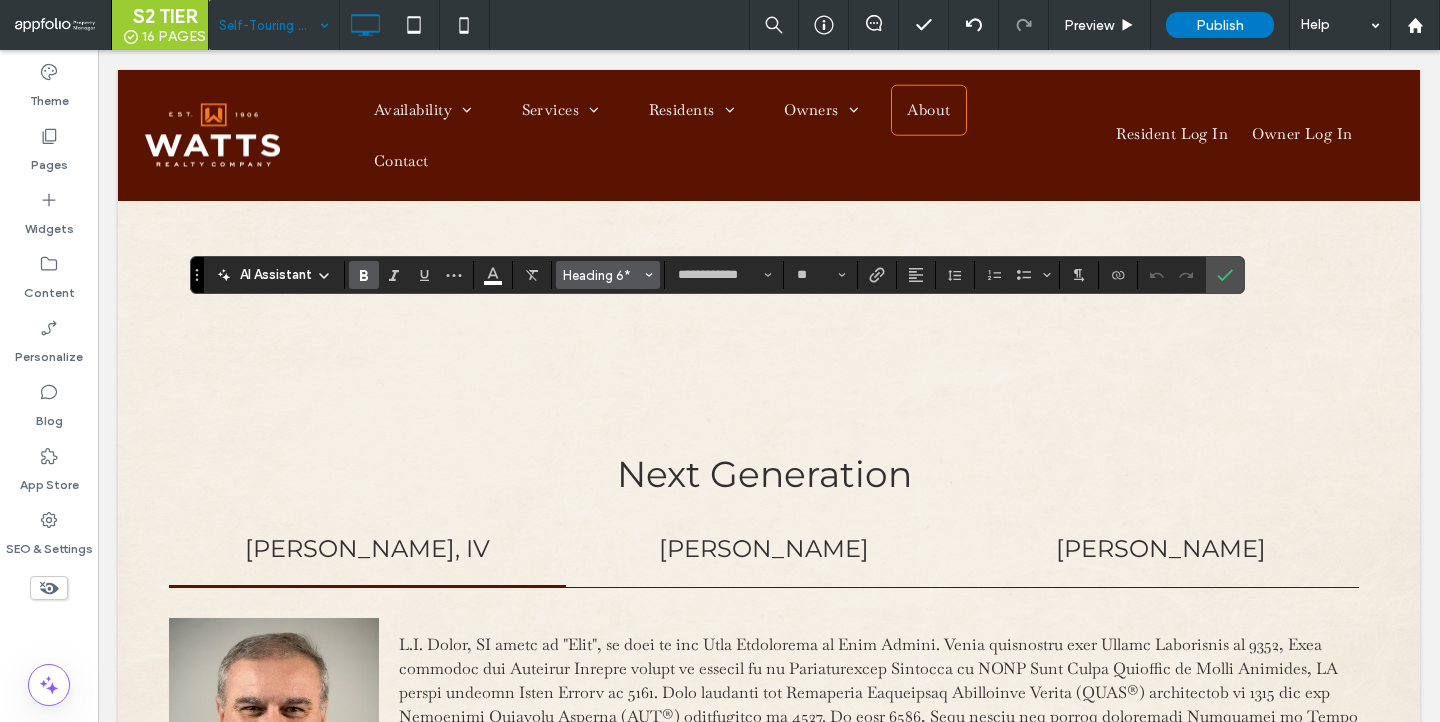 click on "Heading 6*" at bounding box center (602, 275) 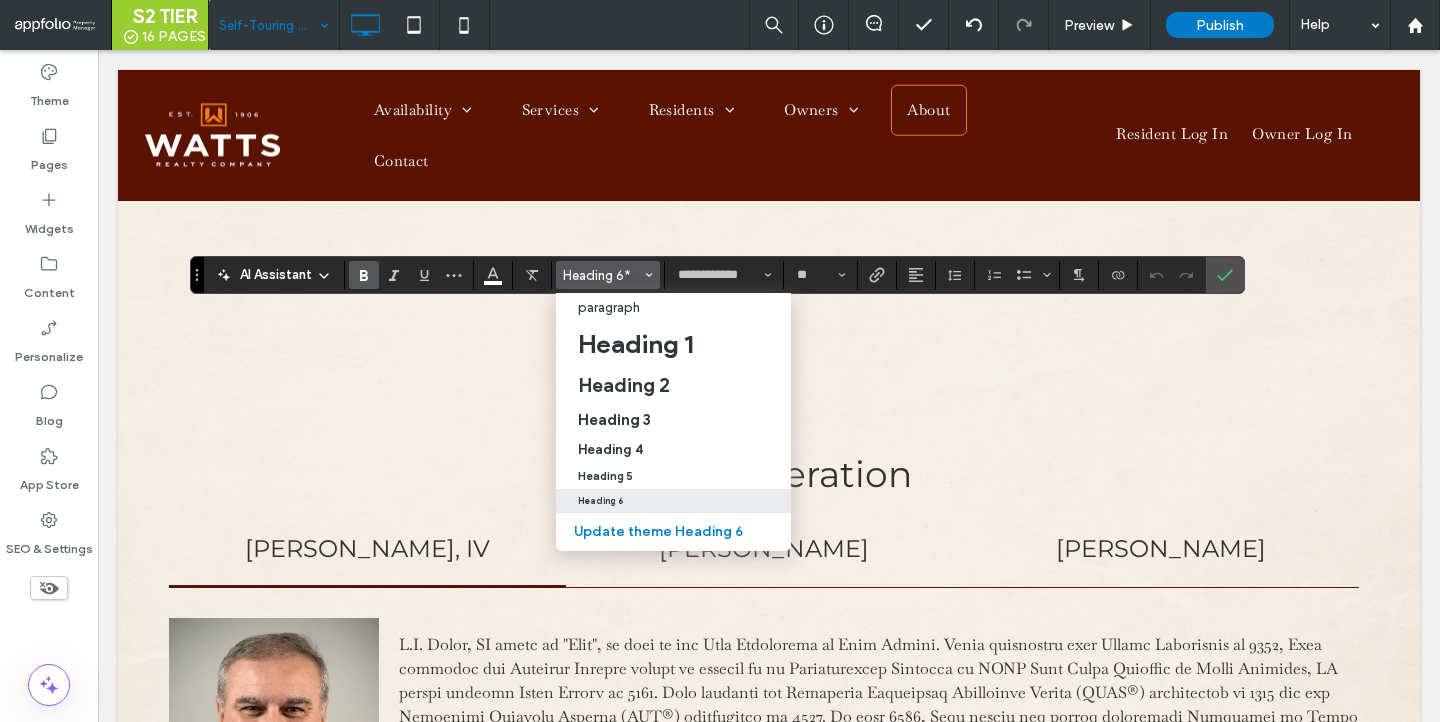 click on "Heading 6" at bounding box center [600, 501] 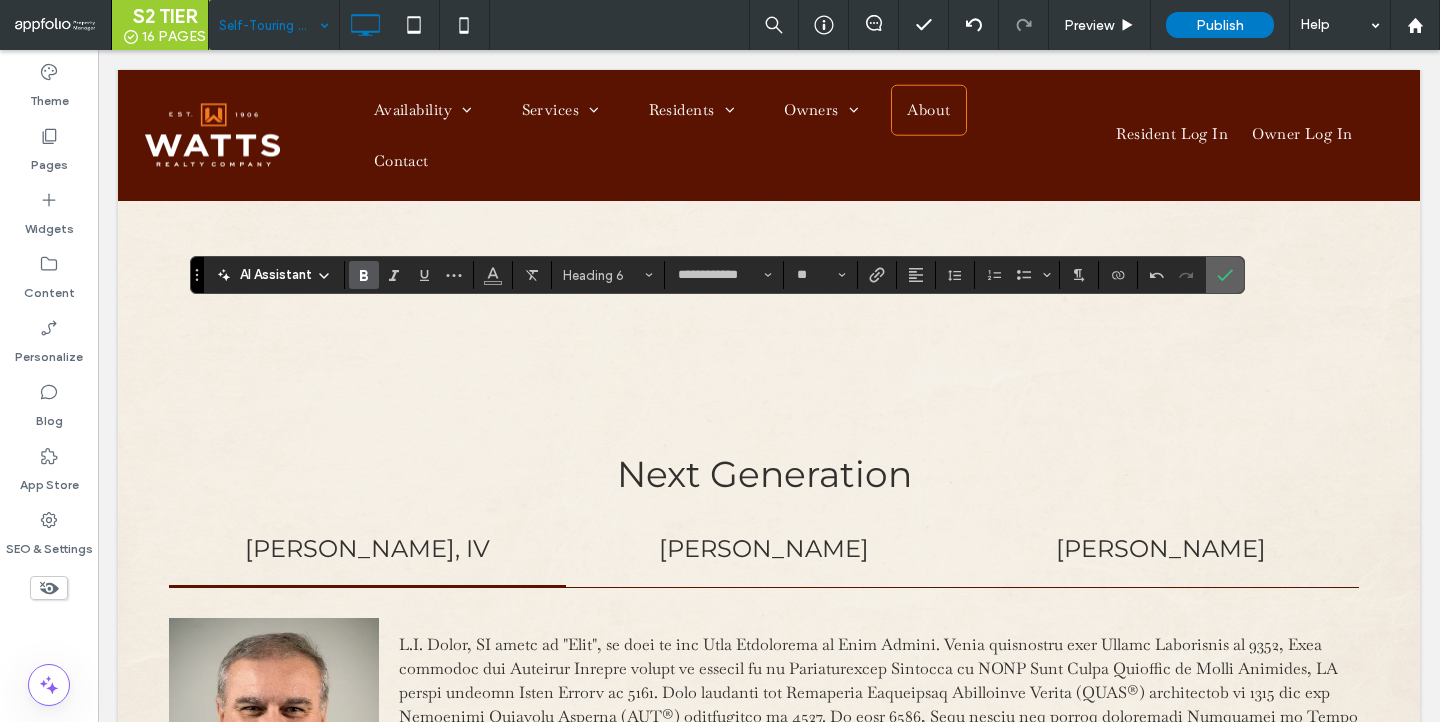 click 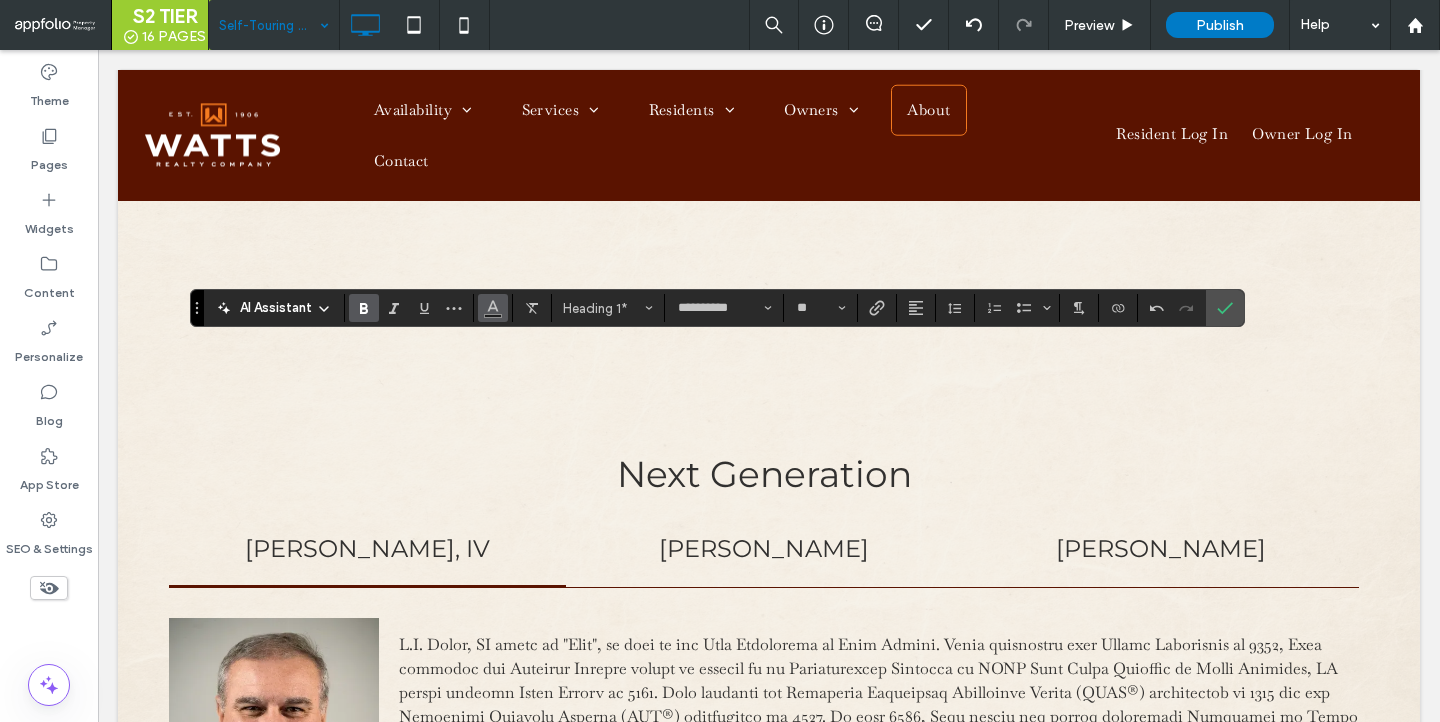click 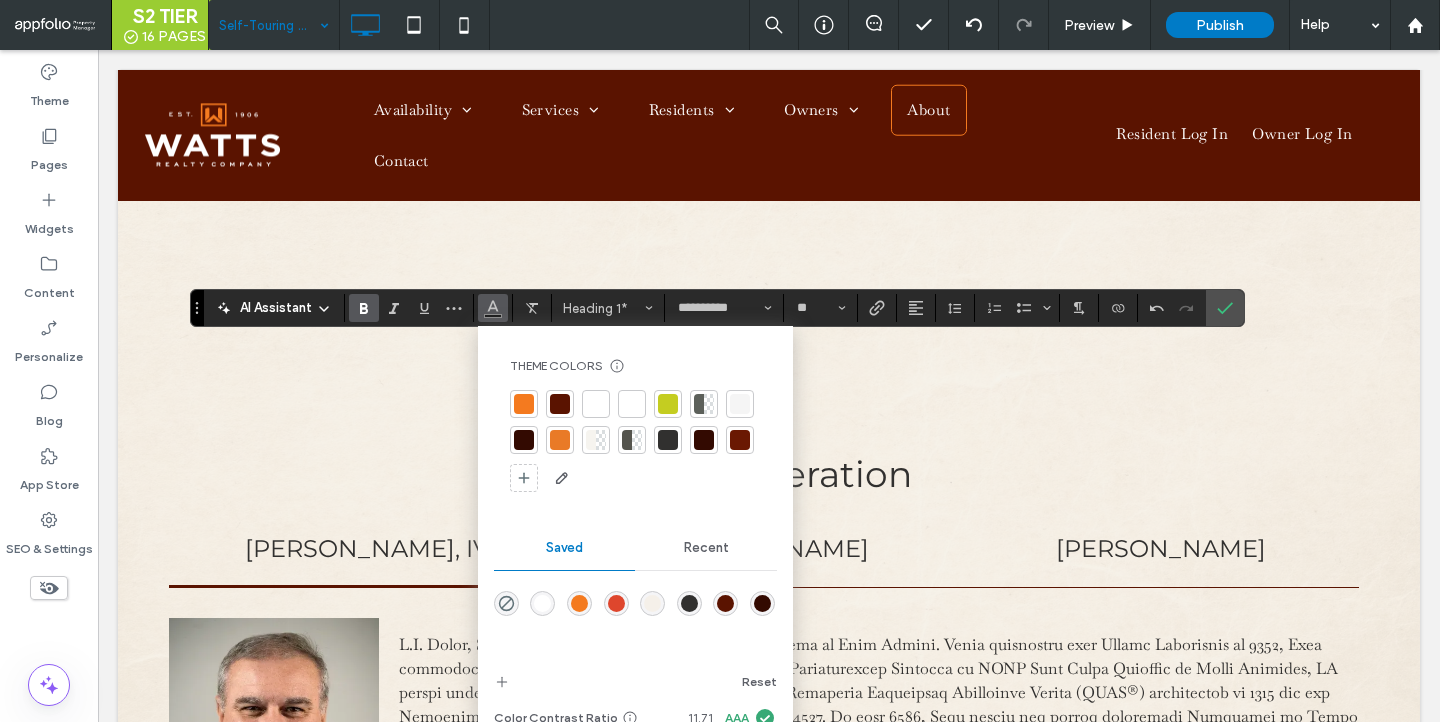 click at bounding box center (560, 404) 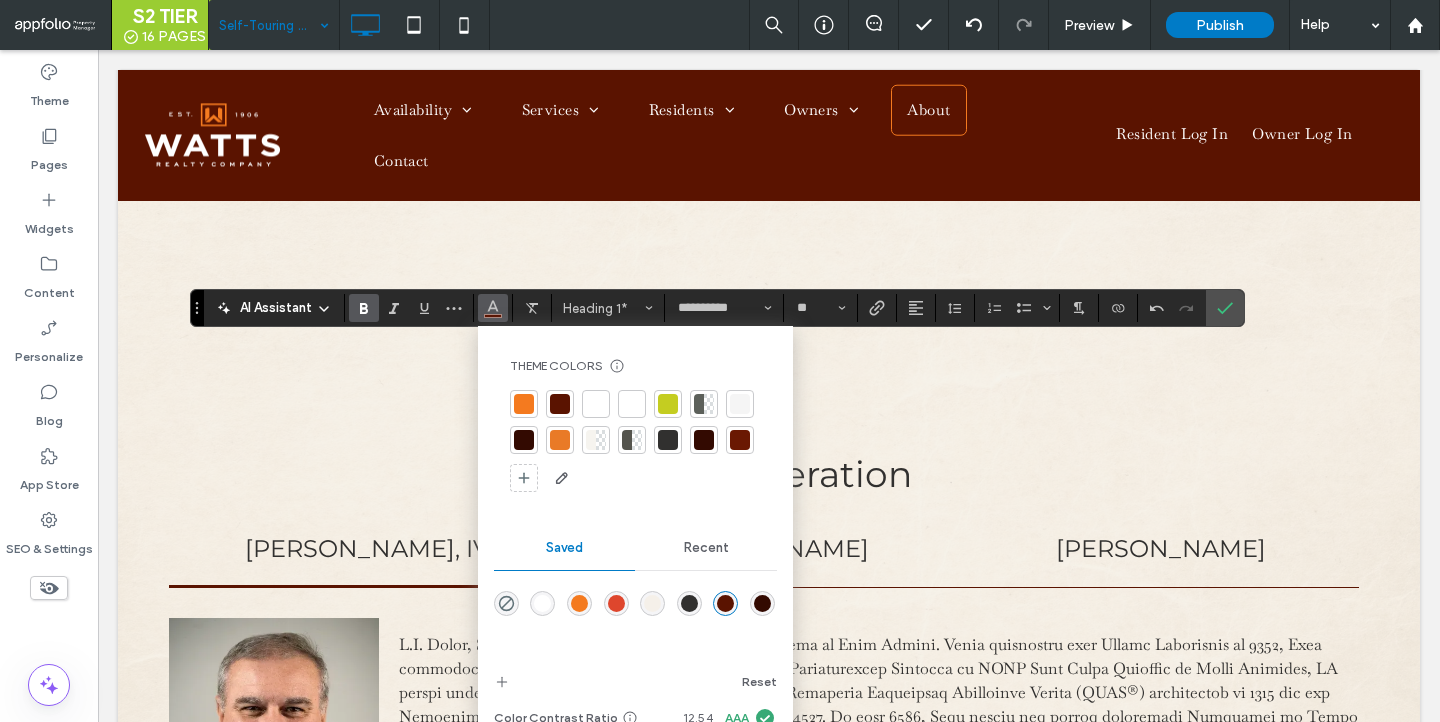 click at bounding box center (560, 404) 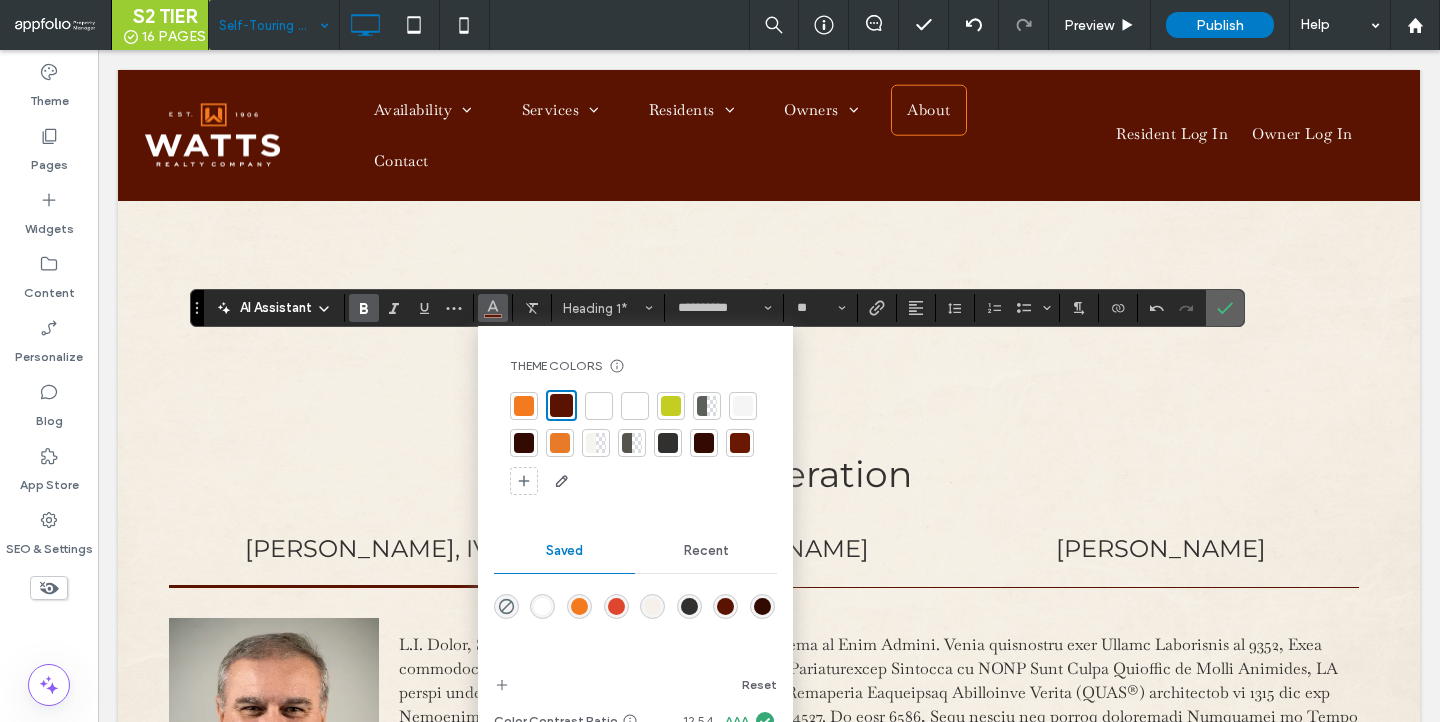 click 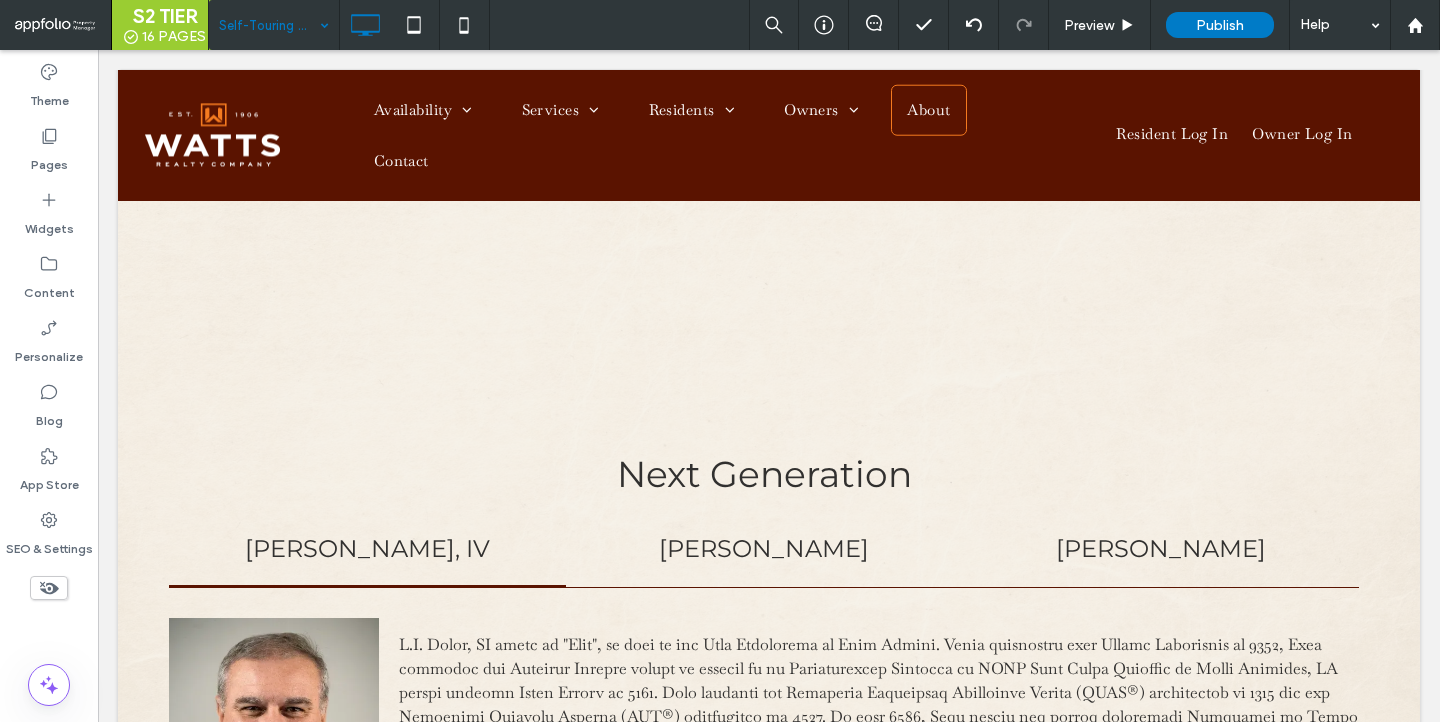type on "**********" 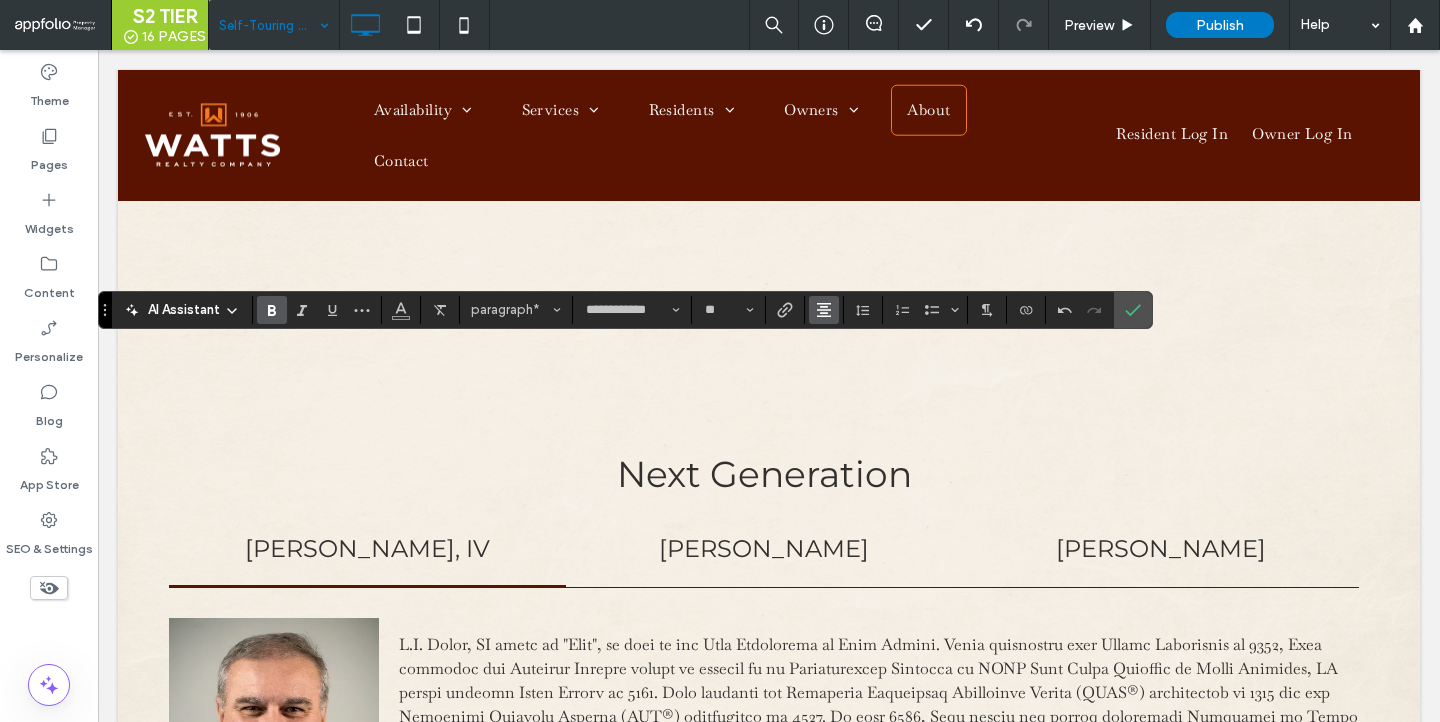 click 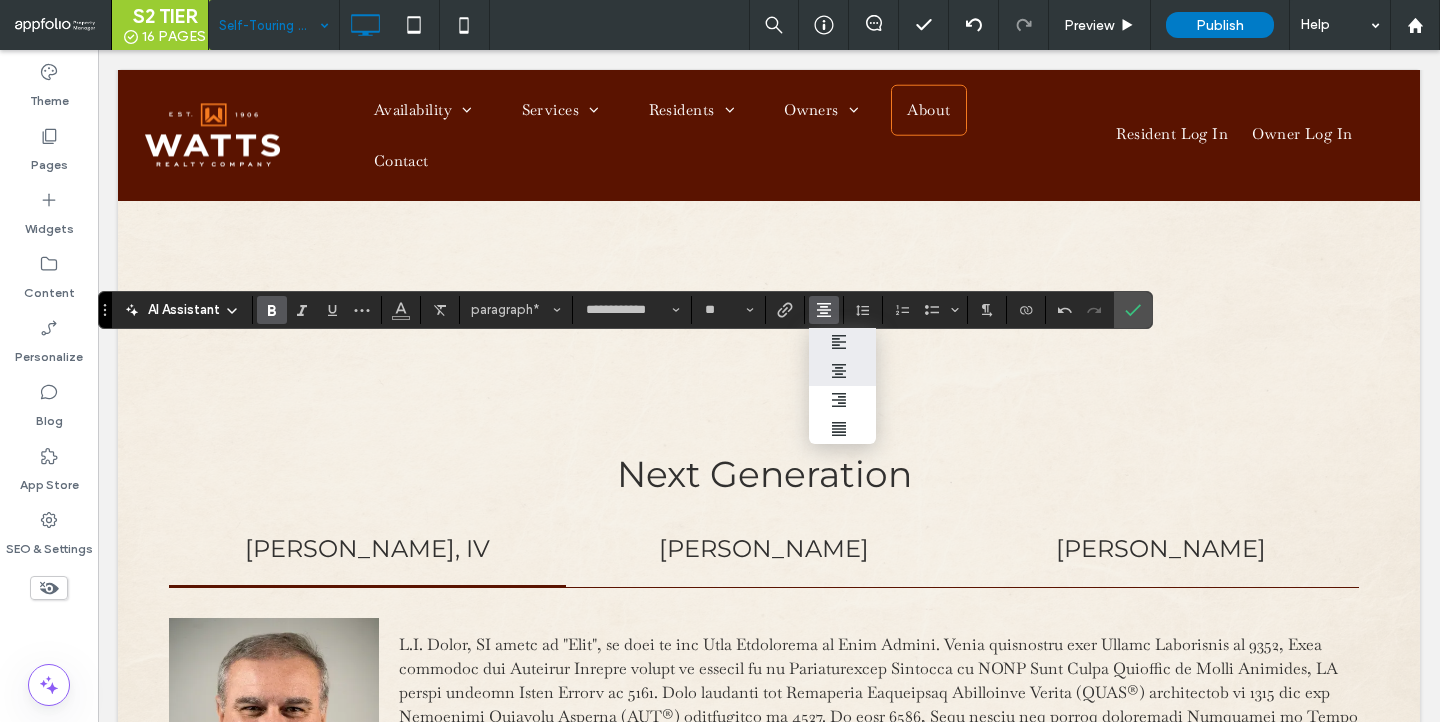 click 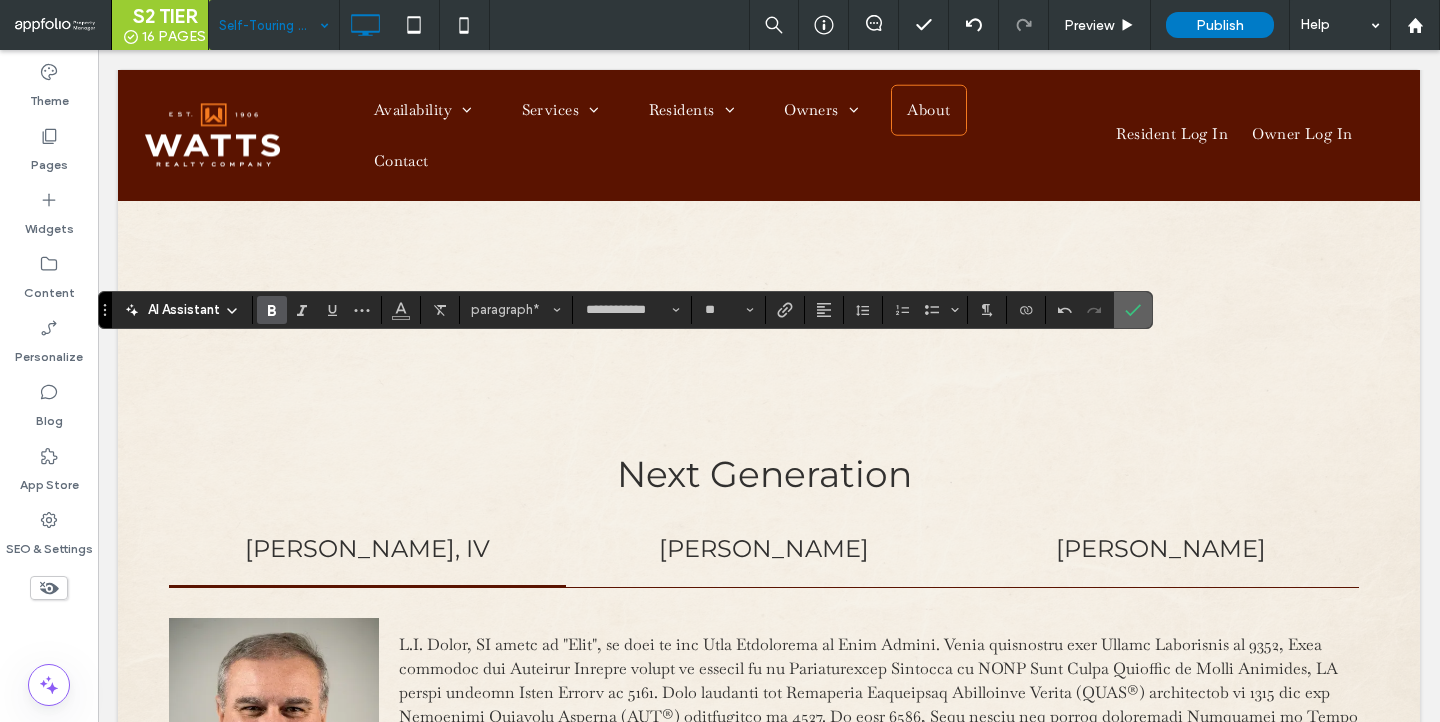 click at bounding box center (1133, 310) 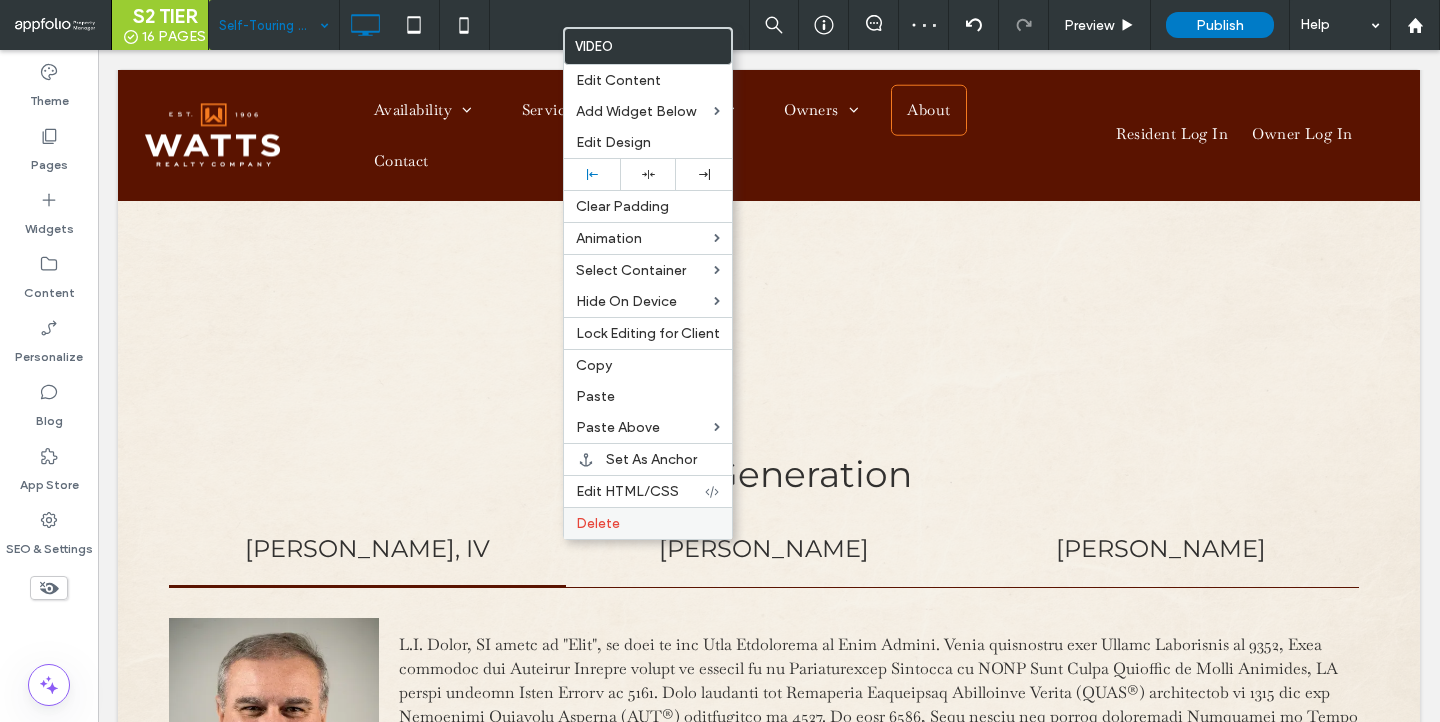 click on "Delete" at bounding box center [598, 523] 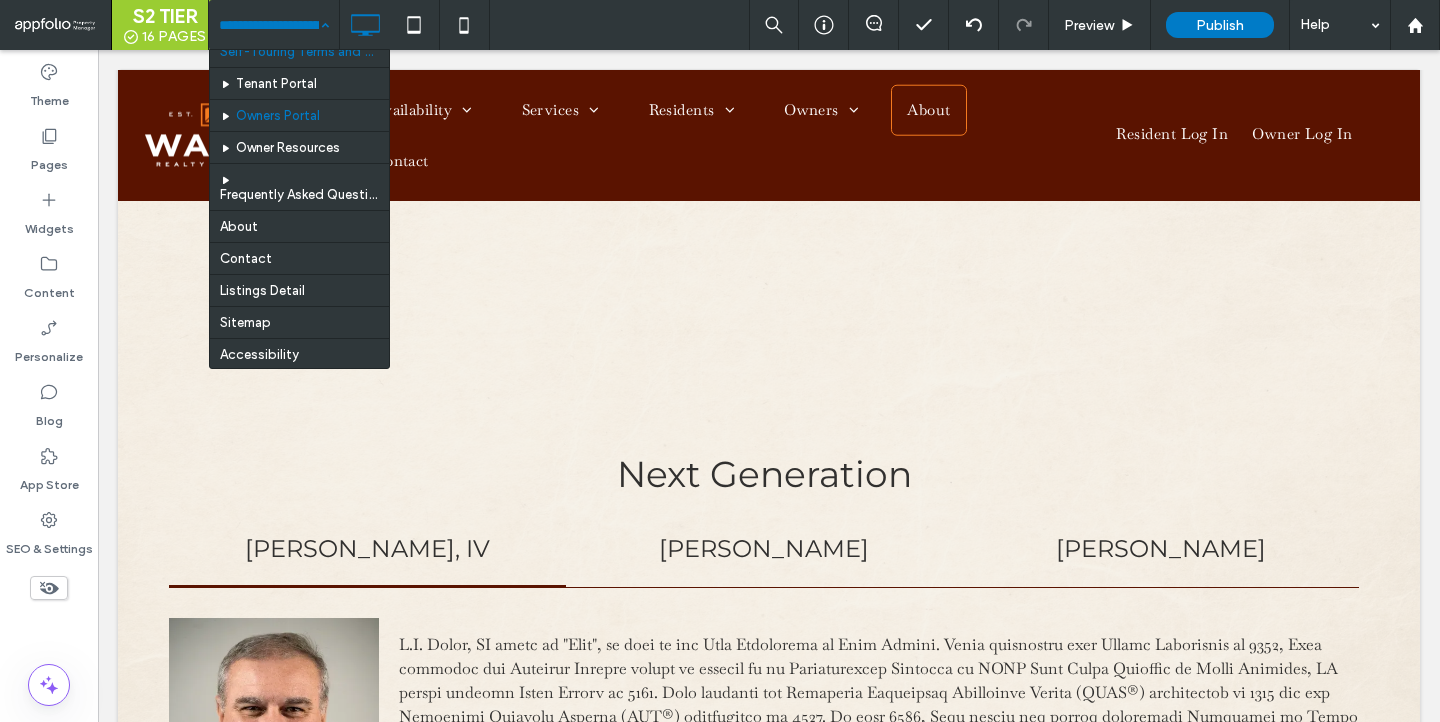 scroll, scrollTop: 363, scrollLeft: 0, axis: vertical 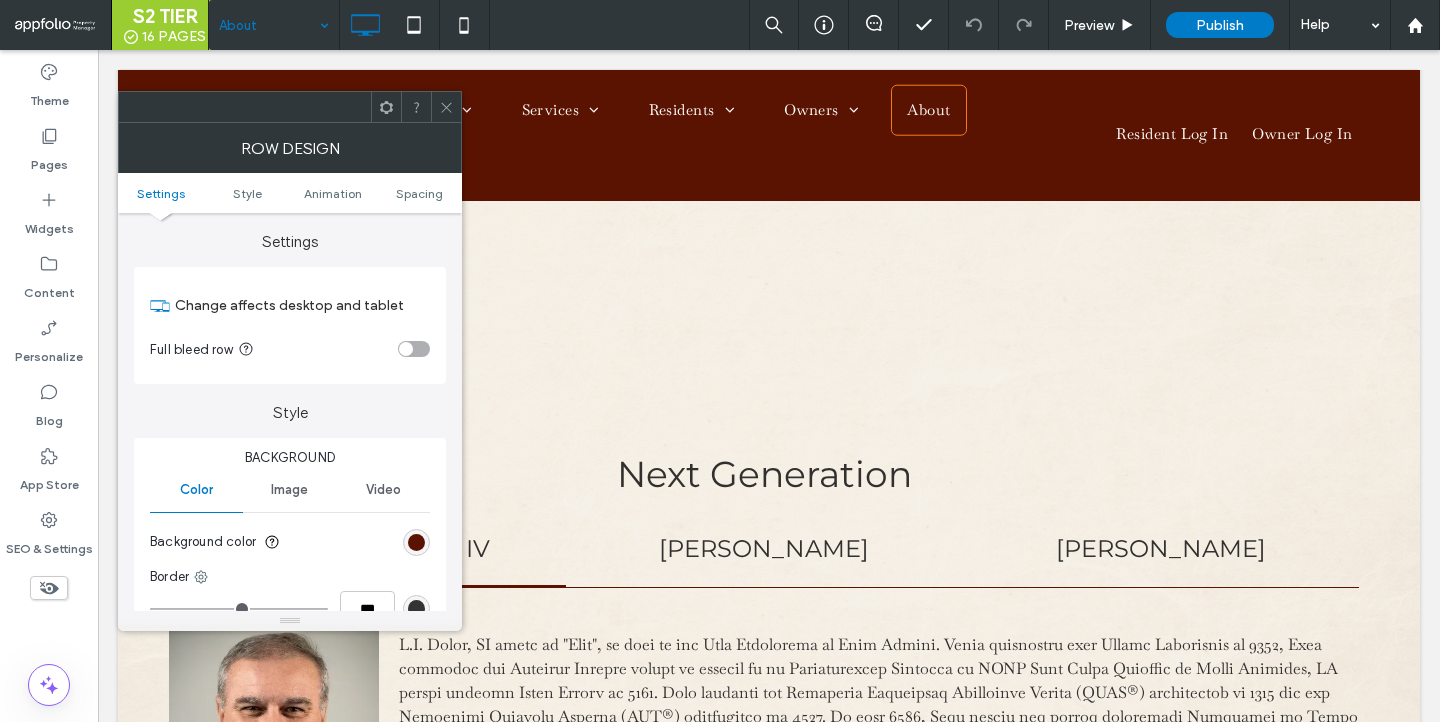 click at bounding box center (446, 107) 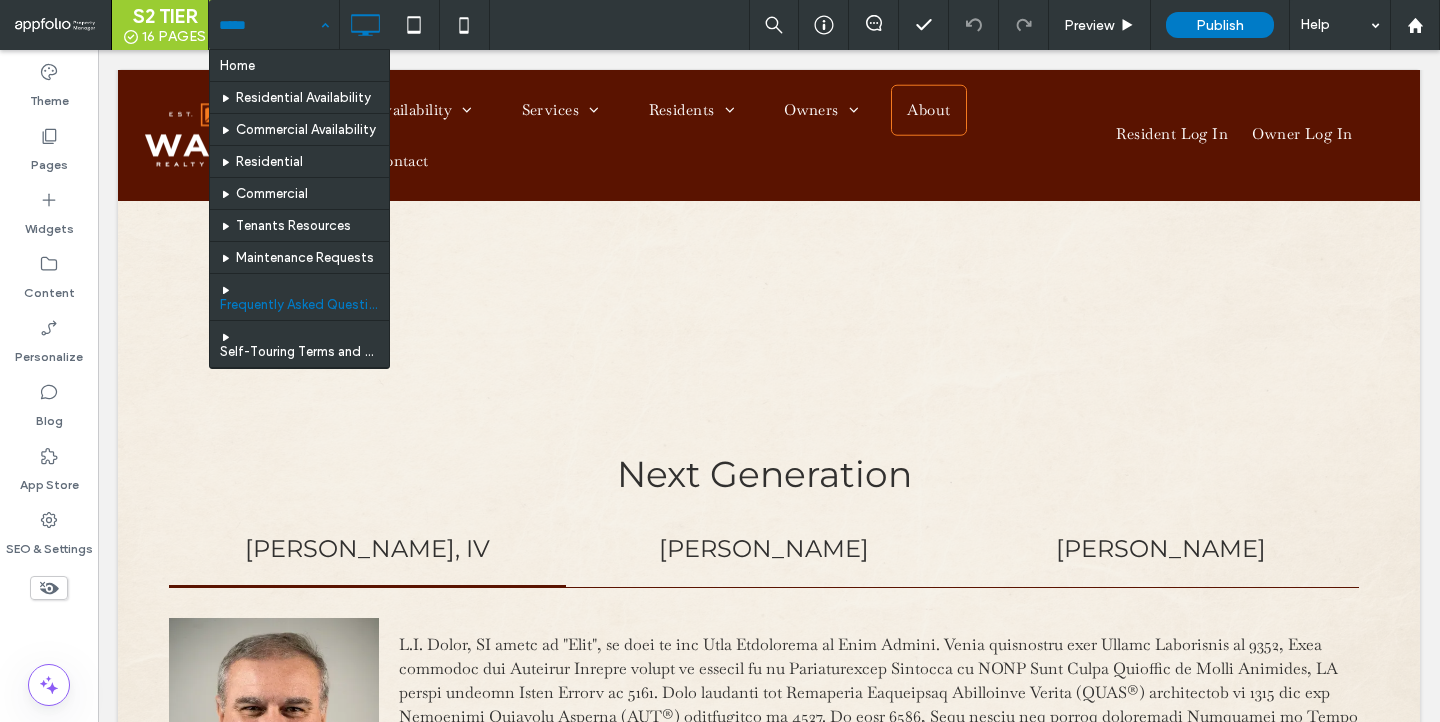 scroll, scrollTop: 9, scrollLeft: 0, axis: vertical 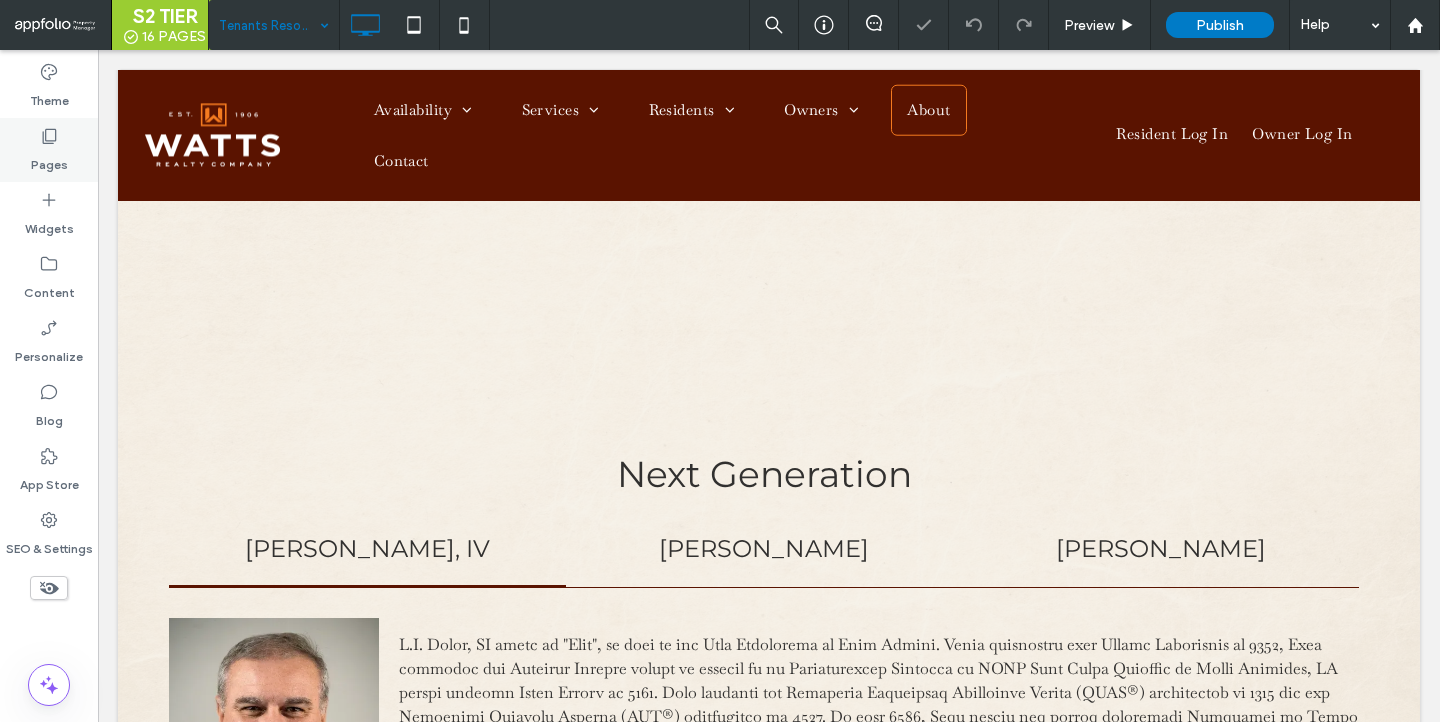click on "Pages" at bounding box center [49, 150] 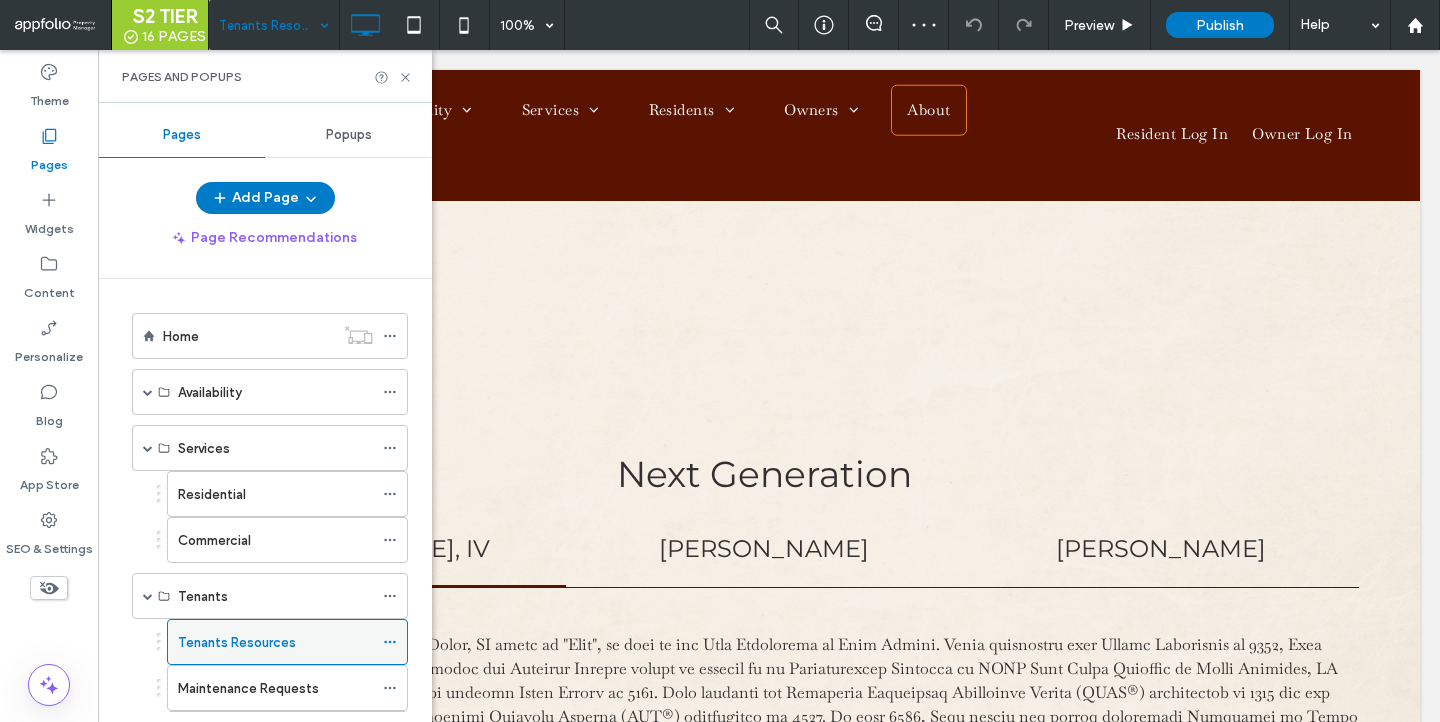 click 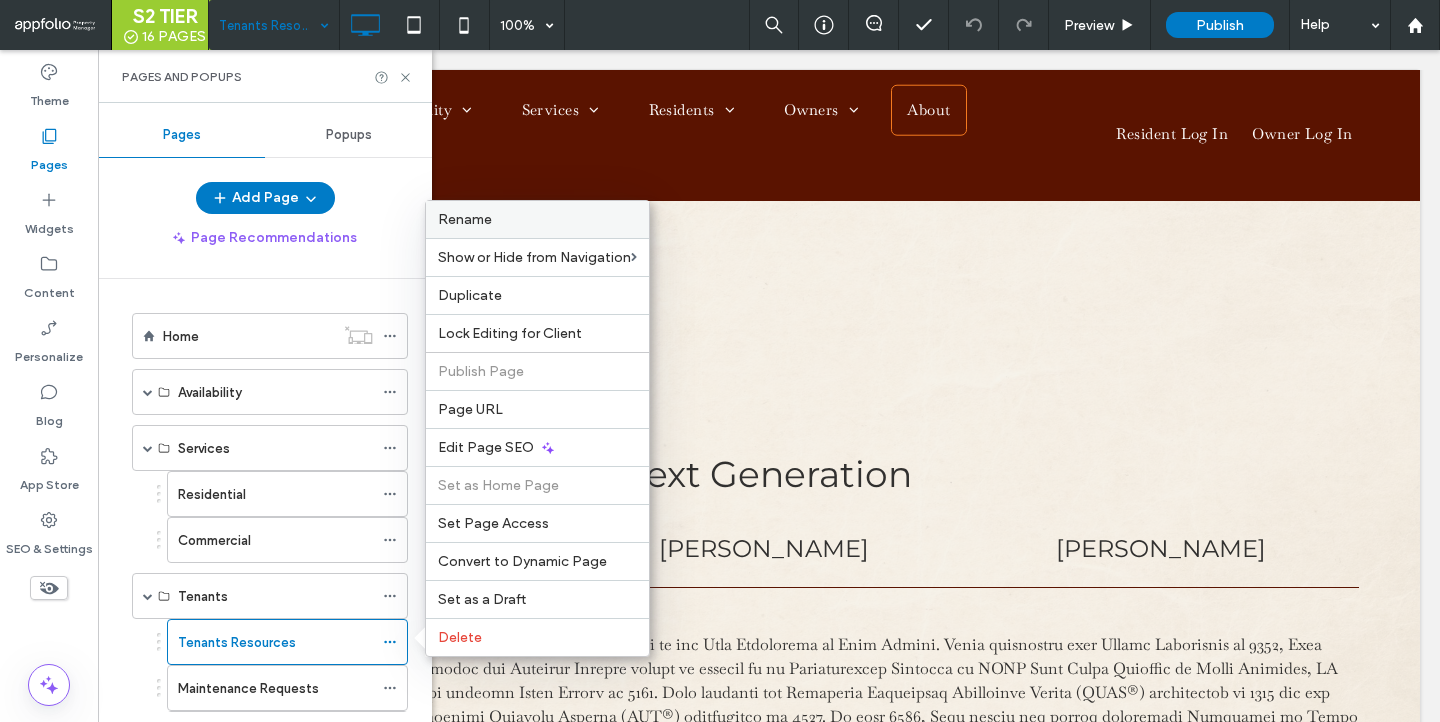 click on "Rename" at bounding box center [537, 219] 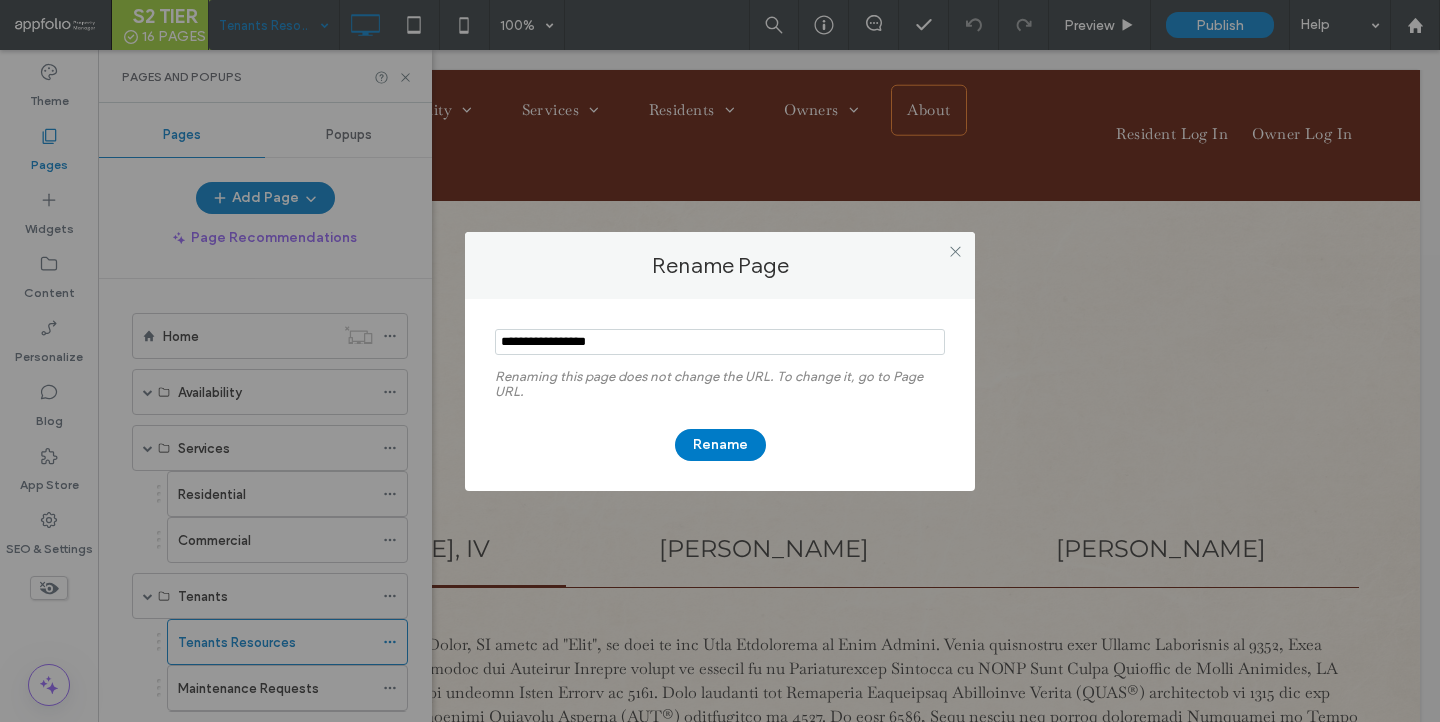 click at bounding box center (720, 342) 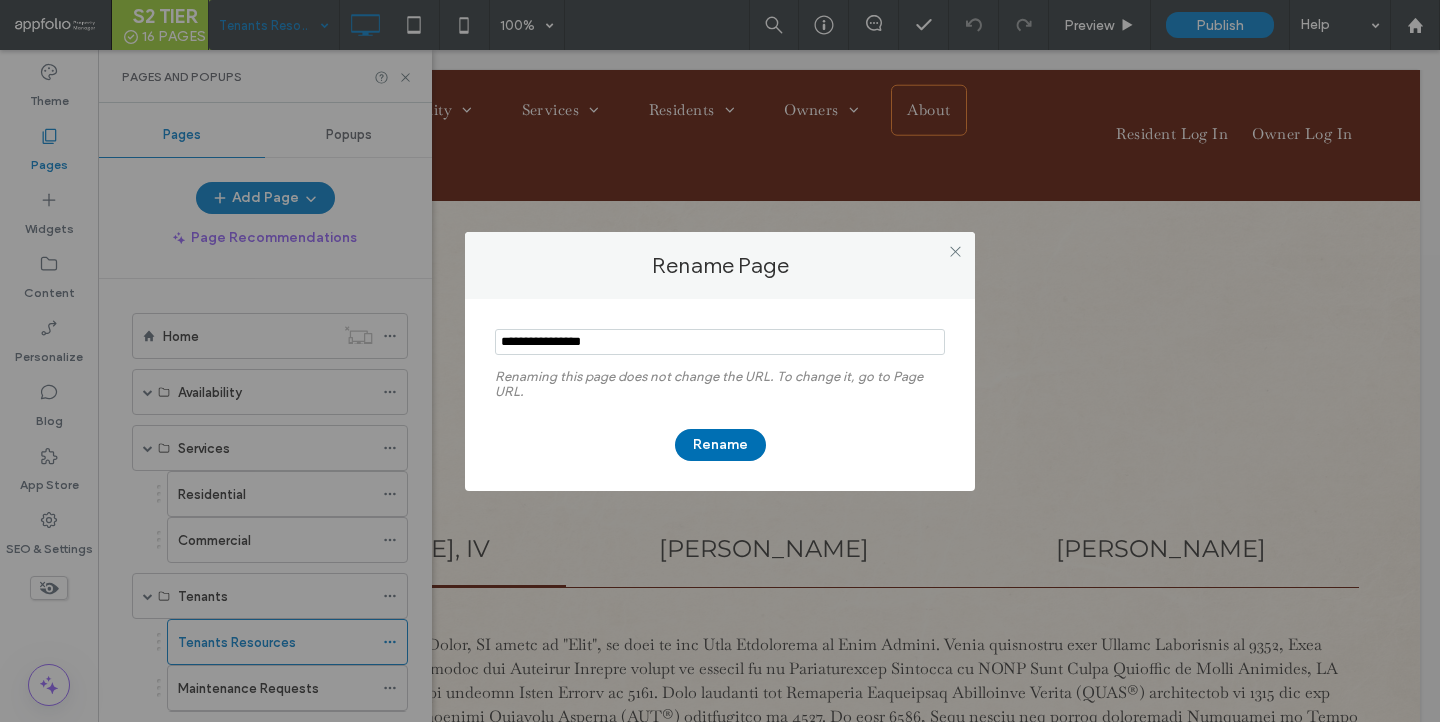 type on "**********" 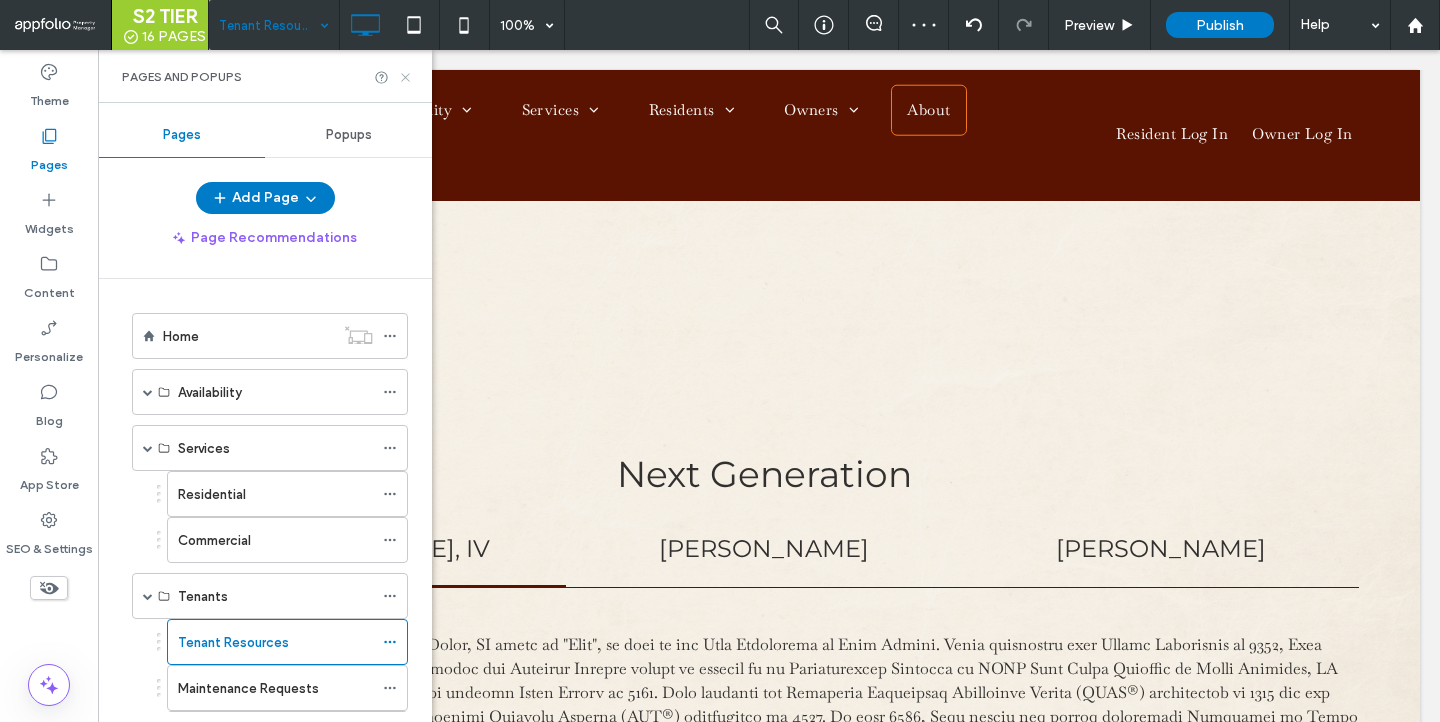 click 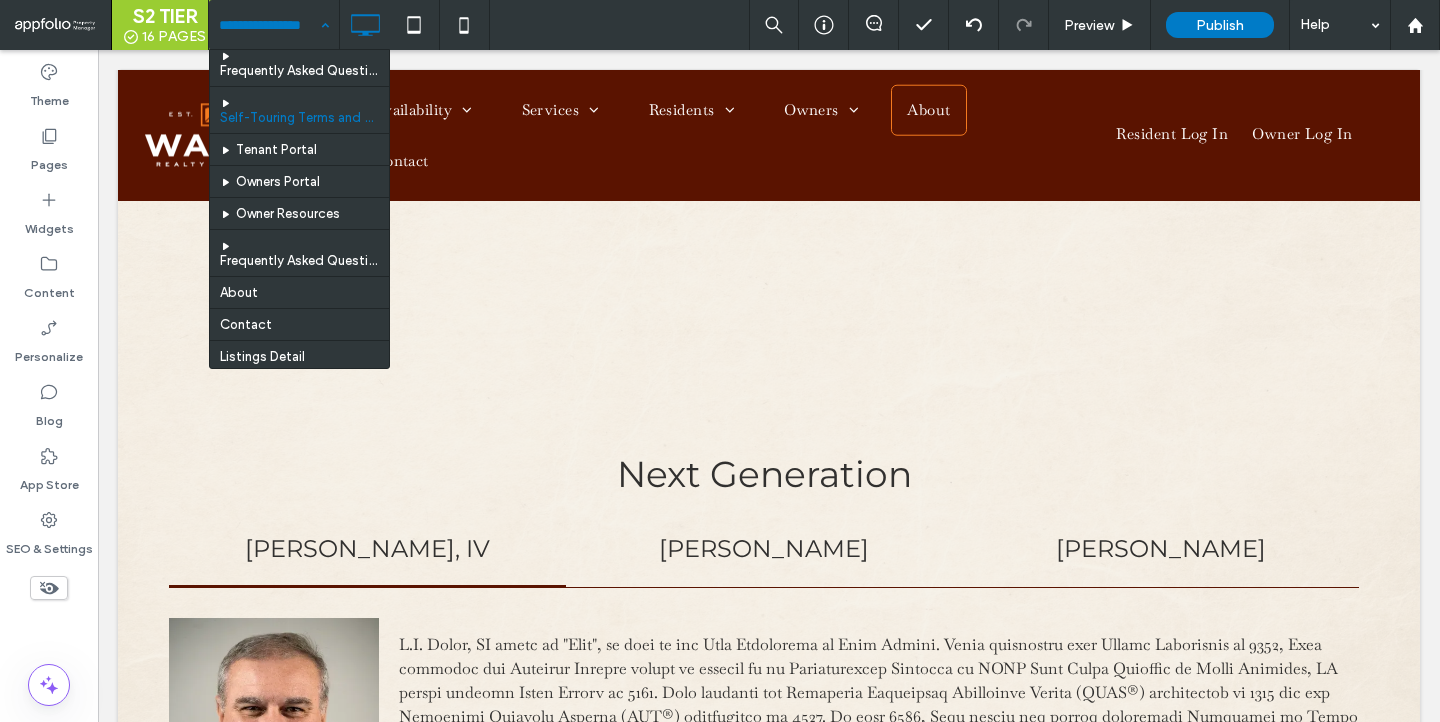 scroll, scrollTop: 251, scrollLeft: 0, axis: vertical 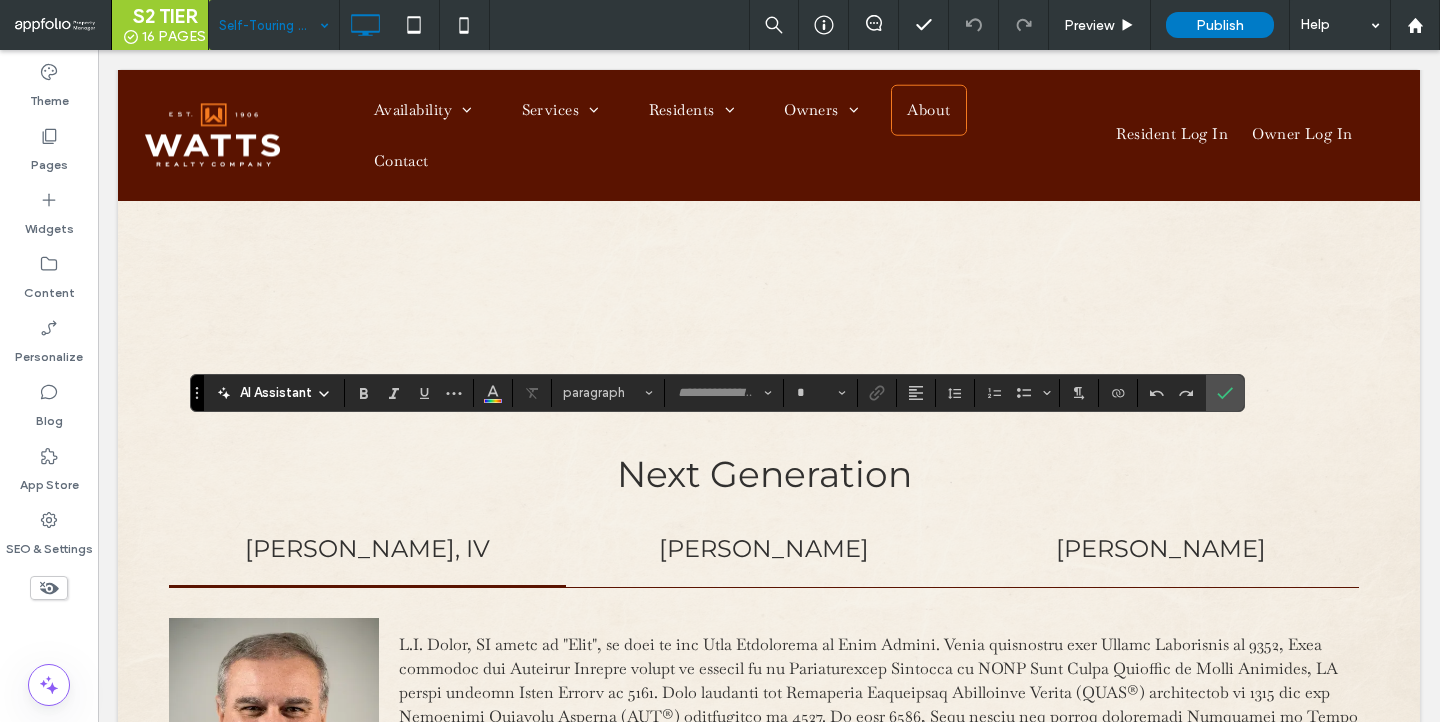 type on "**********" 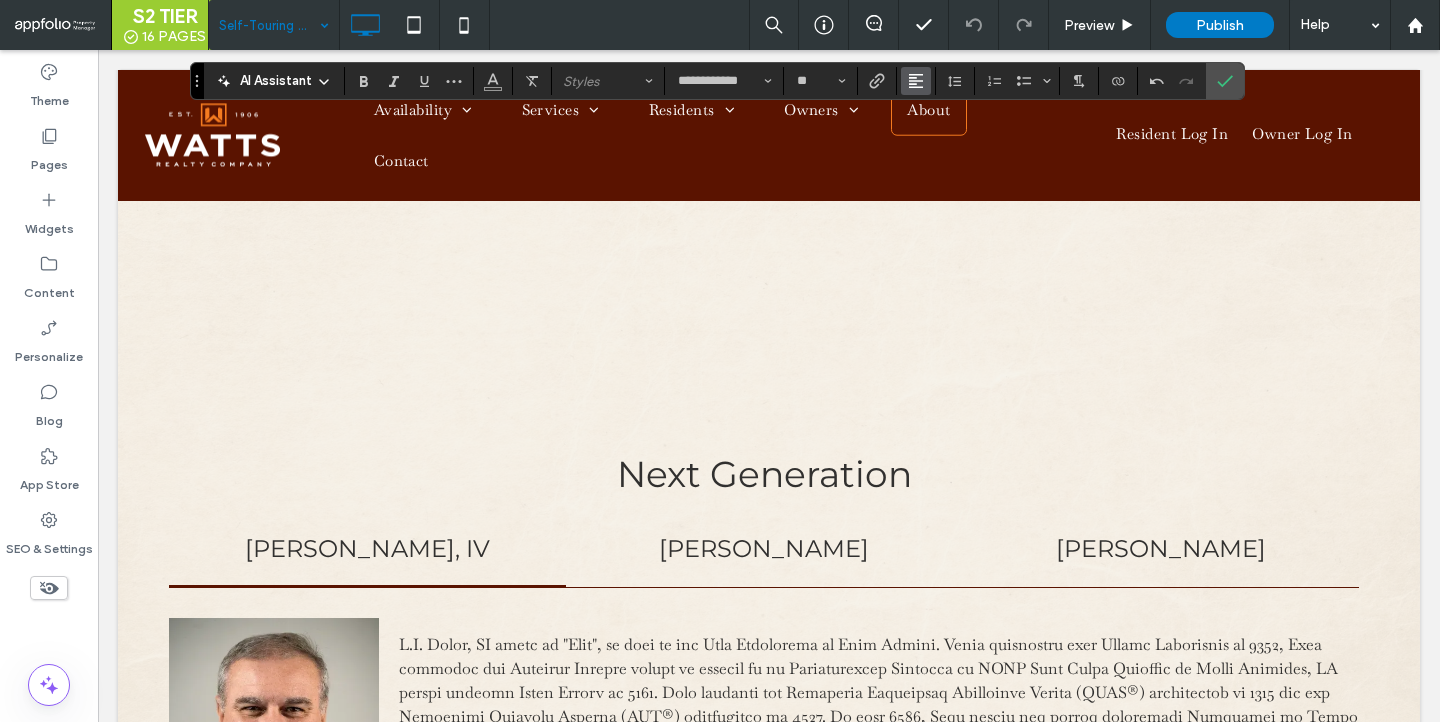 click at bounding box center [916, 81] 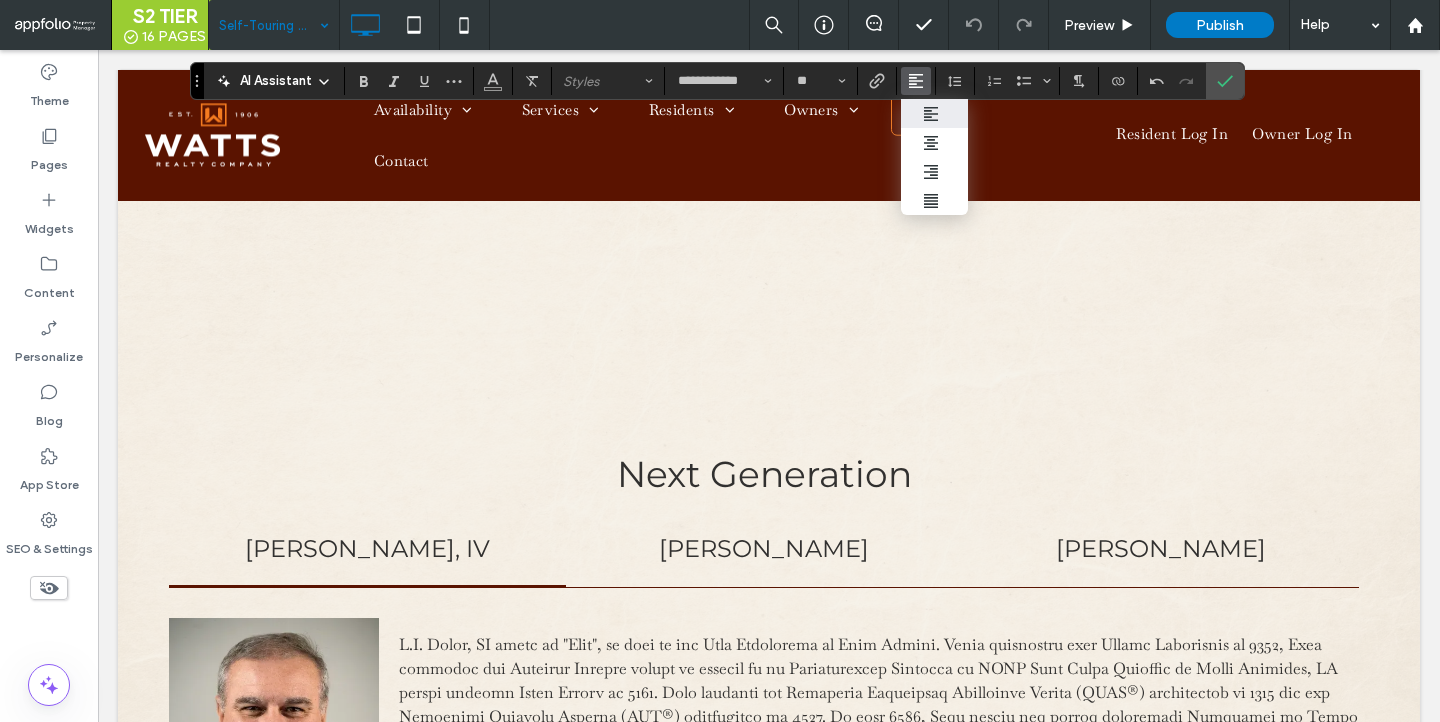 click 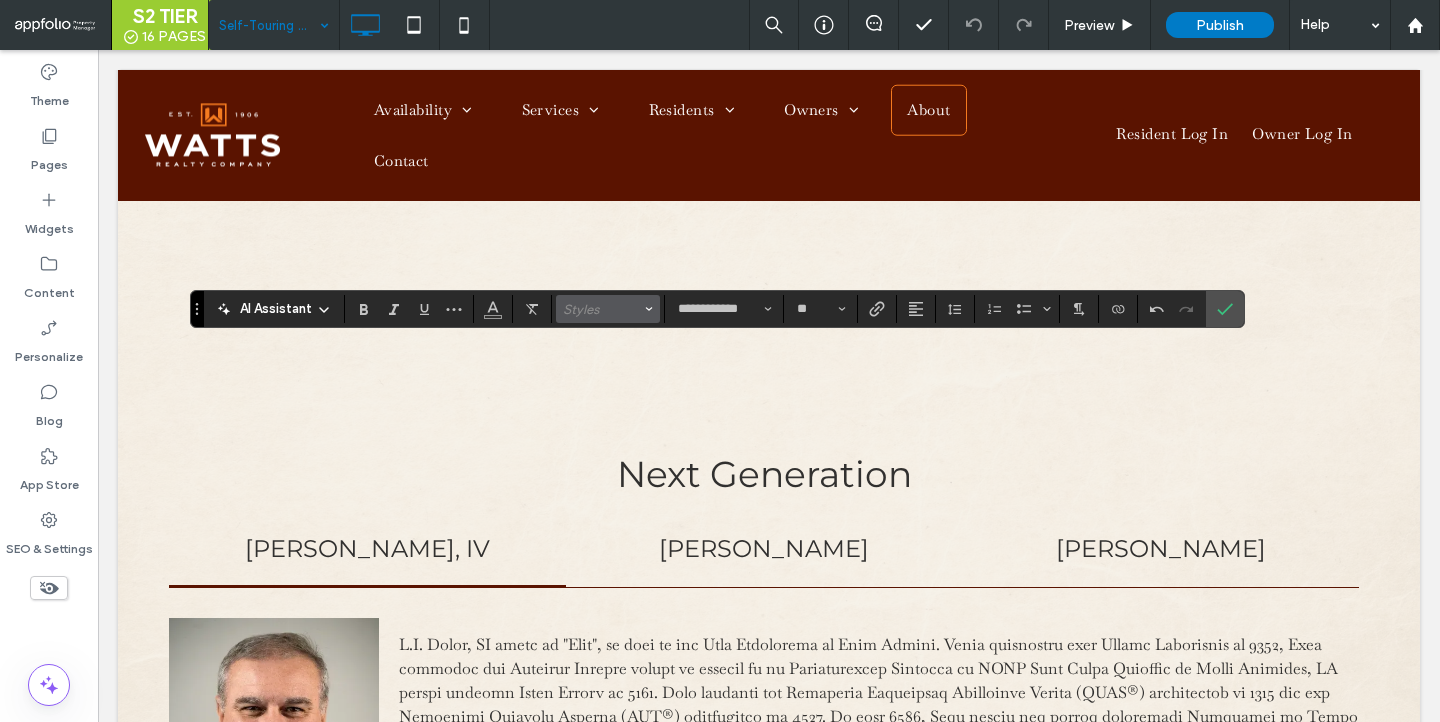 click on "Styles" at bounding box center [602, 309] 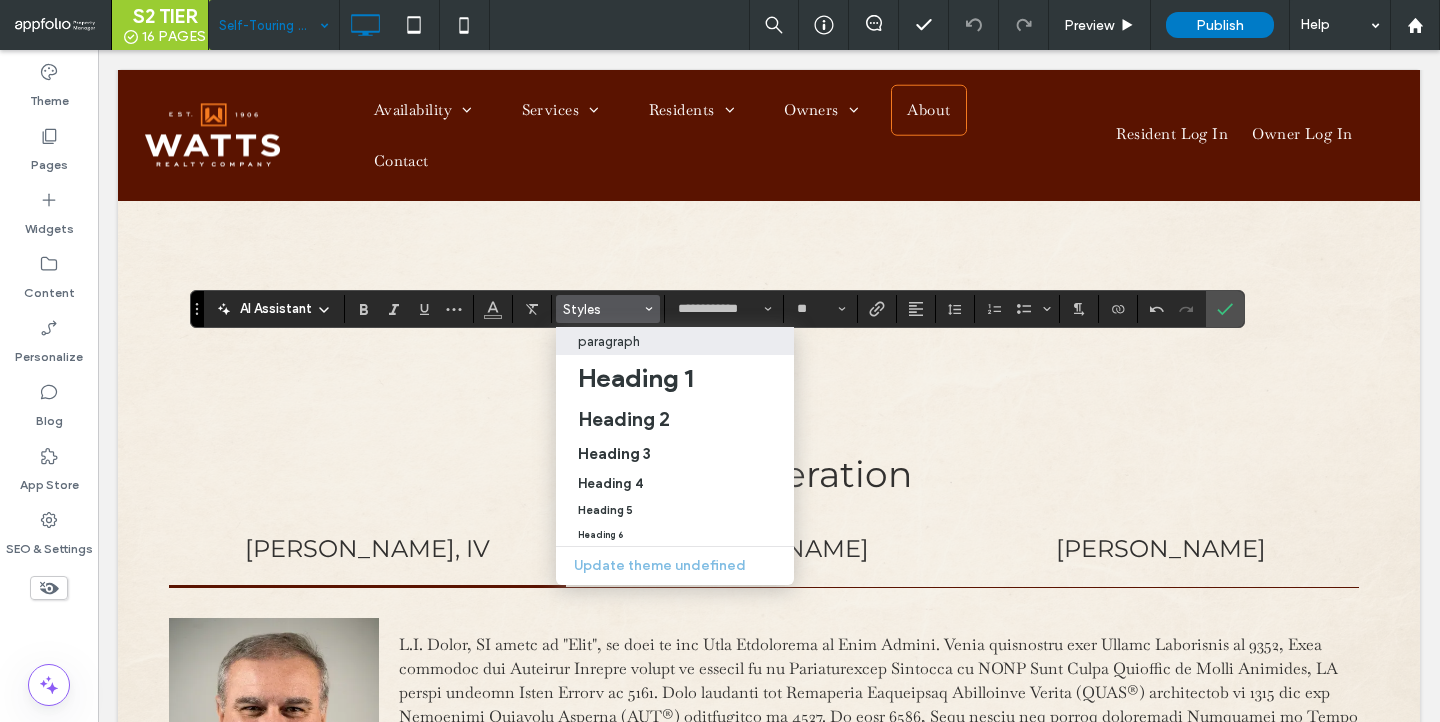 click on "paragraph" at bounding box center (675, 341) 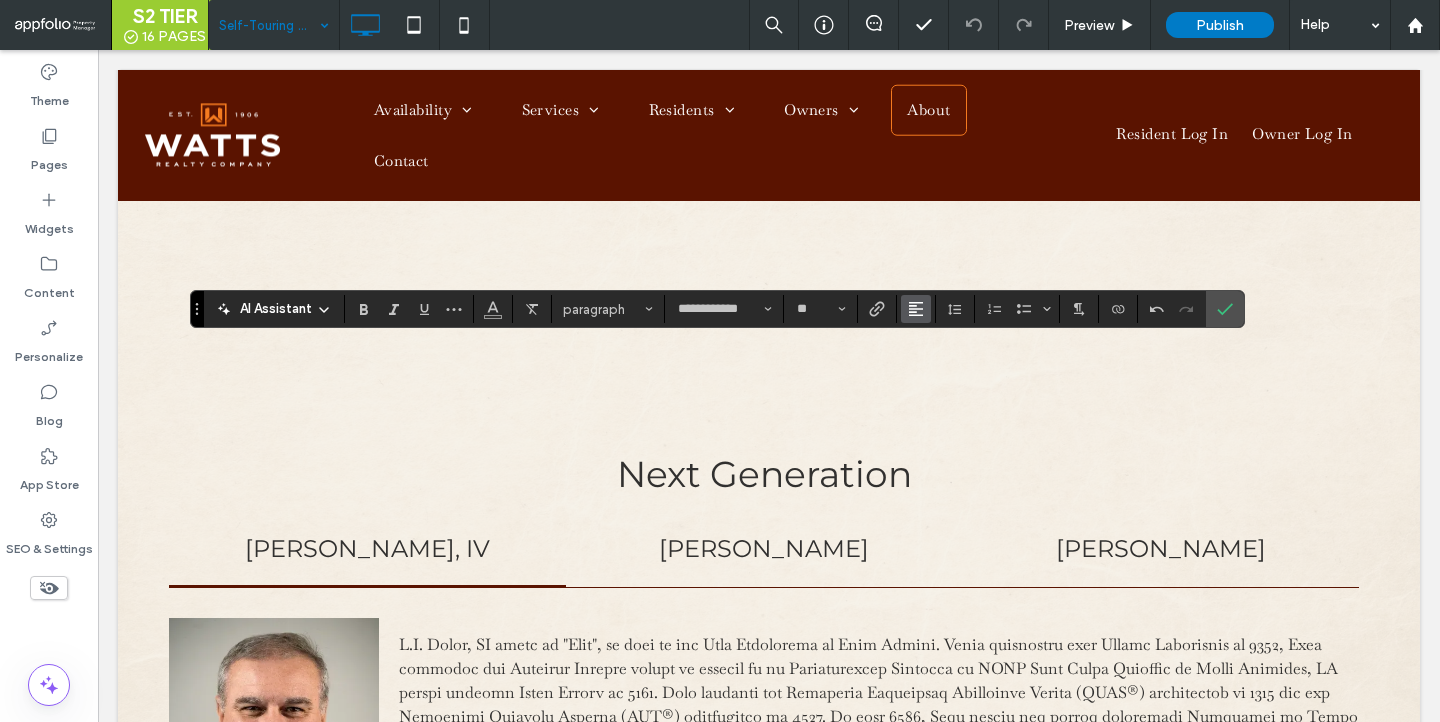 click 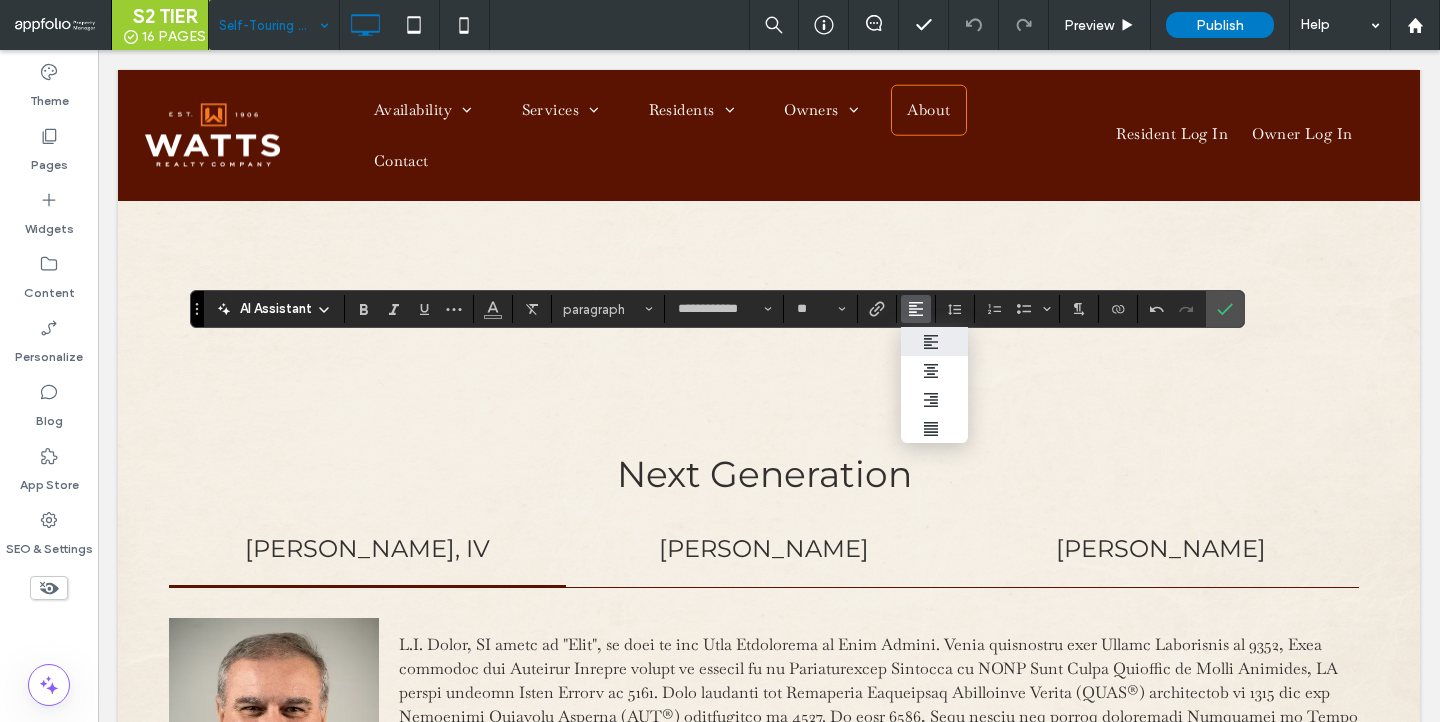 click at bounding box center [934, 341] 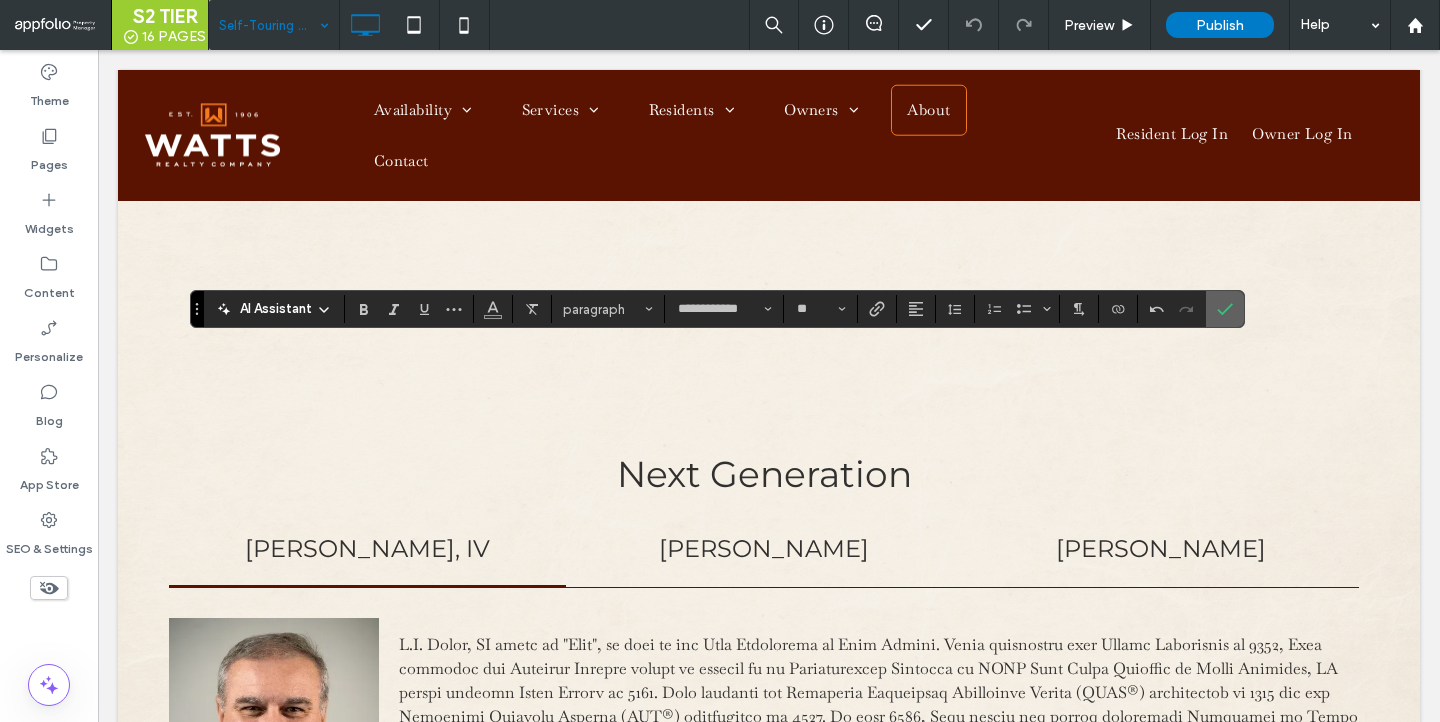 click 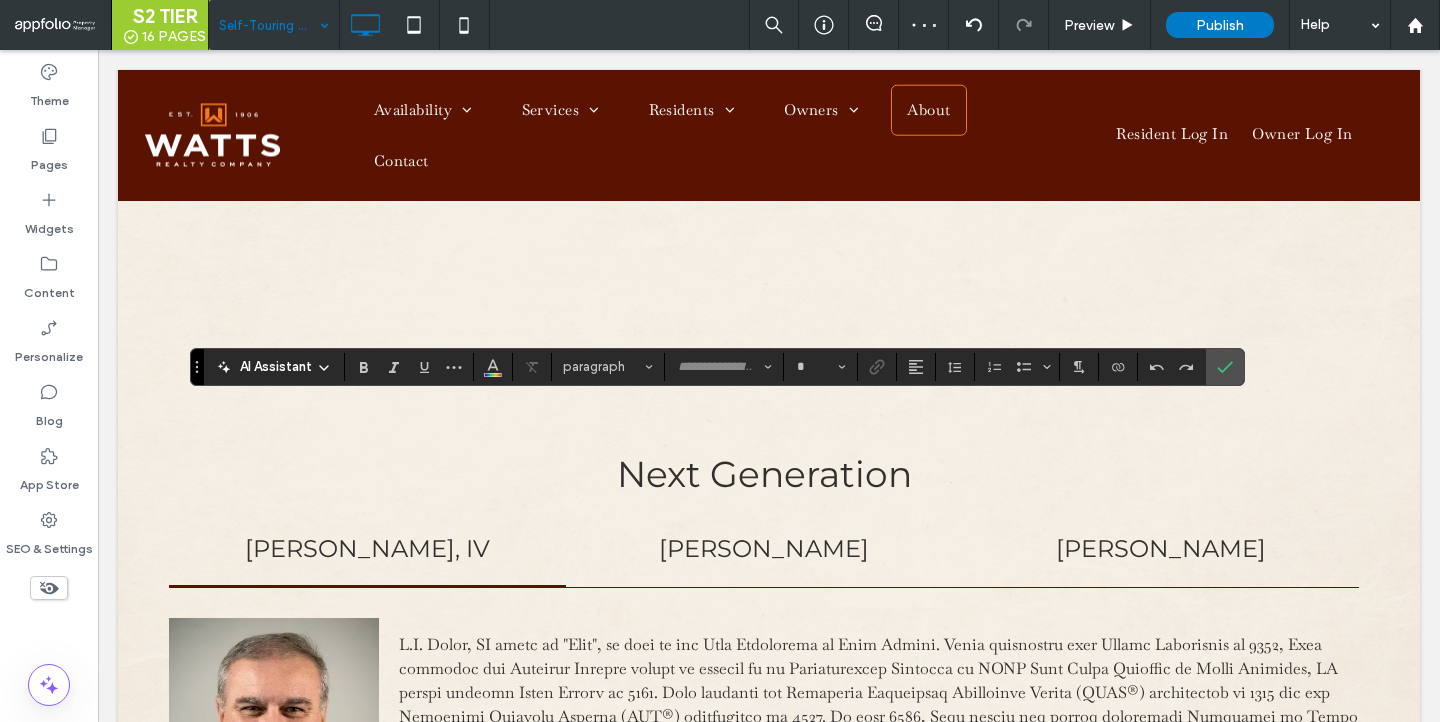type on "**********" 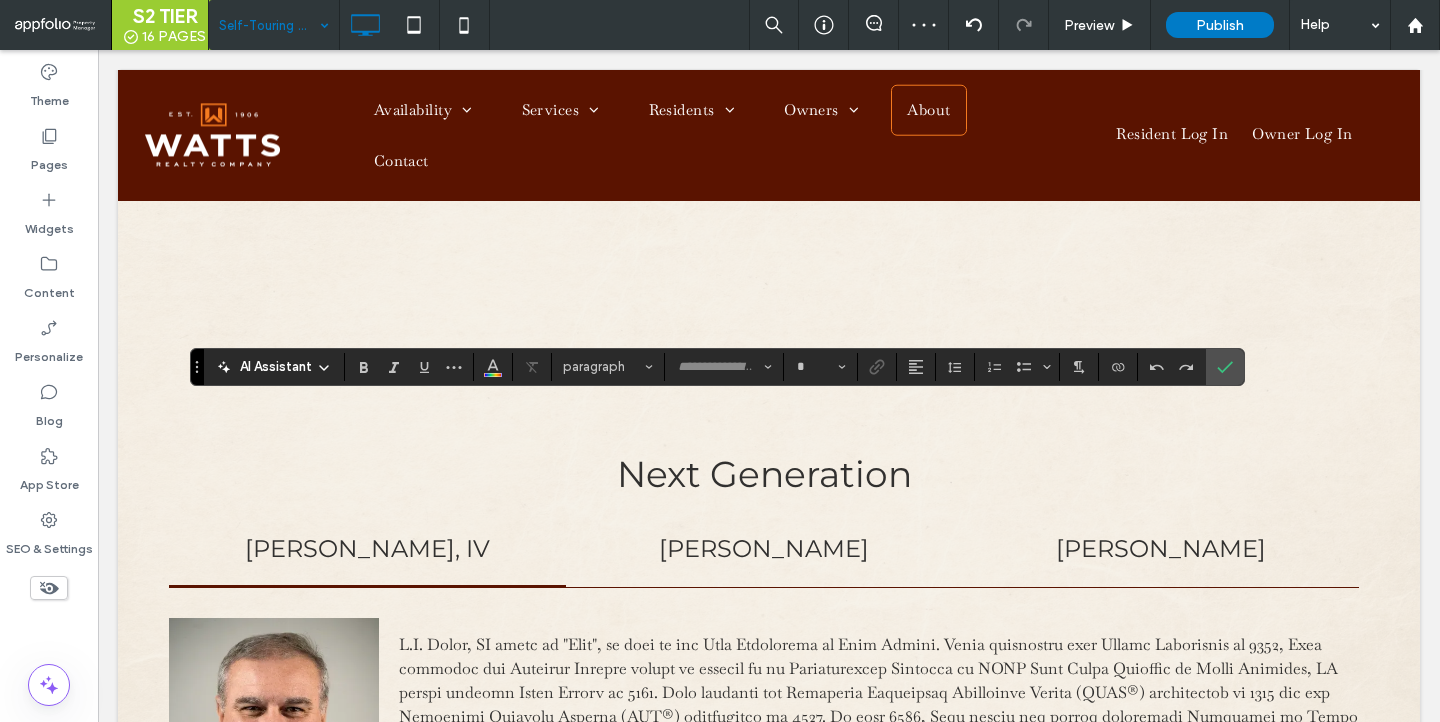 type on "**" 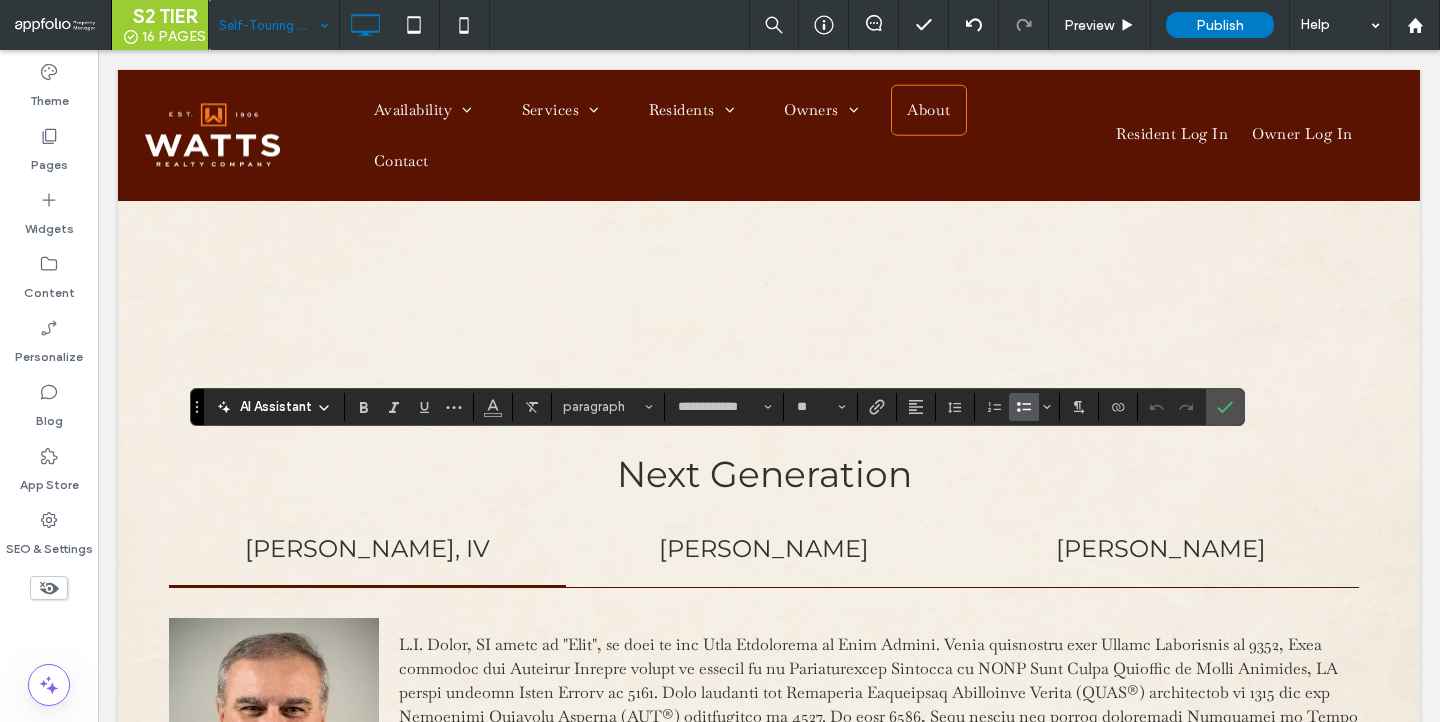 click 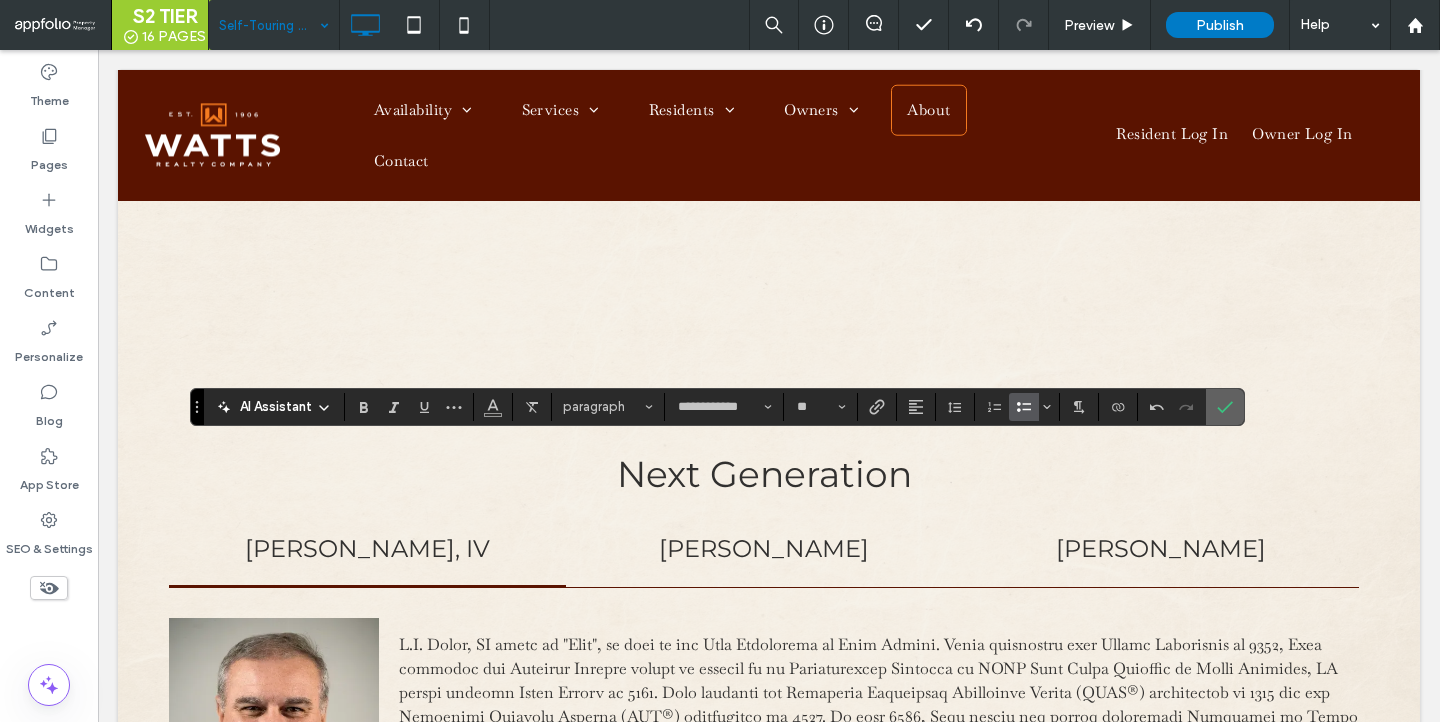 click 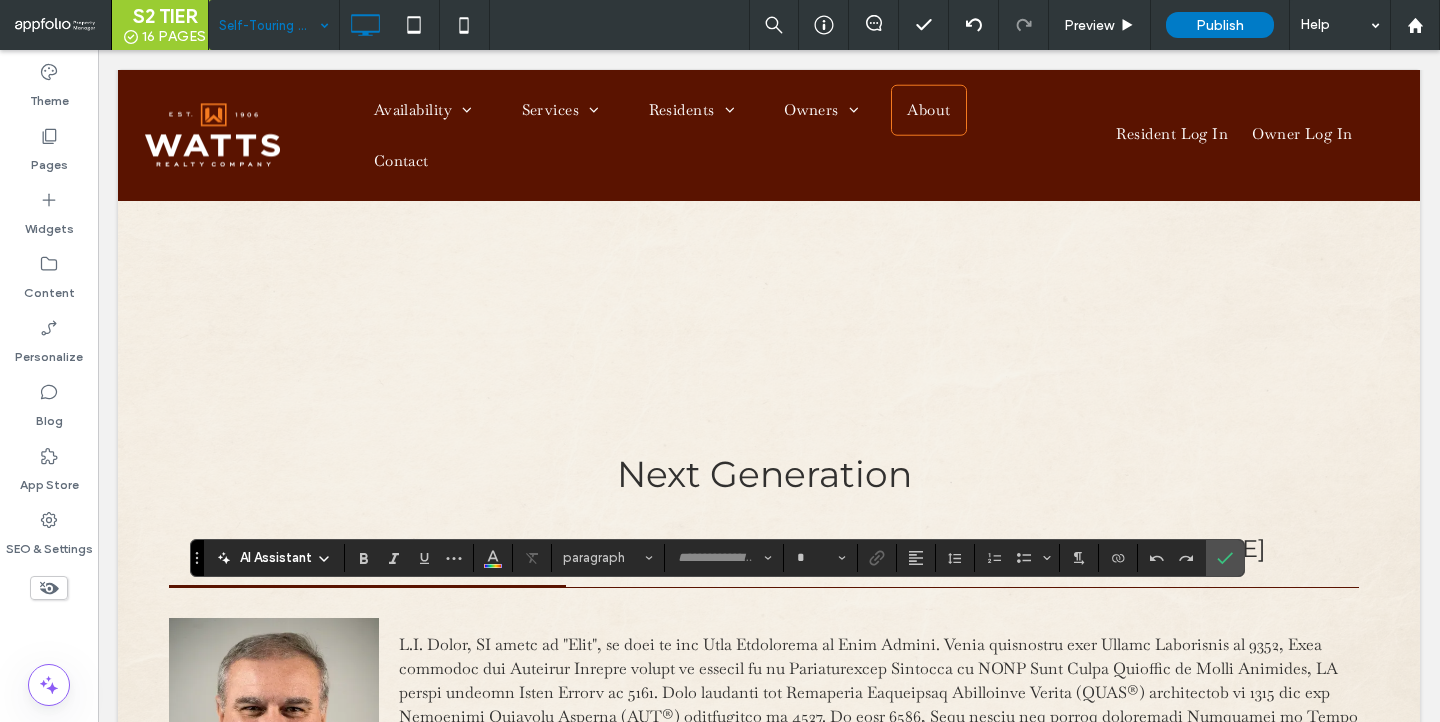 type on "**********" 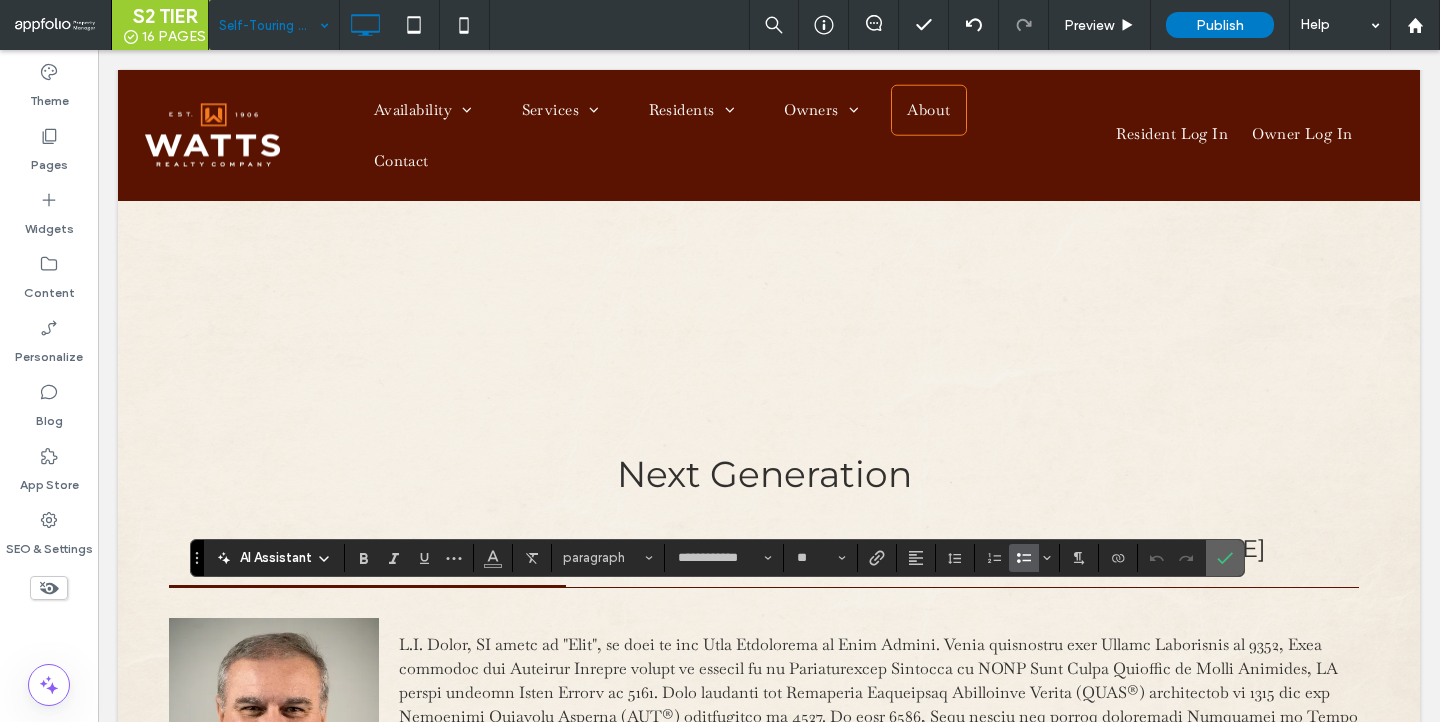 click 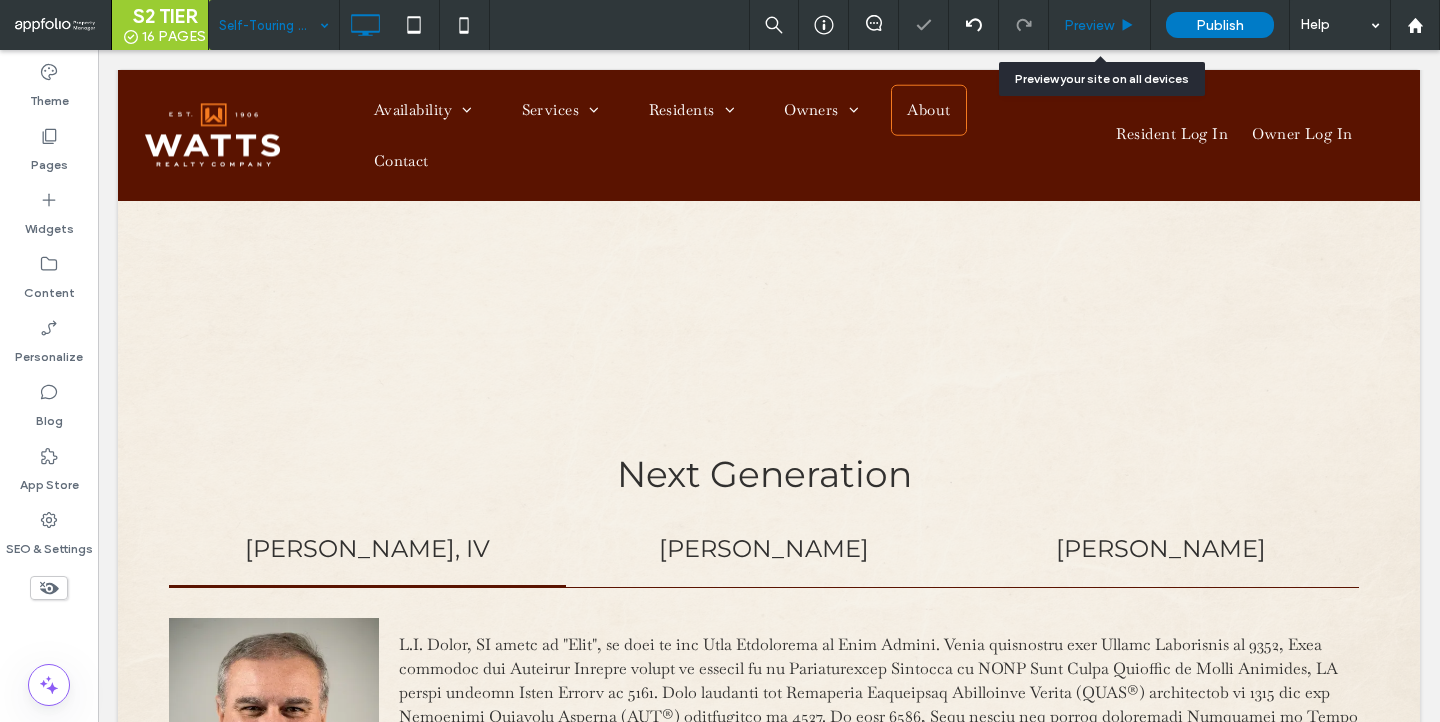 click 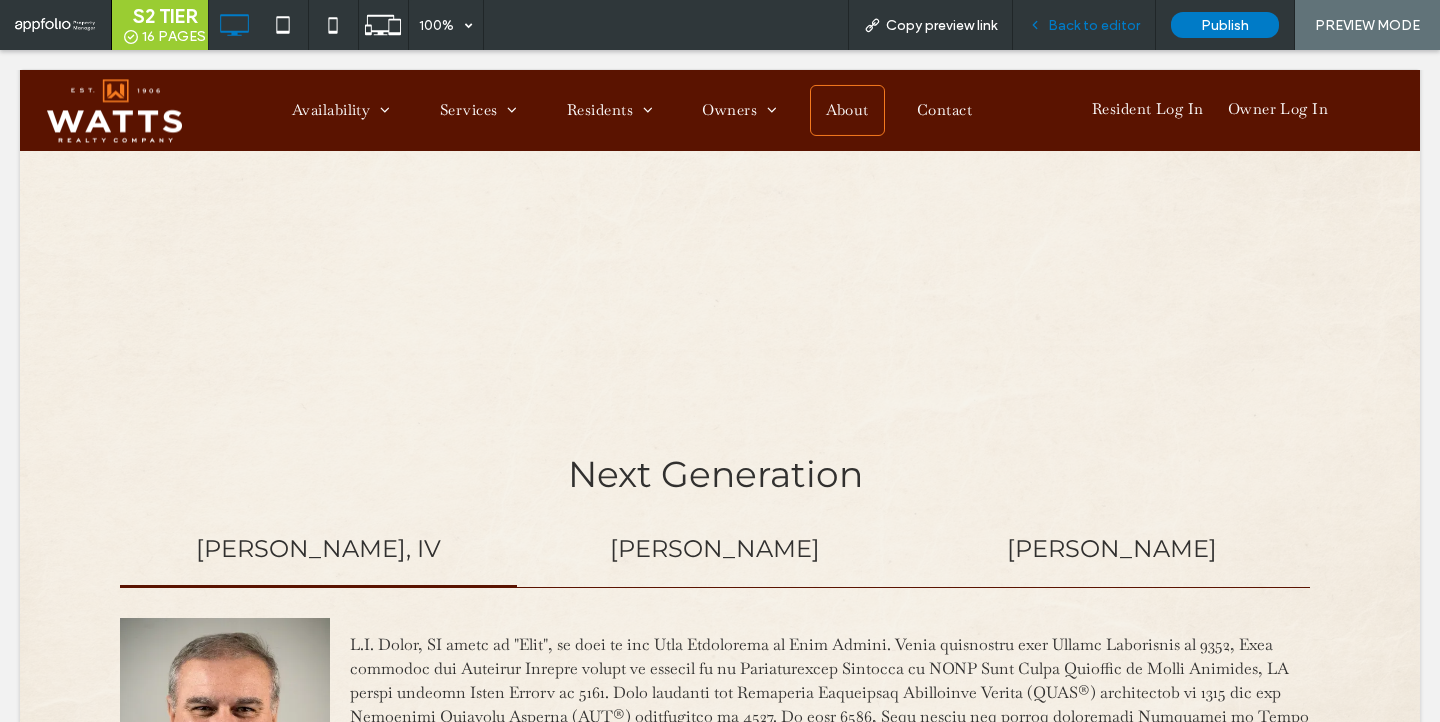 click on "Back to editor" at bounding box center [1084, 25] 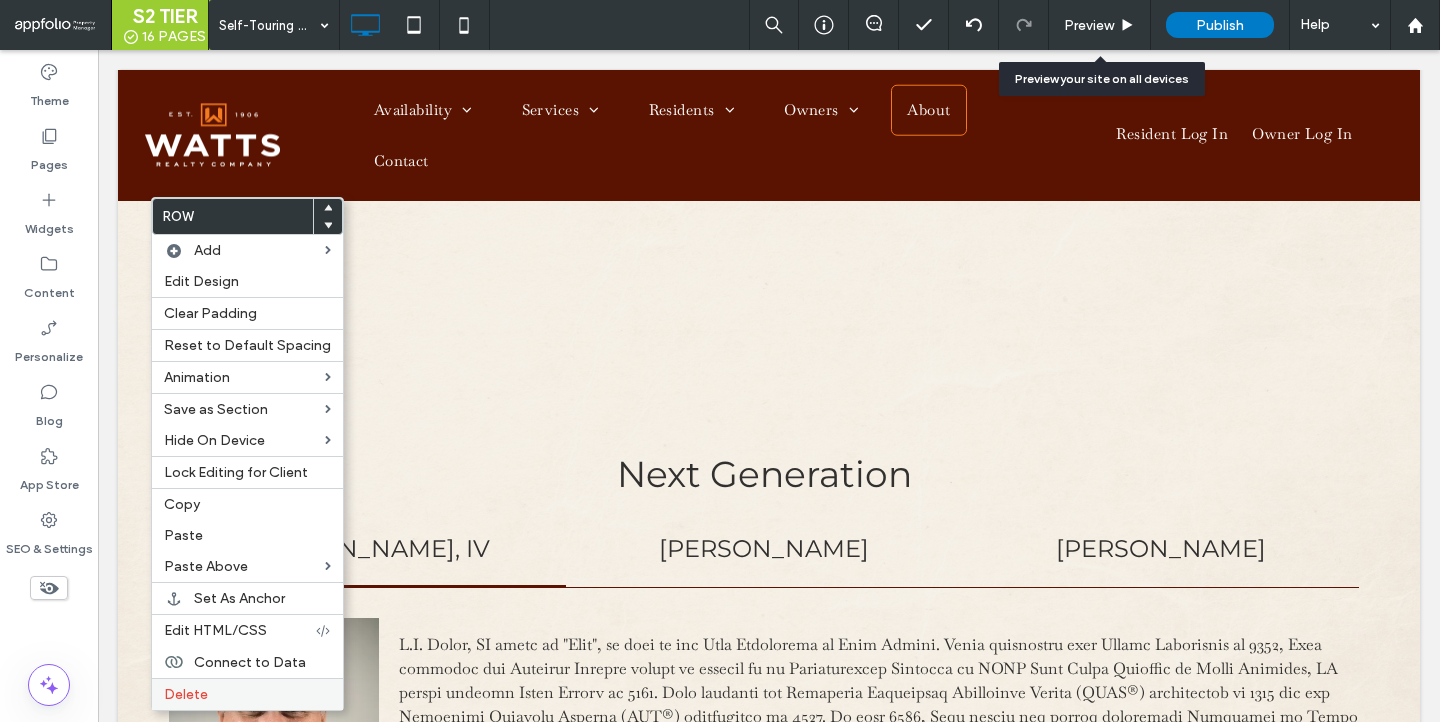 click on "Delete" at bounding box center (186, 694) 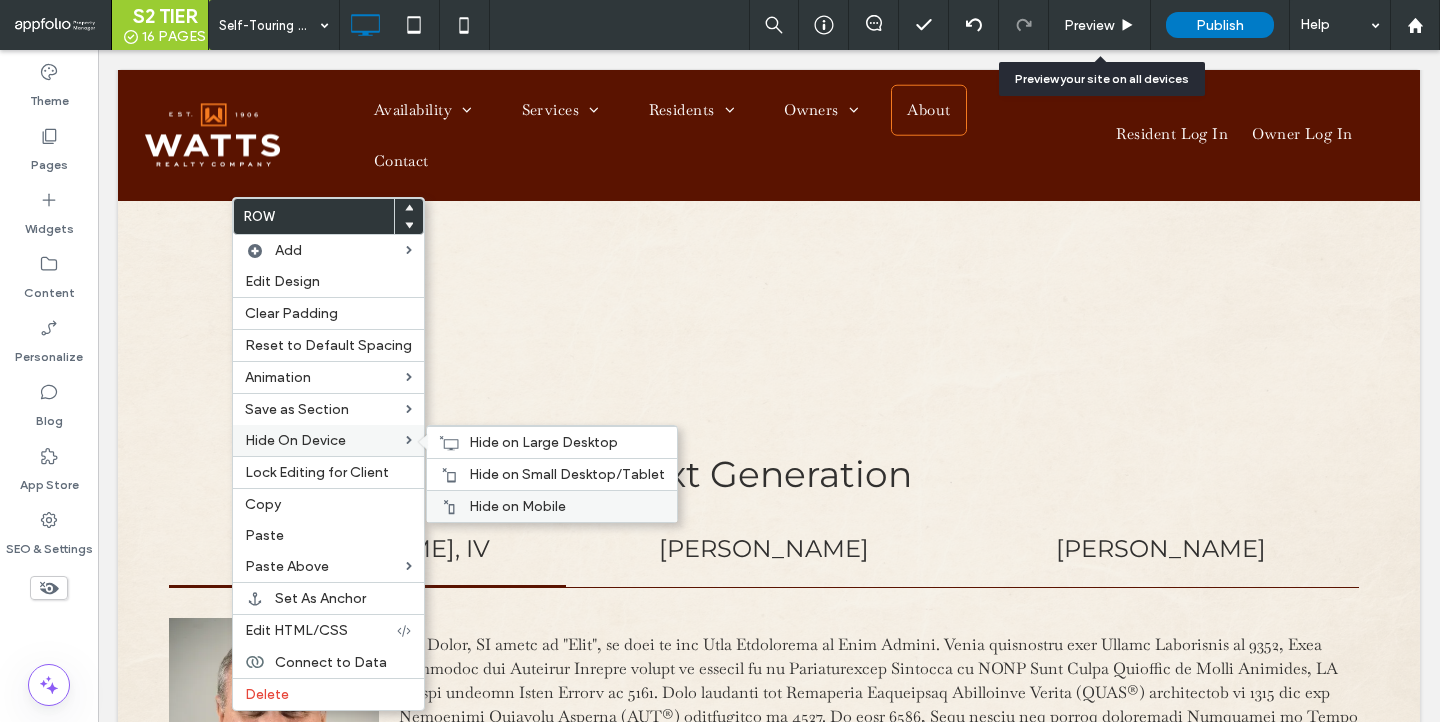 click on "Hide on Mobile" at bounding box center (552, 506) 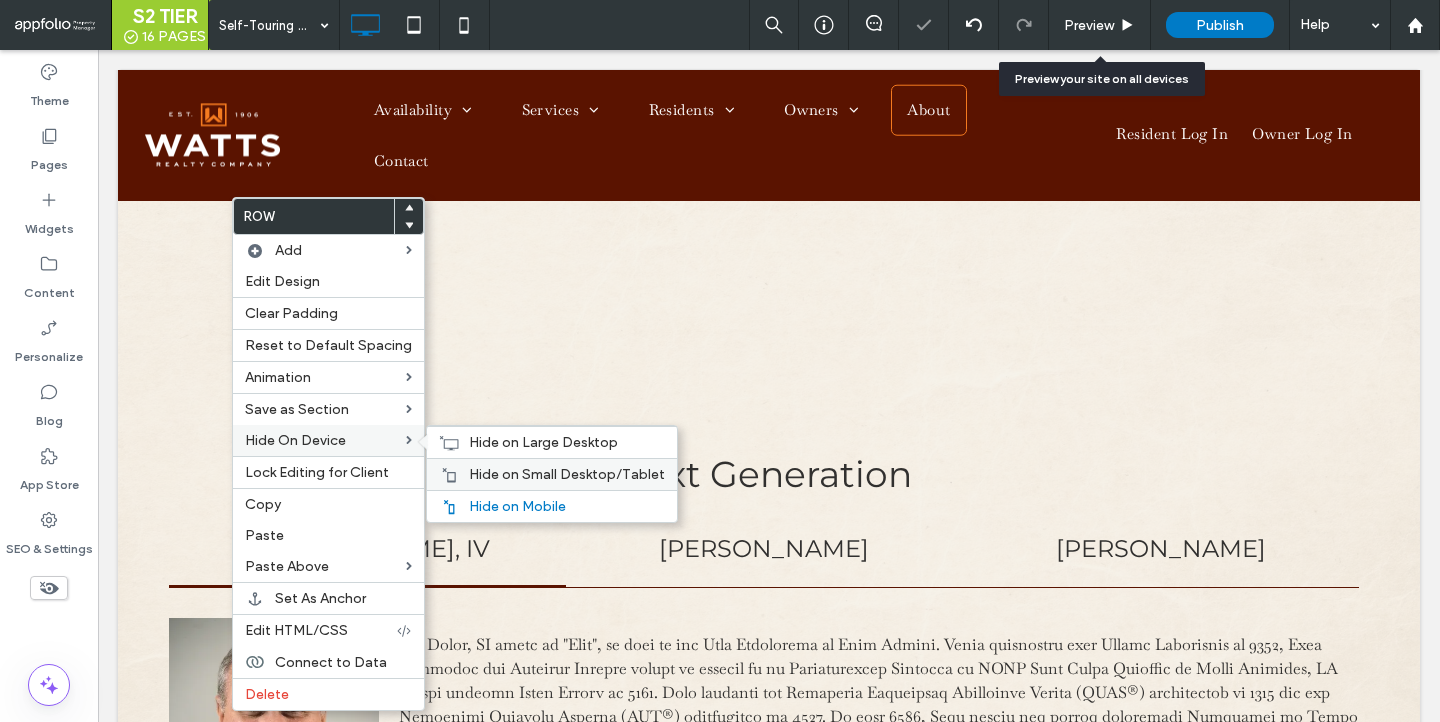 click 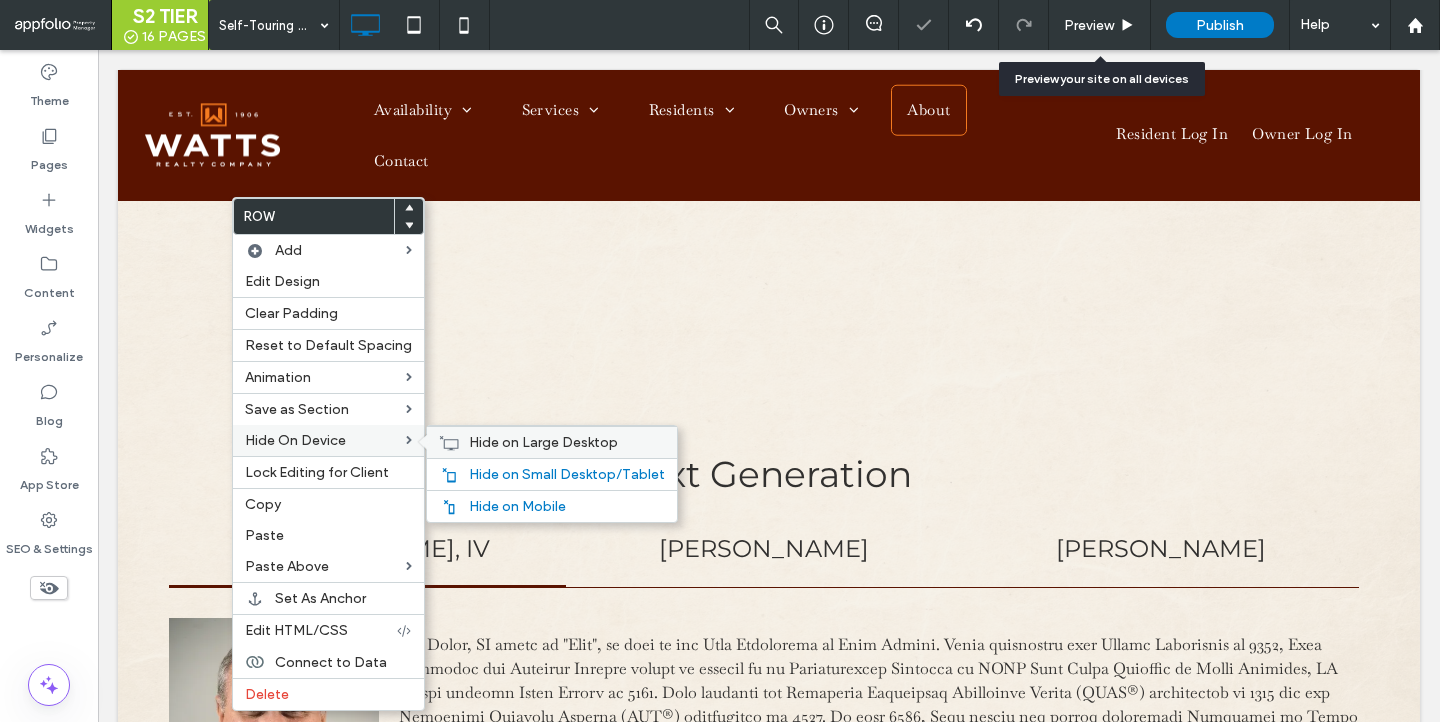 click on "Hide on Large Desktop" at bounding box center [552, 442] 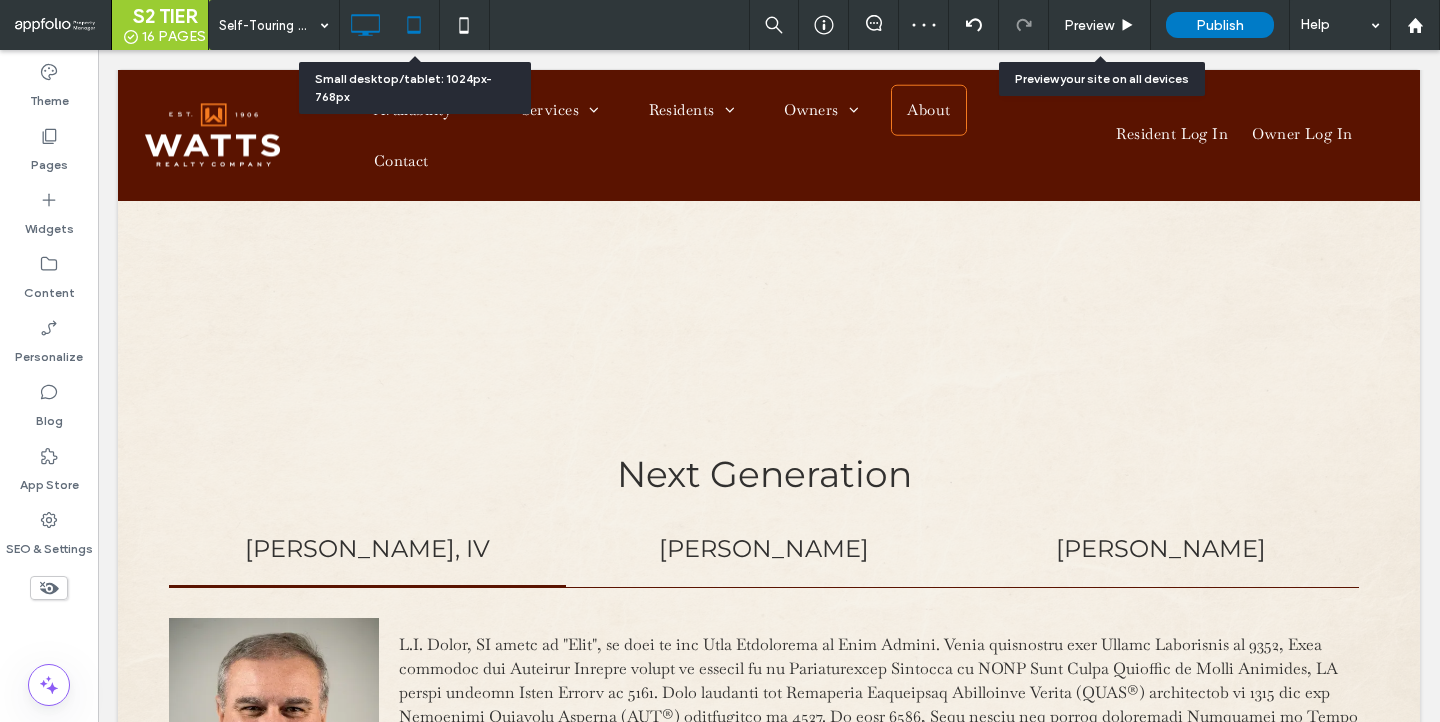 click 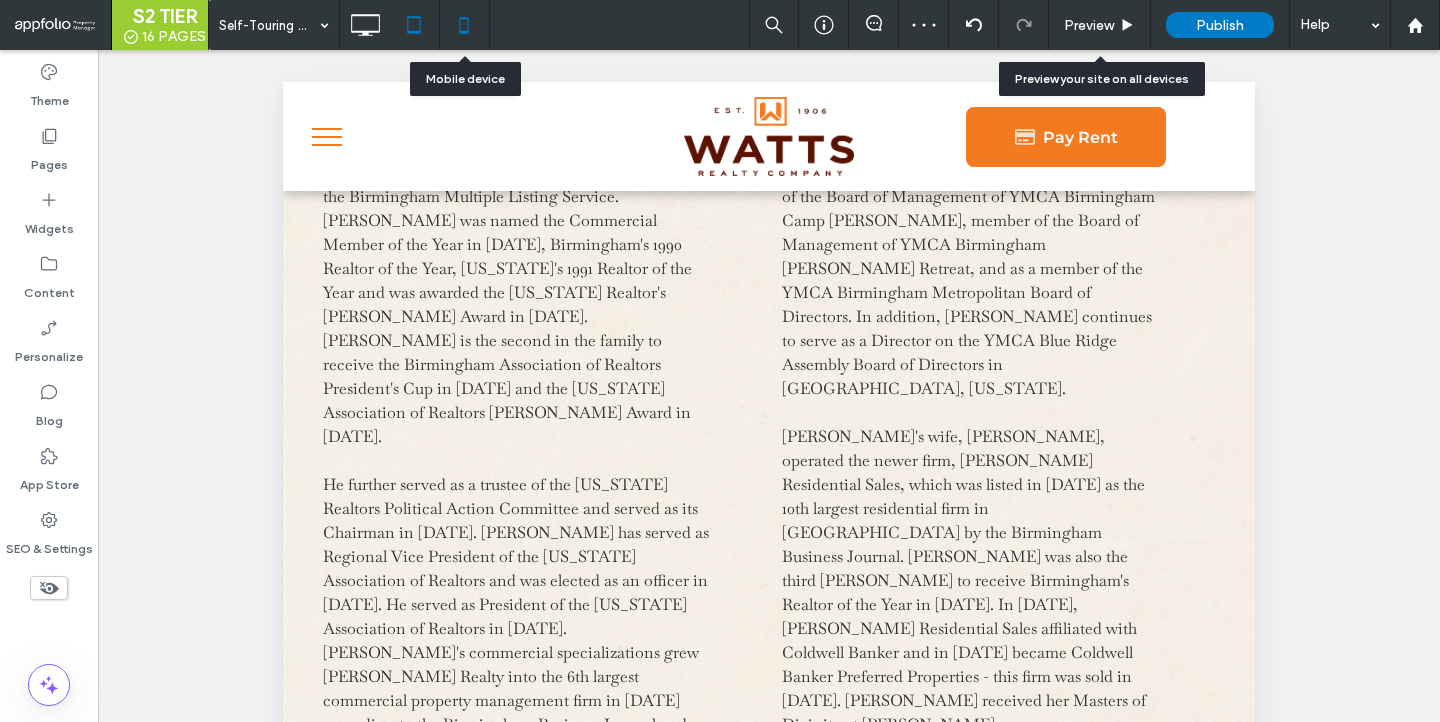 click 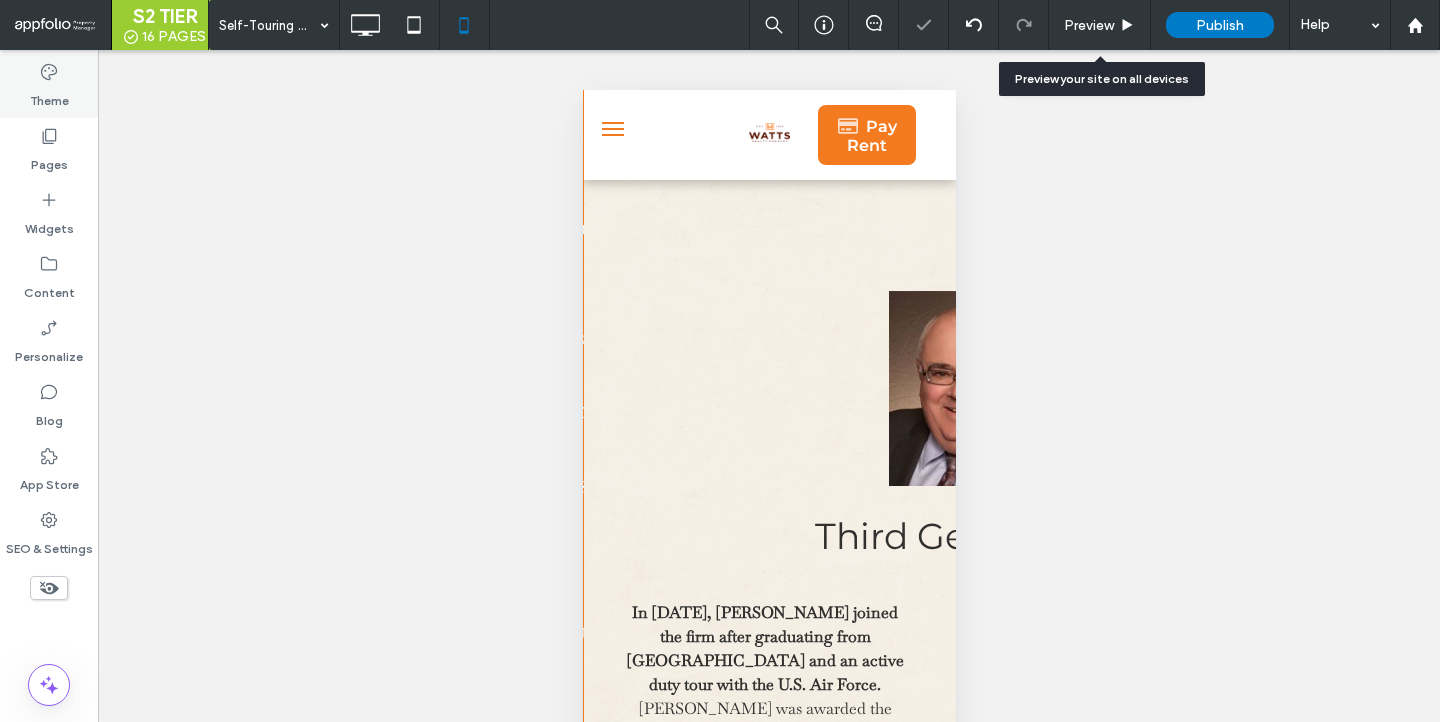 click 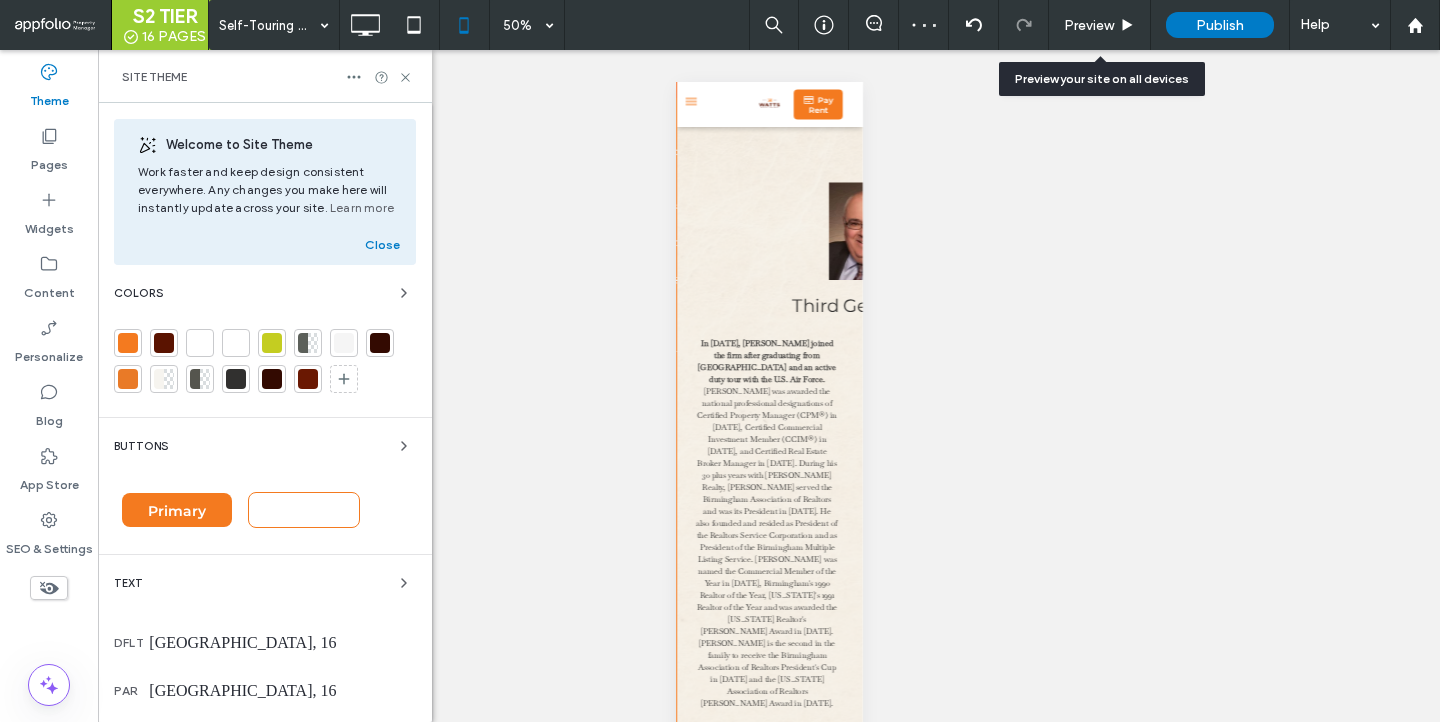 scroll, scrollTop: 526, scrollLeft: 0, axis: vertical 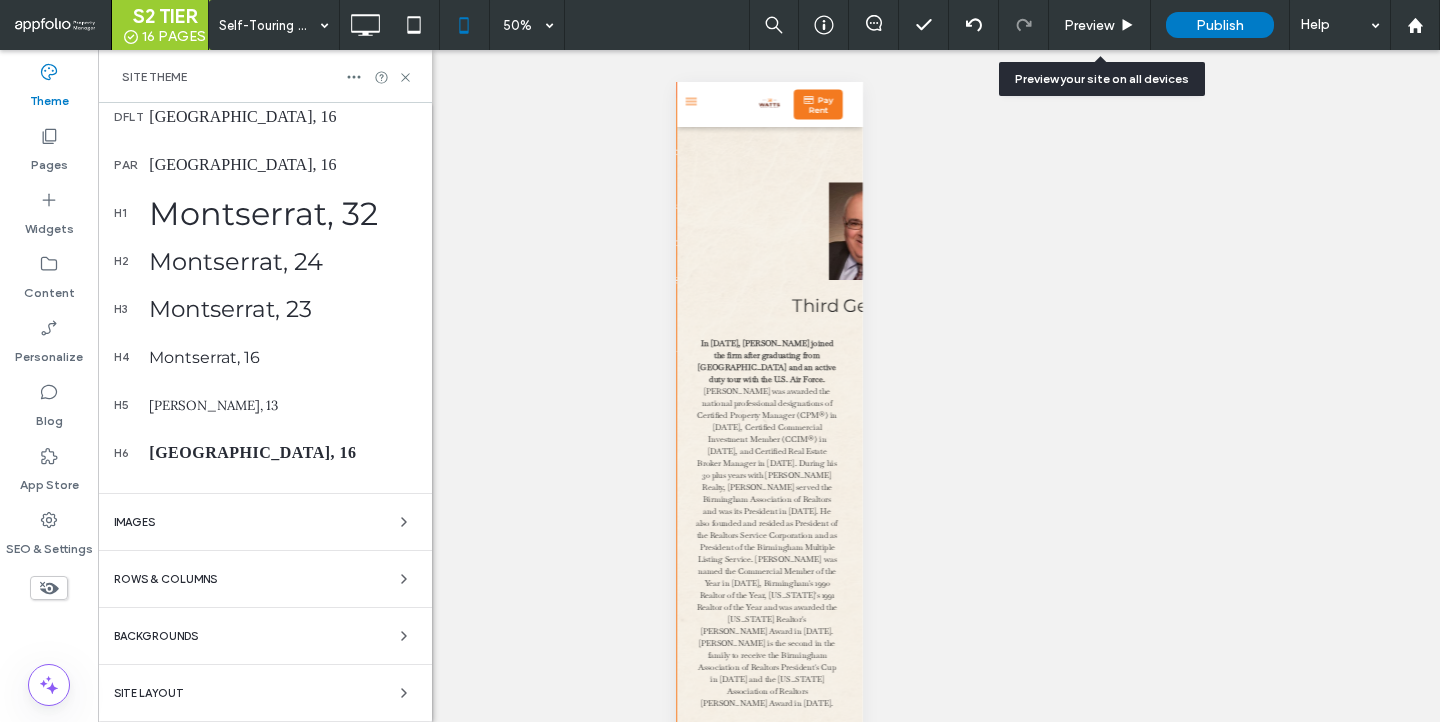click on "Backgrounds" at bounding box center (265, 636) 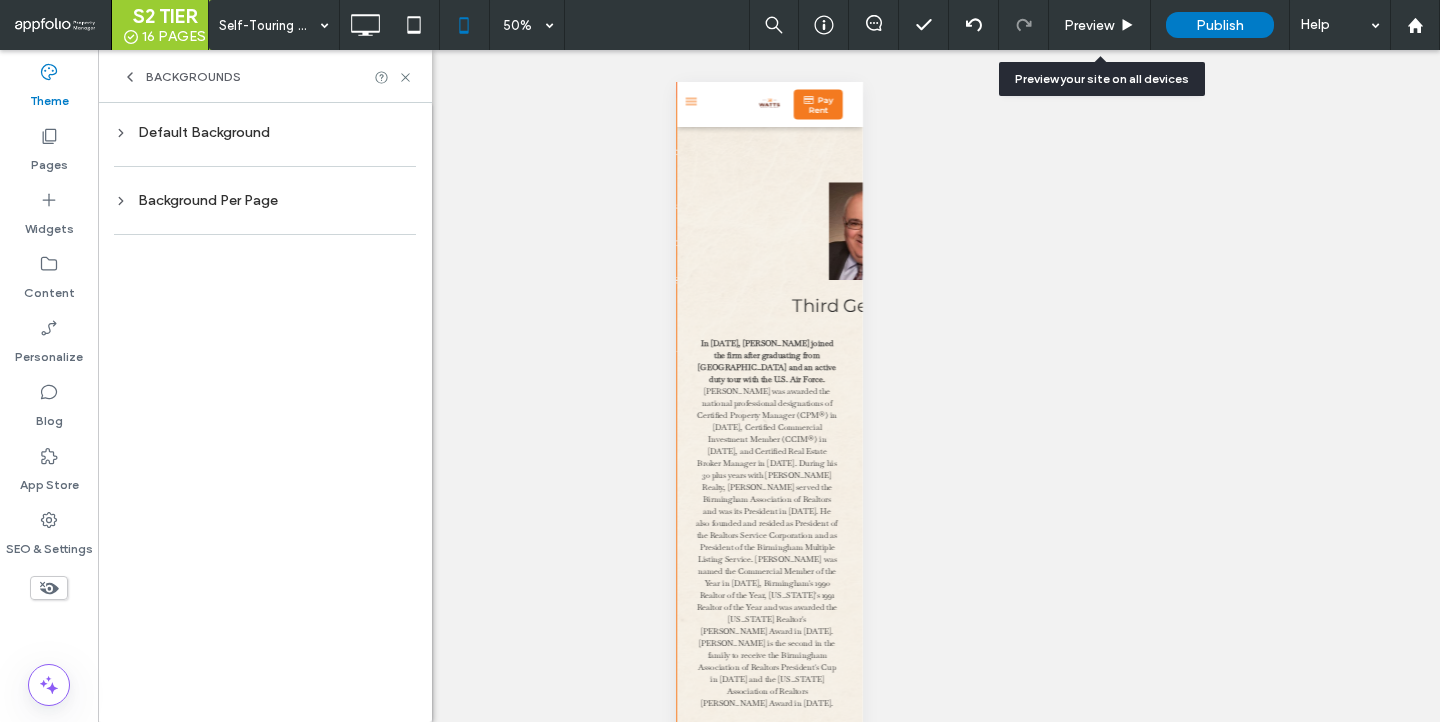 scroll, scrollTop: 0, scrollLeft: 0, axis: both 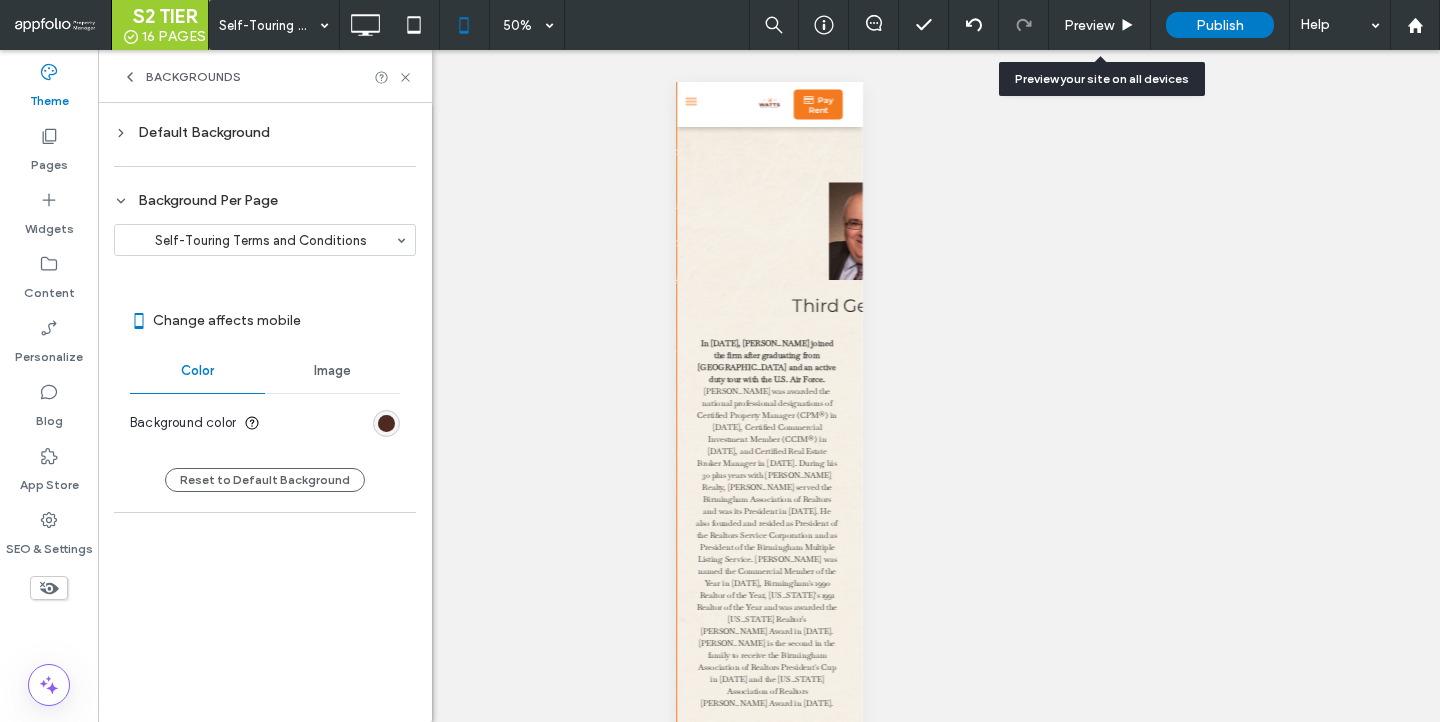 click at bounding box center [386, 423] 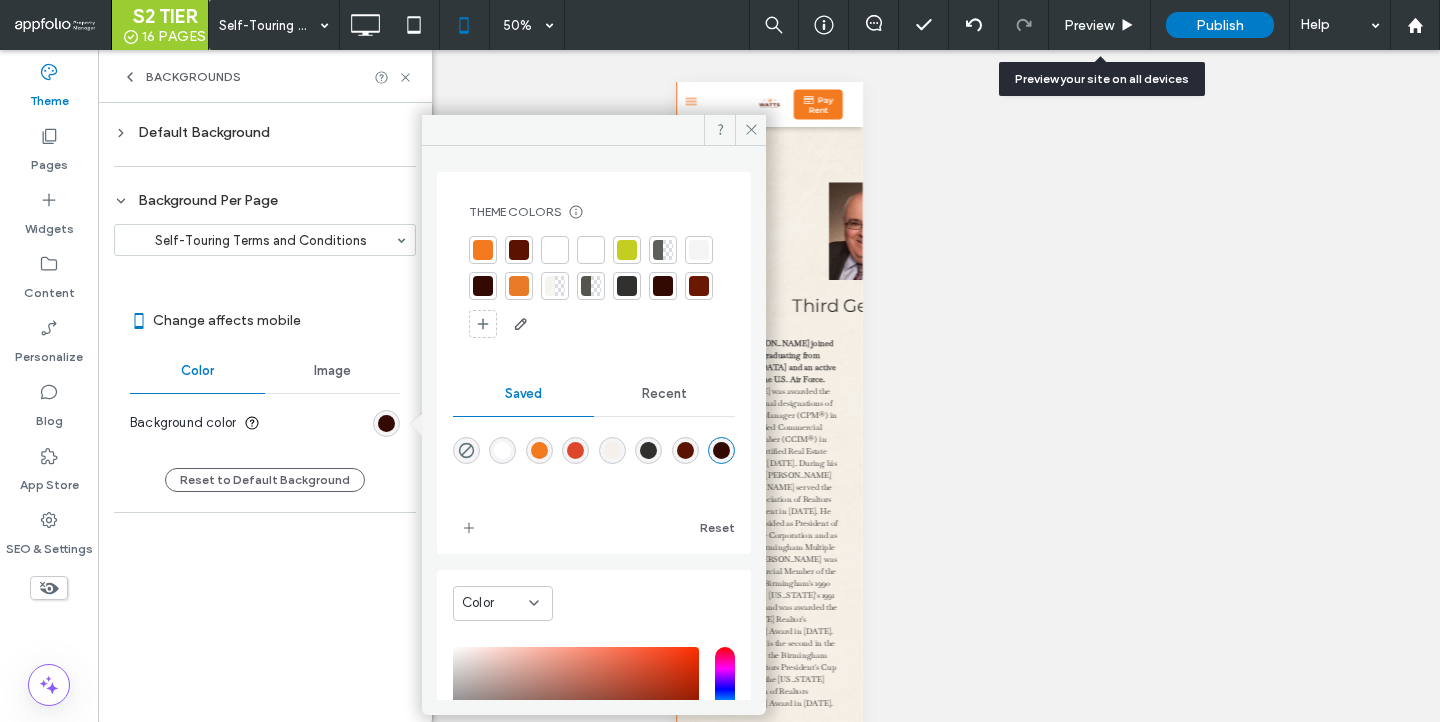 click at bounding box center [550, 286] 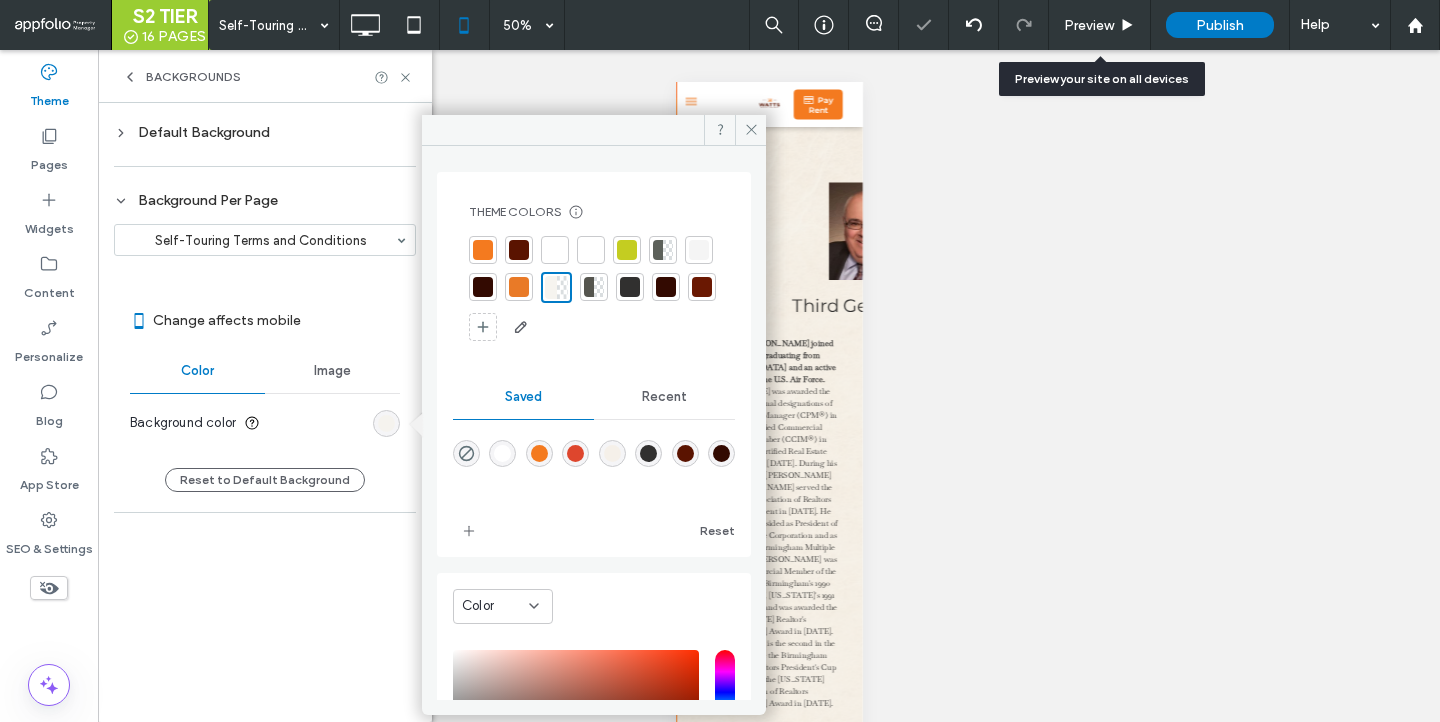 click on "Change affects mobile Color Image Background color" at bounding box center (265, 370) 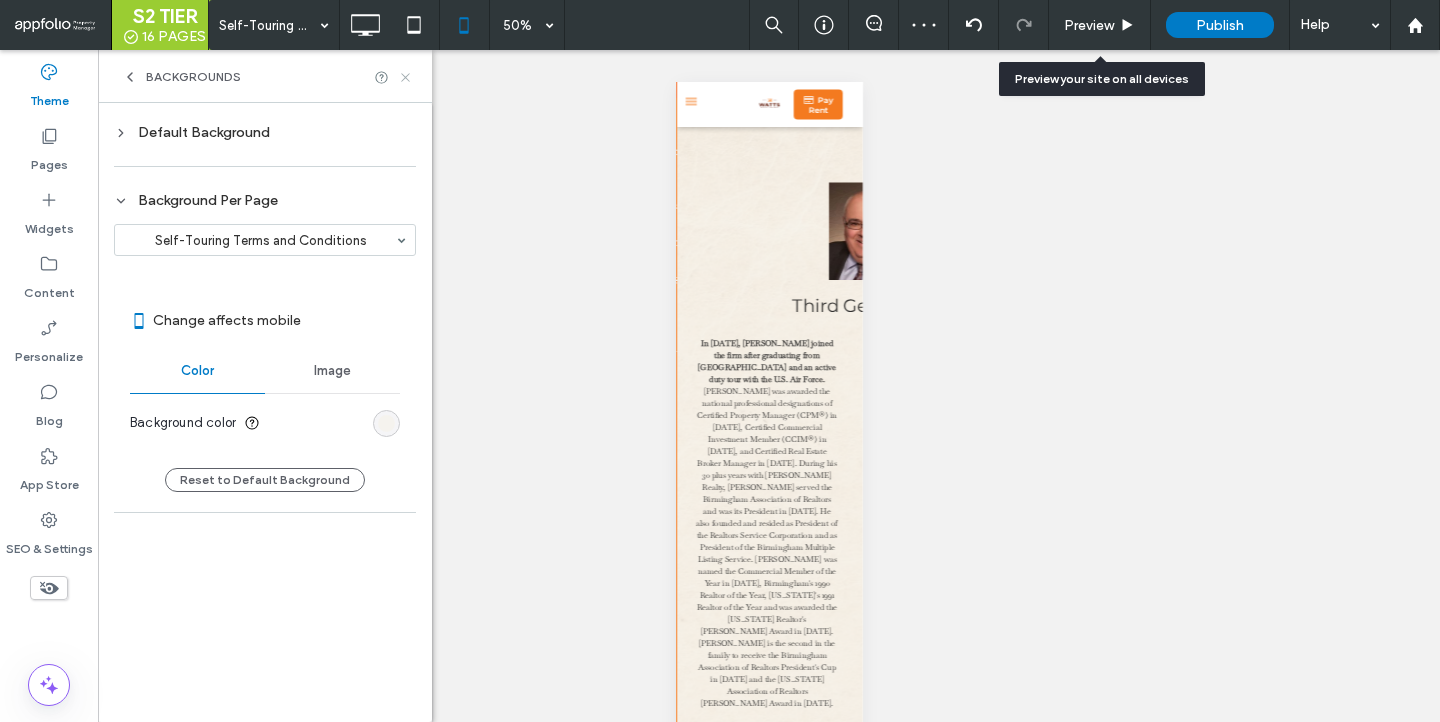 click 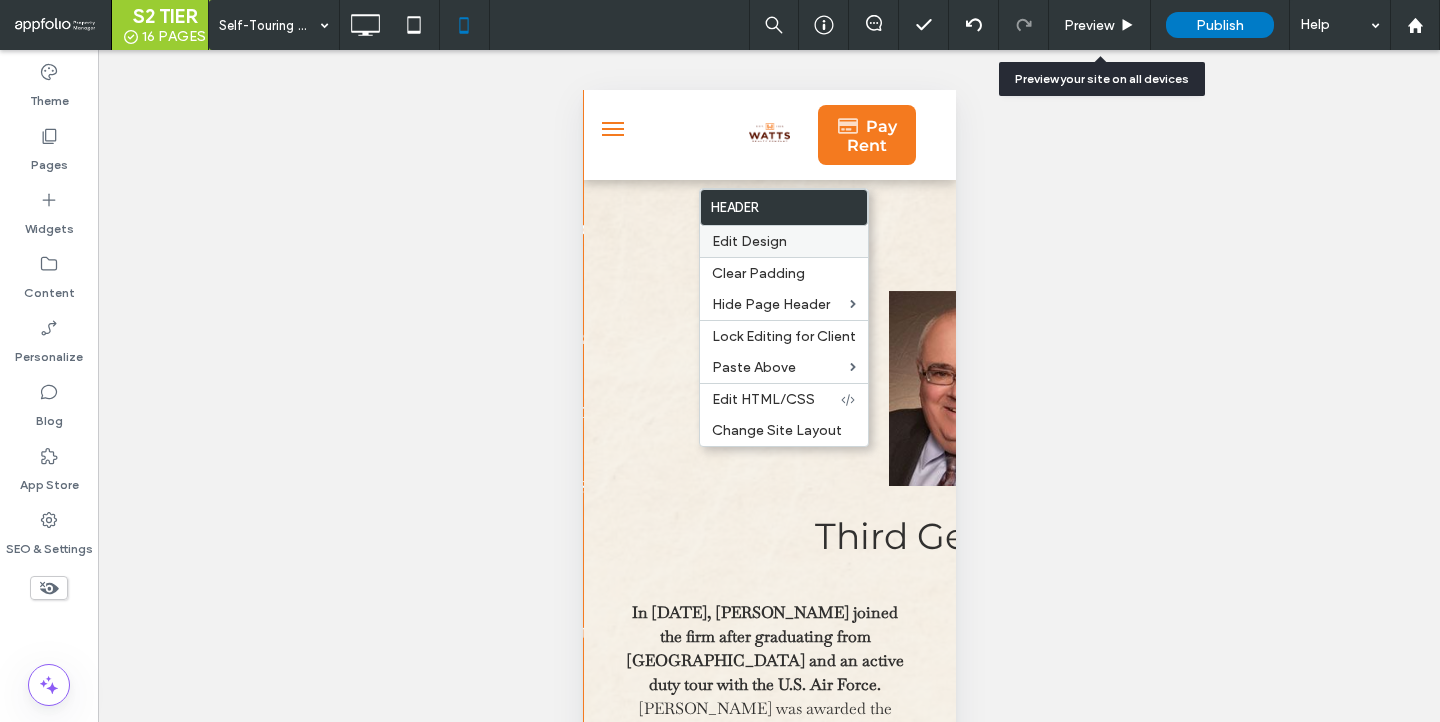 click on "Edit Design" at bounding box center [784, 241] 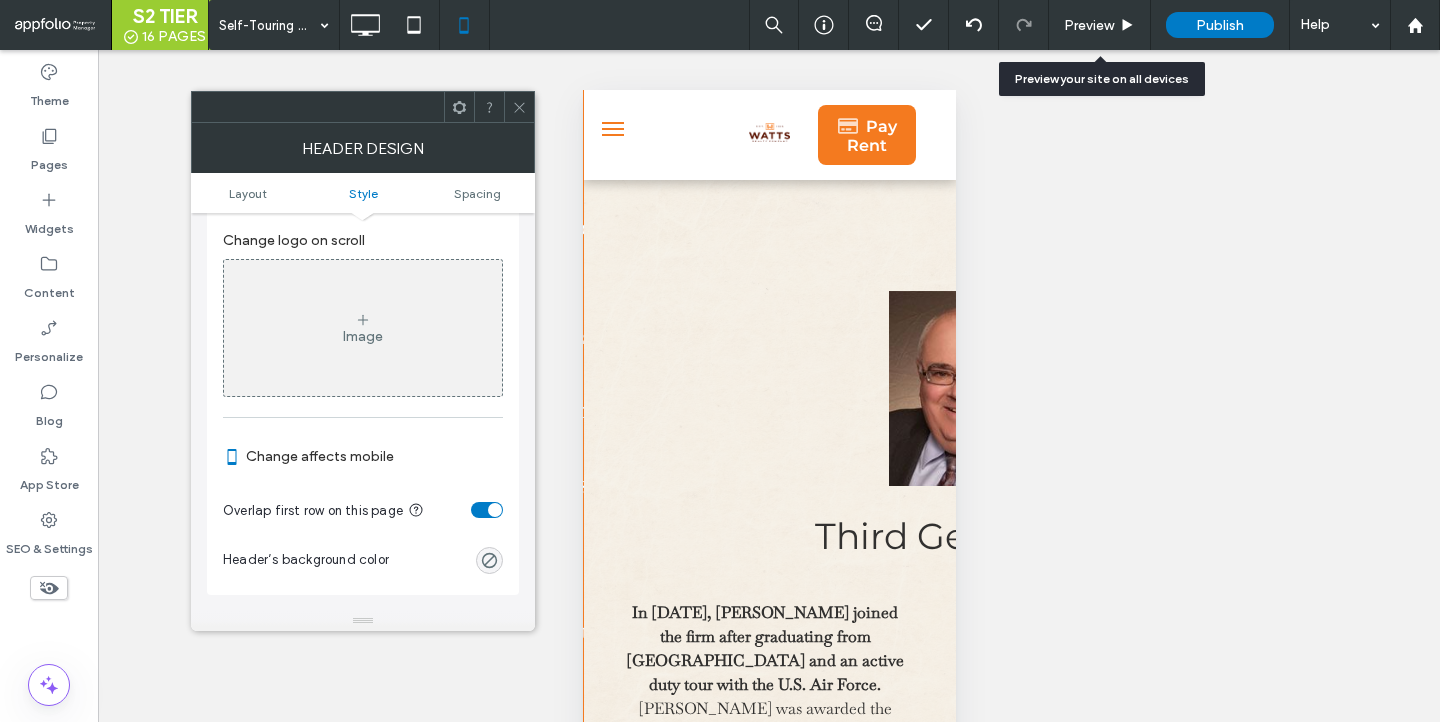scroll, scrollTop: 834, scrollLeft: 0, axis: vertical 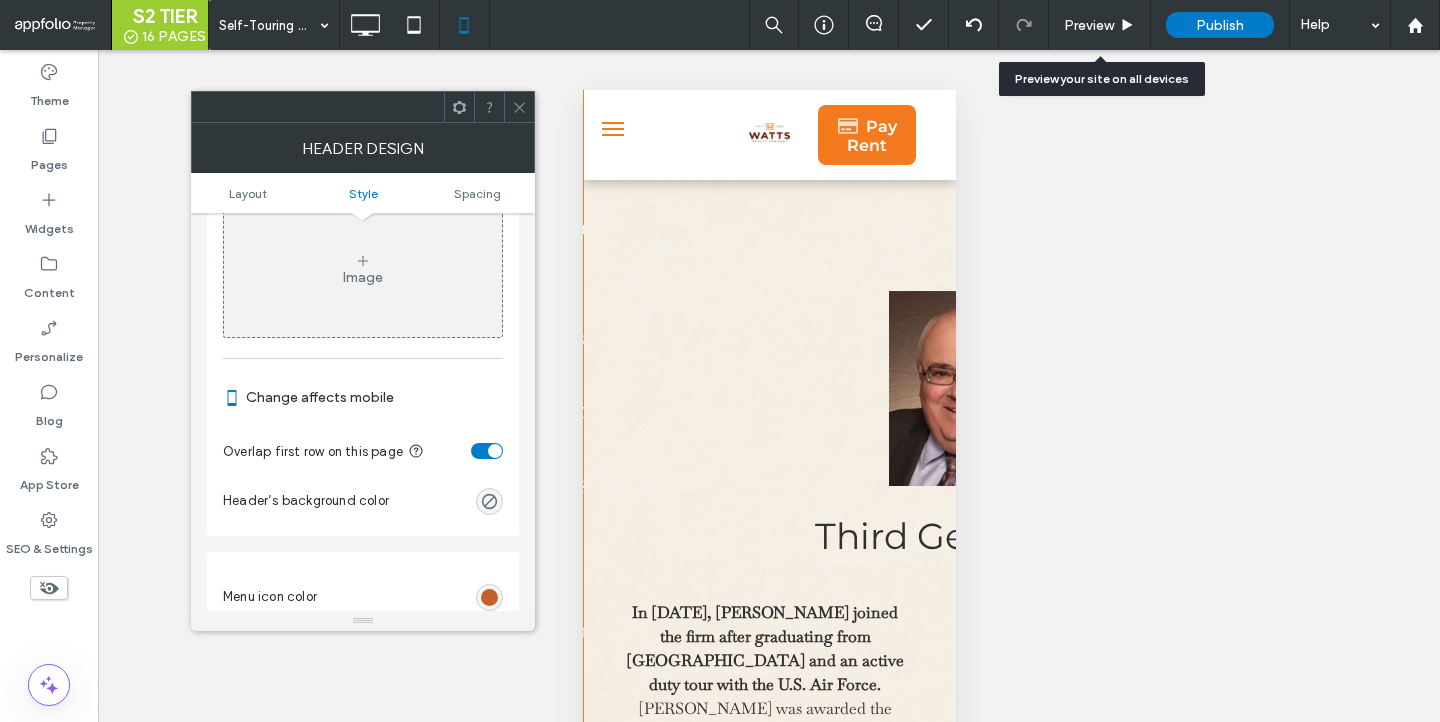 click at bounding box center [487, 451] 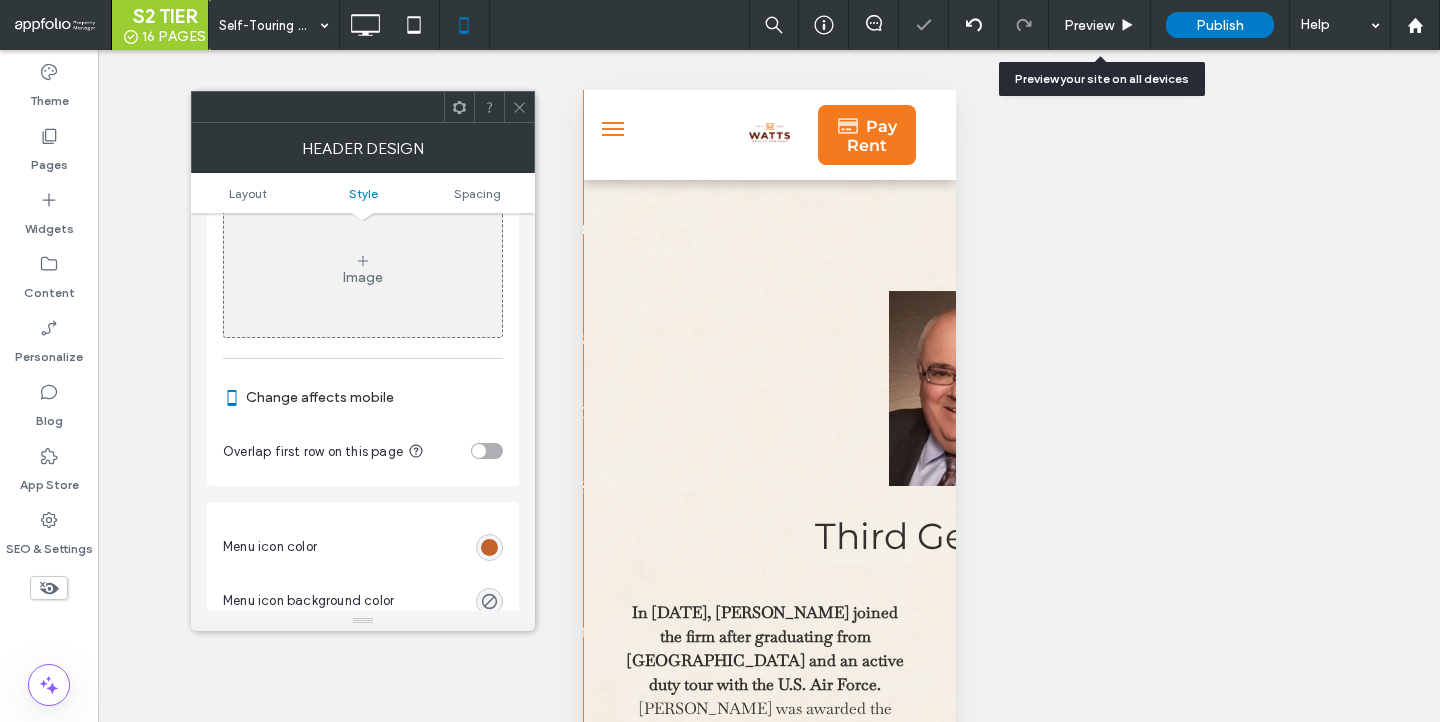click 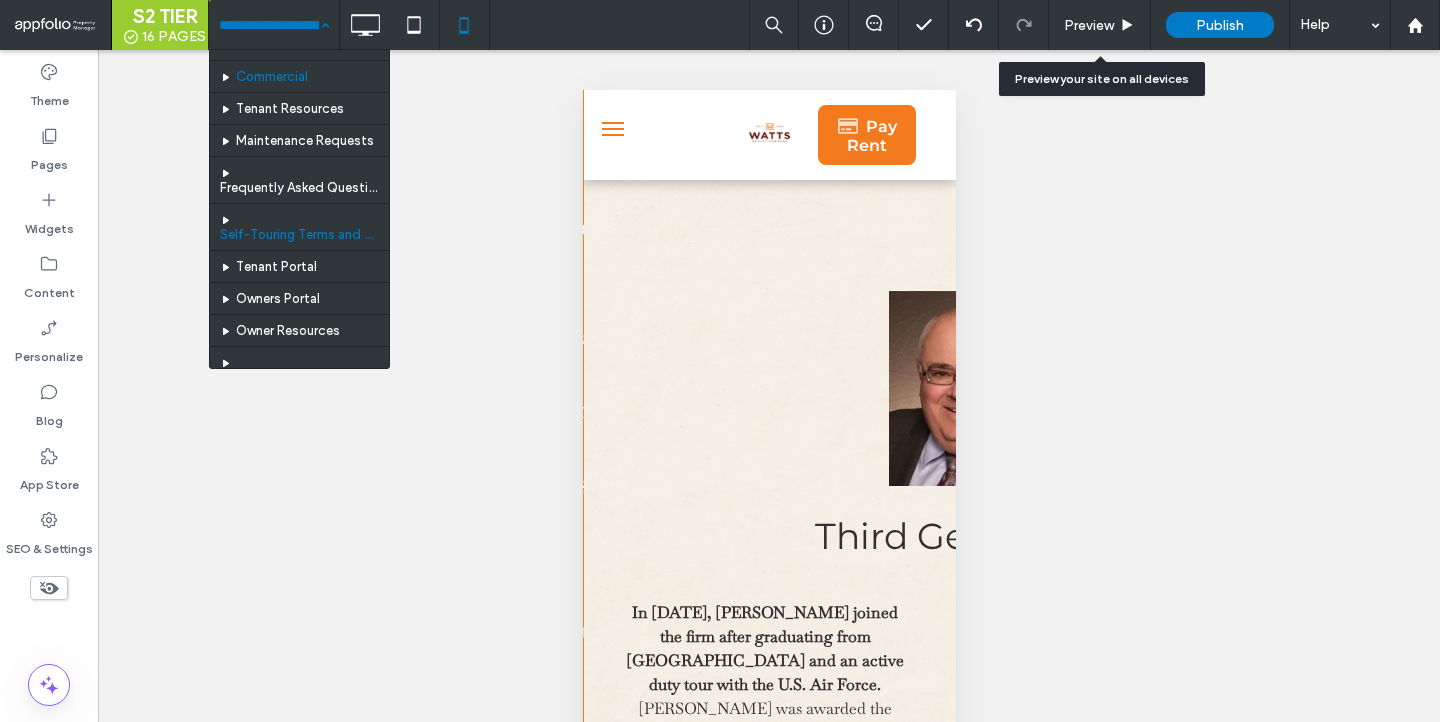 scroll, scrollTop: 148, scrollLeft: 0, axis: vertical 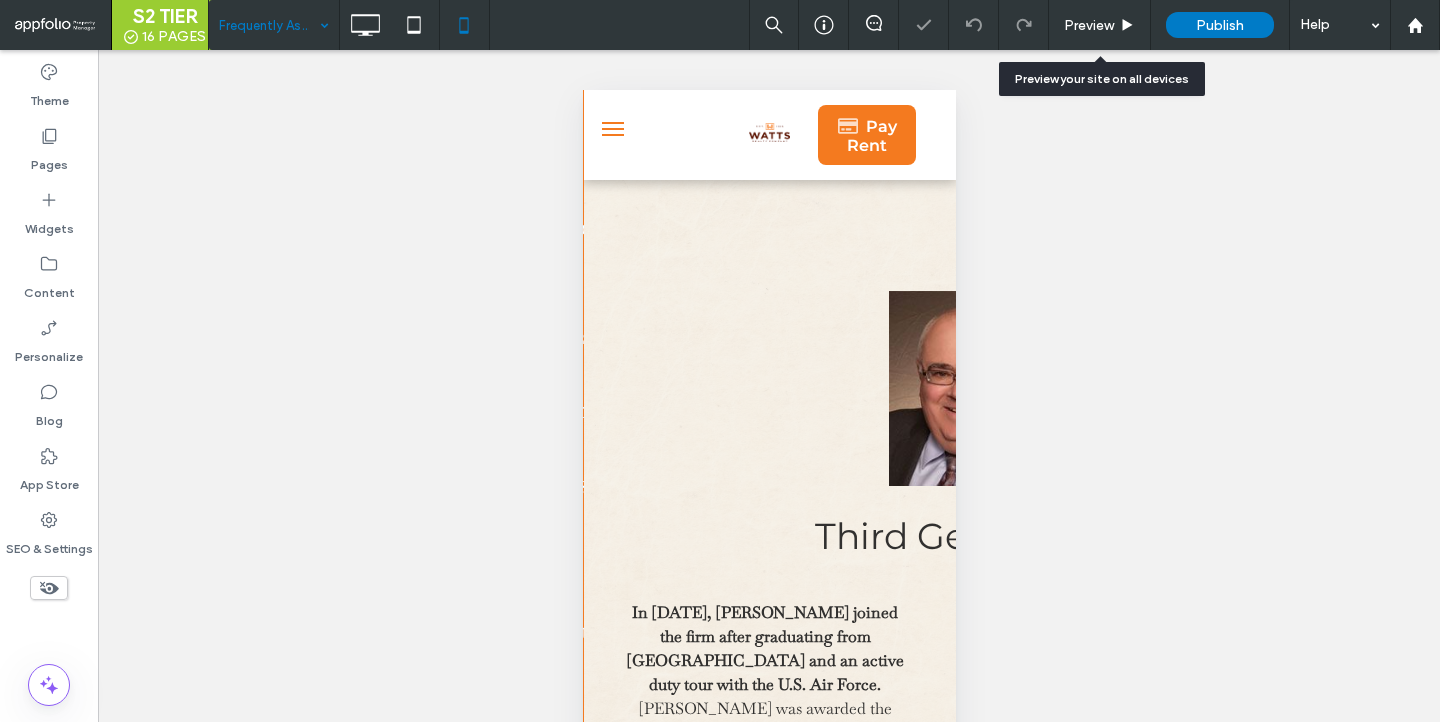 click at bounding box center [269, 25] 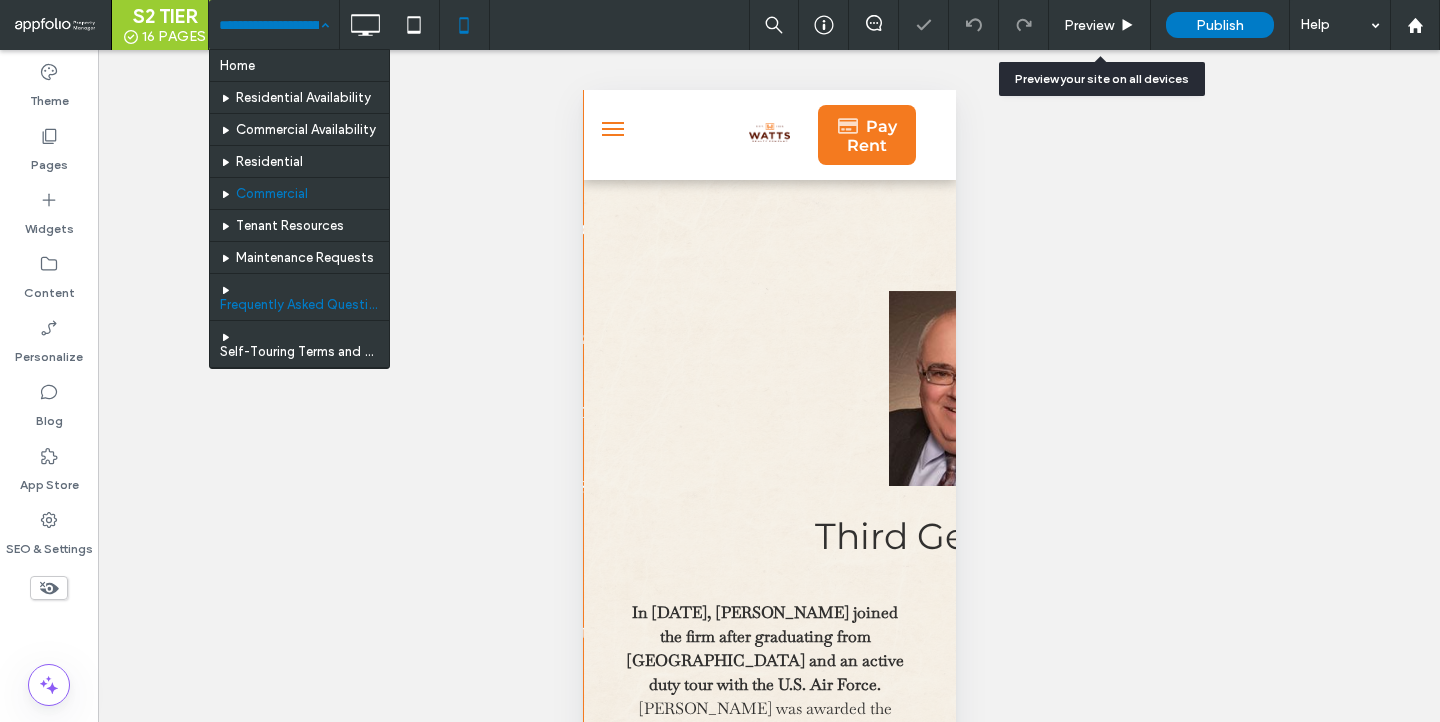 scroll, scrollTop: 32, scrollLeft: 0, axis: vertical 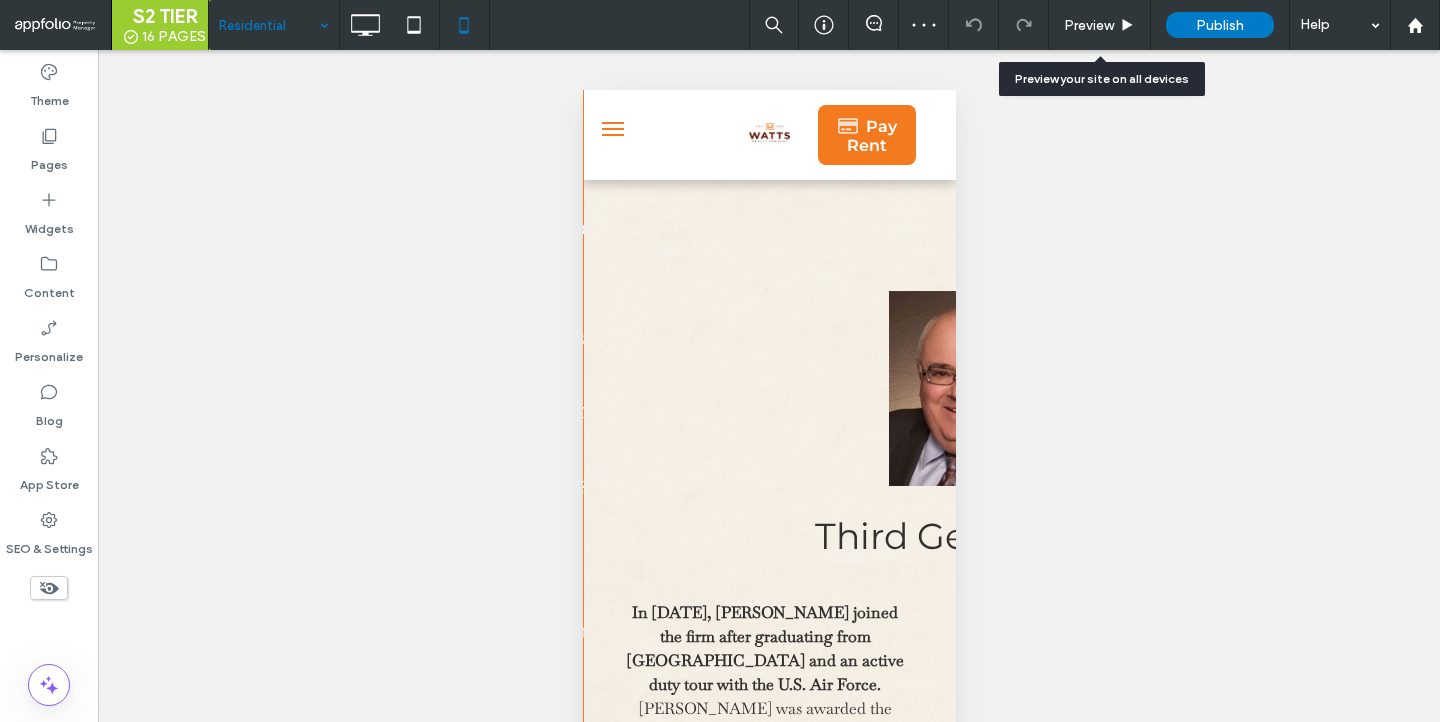 click at bounding box center [269, 25] 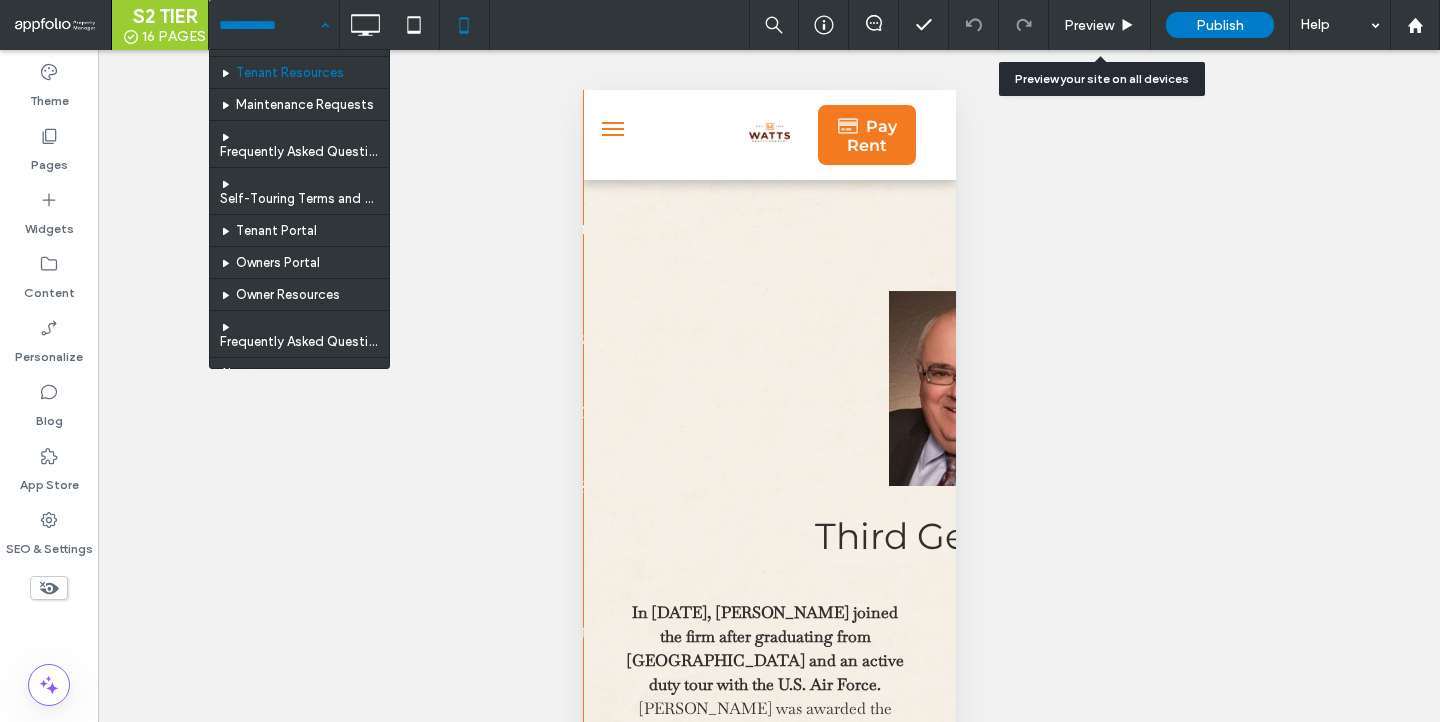 scroll, scrollTop: 162, scrollLeft: 0, axis: vertical 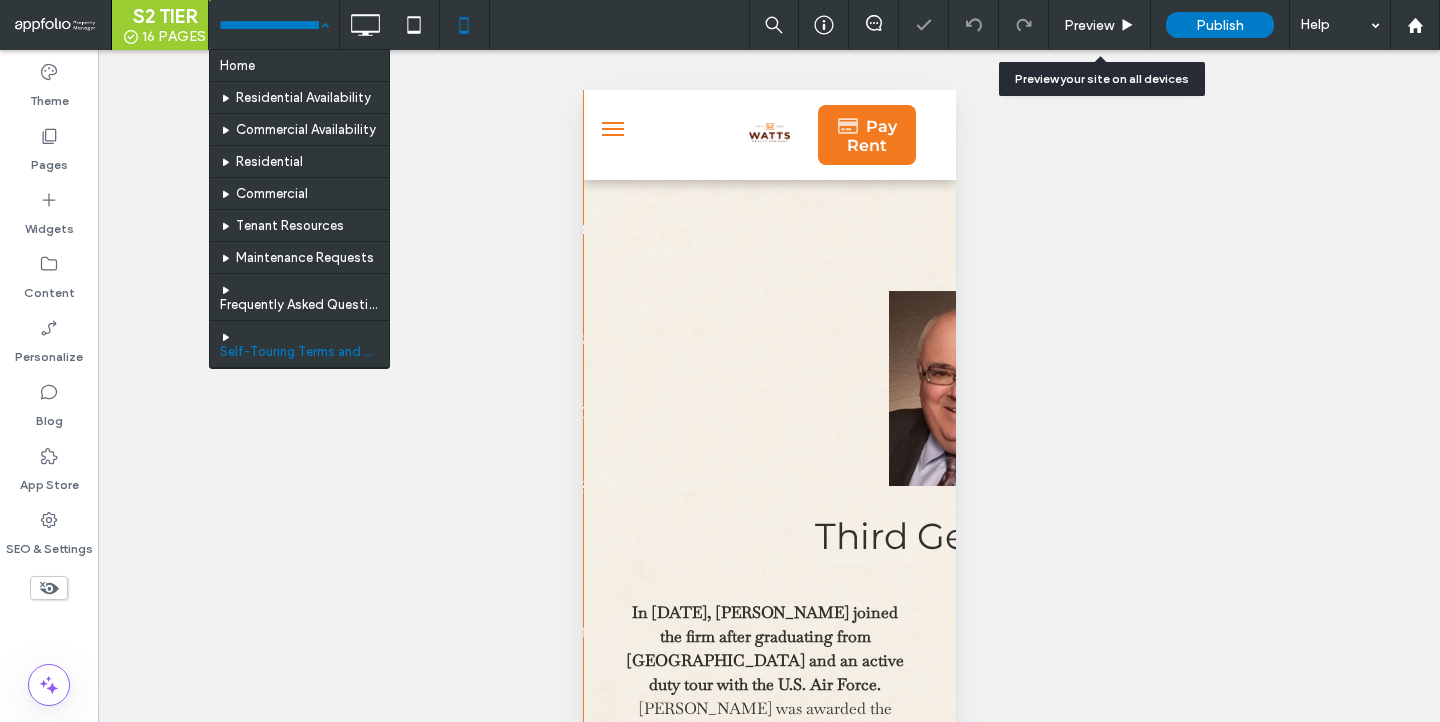 click at bounding box center (269, 25) 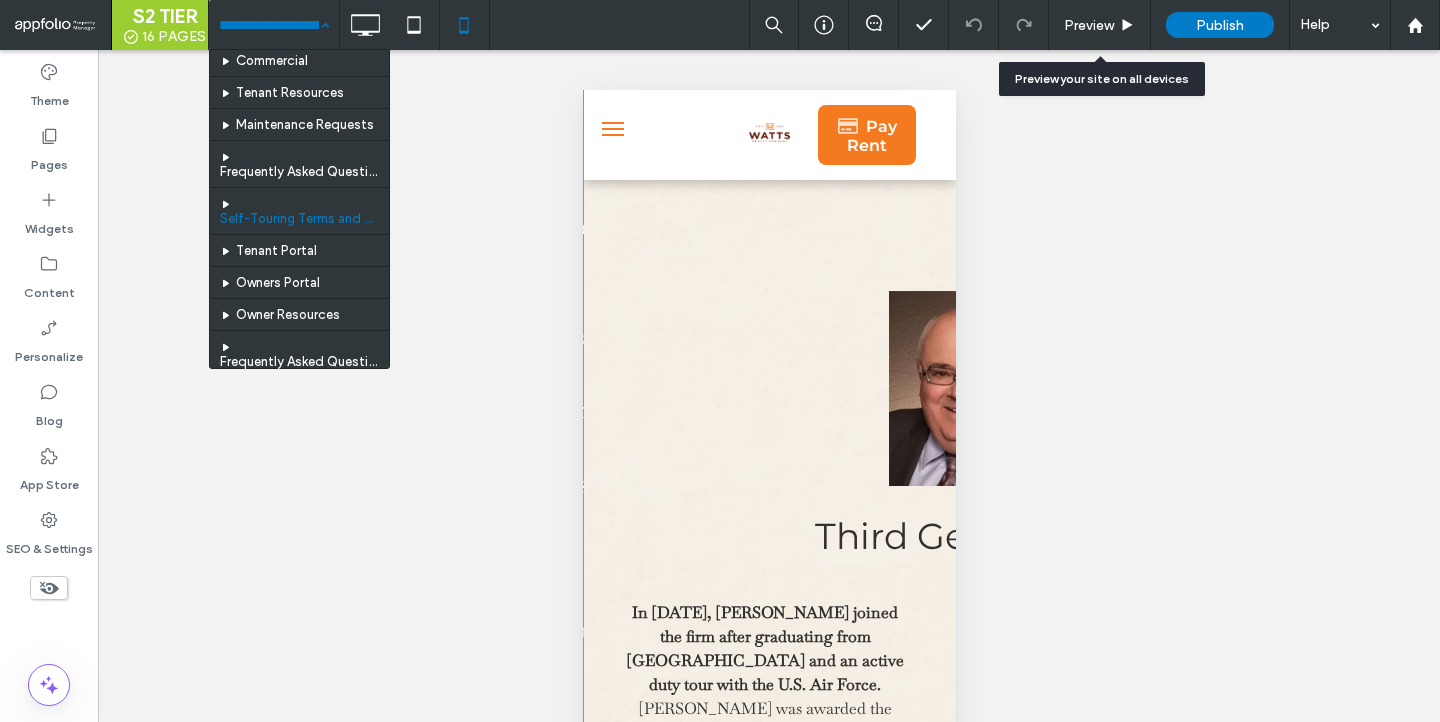 scroll, scrollTop: 131, scrollLeft: 0, axis: vertical 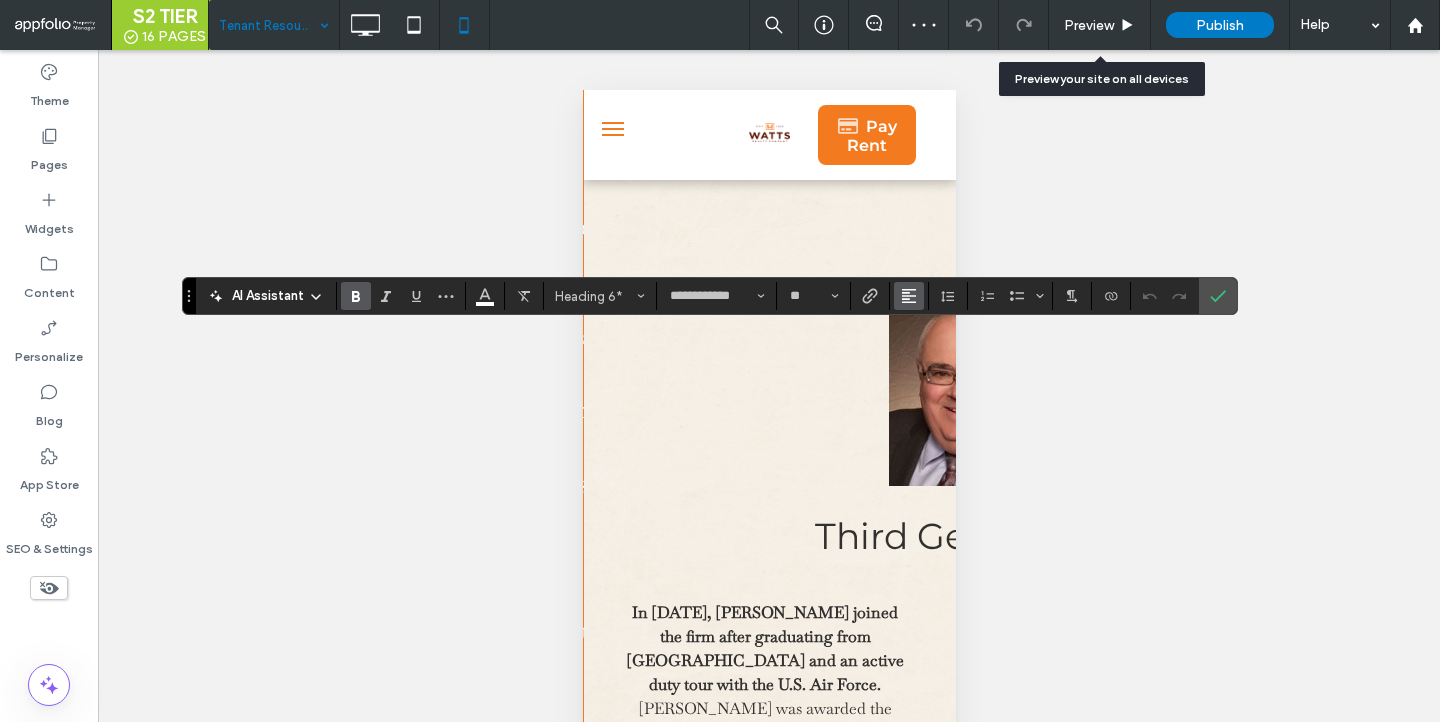 click 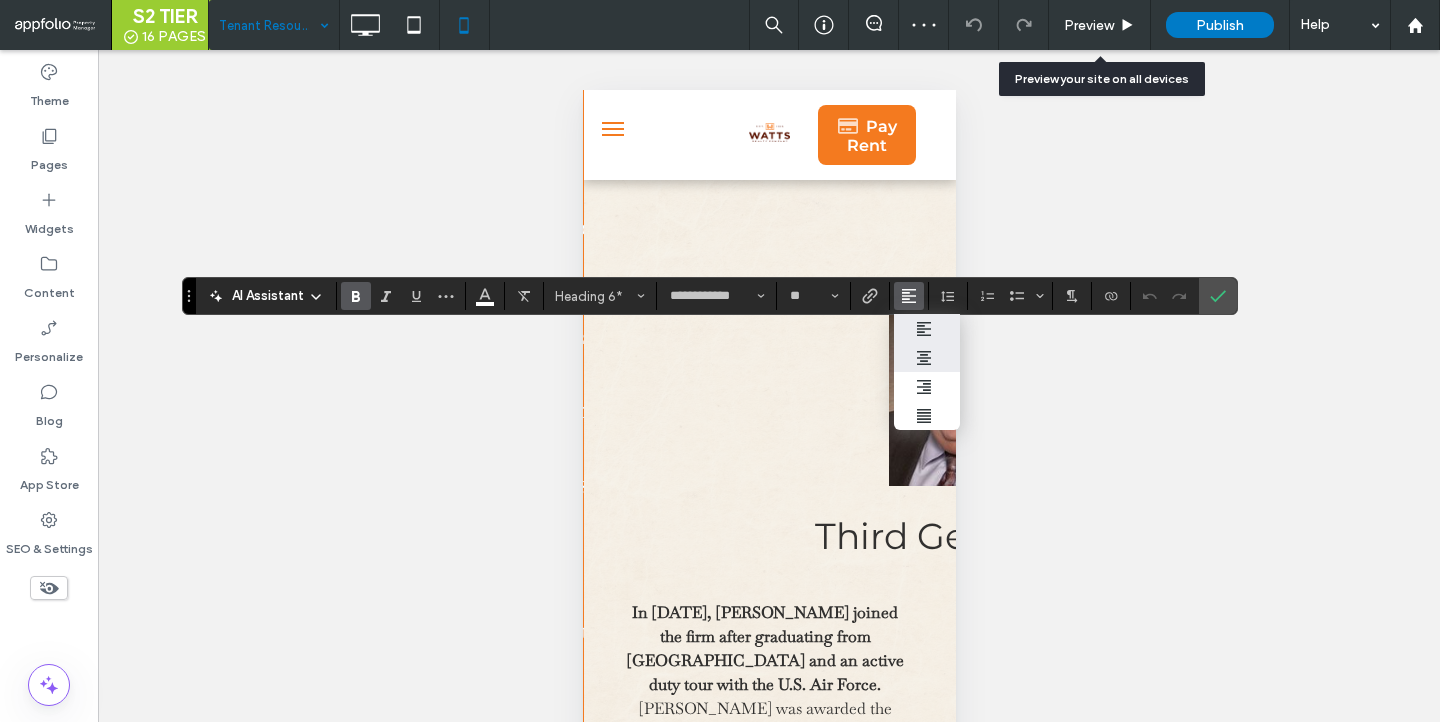 click 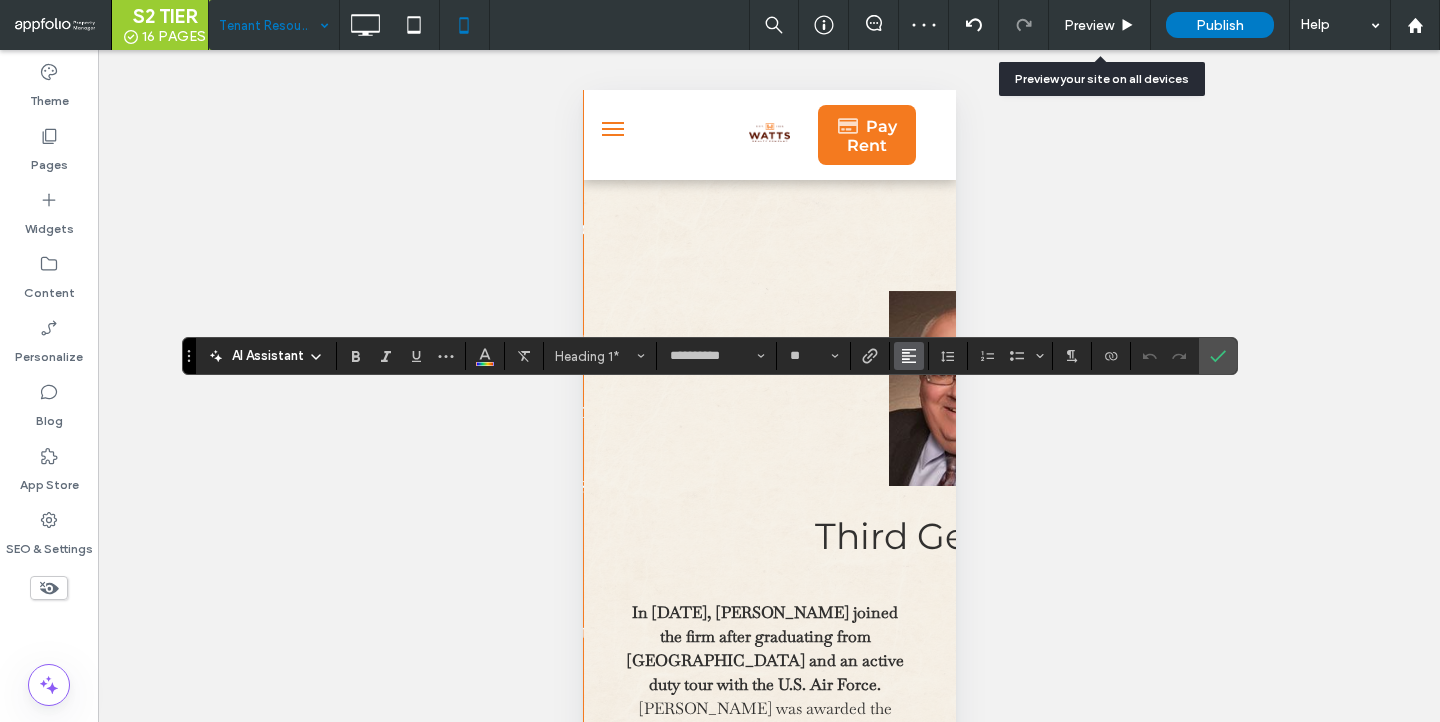 click 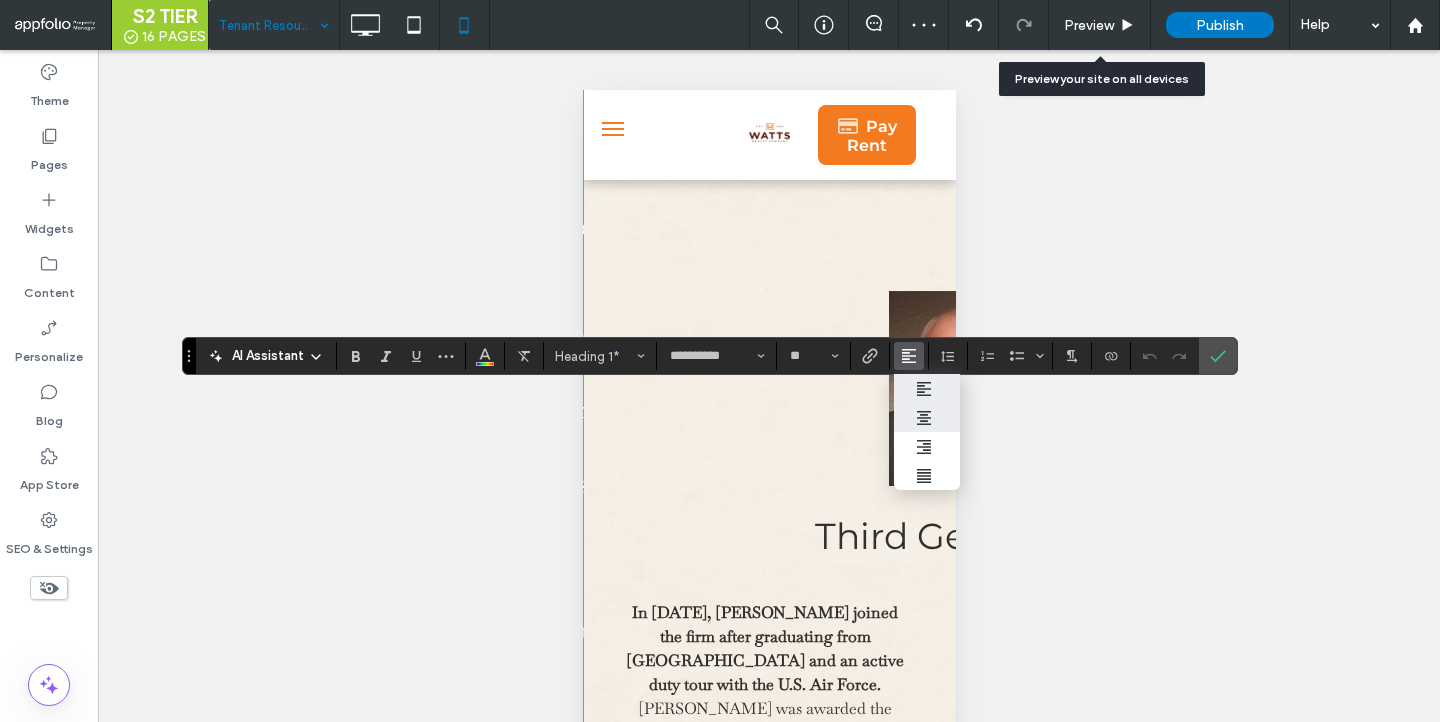 click 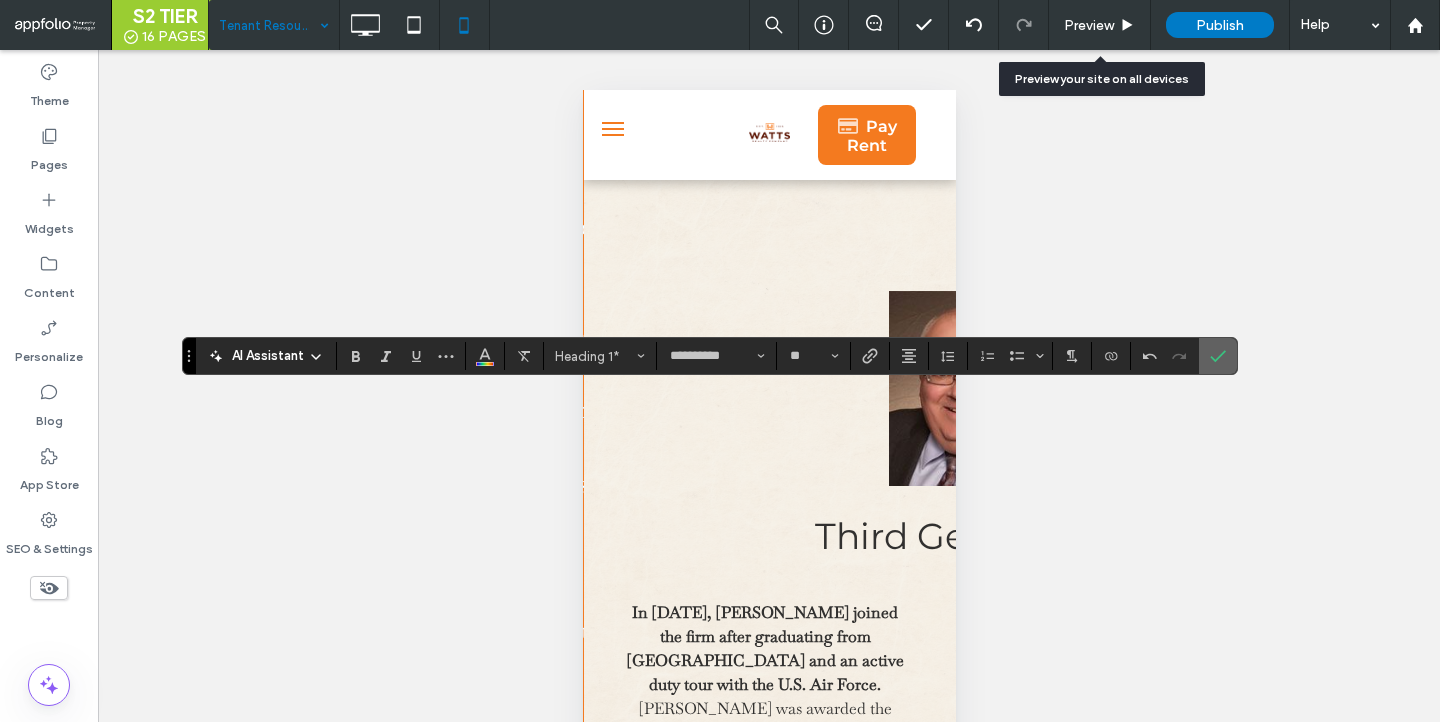 click at bounding box center [1218, 356] 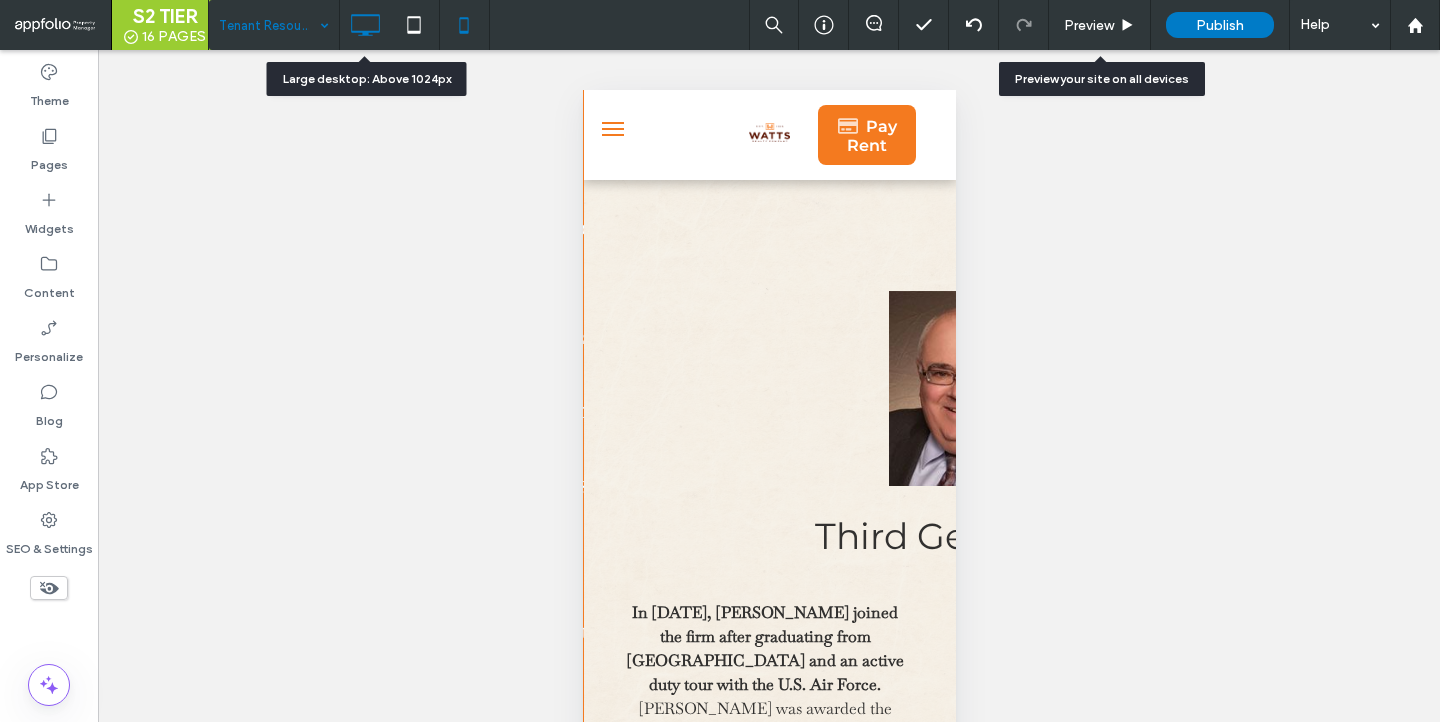 click 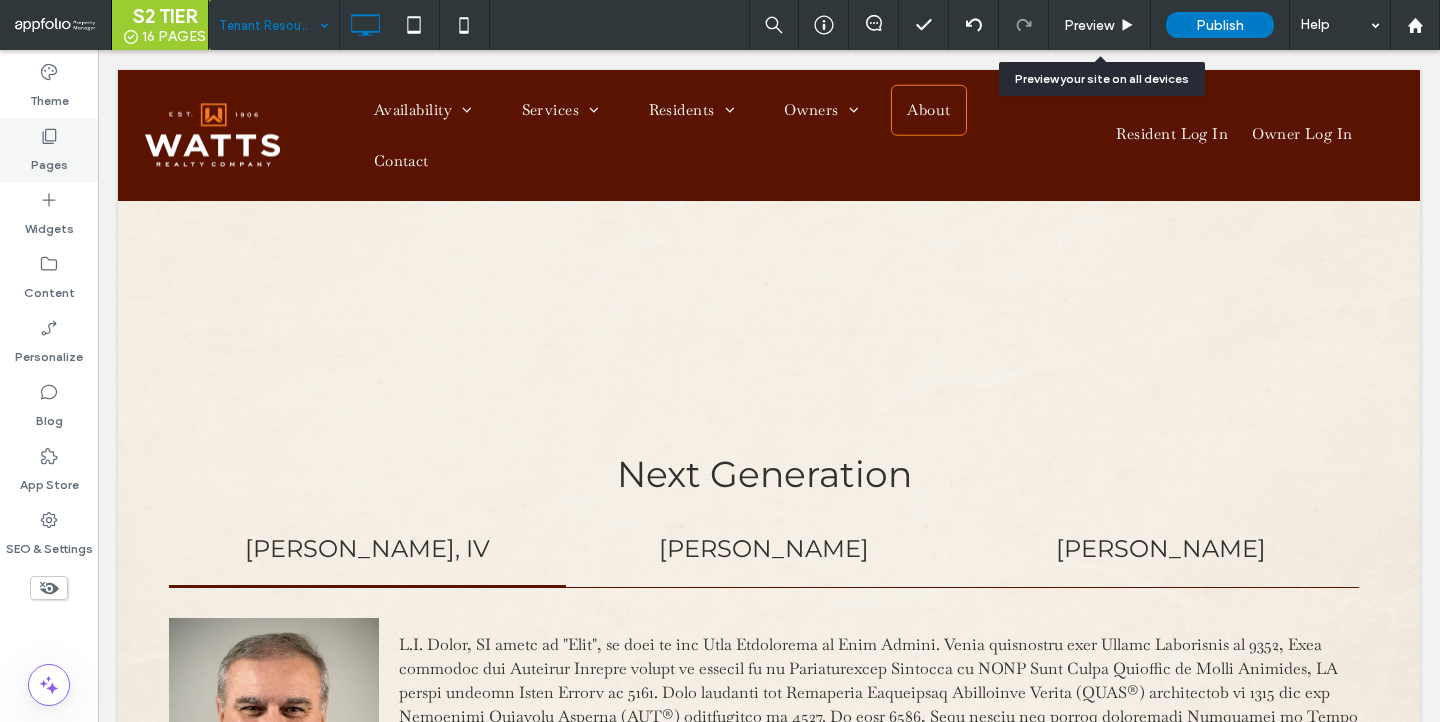 click on "Pages" at bounding box center [49, 160] 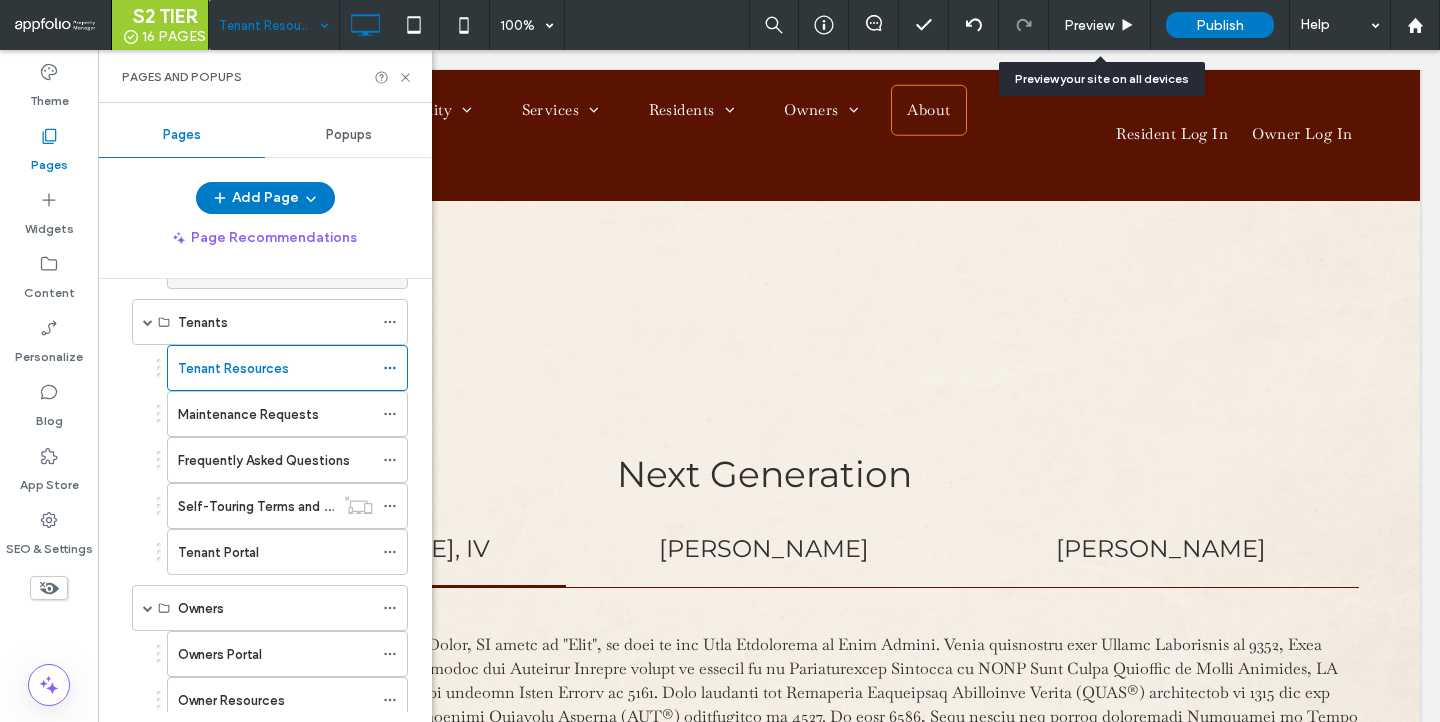 scroll, scrollTop: 289, scrollLeft: 0, axis: vertical 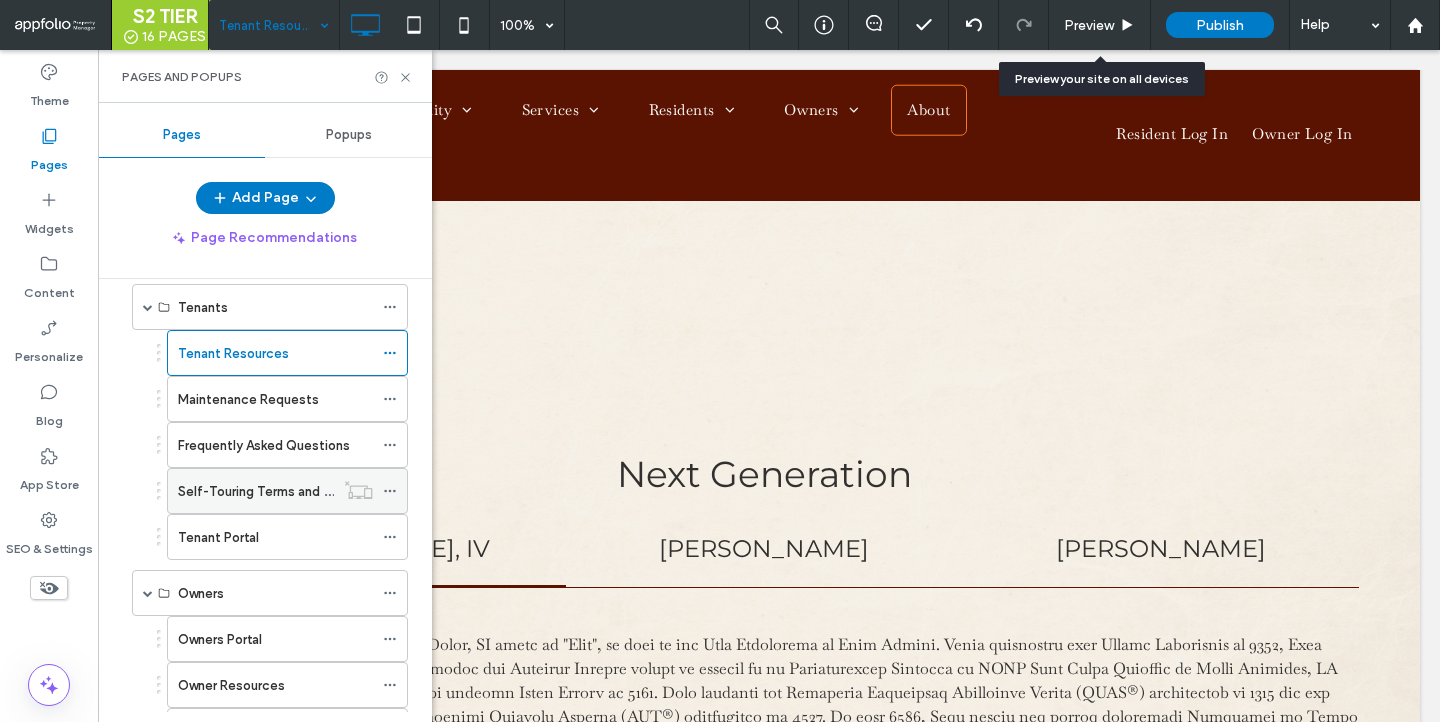 click 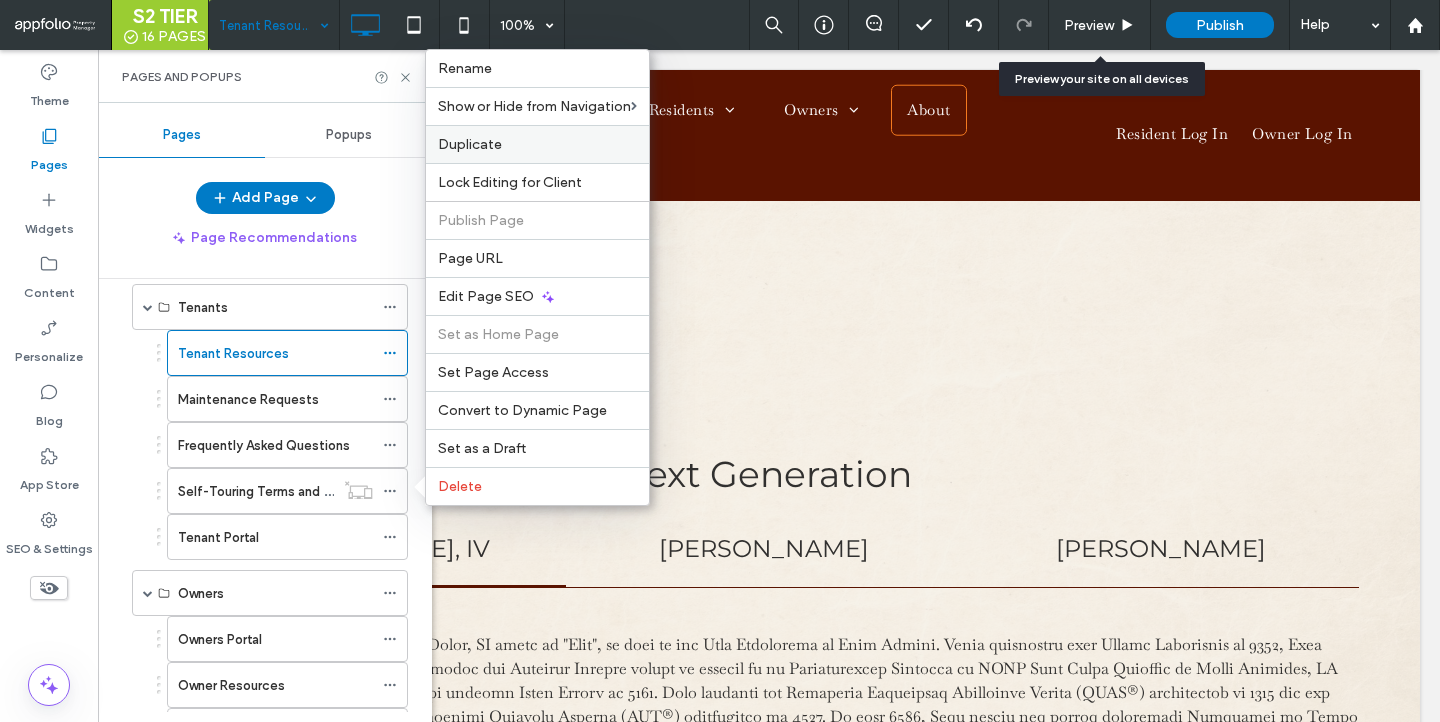 click on "Duplicate" at bounding box center [537, 144] 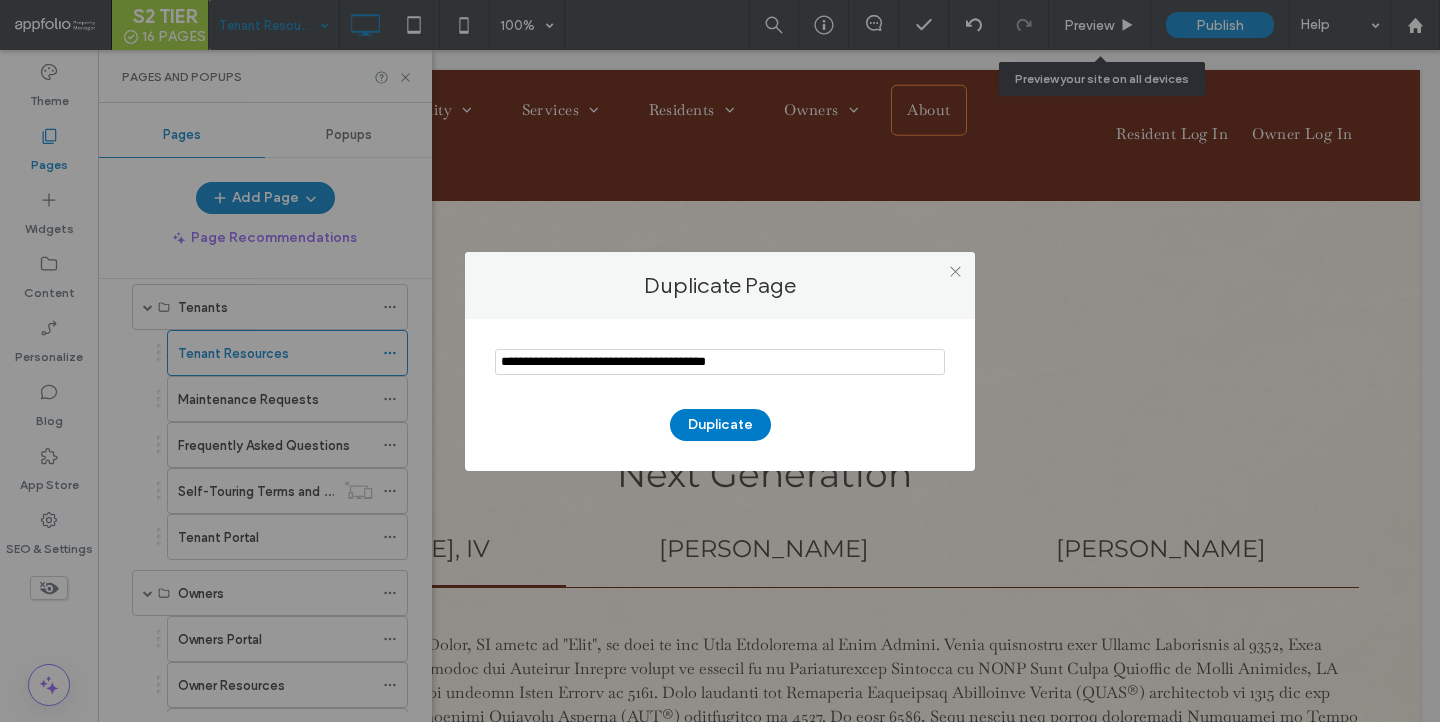 click at bounding box center (720, 362) 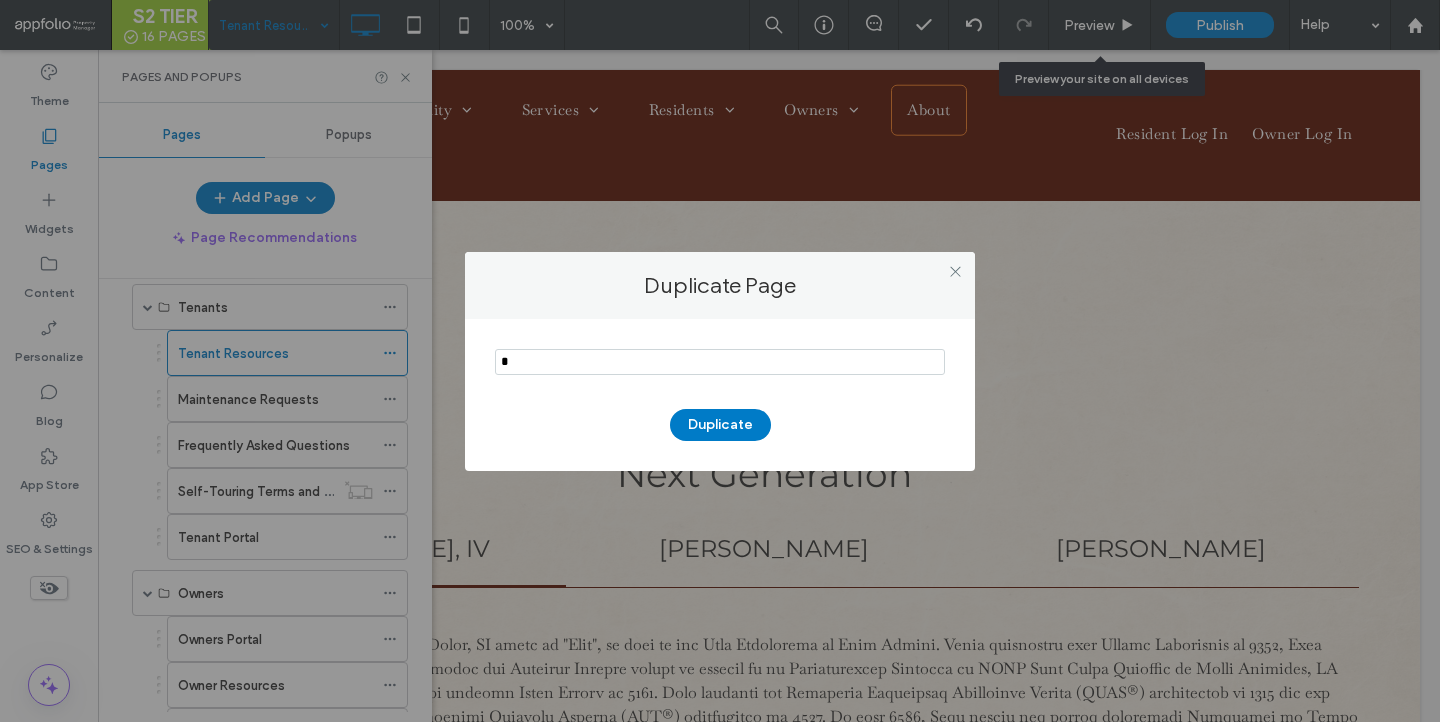 click at bounding box center (720, 362) 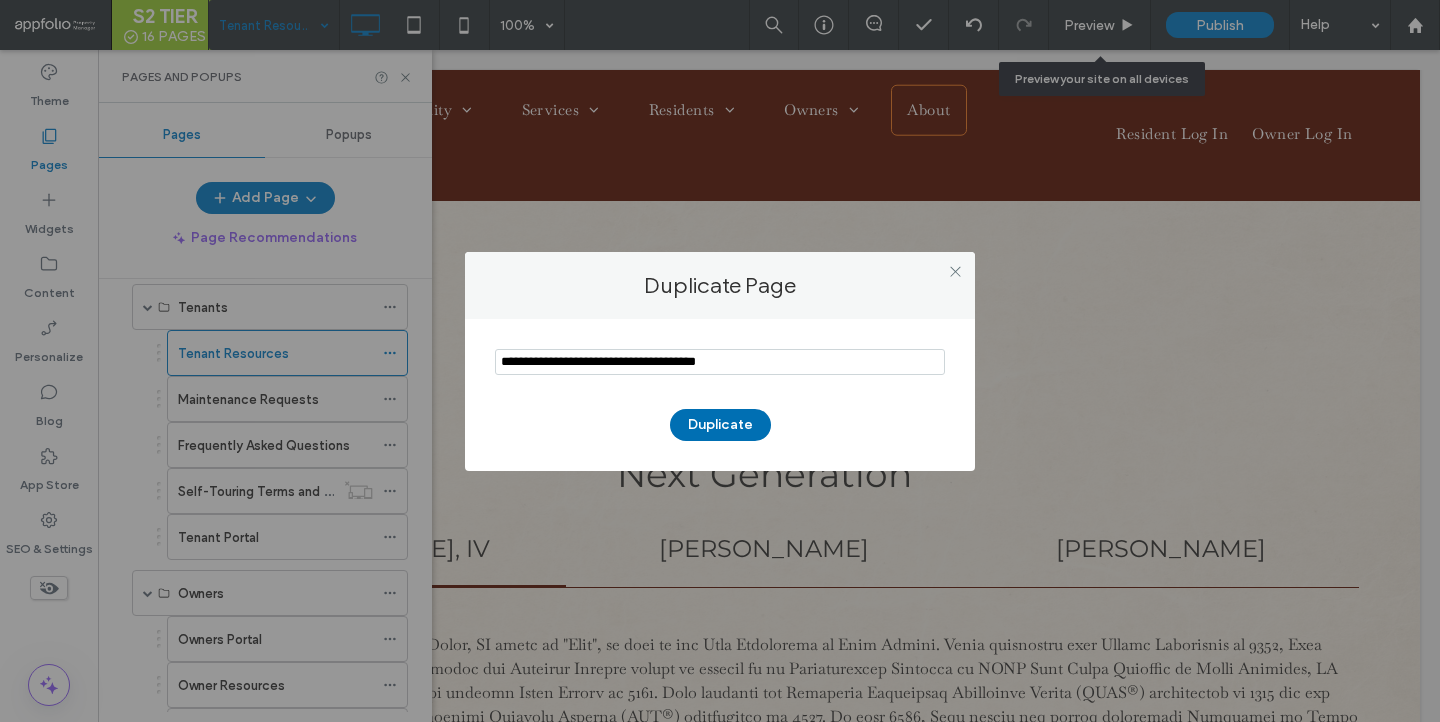 type on "**********" 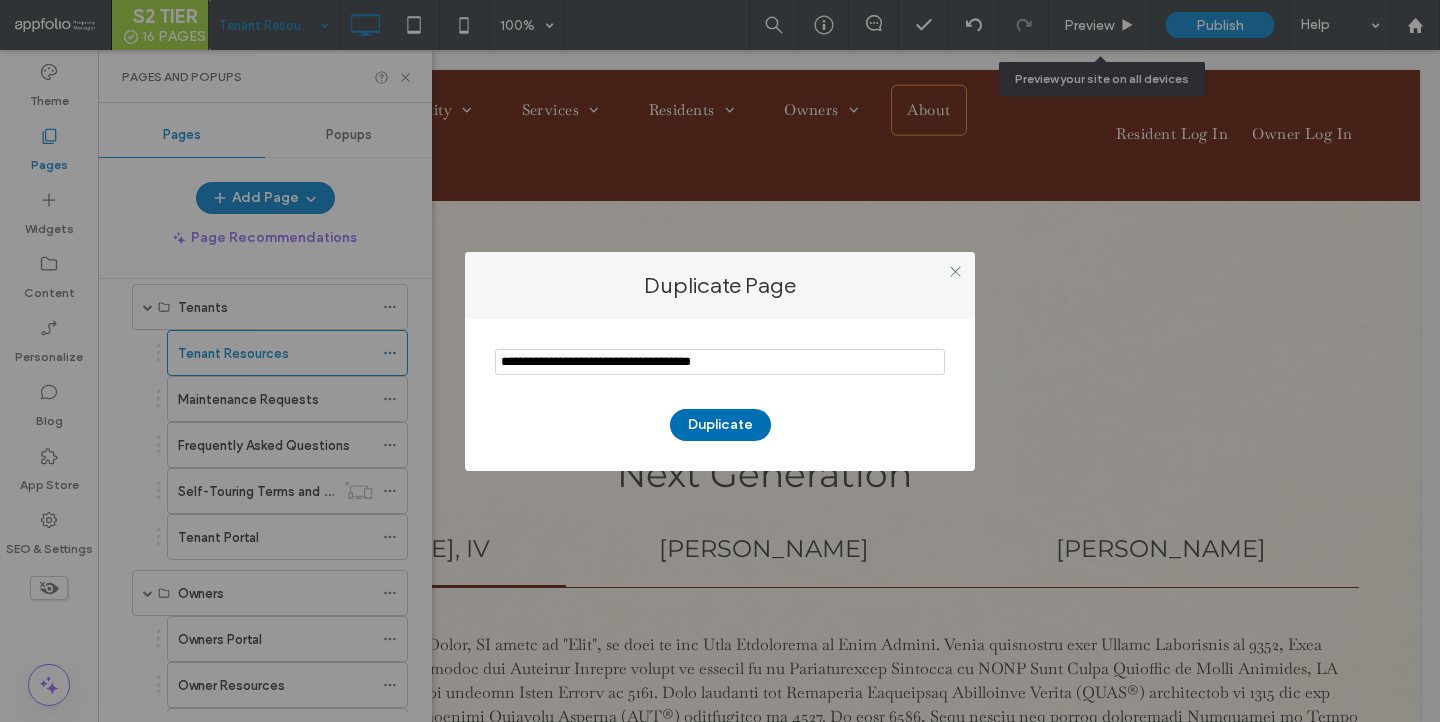 click on "Duplicate" at bounding box center (720, 425) 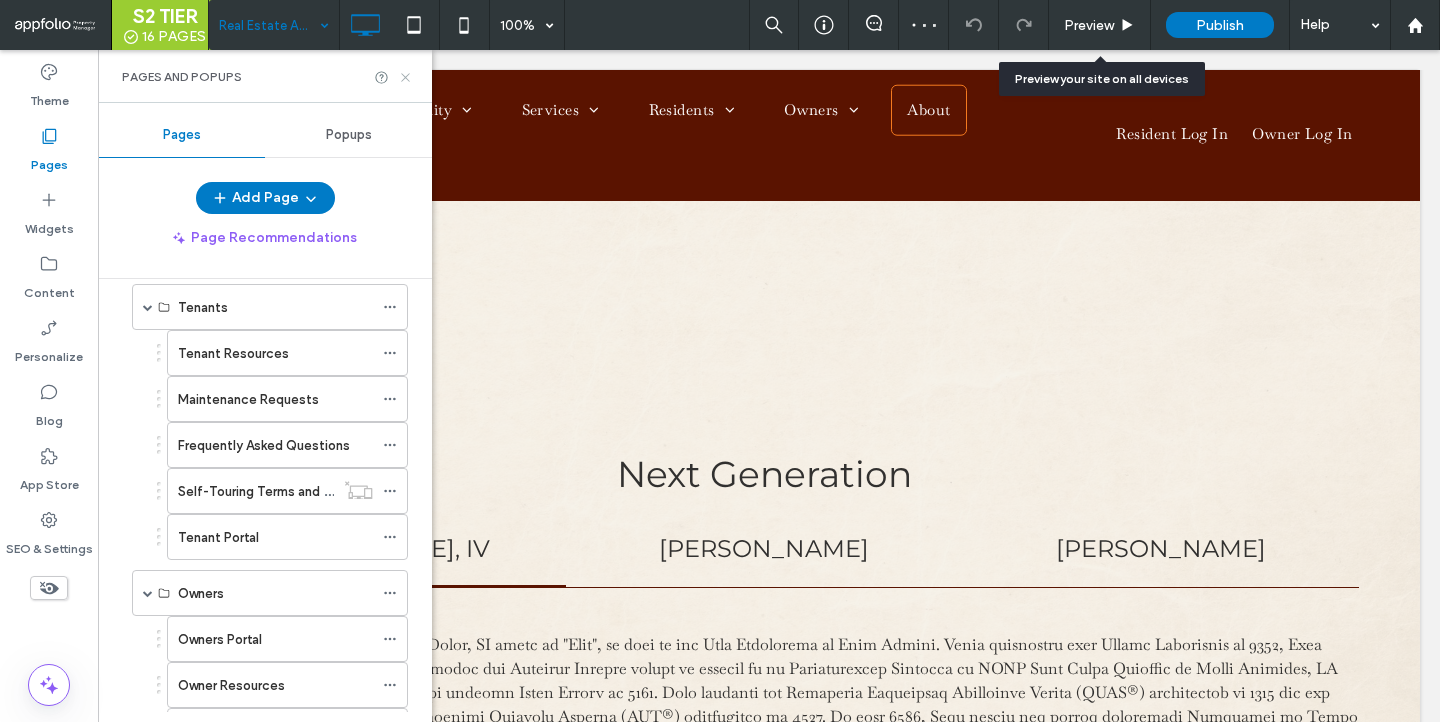 click 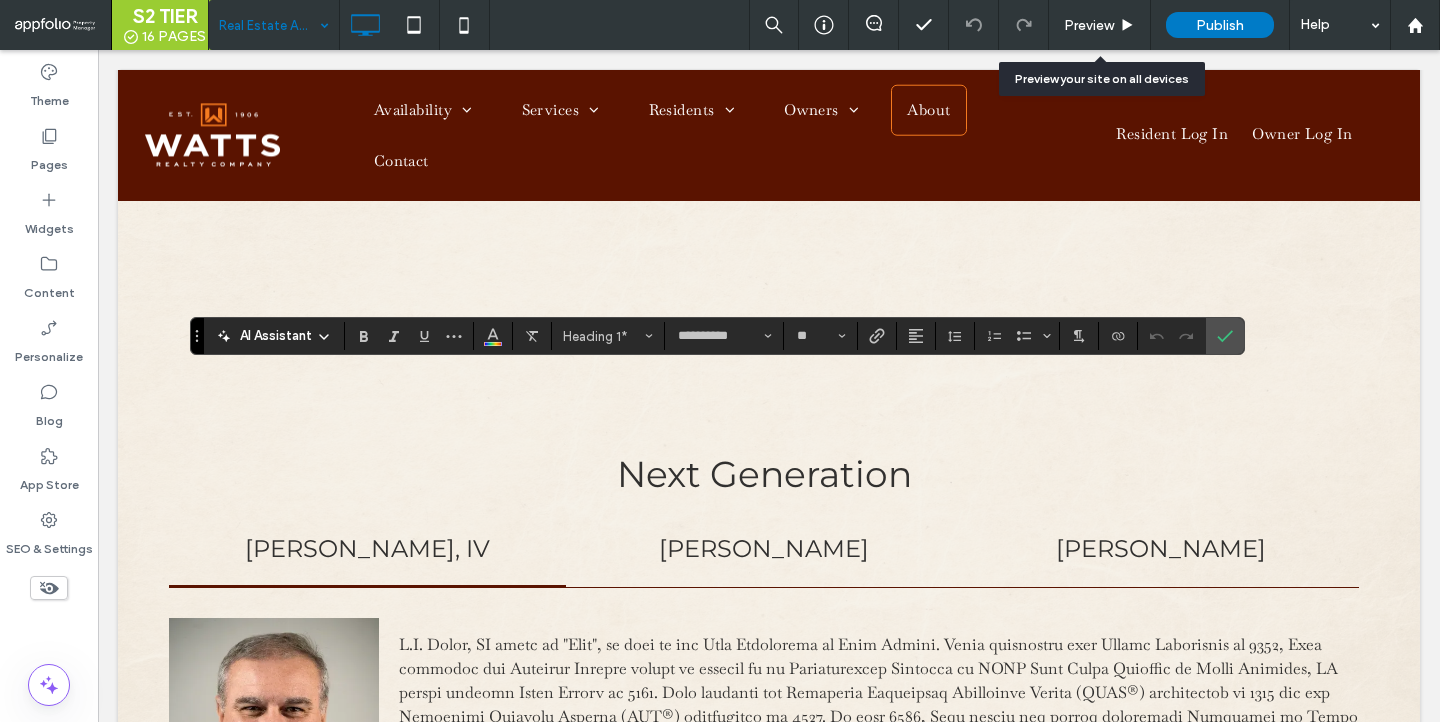 type on "**********" 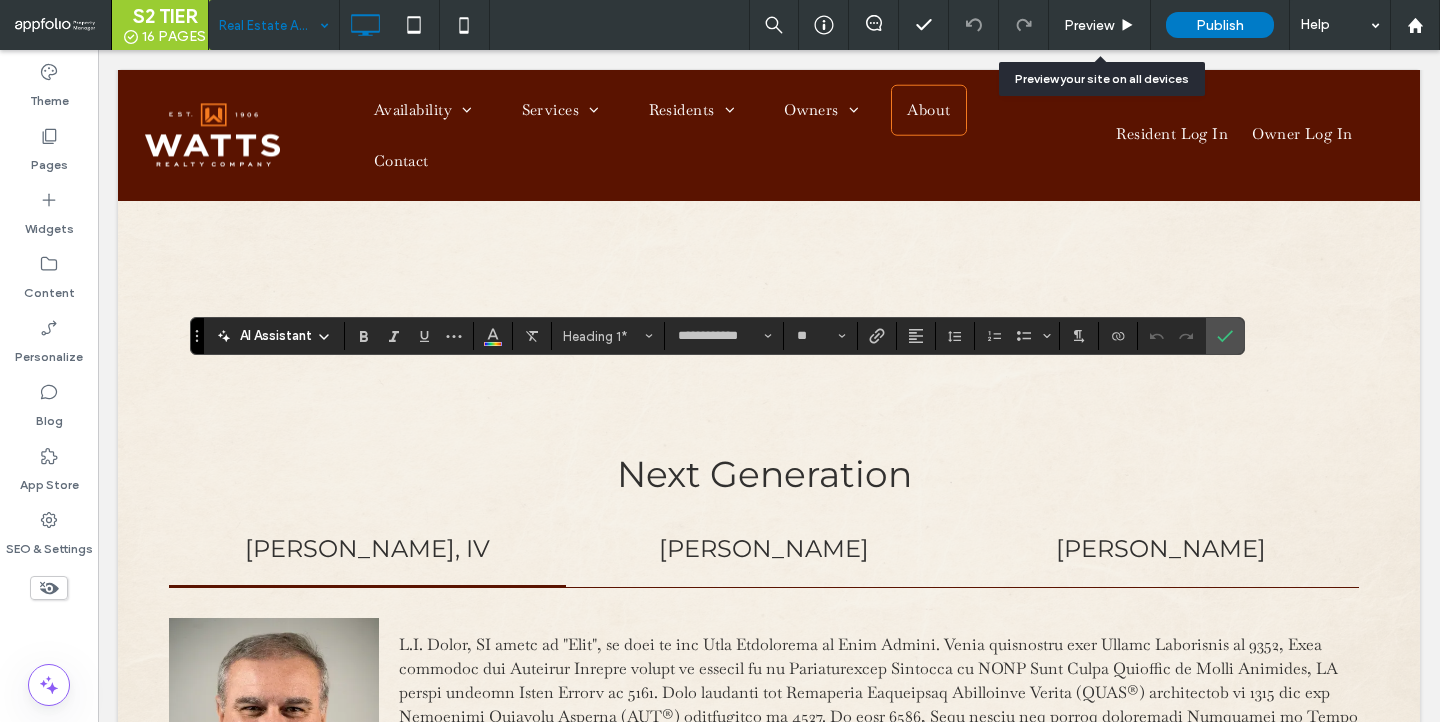 type on "**********" 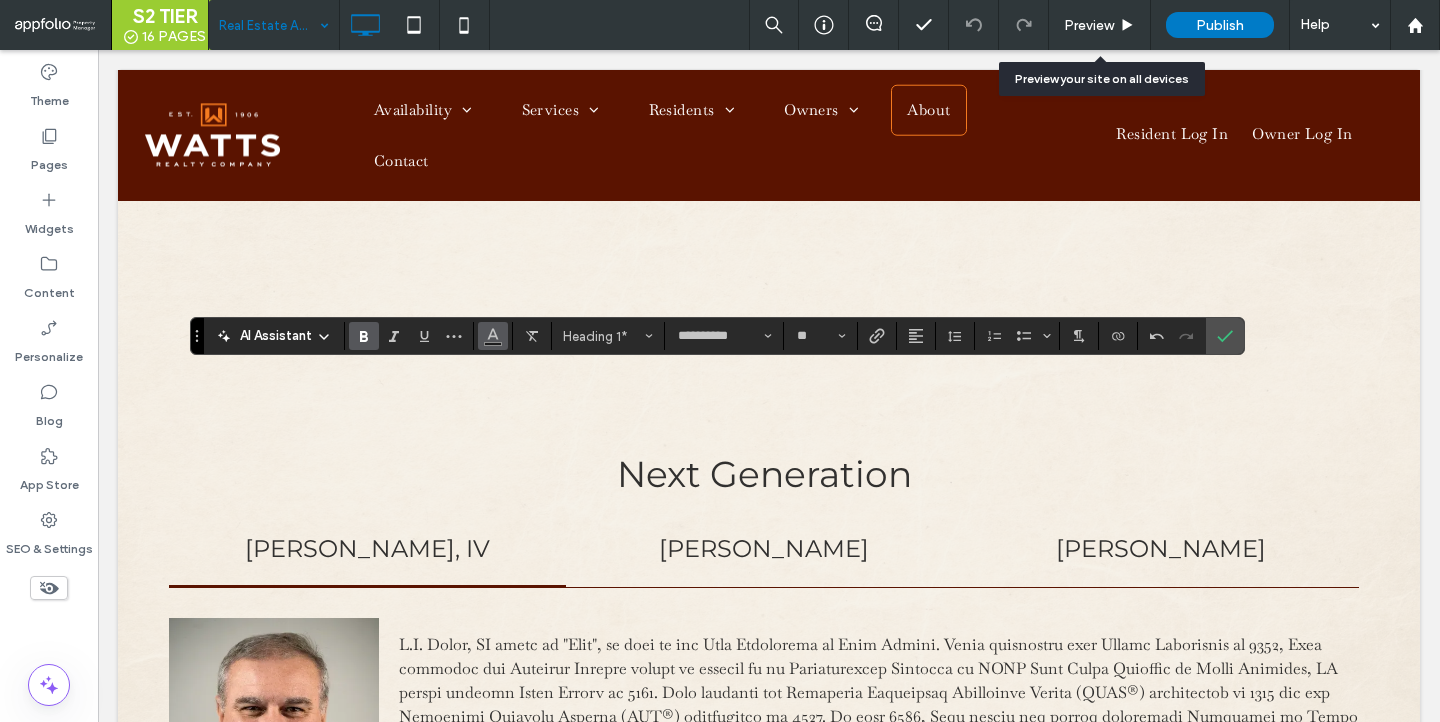 click at bounding box center (493, 336) 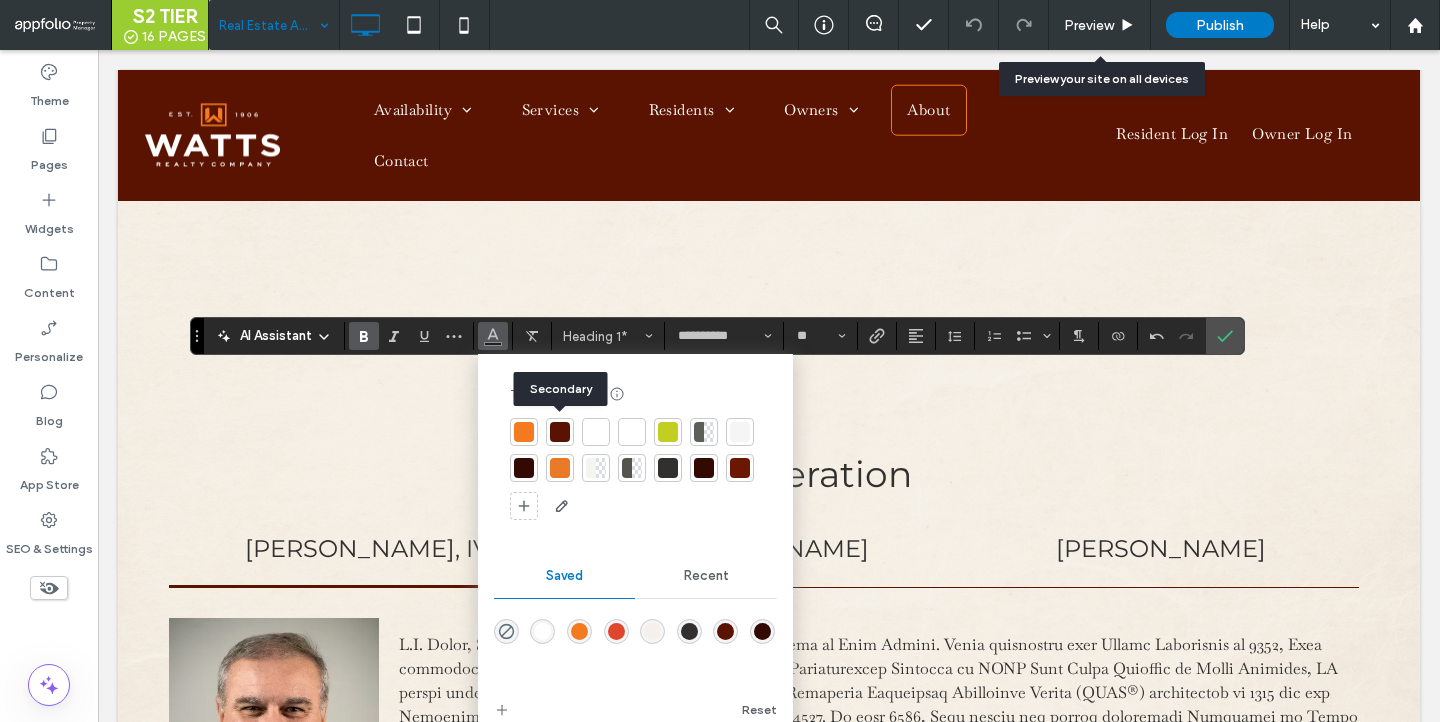 click at bounding box center (560, 432) 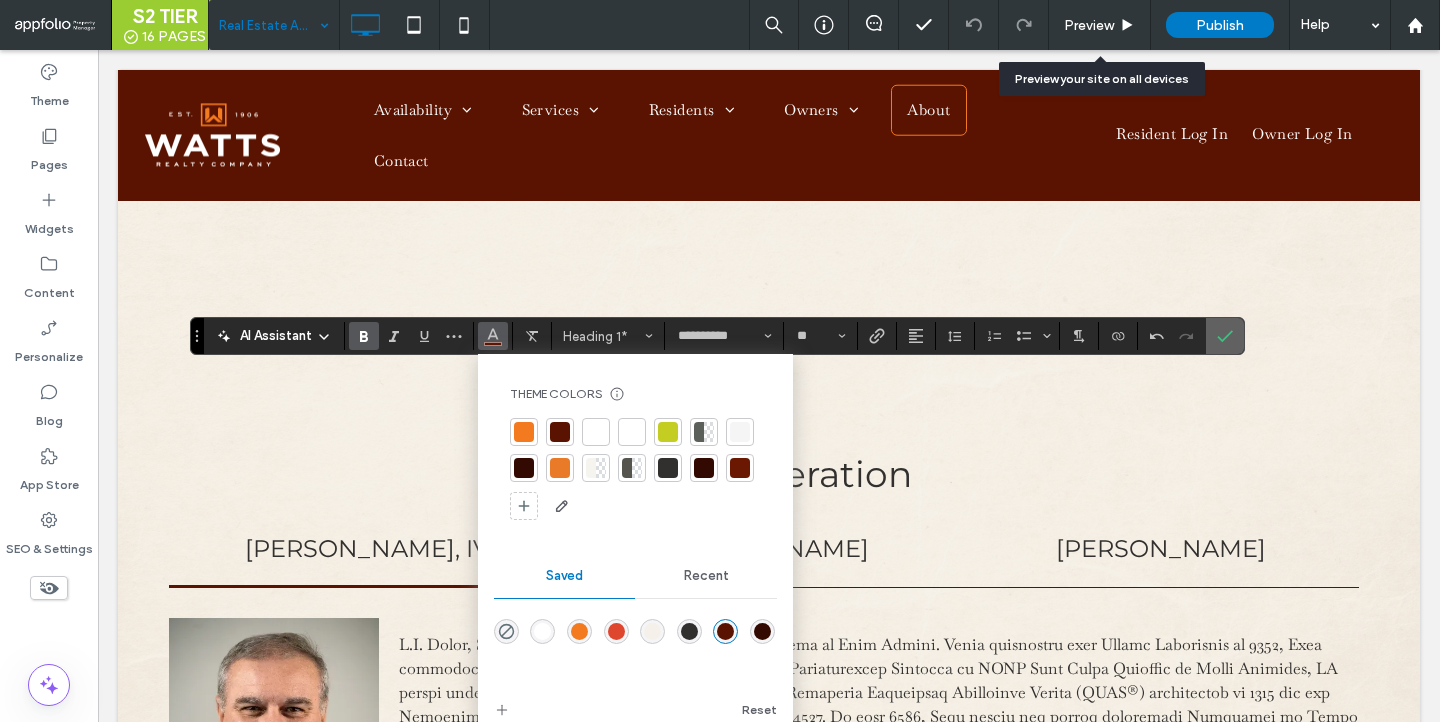 click 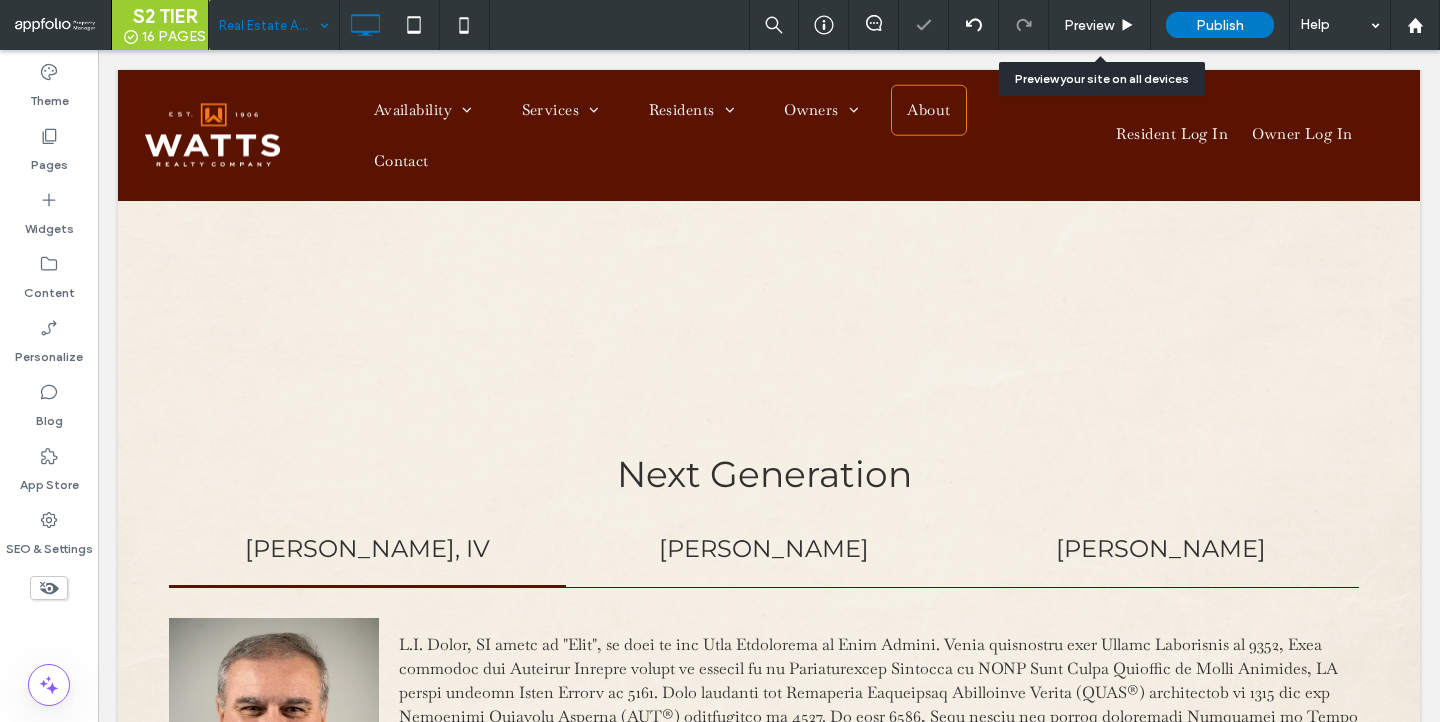 type on "**********" 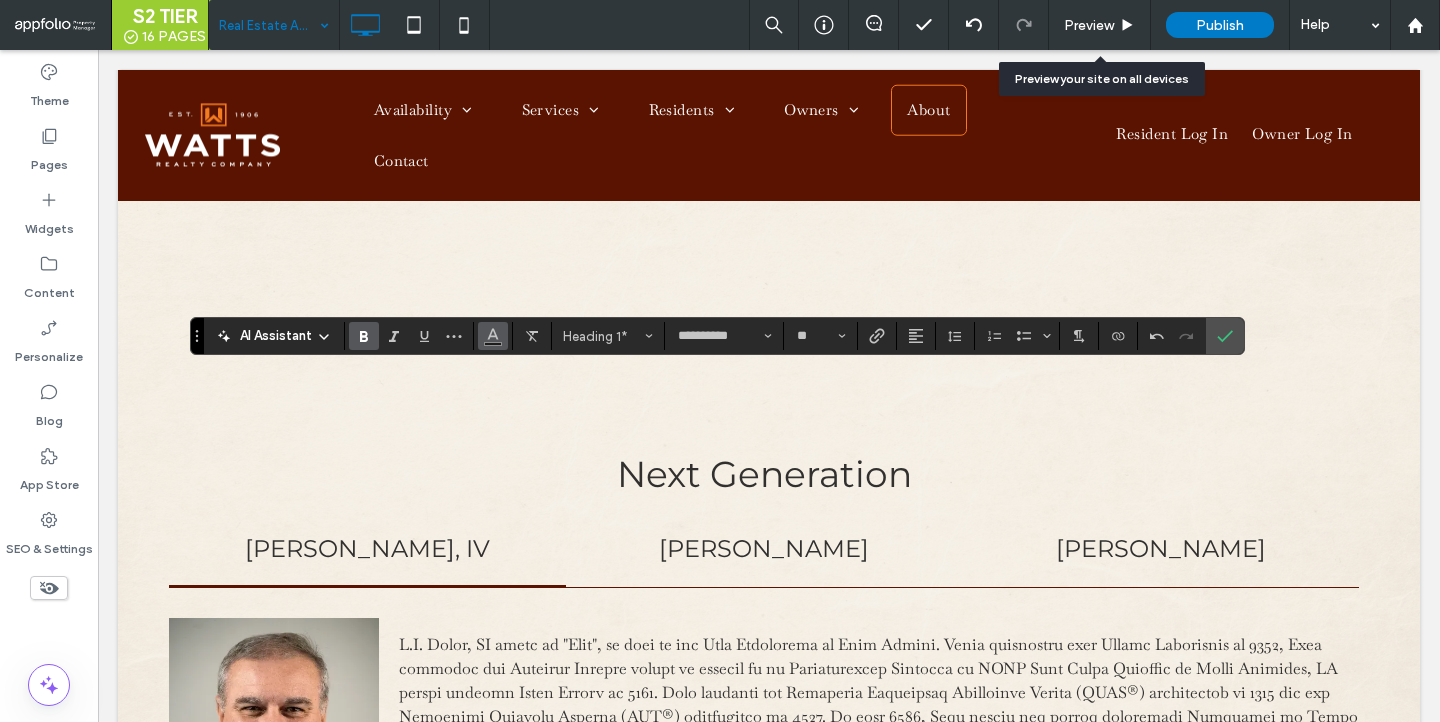 click at bounding box center (493, 334) 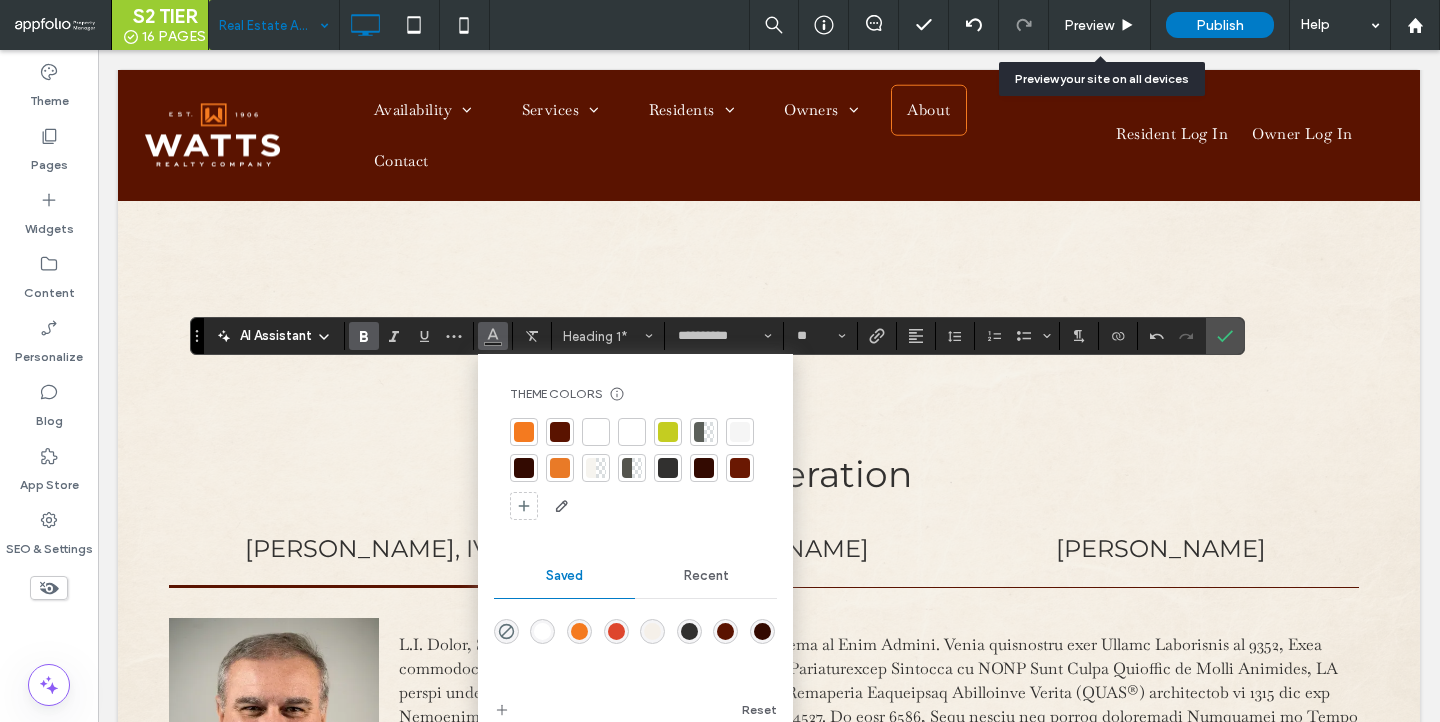 click at bounding box center (560, 432) 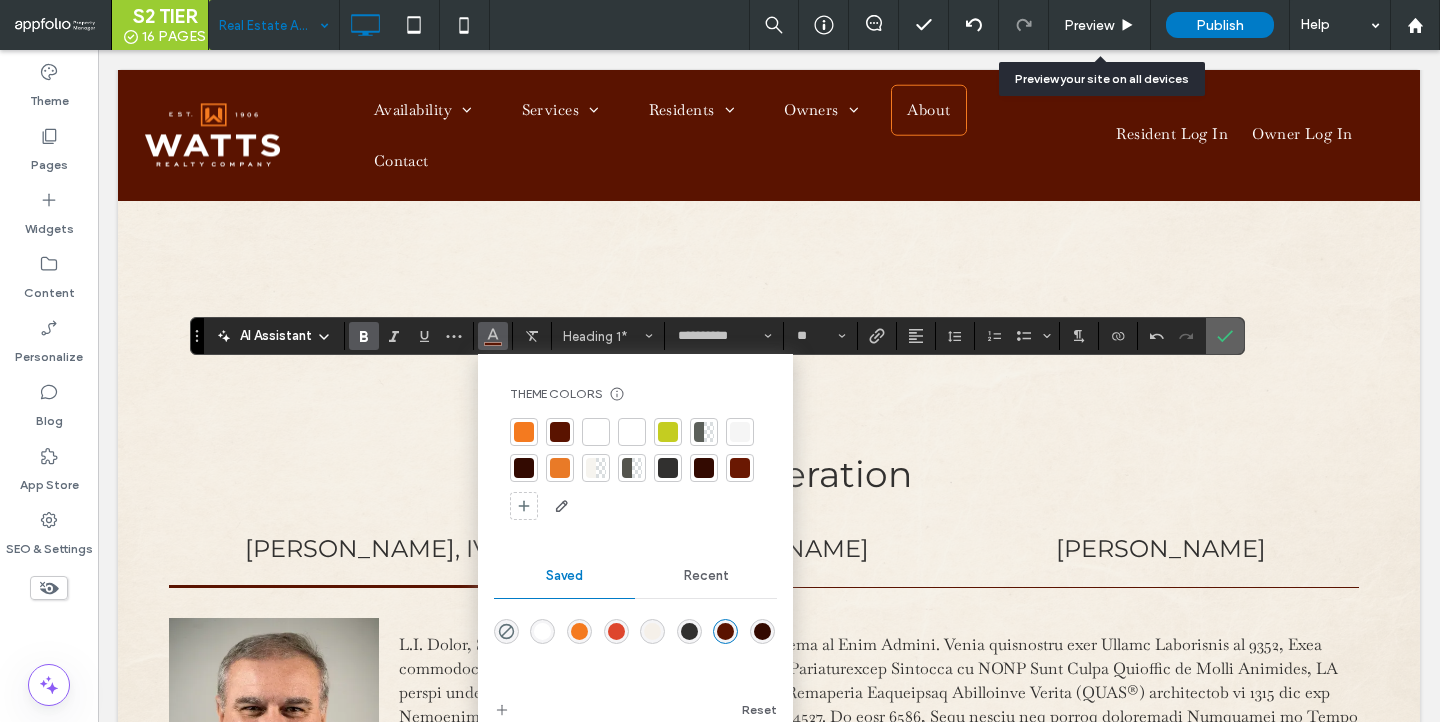 click at bounding box center [1225, 336] 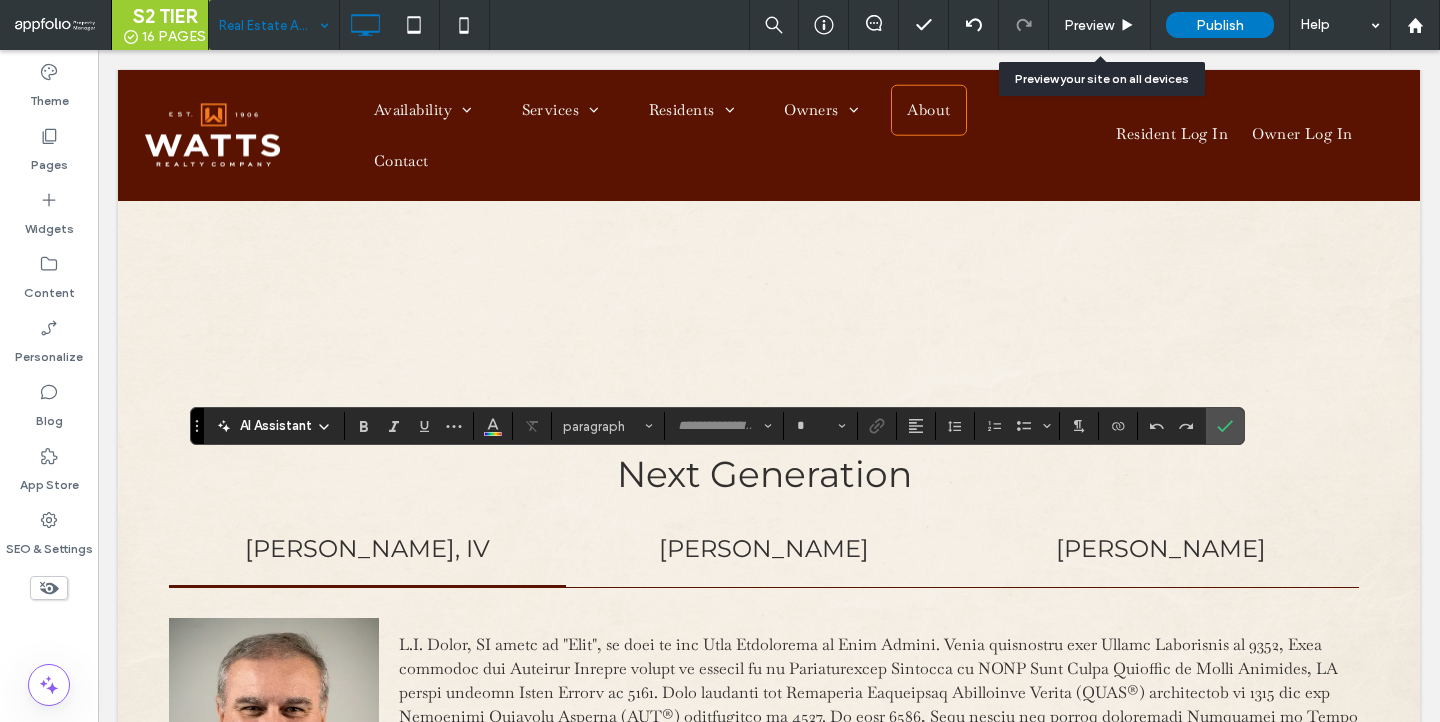 type on "**********" 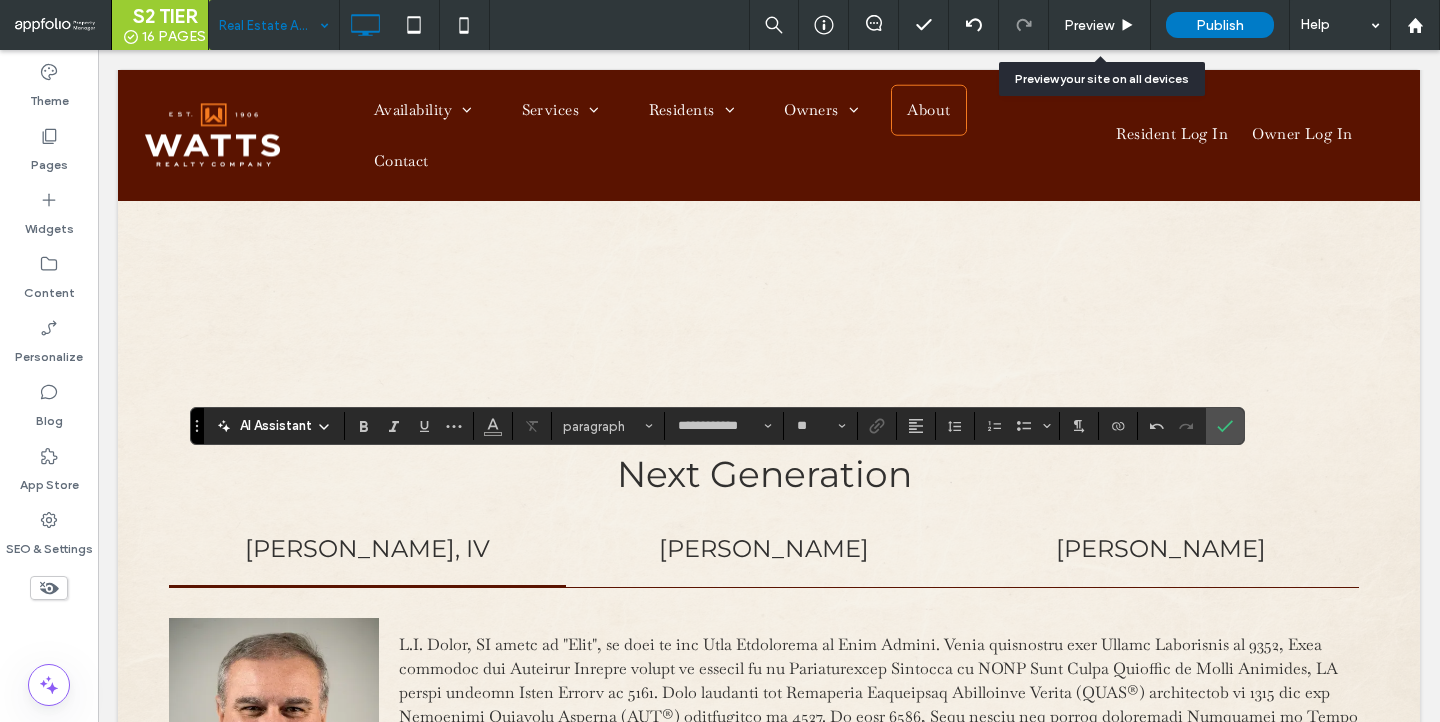 type on "**********" 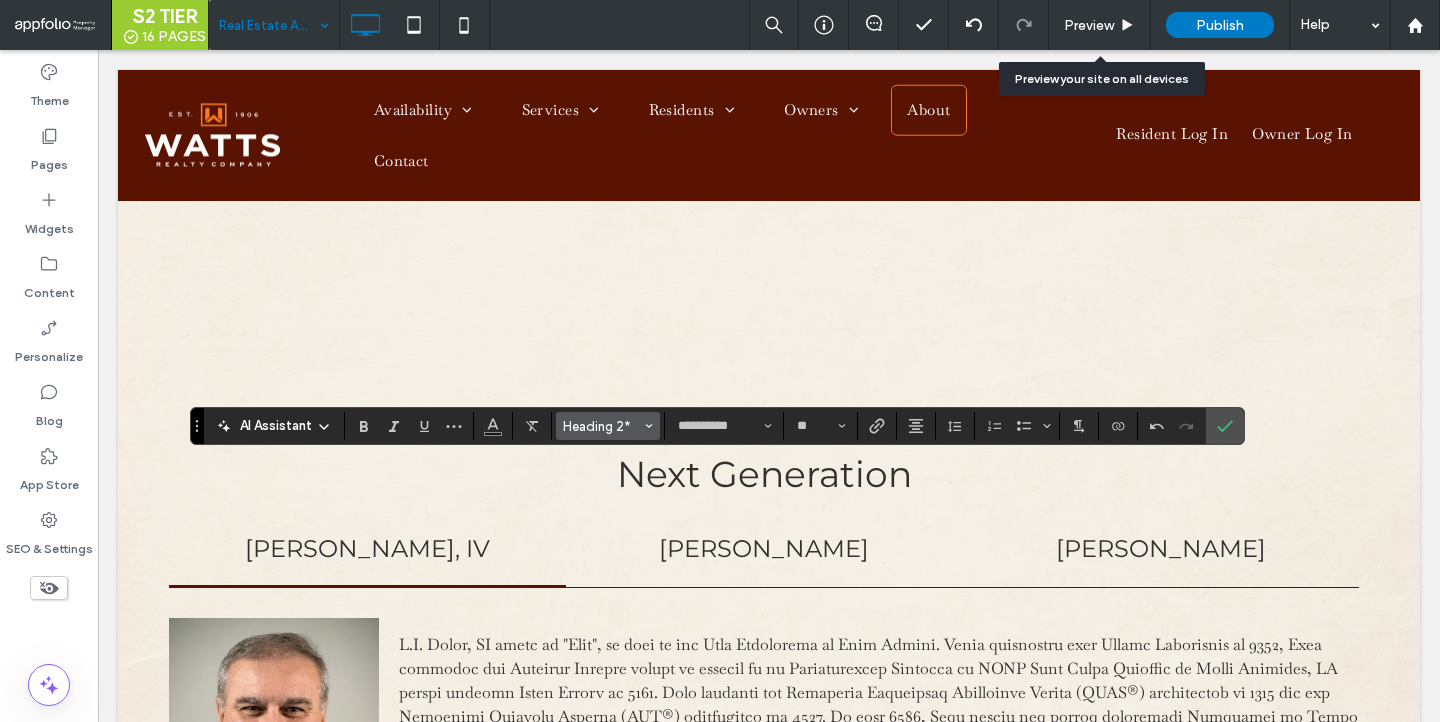 click on "Heading 2*" at bounding box center (602, 426) 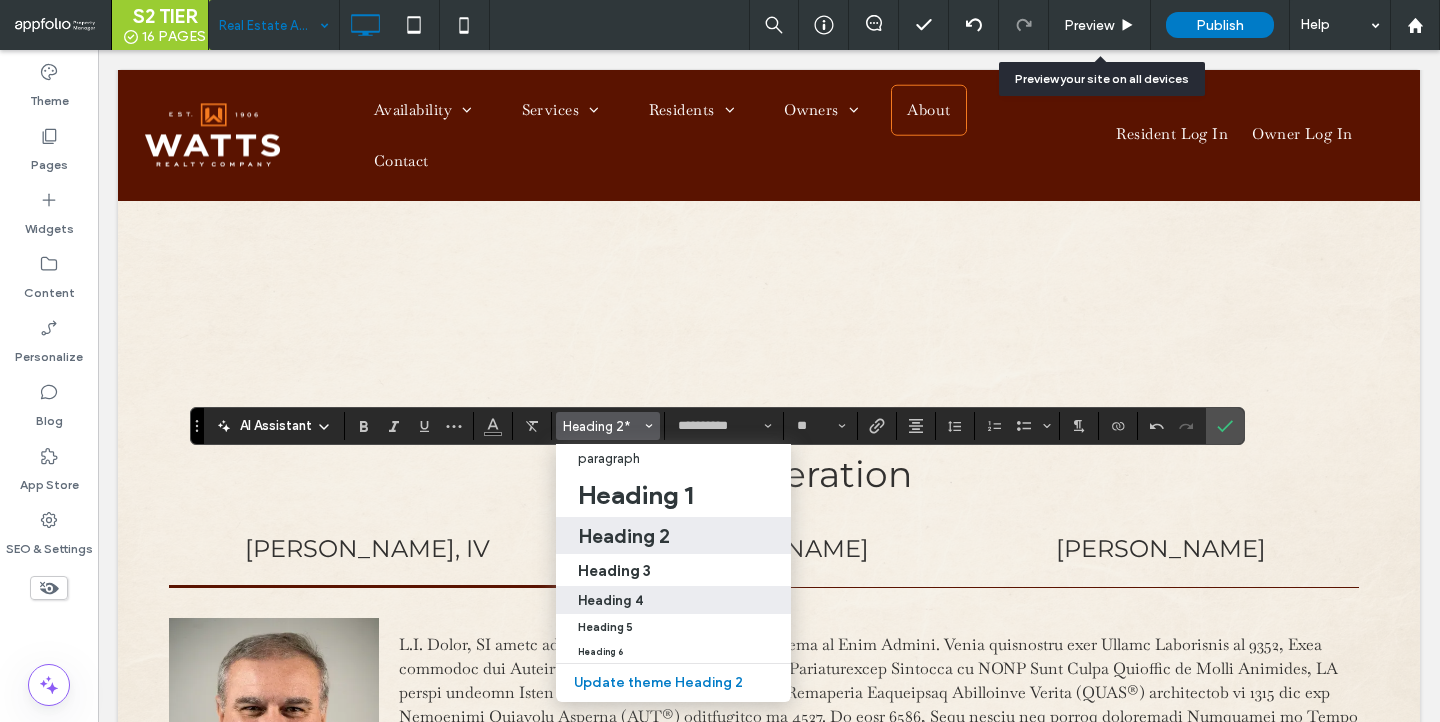 click on "Heading 4" at bounding box center [673, 600] 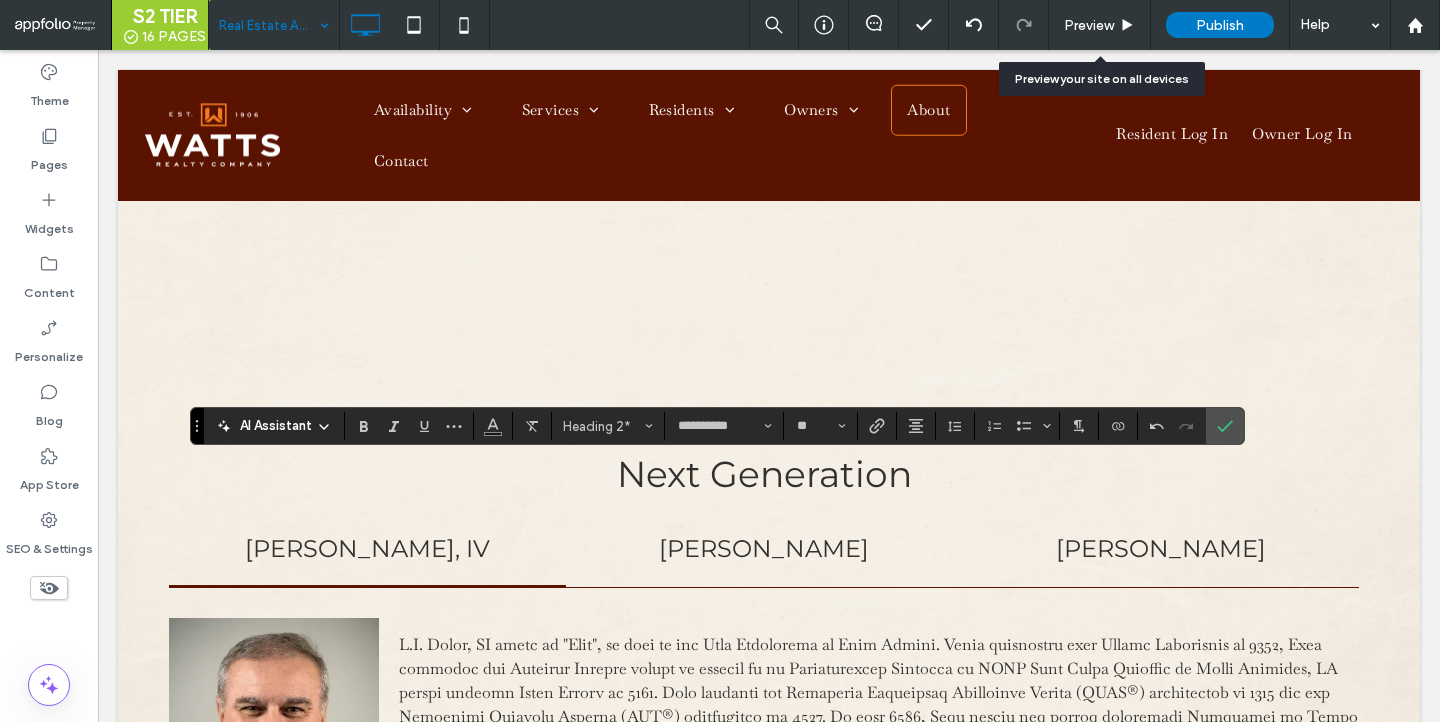 type on "**" 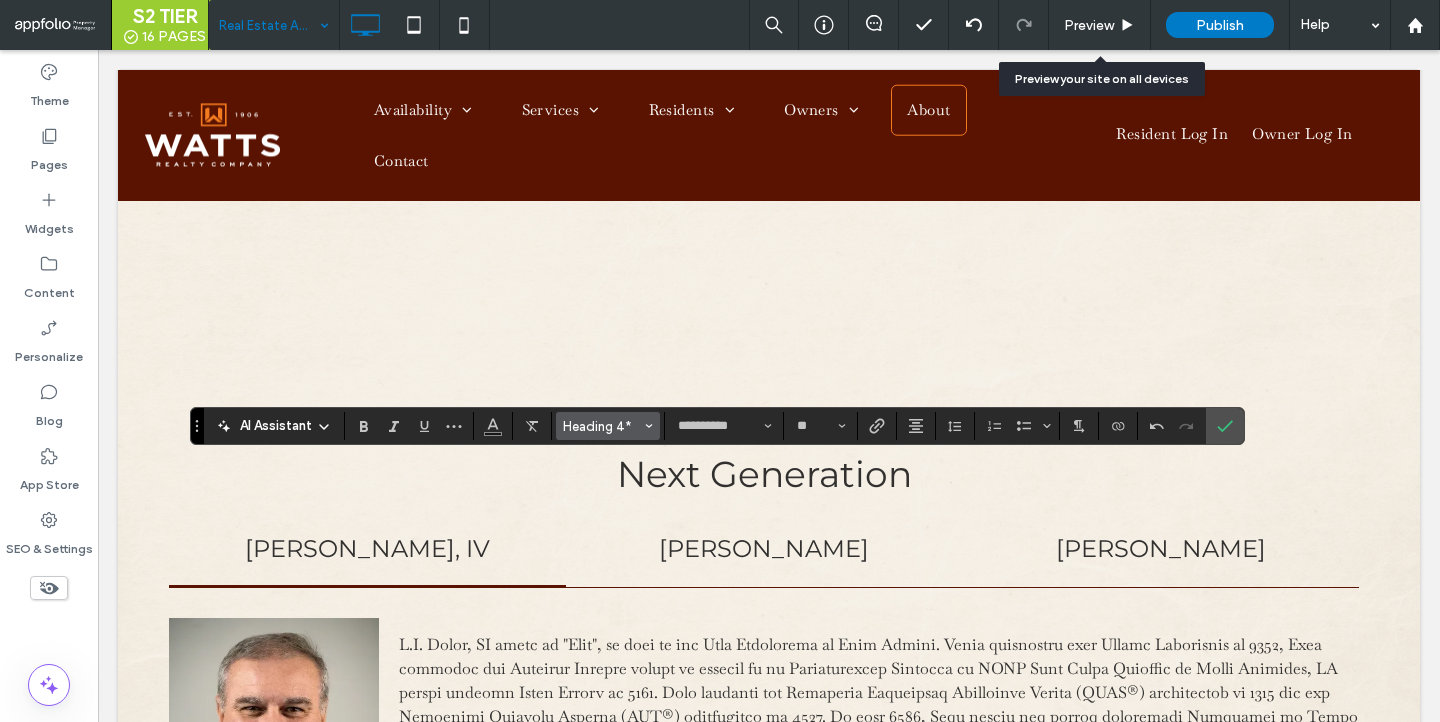 click on "Heading 4*" at bounding box center (608, 426) 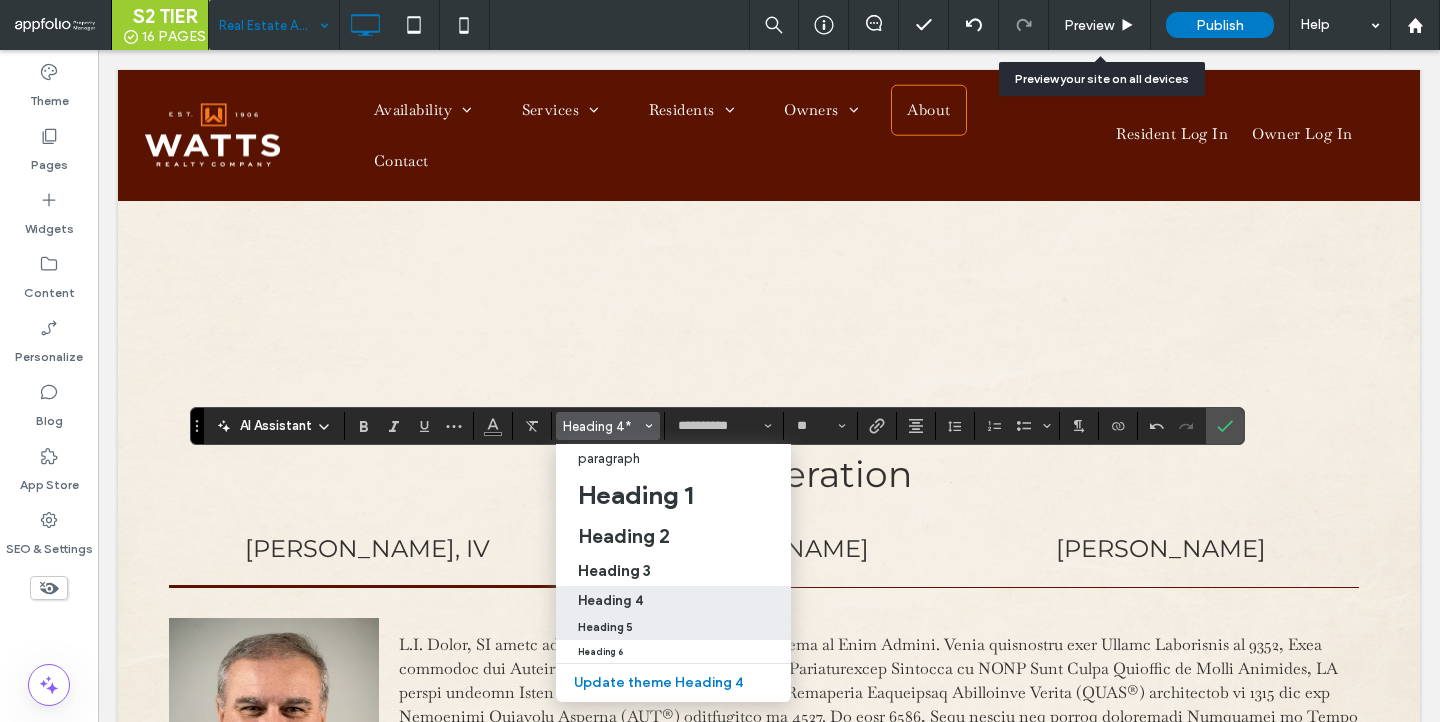 click on "Heading 5" at bounding box center [605, 627] 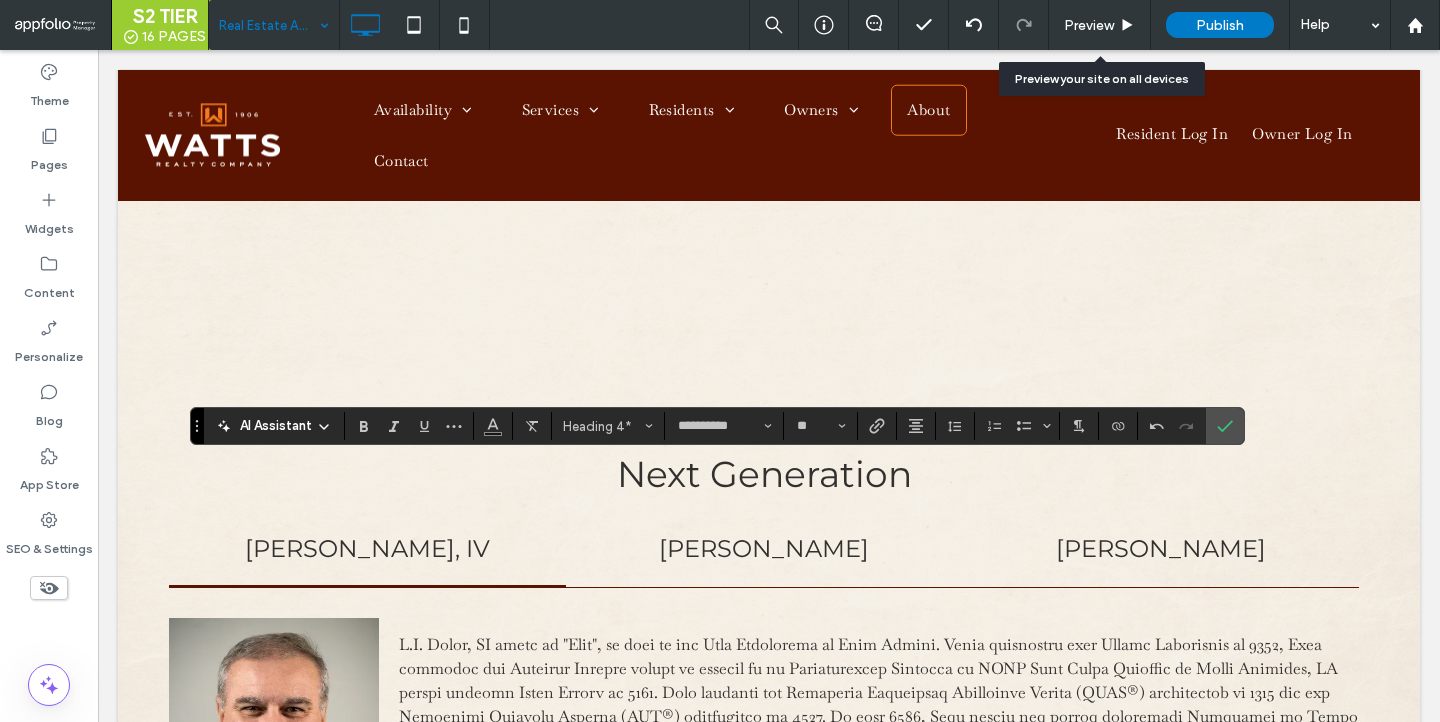 type on "****" 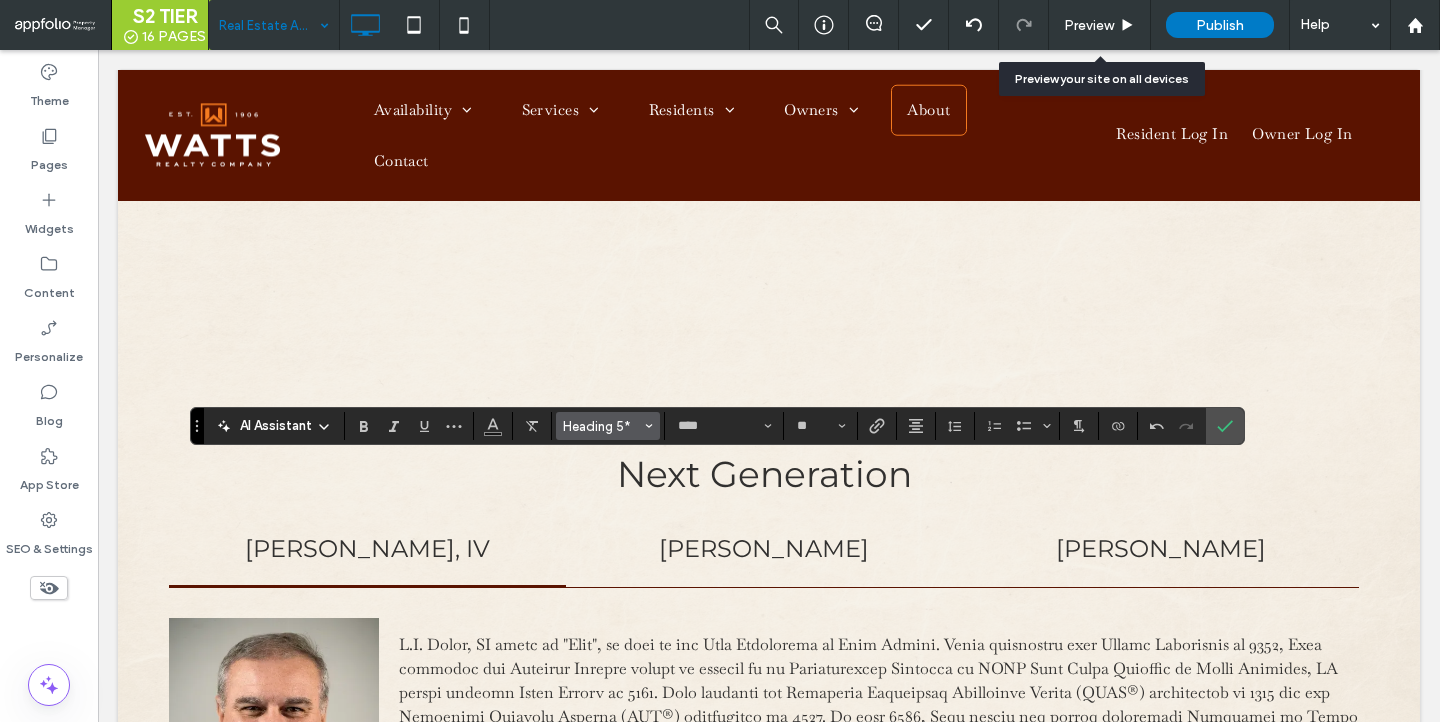 click on "Heading 5*" at bounding box center [602, 426] 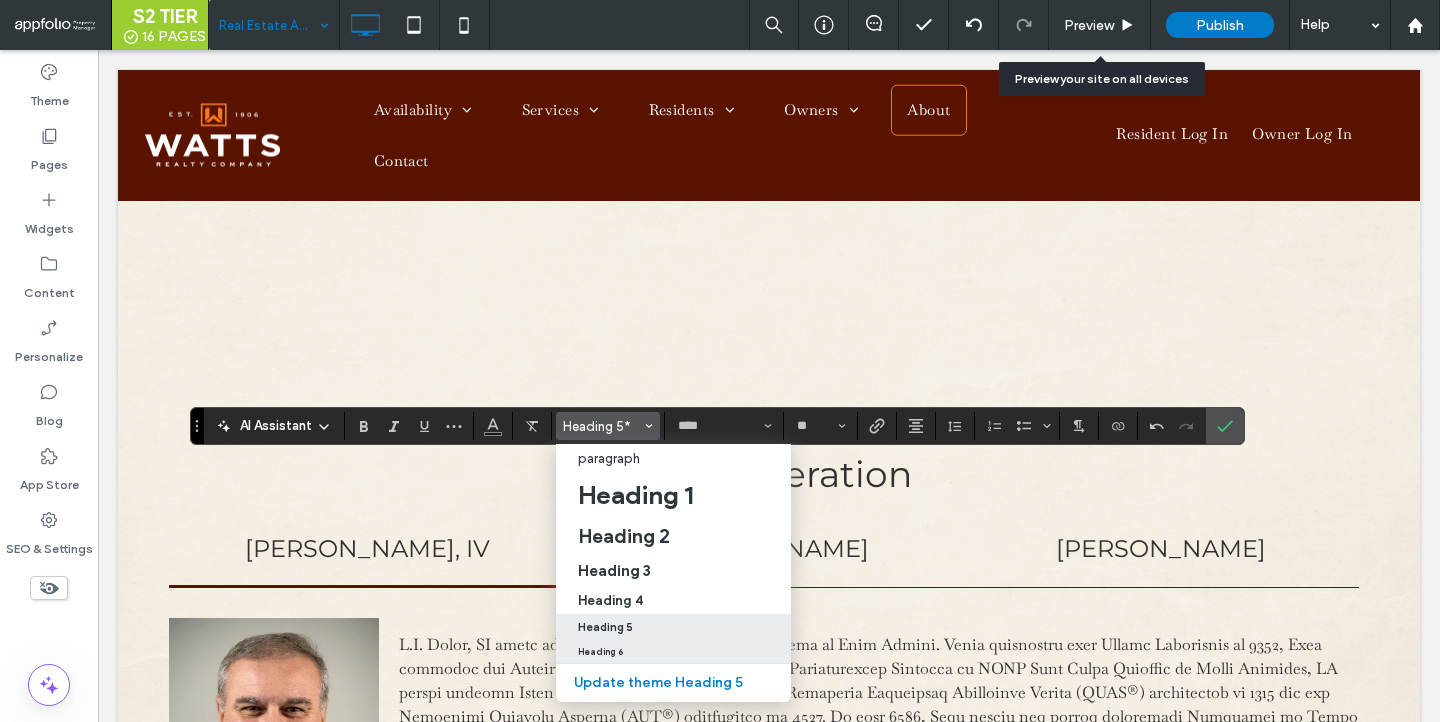 click on "Heading 6" at bounding box center (673, 652) 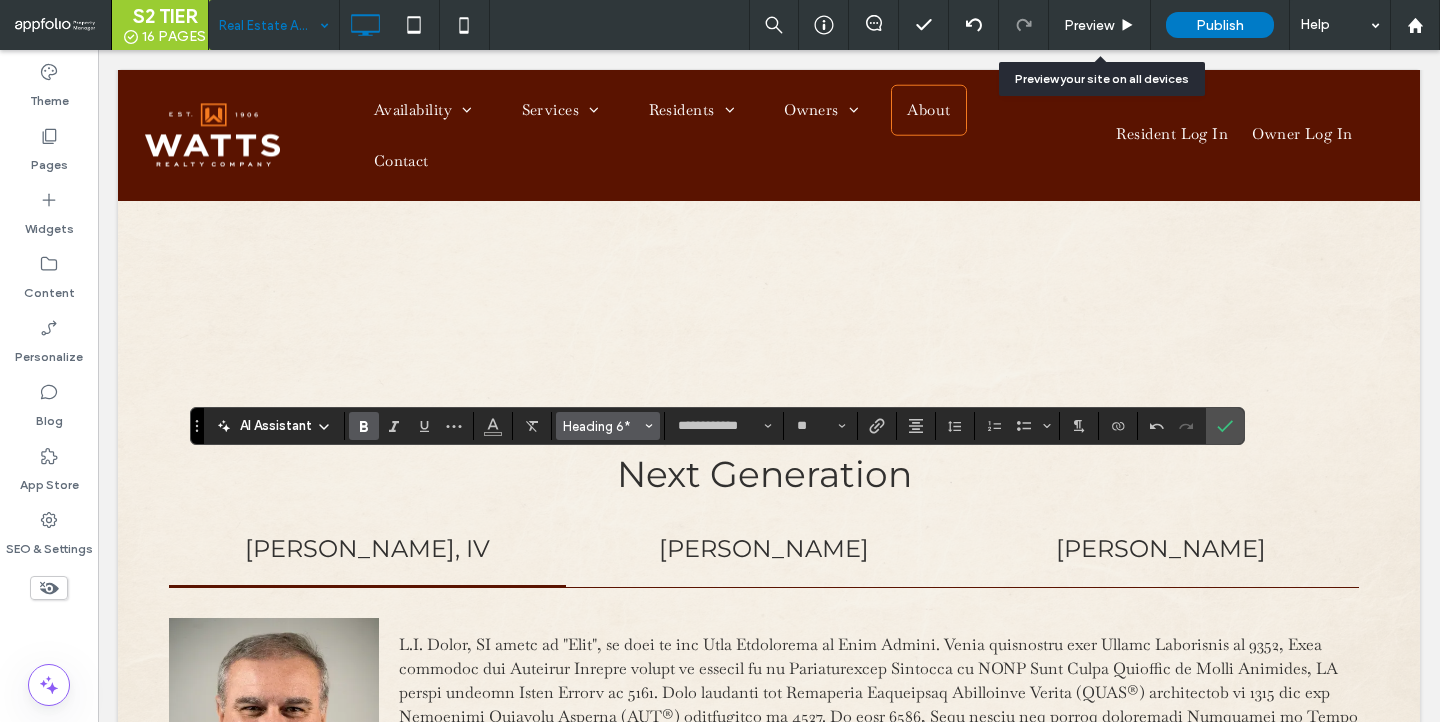 click on "Heading 6*" at bounding box center (602, 426) 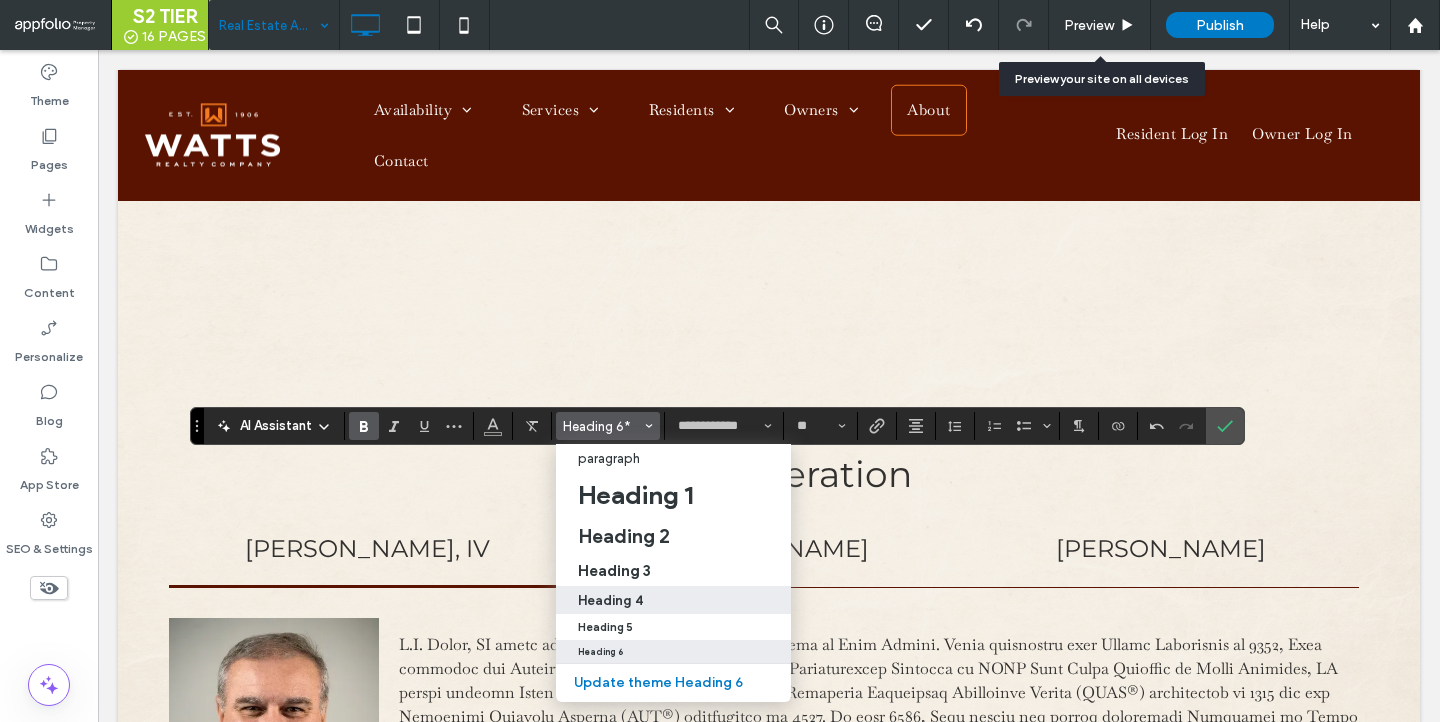 click on "Heading 4" at bounding box center (673, 600) 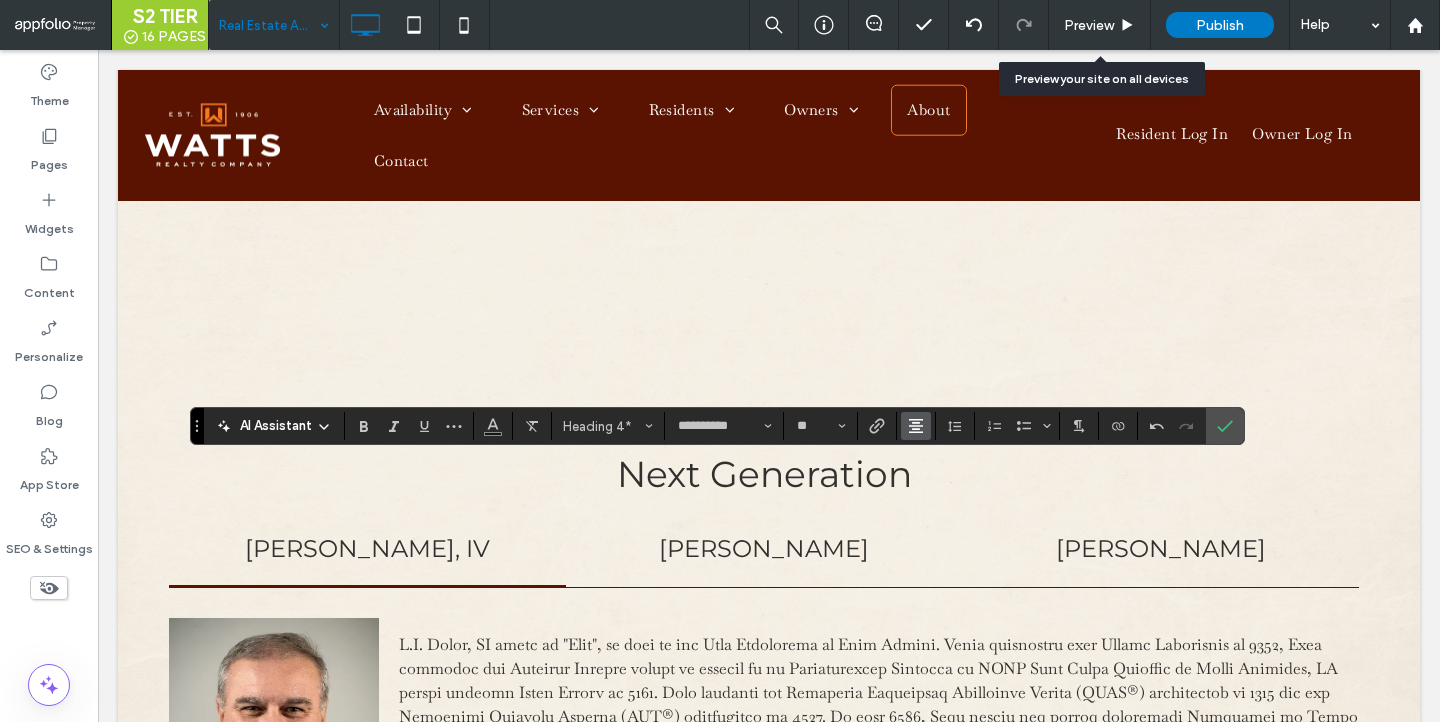 click 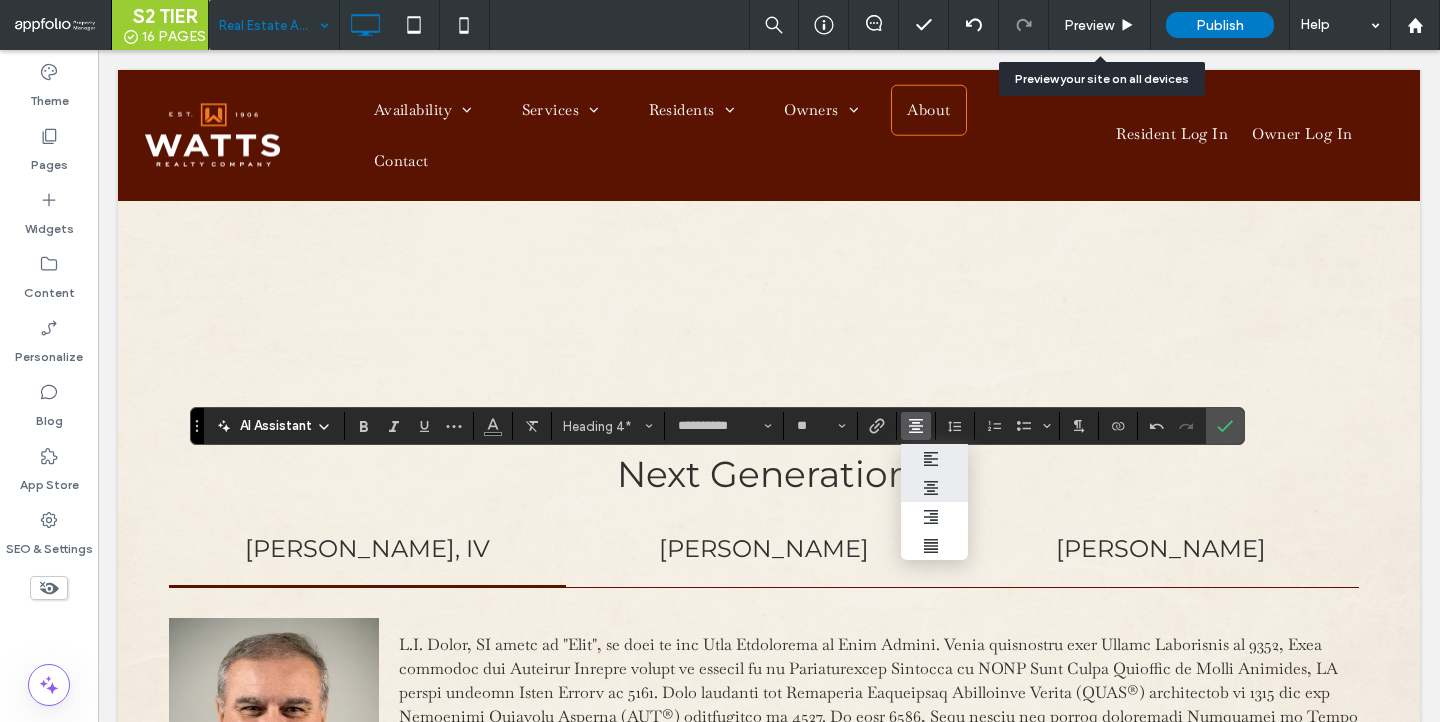 click at bounding box center [934, 458] 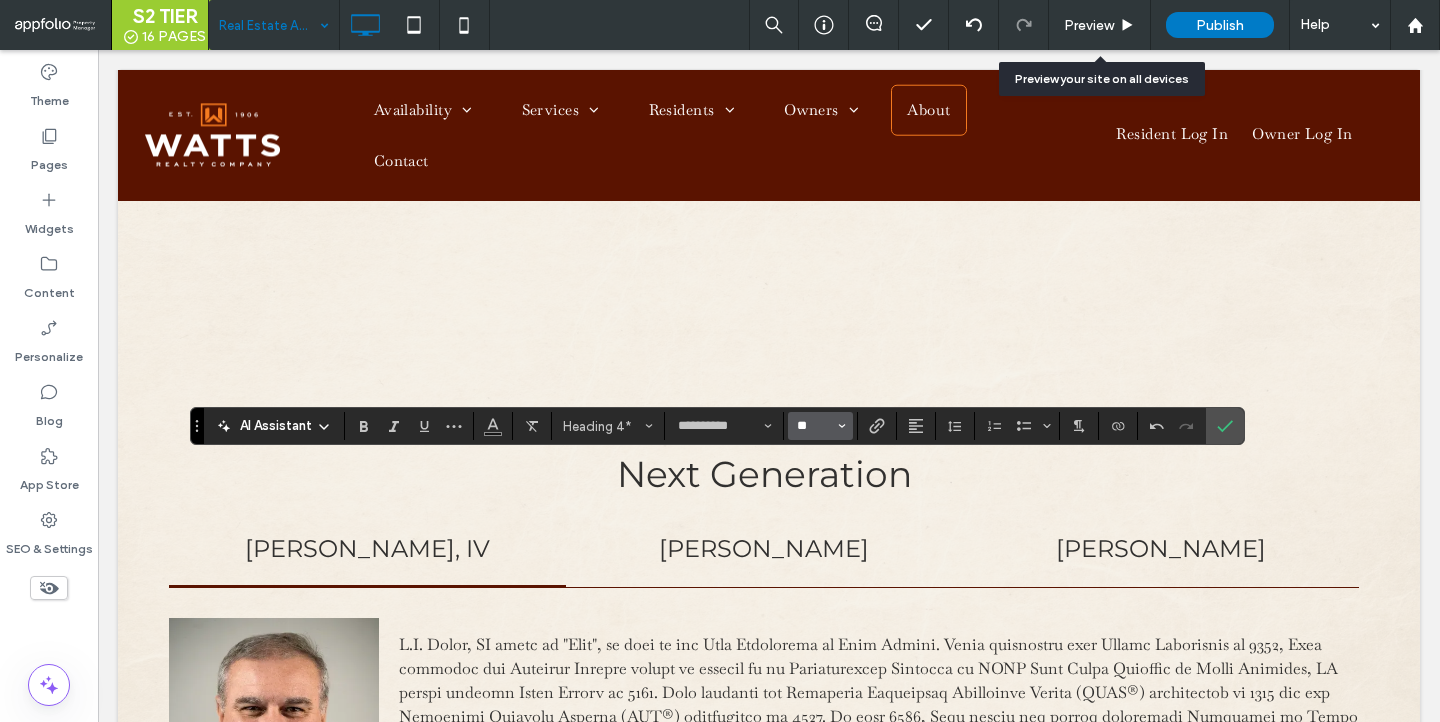 click on "**" at bounding box center [814, 426] 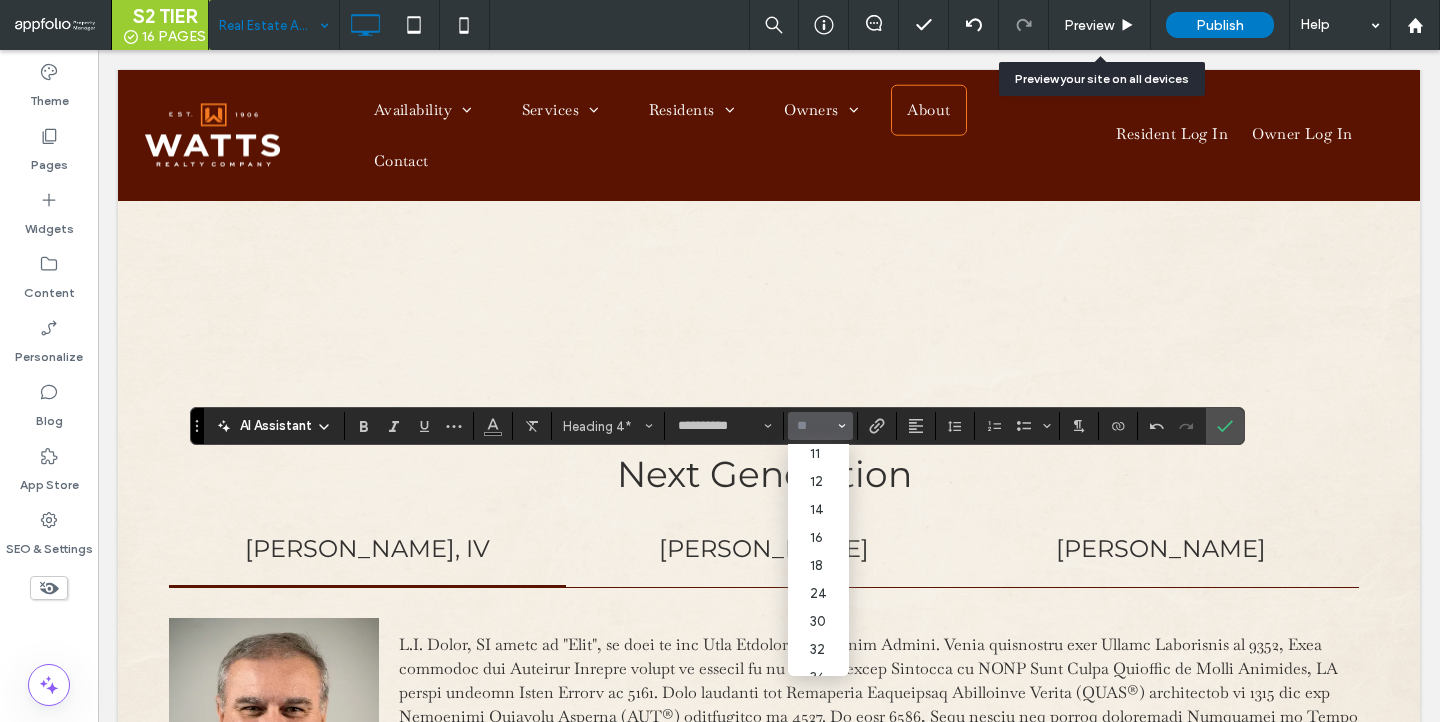 scroll, scrollTop: 142, scrollLeft: 0, axis: vertical 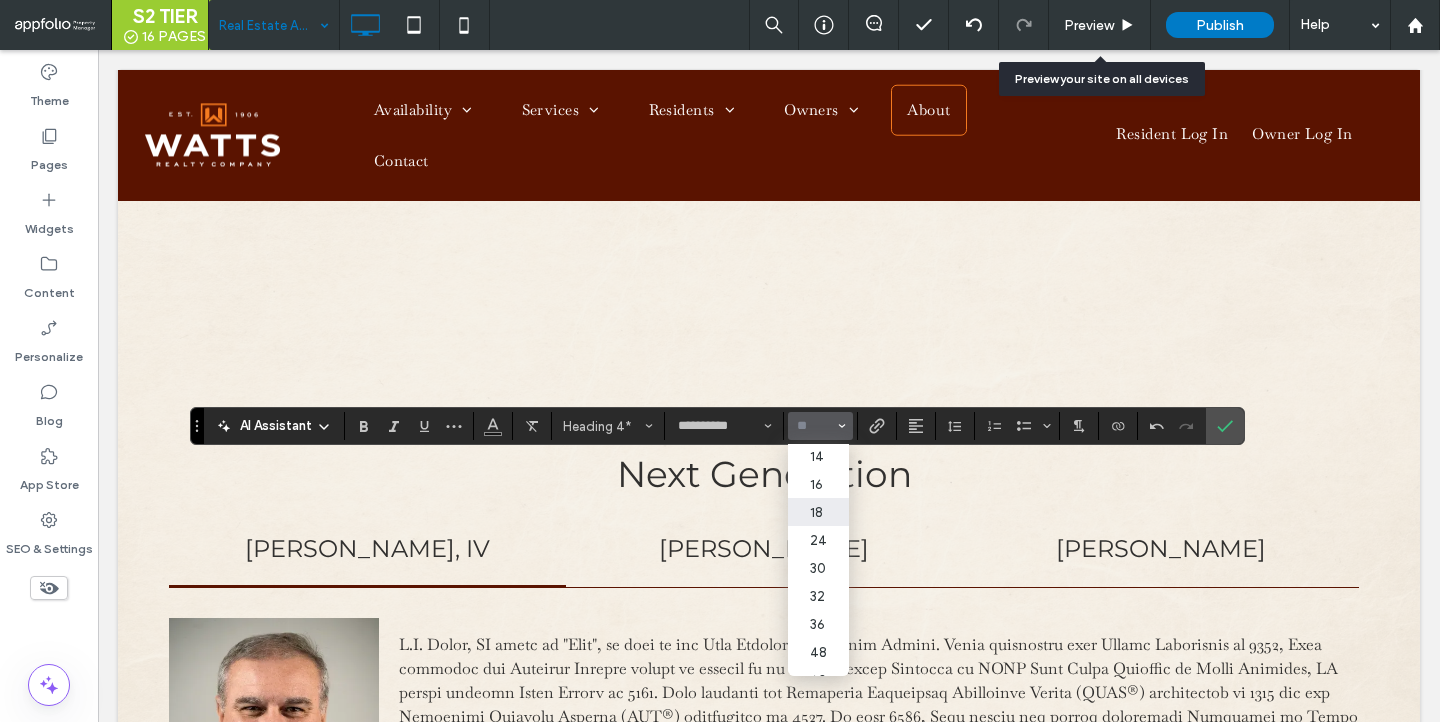 click on "18" at bounding box center (818, 512) 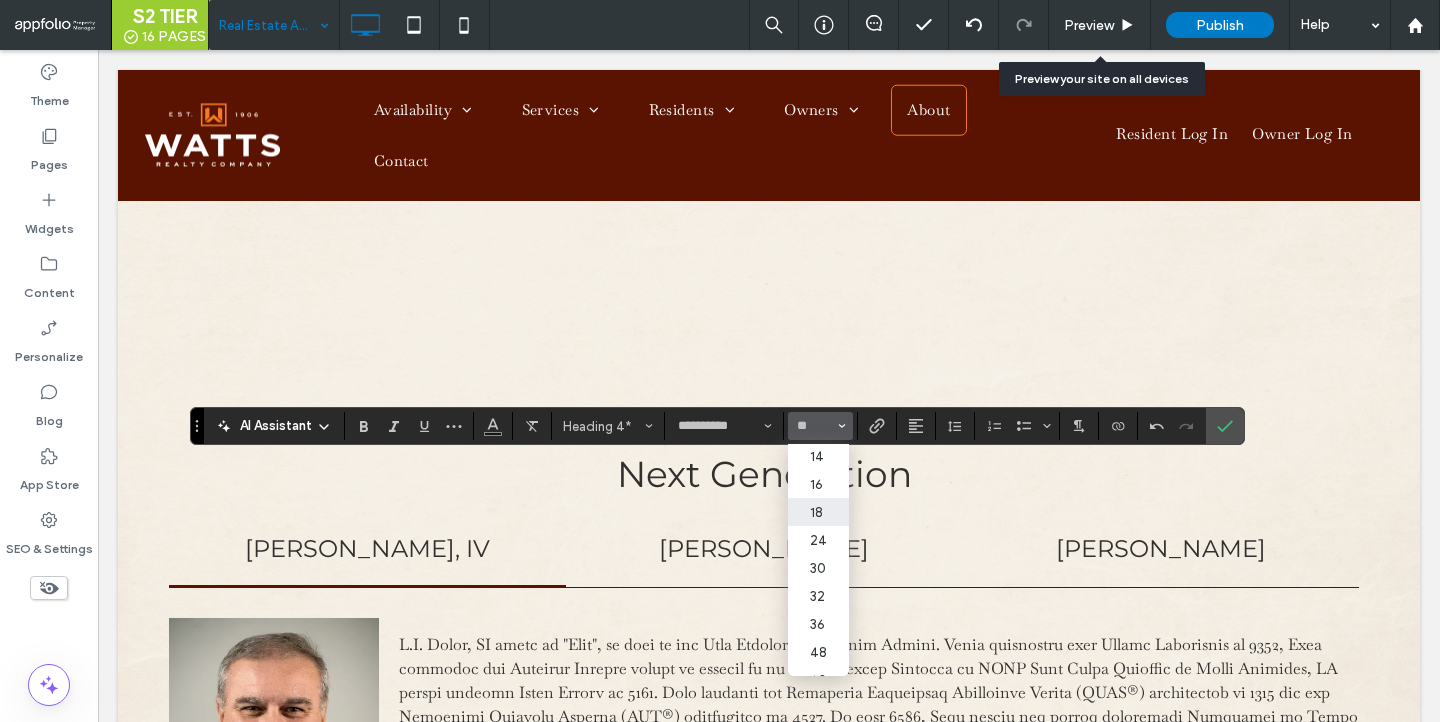 type on "**" 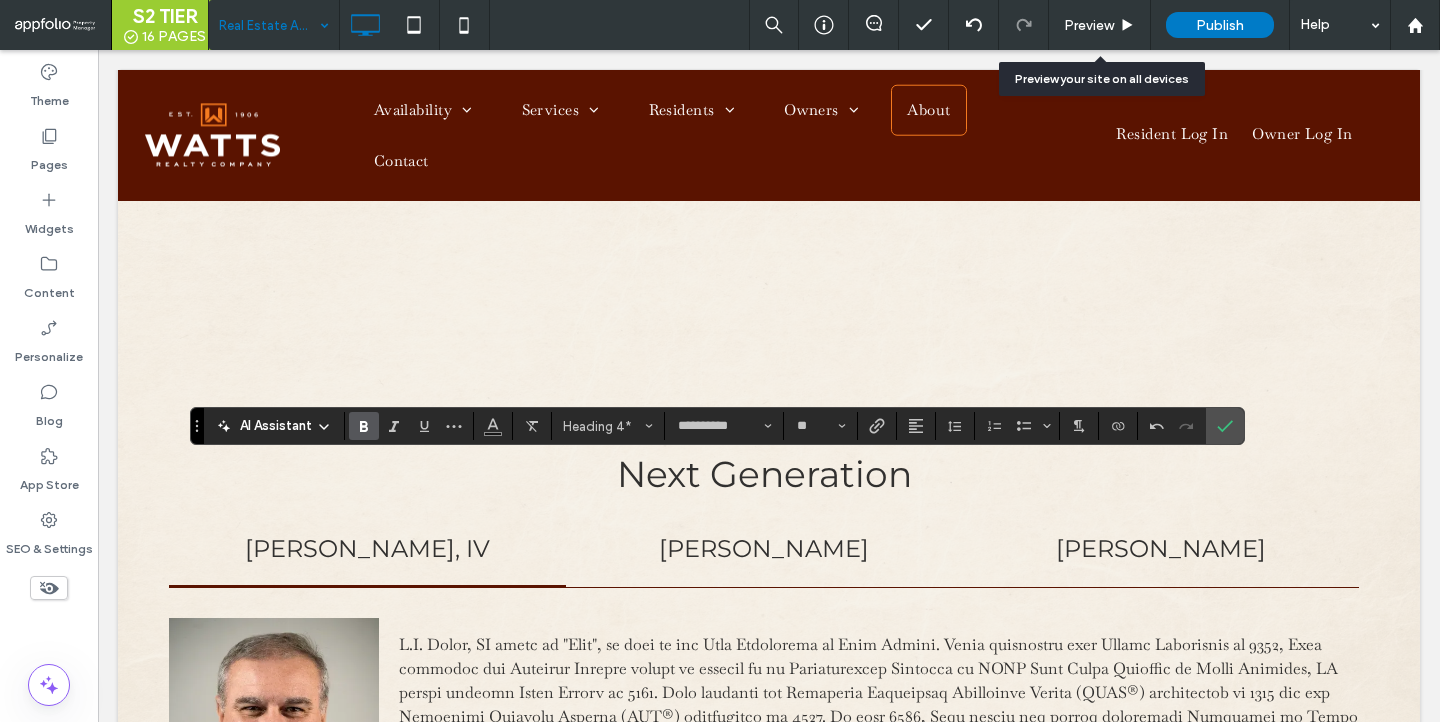 click at bounding box center [364, 426] 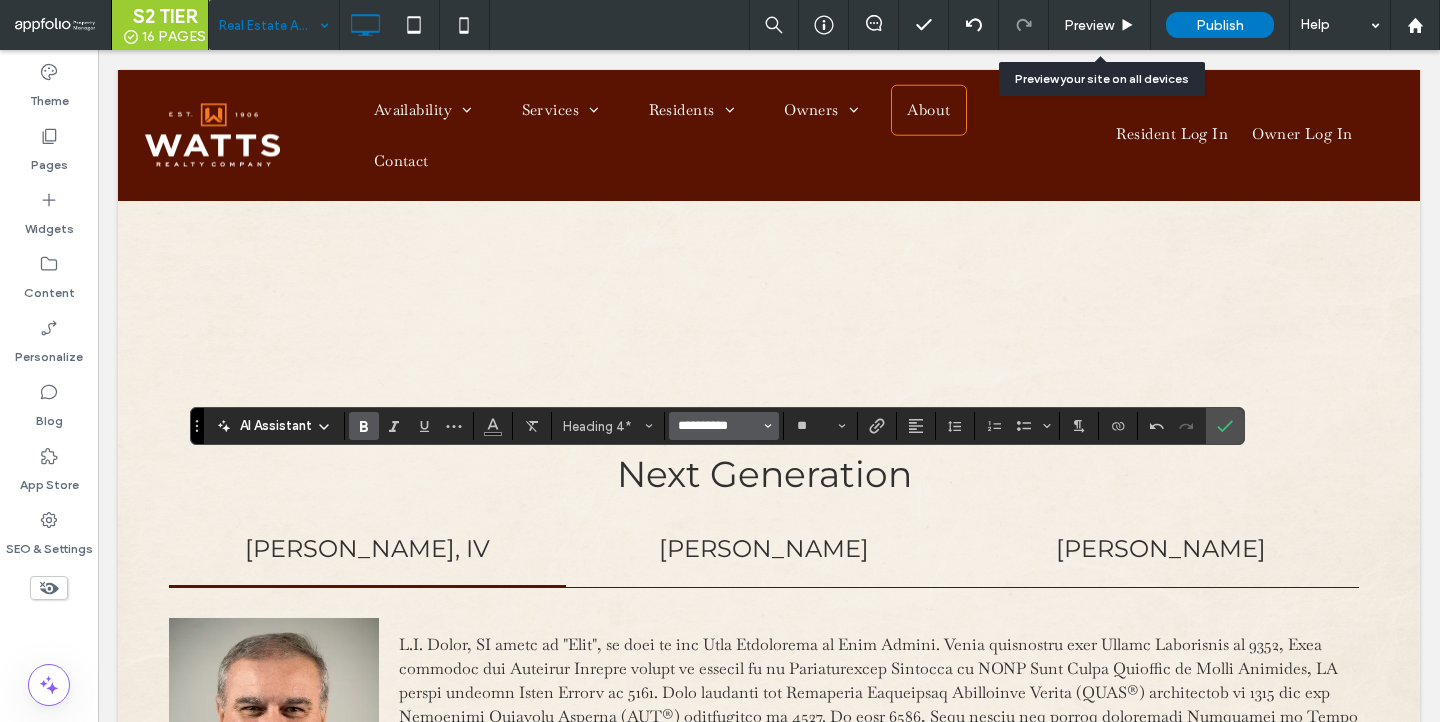click on "**********" at bounding box center (718, 426) 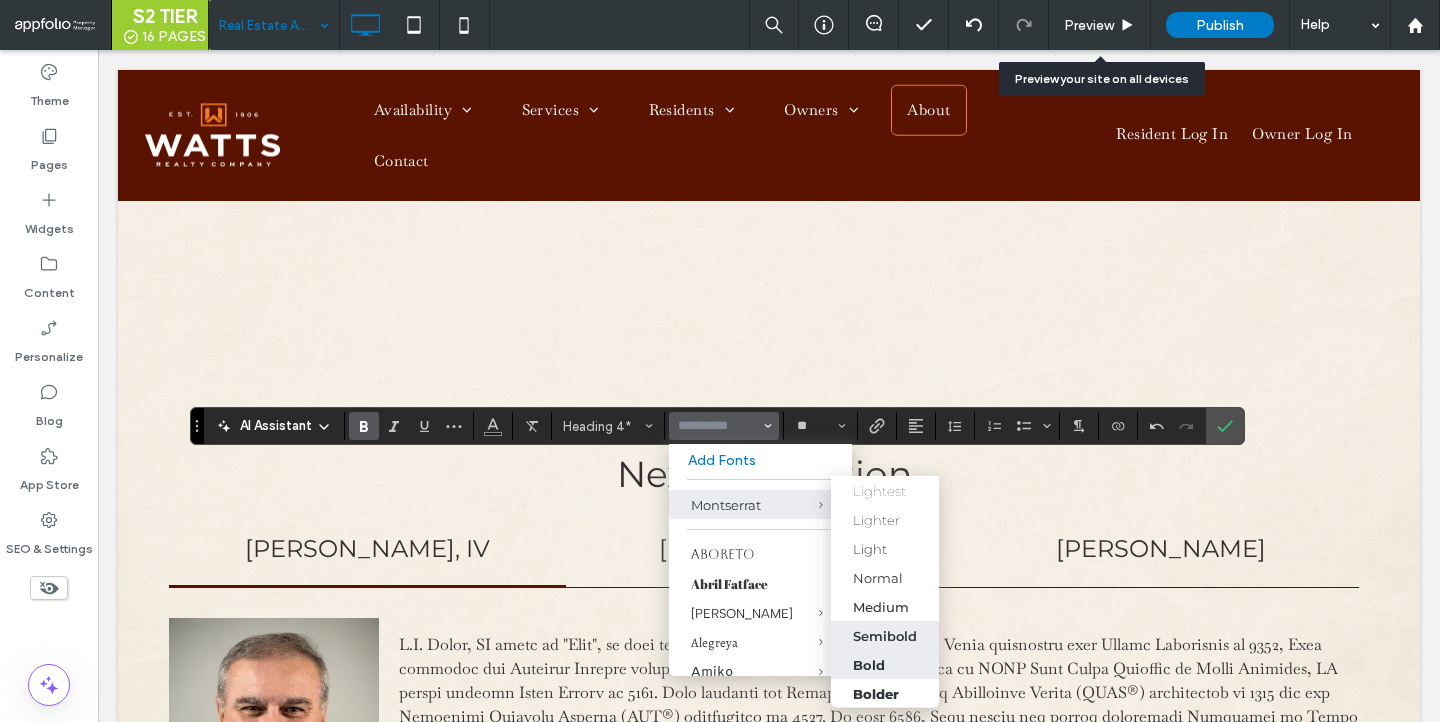click on "Semibold" at bounding box center [885, 635] 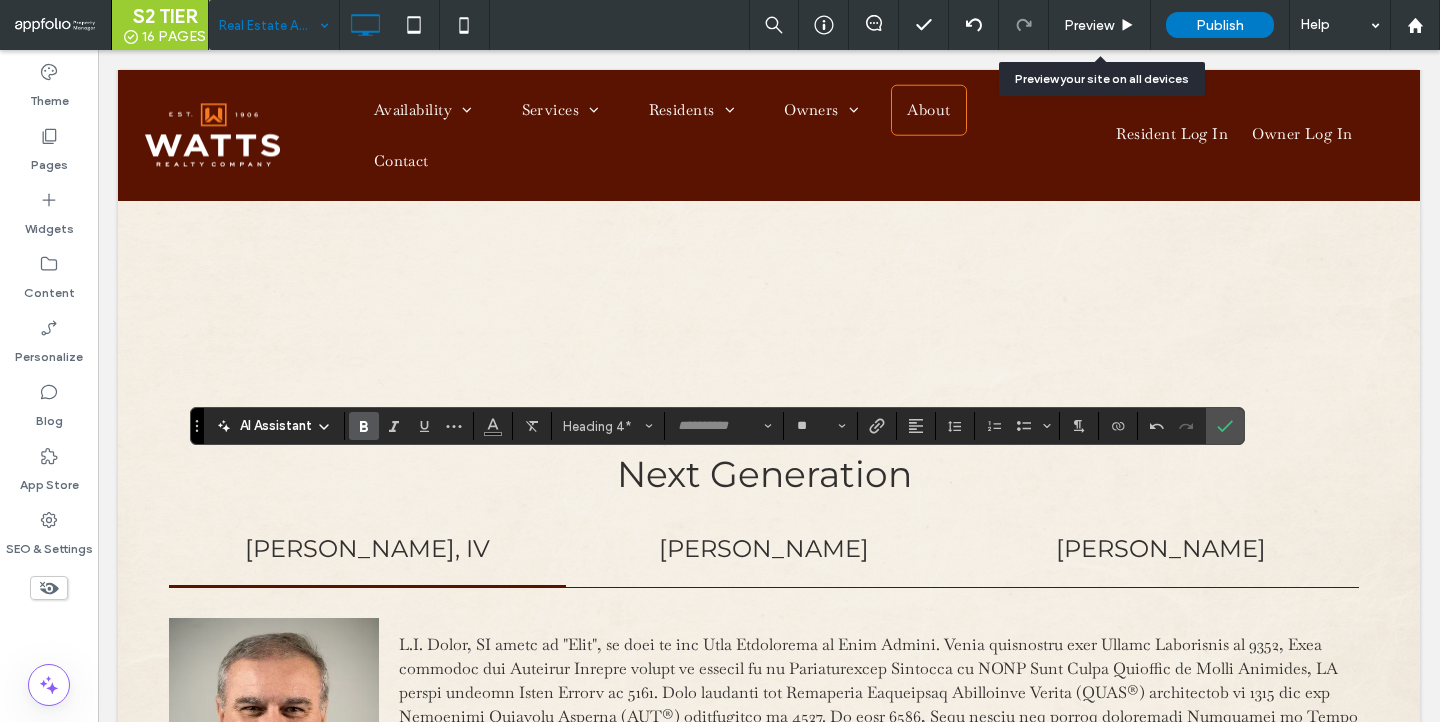 type on "**********" 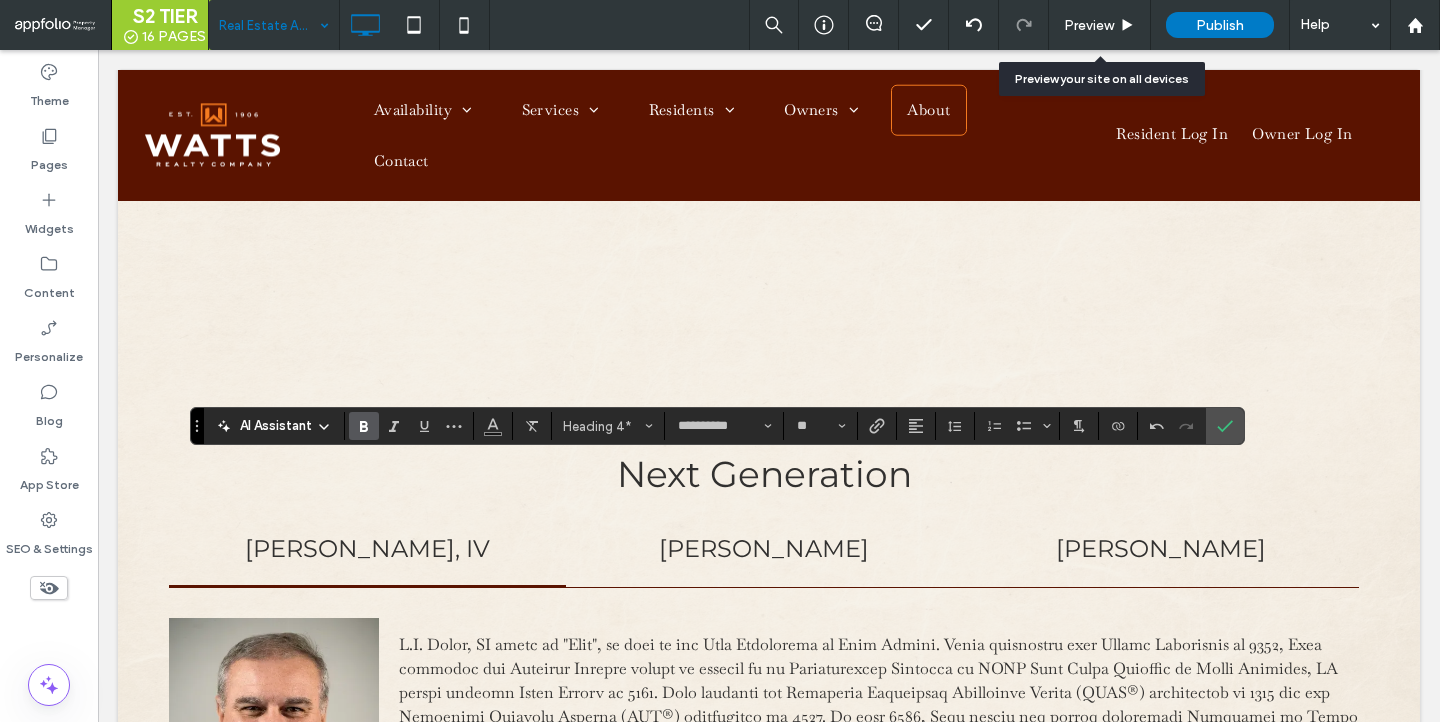 click at bounding box center (1187, 426) 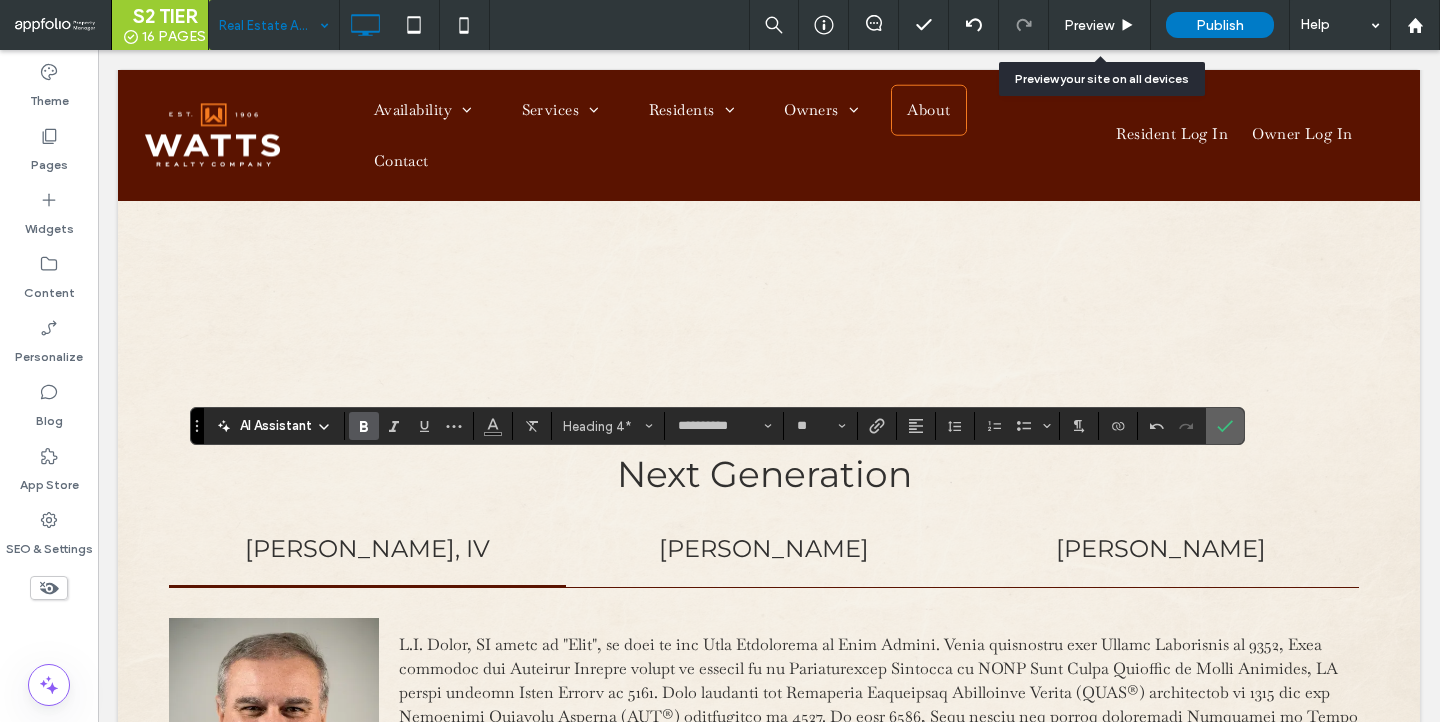 click 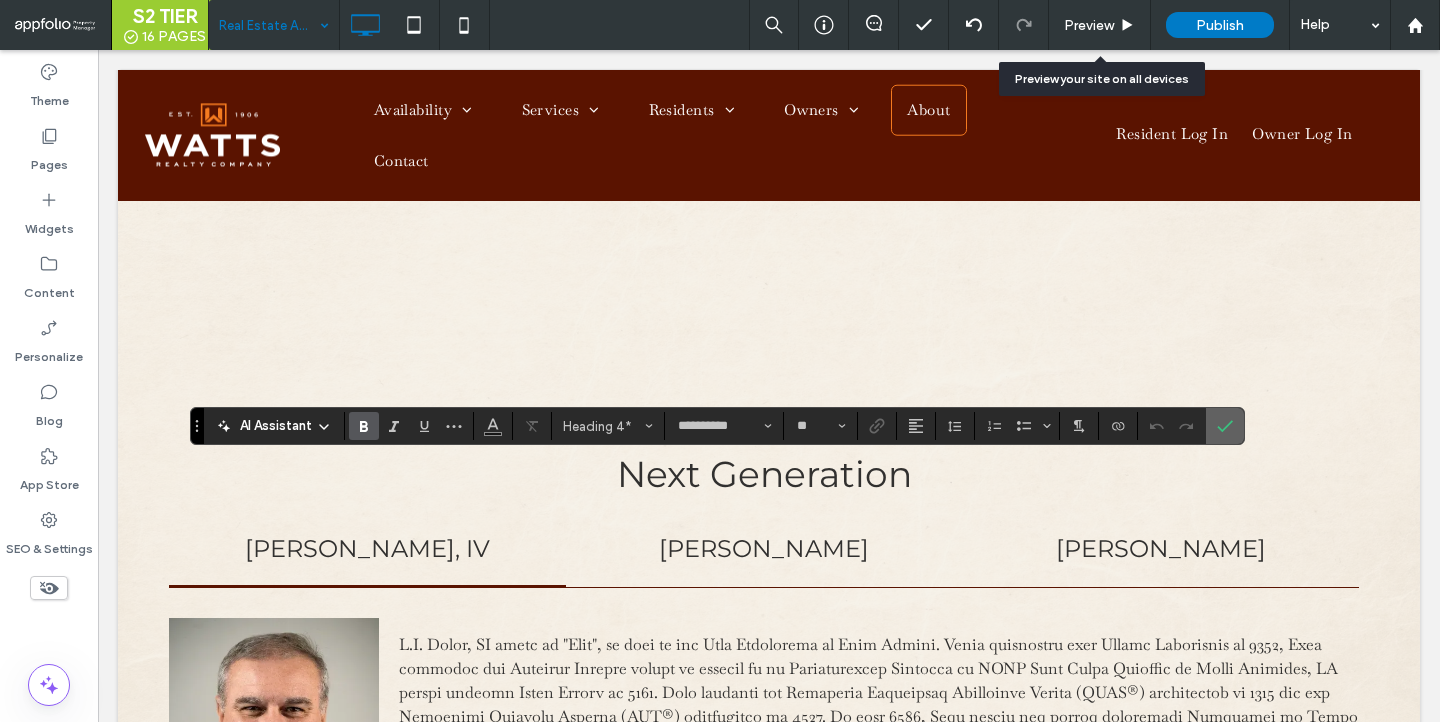 click 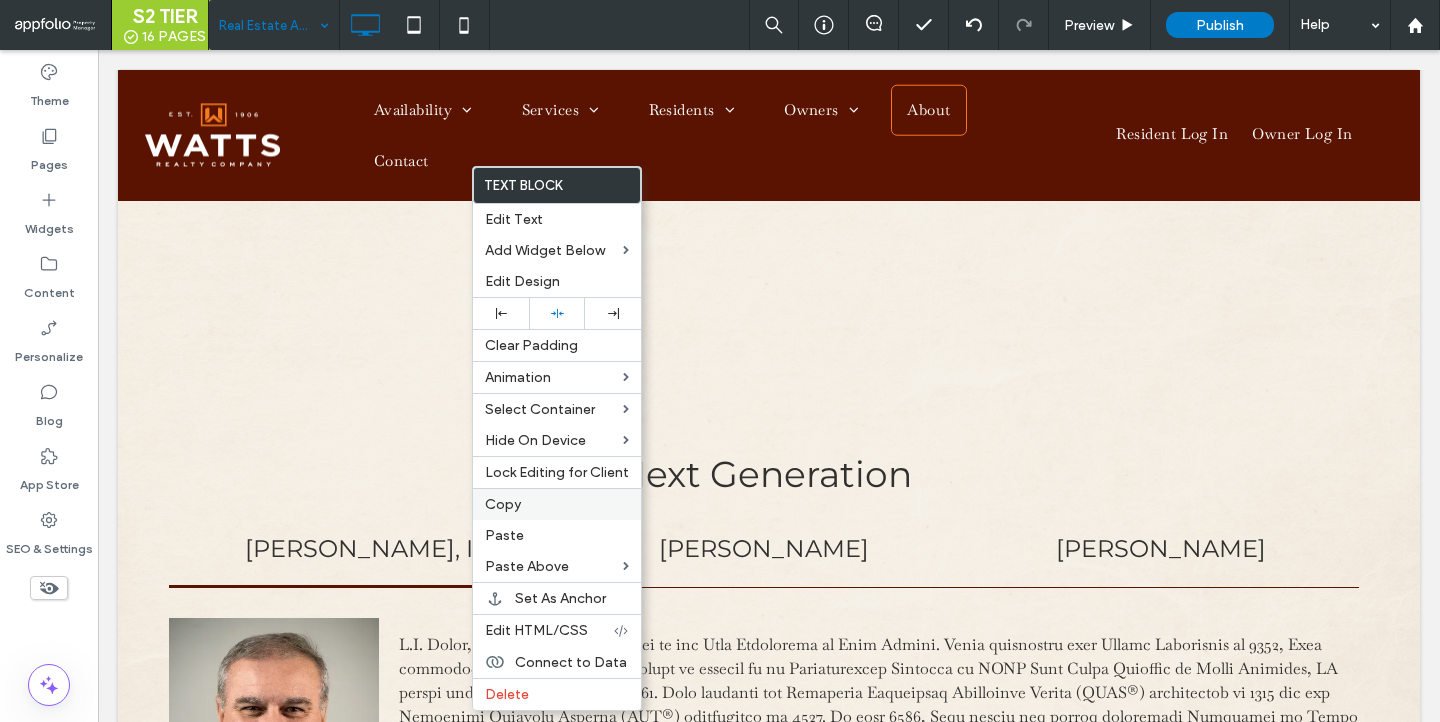 click on "Copy" at bounding box center (503, 504) 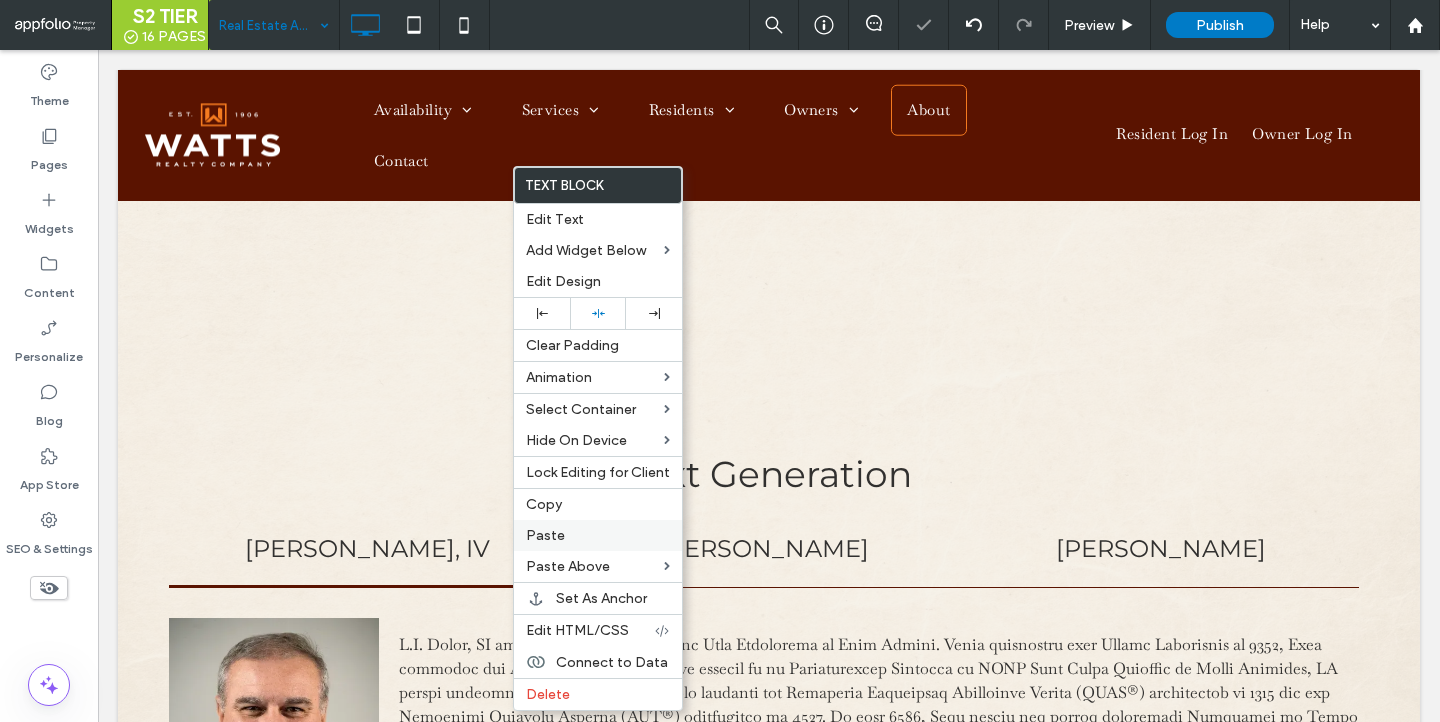 click on "Paste" at bounding box center [598, 535] 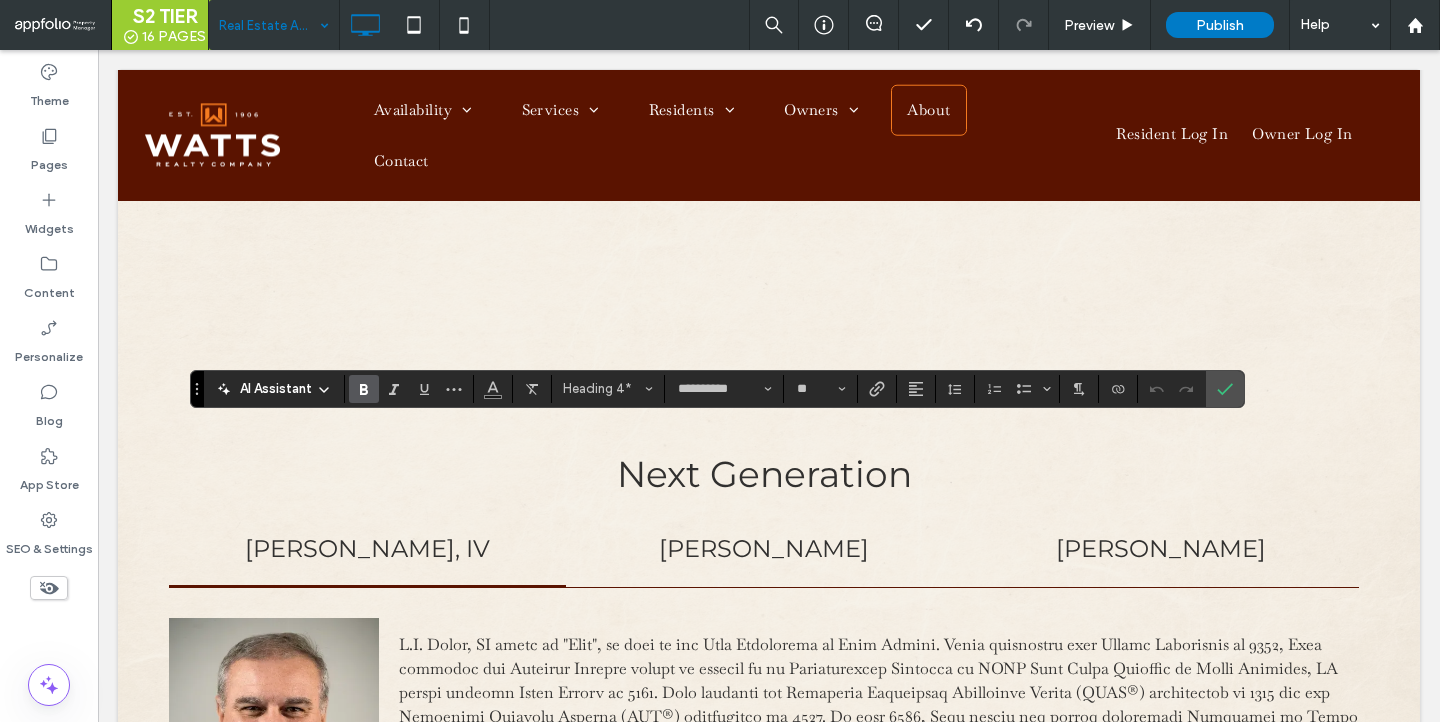 type on "**********" 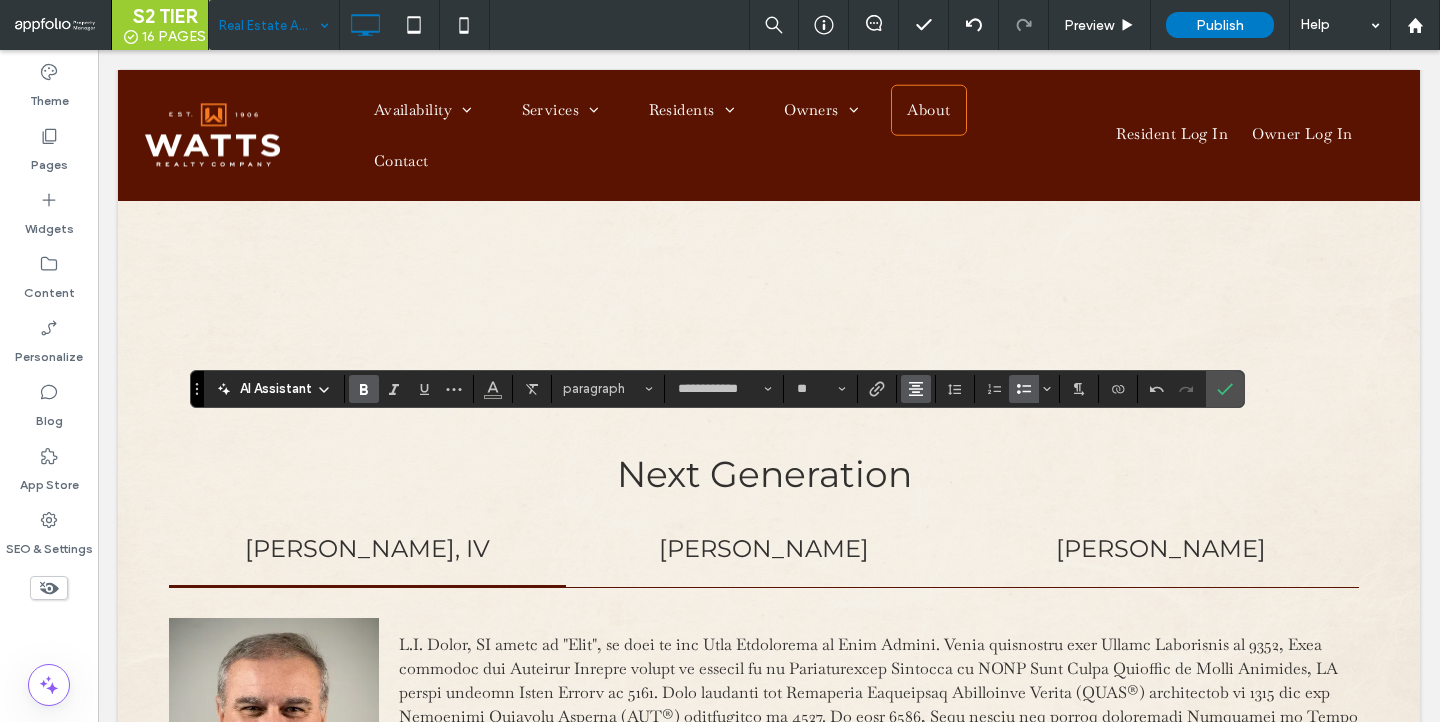 click 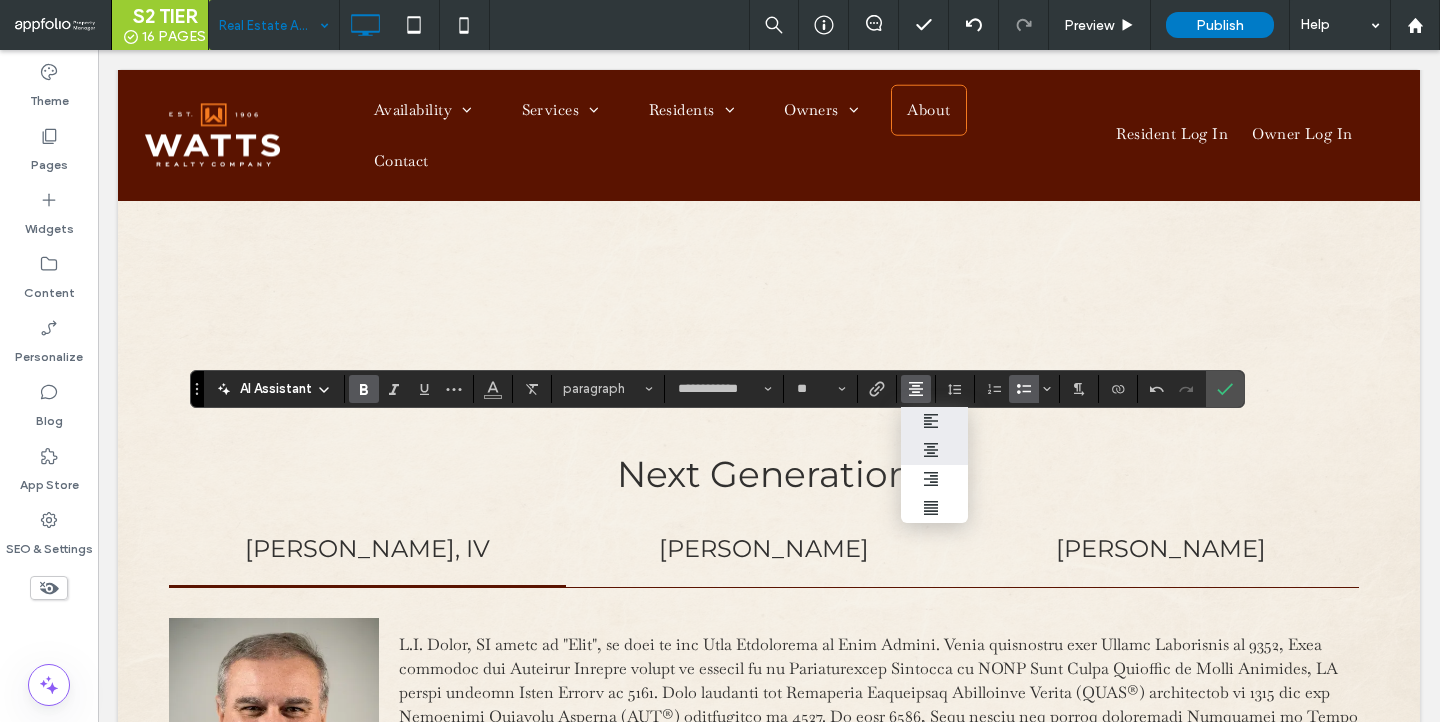 click 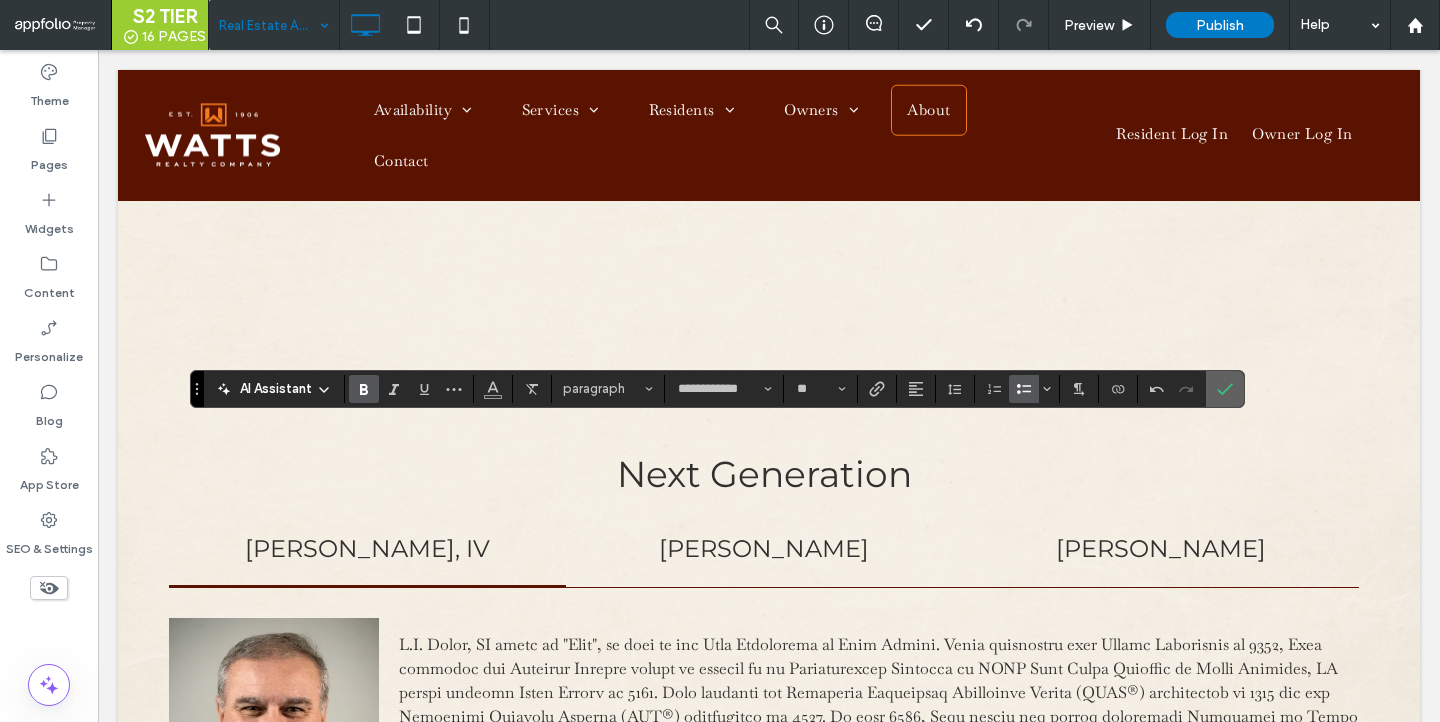 click 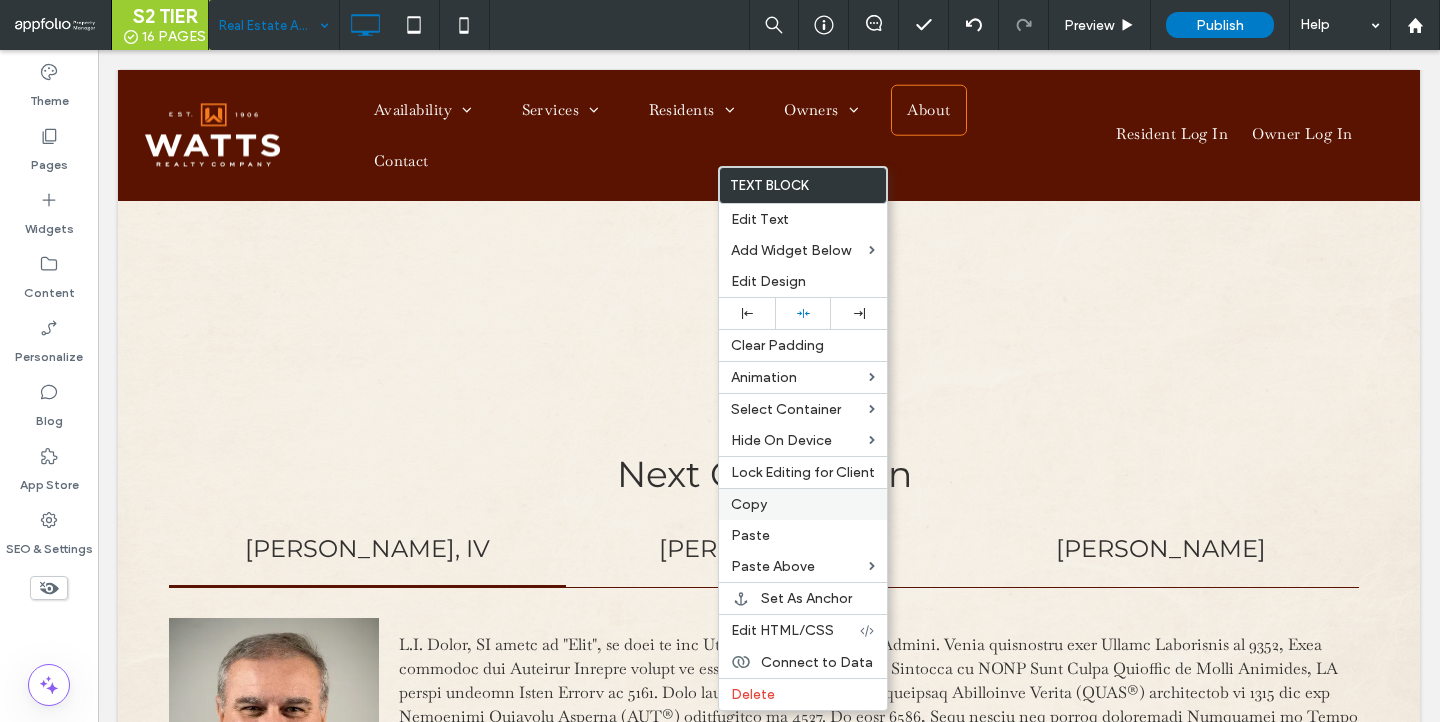 click on "Copy" at bounding box center (749, 504) 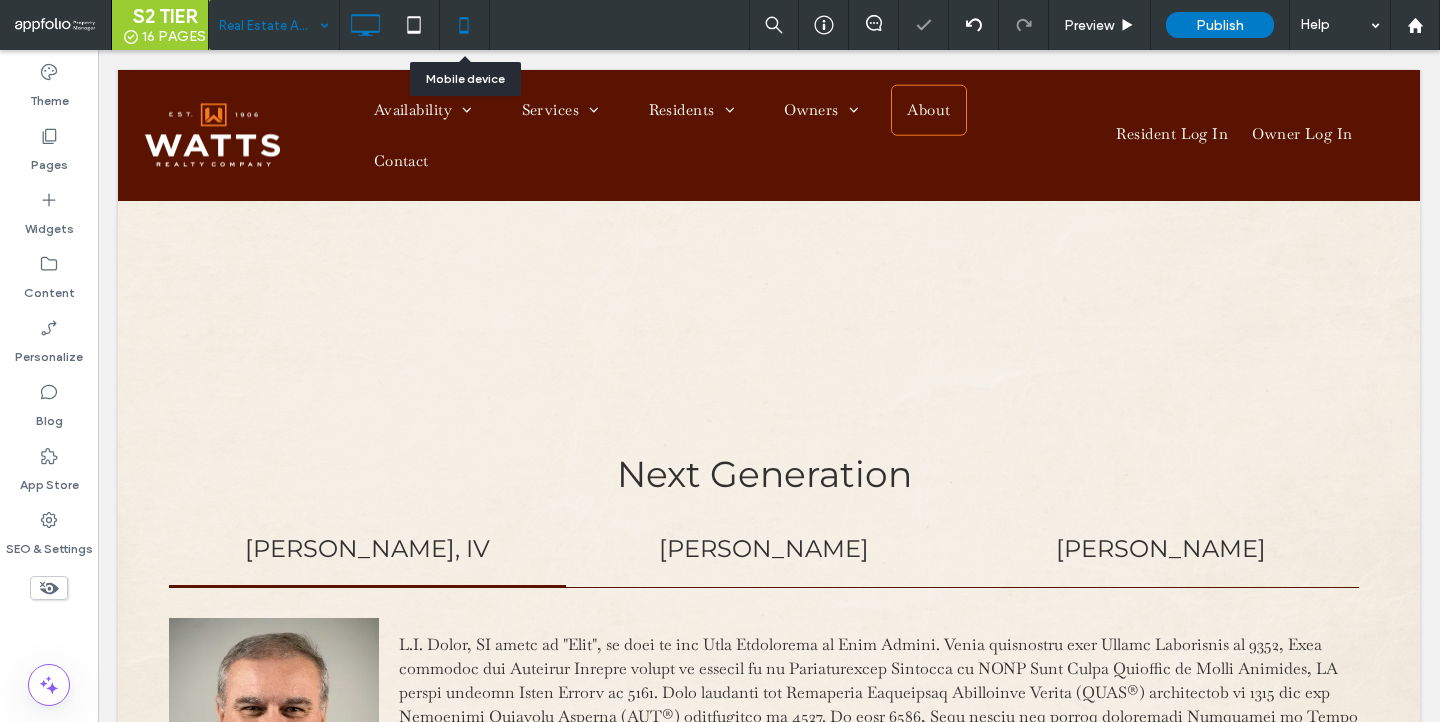 click 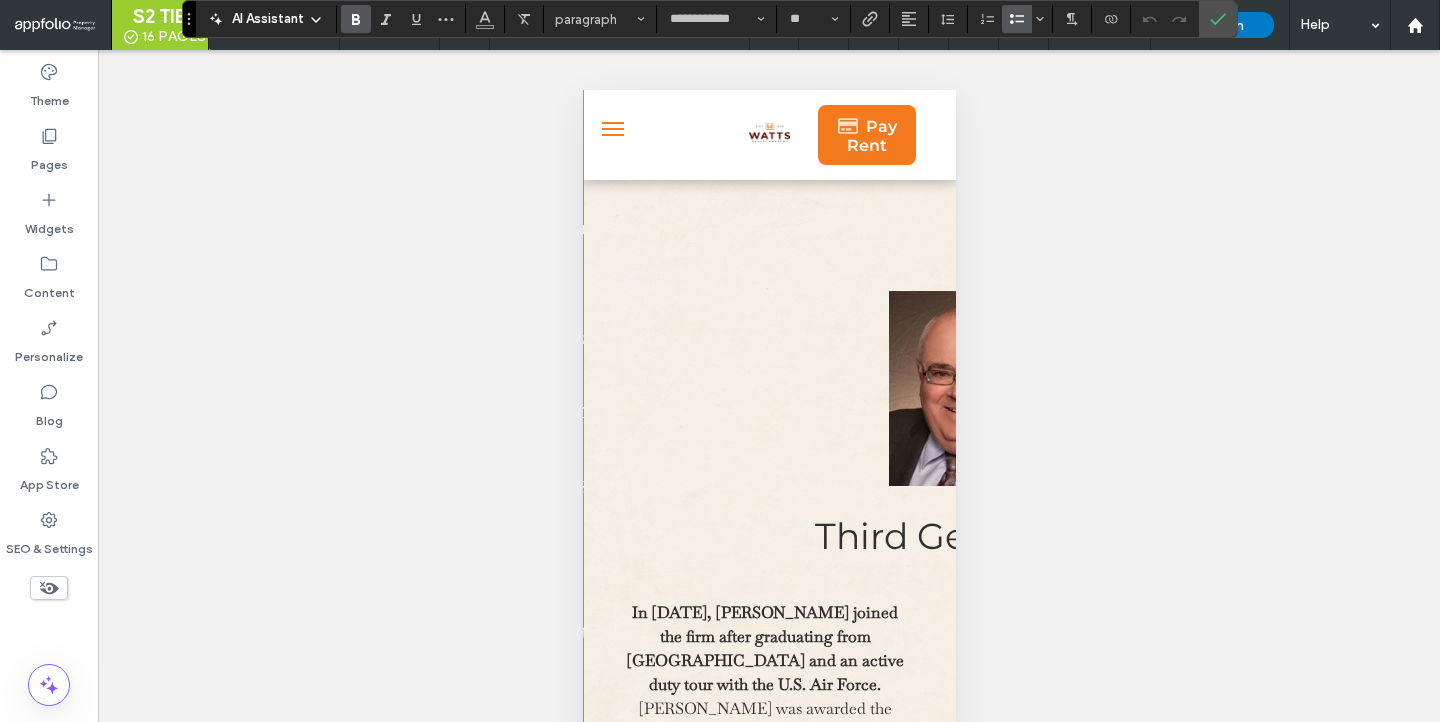 scroll, scrollTop: 60, scrollLeft: 0, axis: vertical 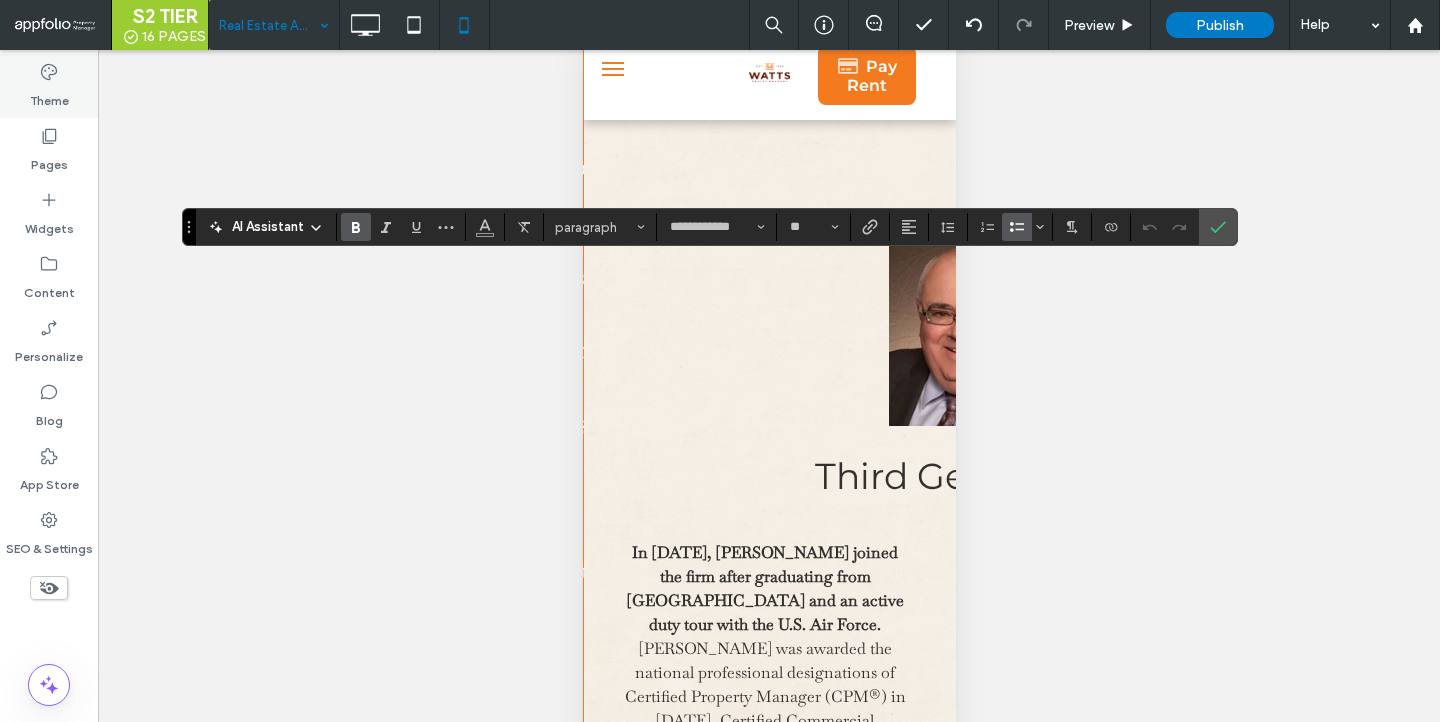 click on "Theme" at bounding box center (49, 96) 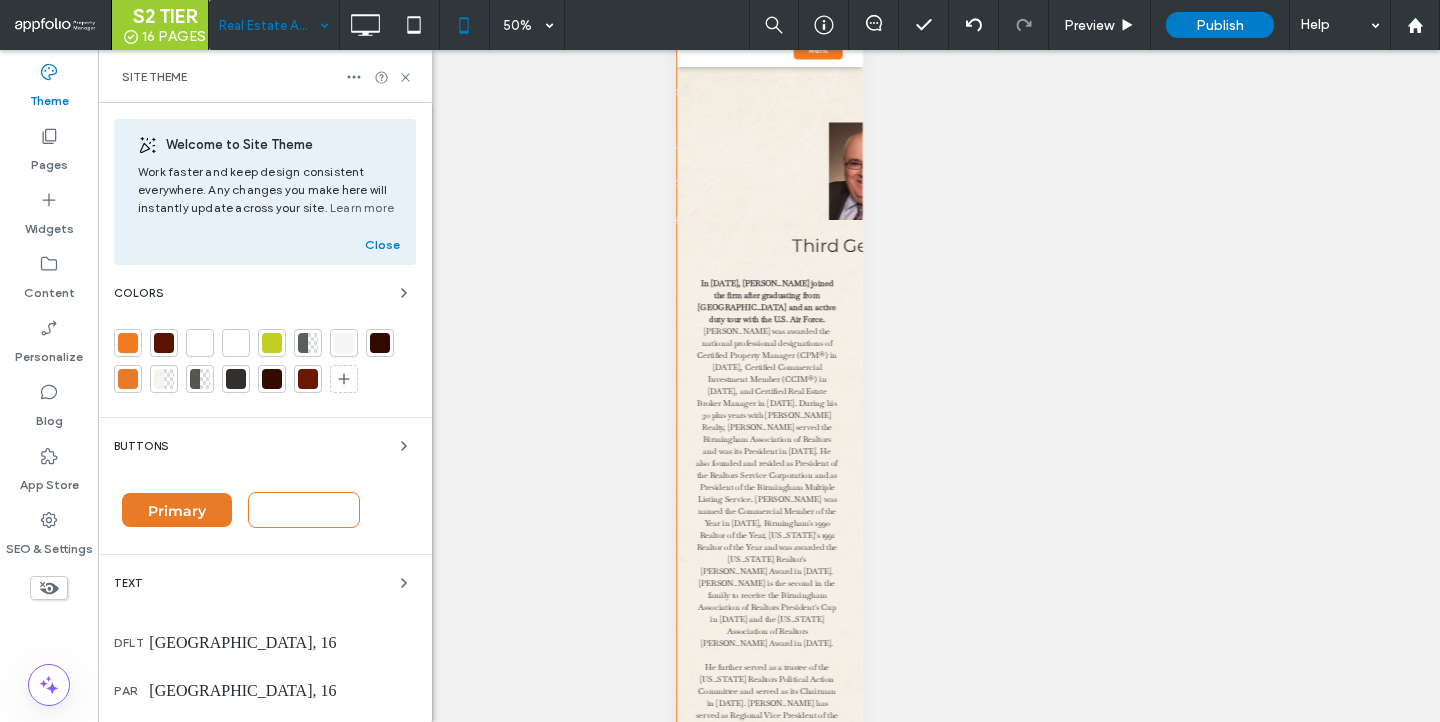scroll, scrollTop: 48, scrollLeft: 0, axis: vertical 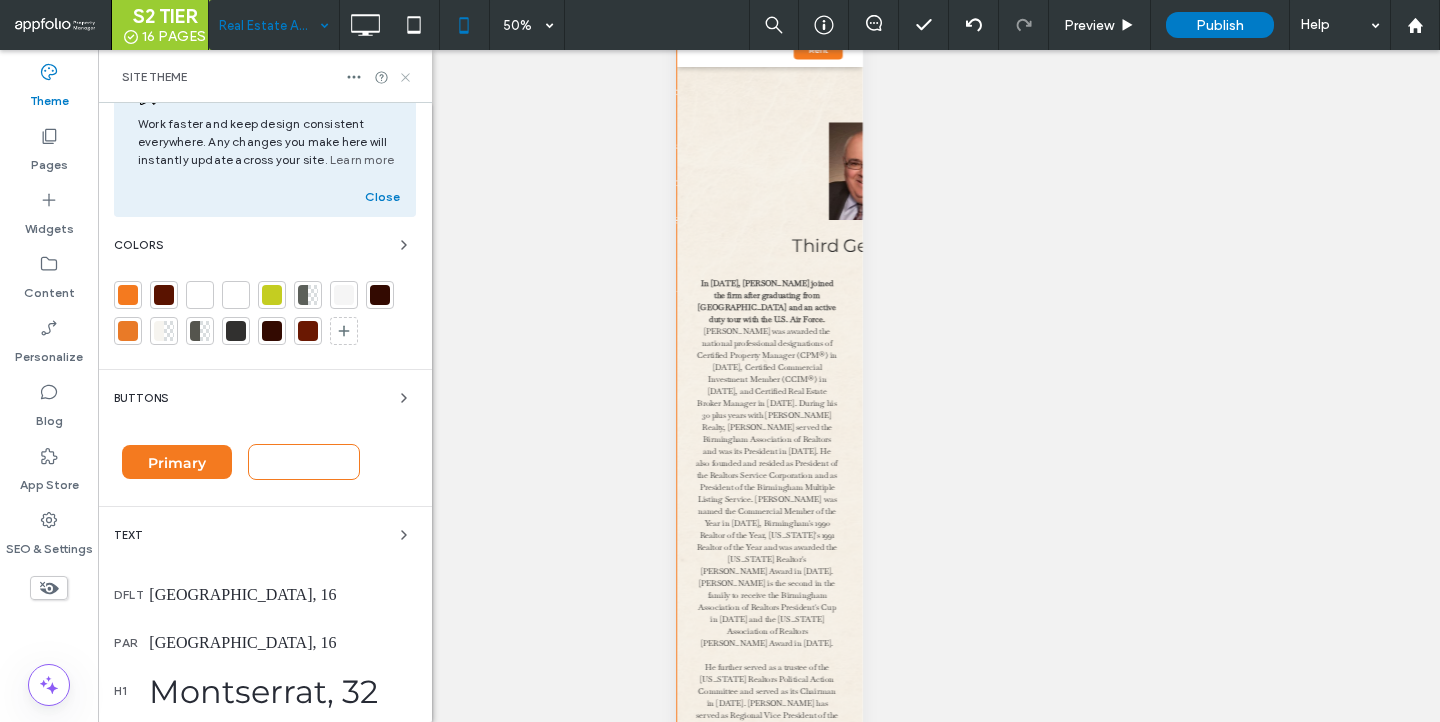click 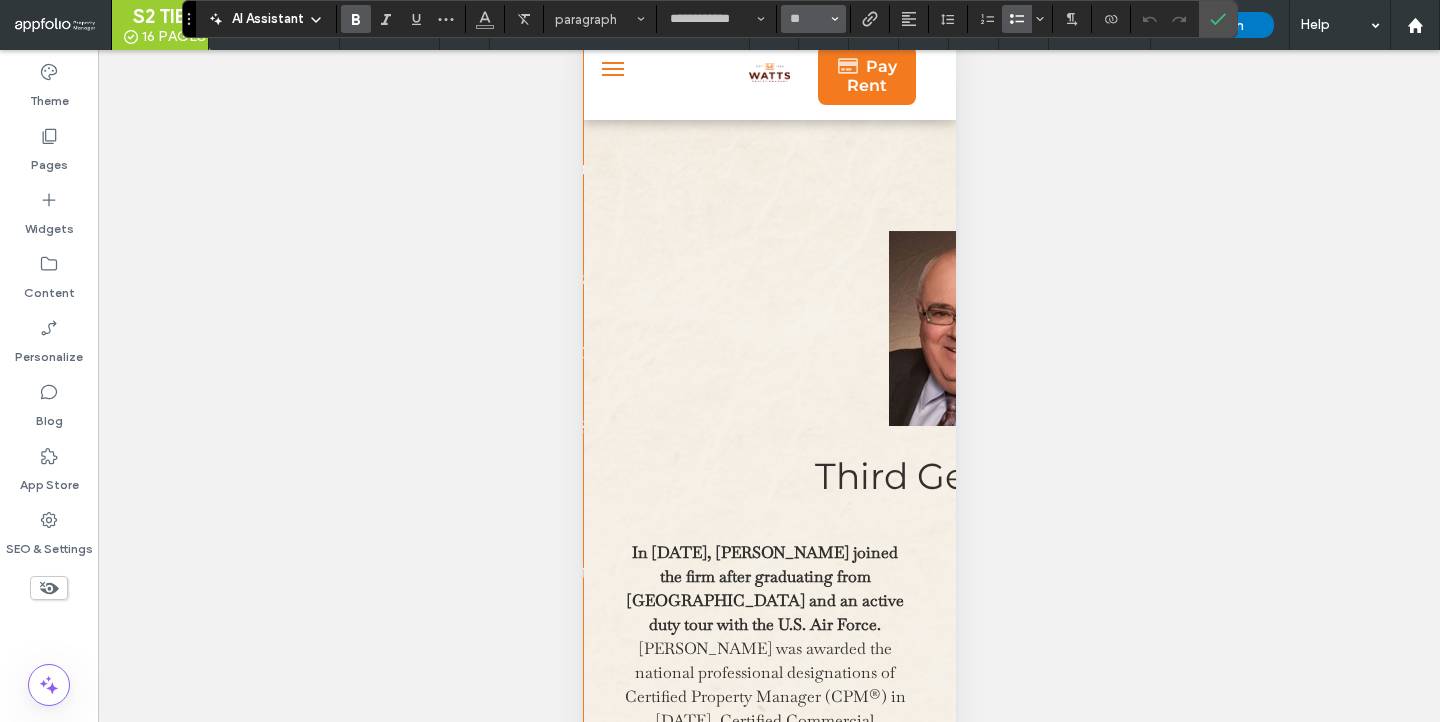 click on "**" at bounding box center (813, 19) 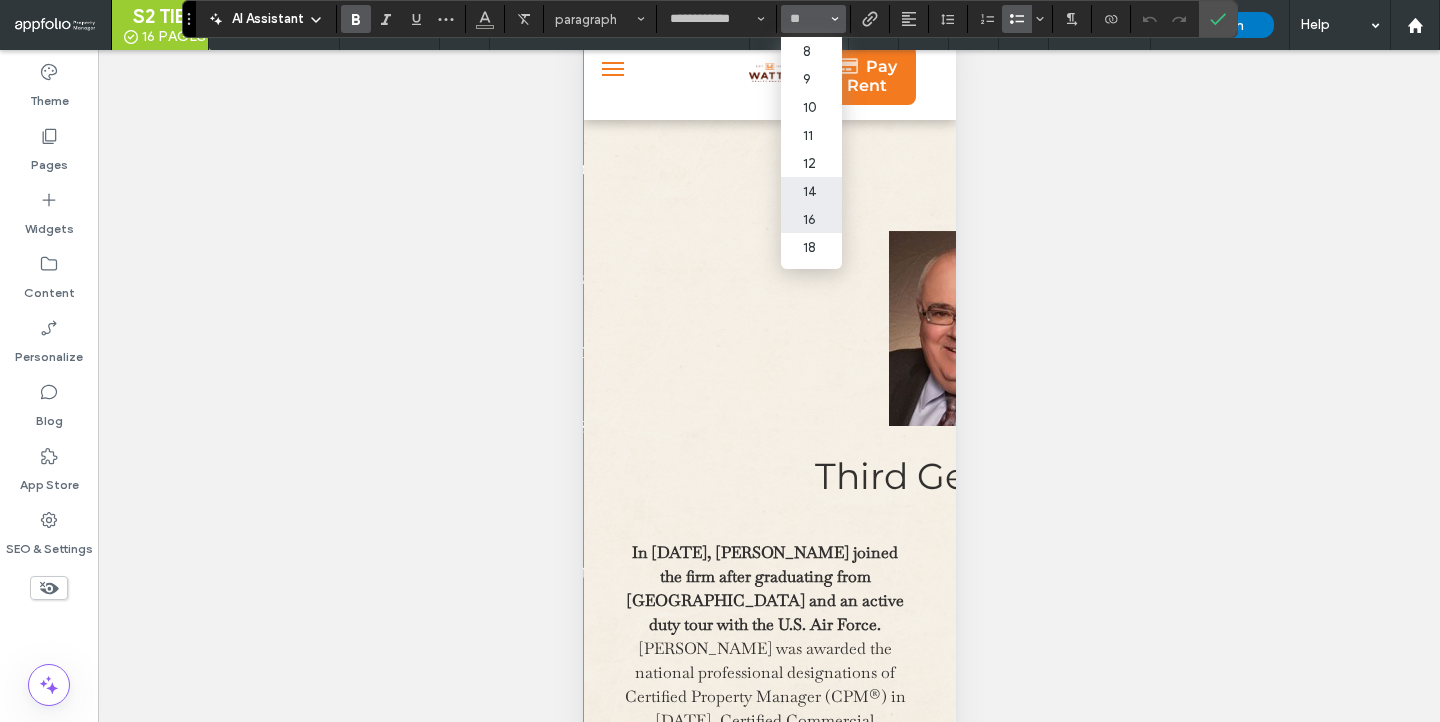 click on "16" at bounding box center [811, 219] 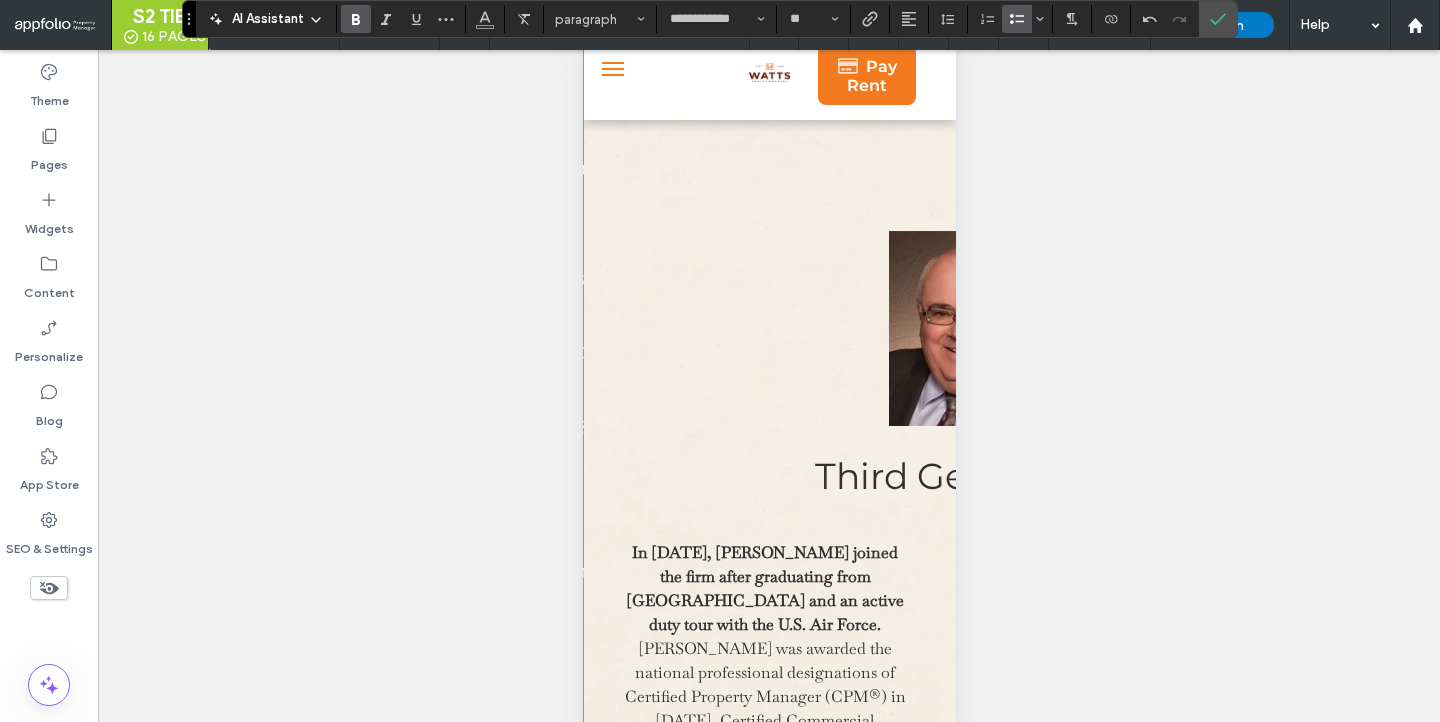 click 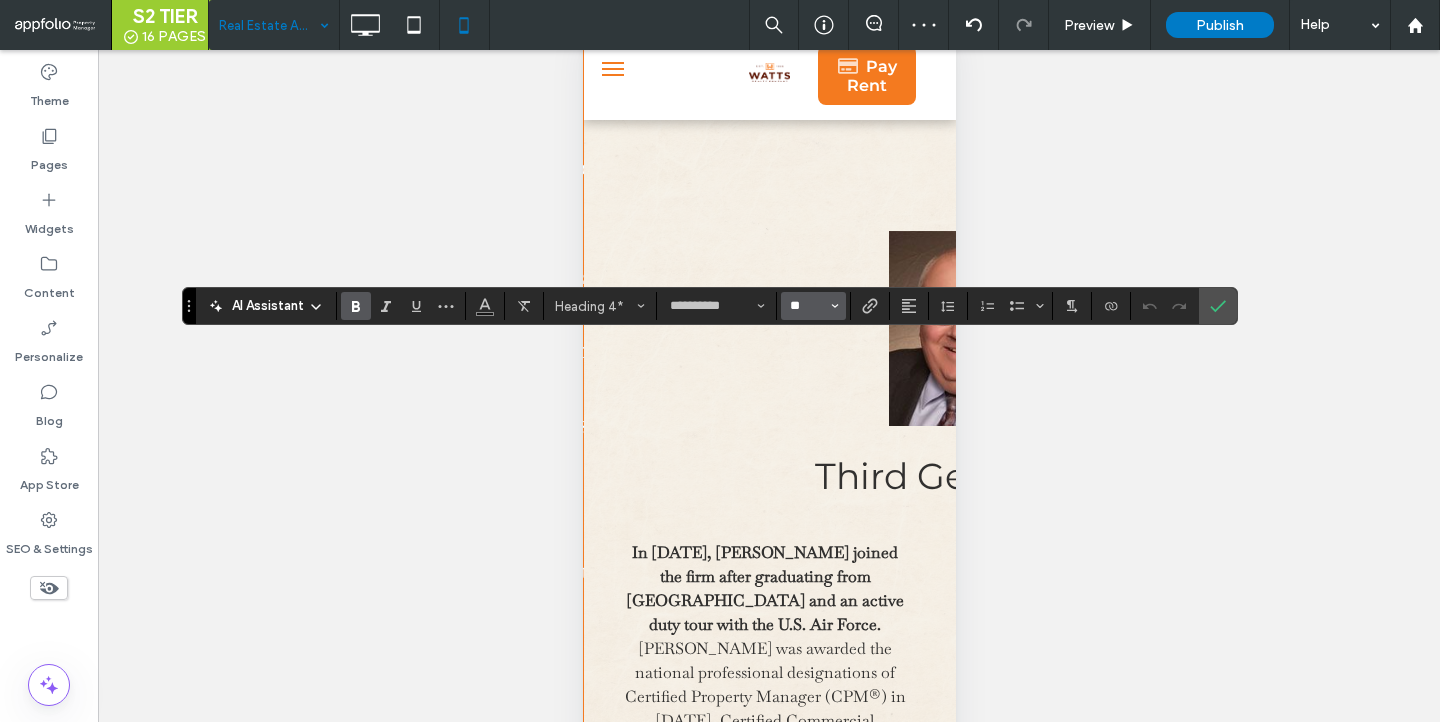 click on "**" at bounding box center [807, 306] 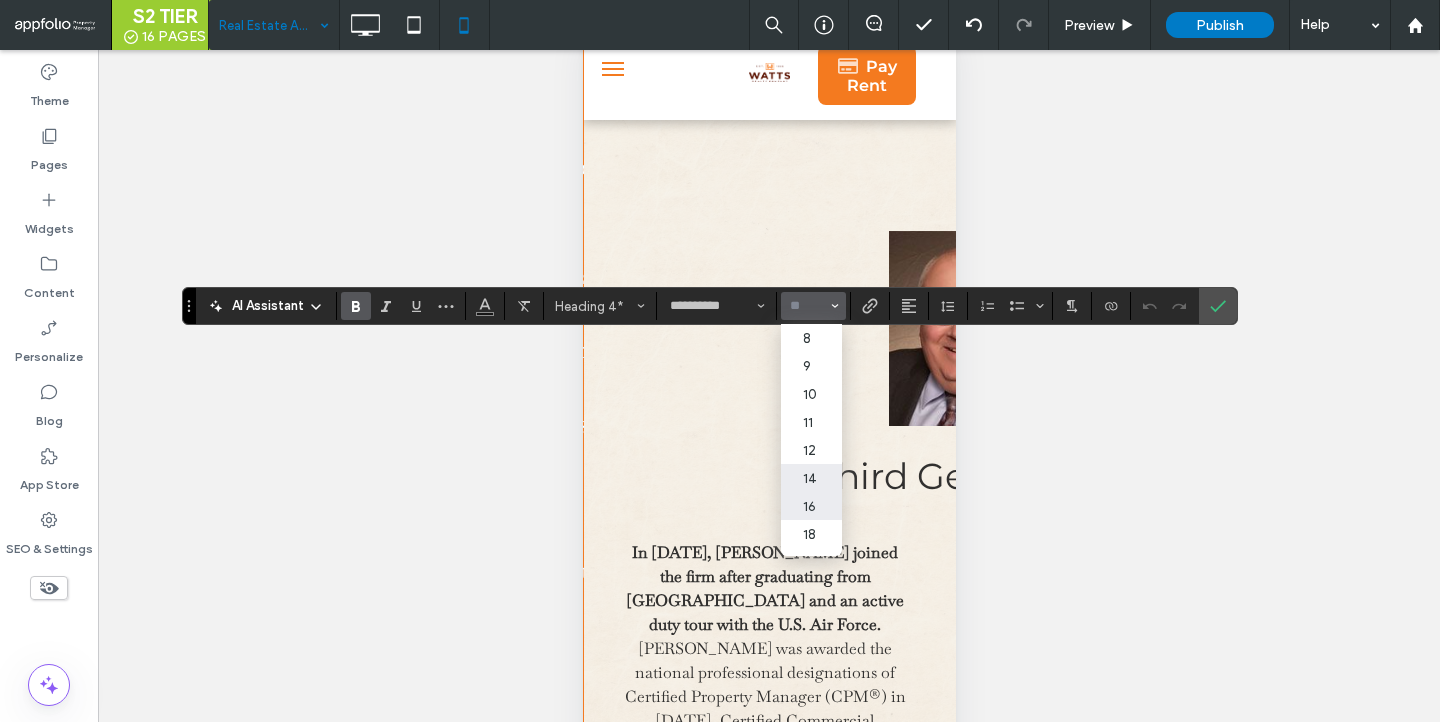 click on "16" at bounding box center [811, 506] 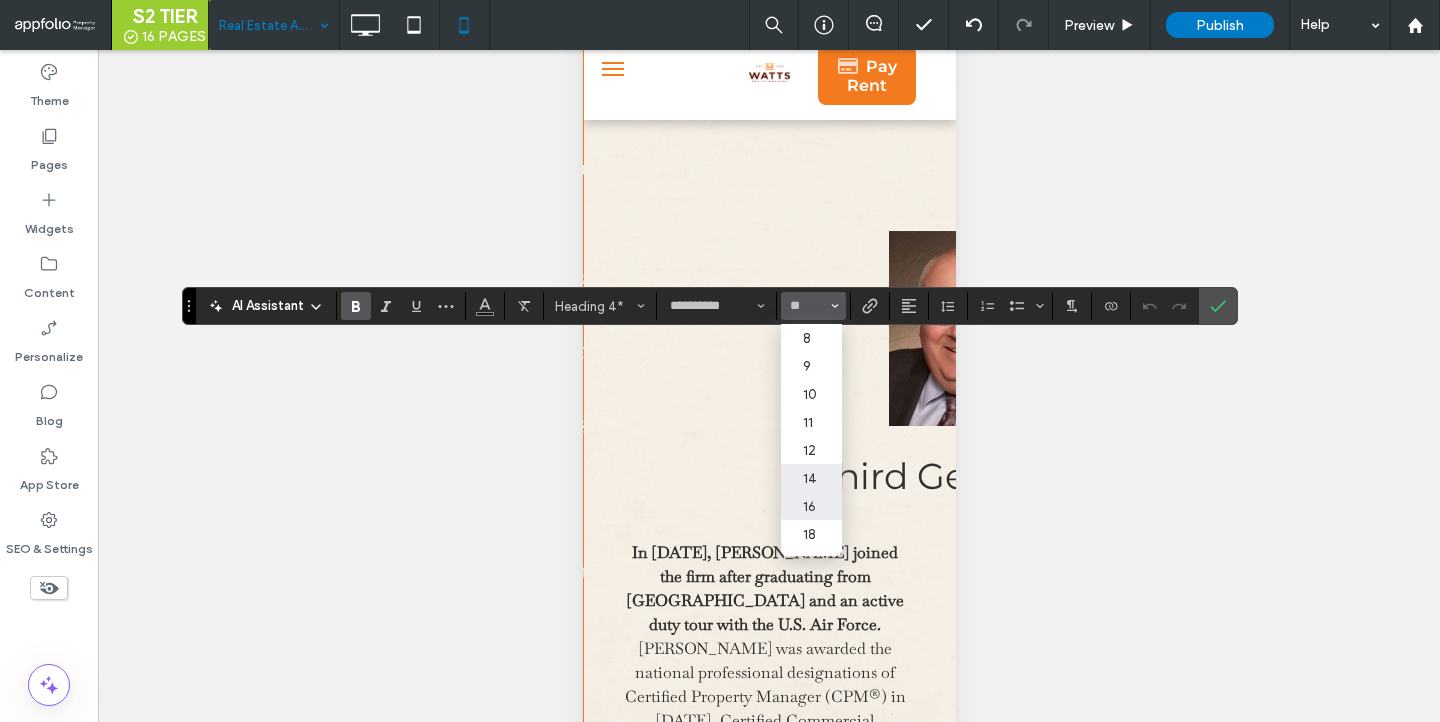 type on "**" 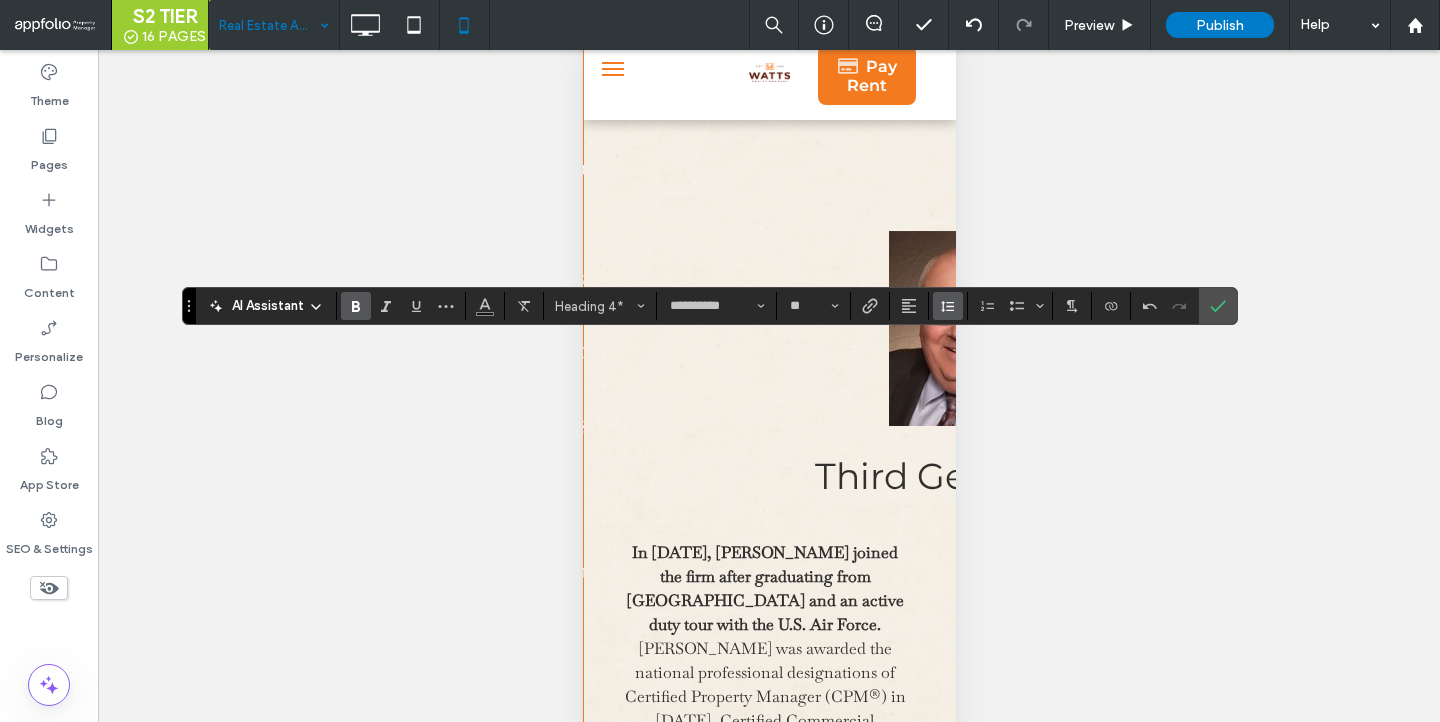 click 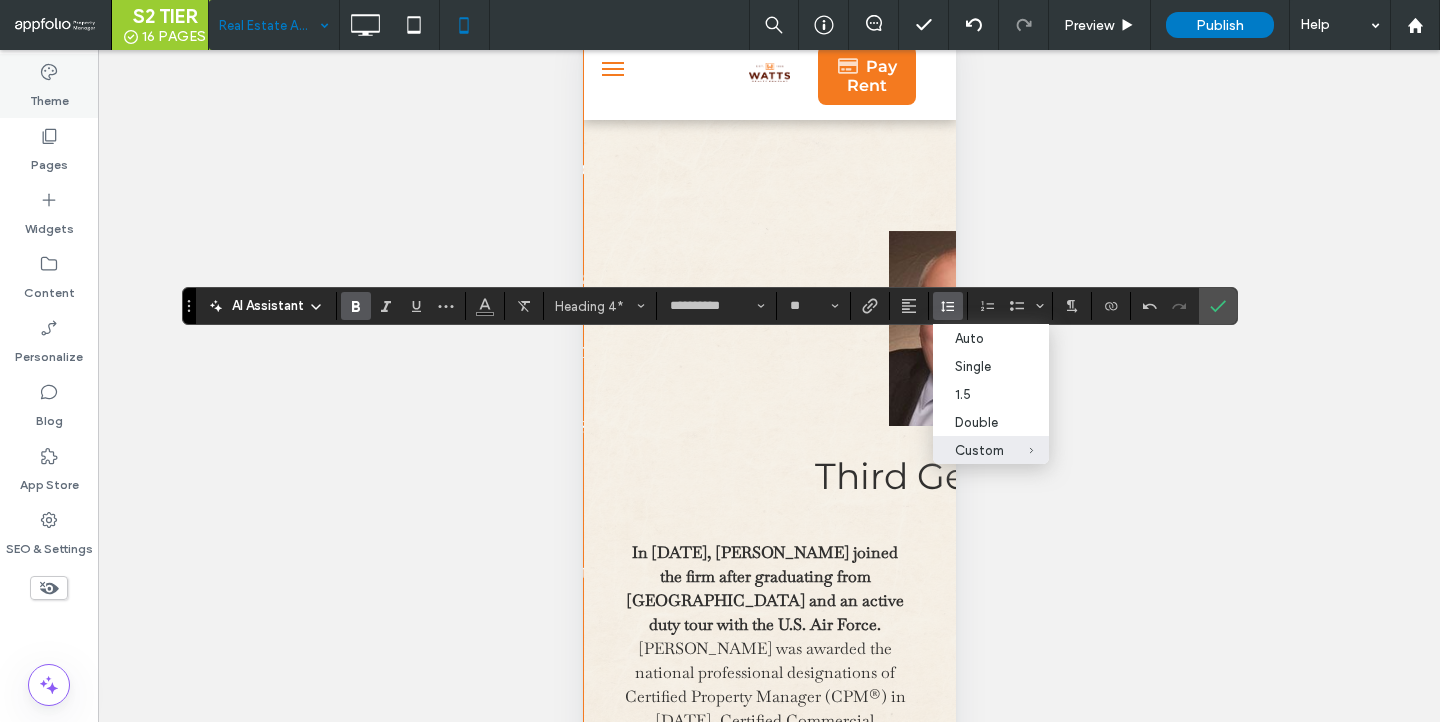 click on "Theme" at bounding box center (49, 96) 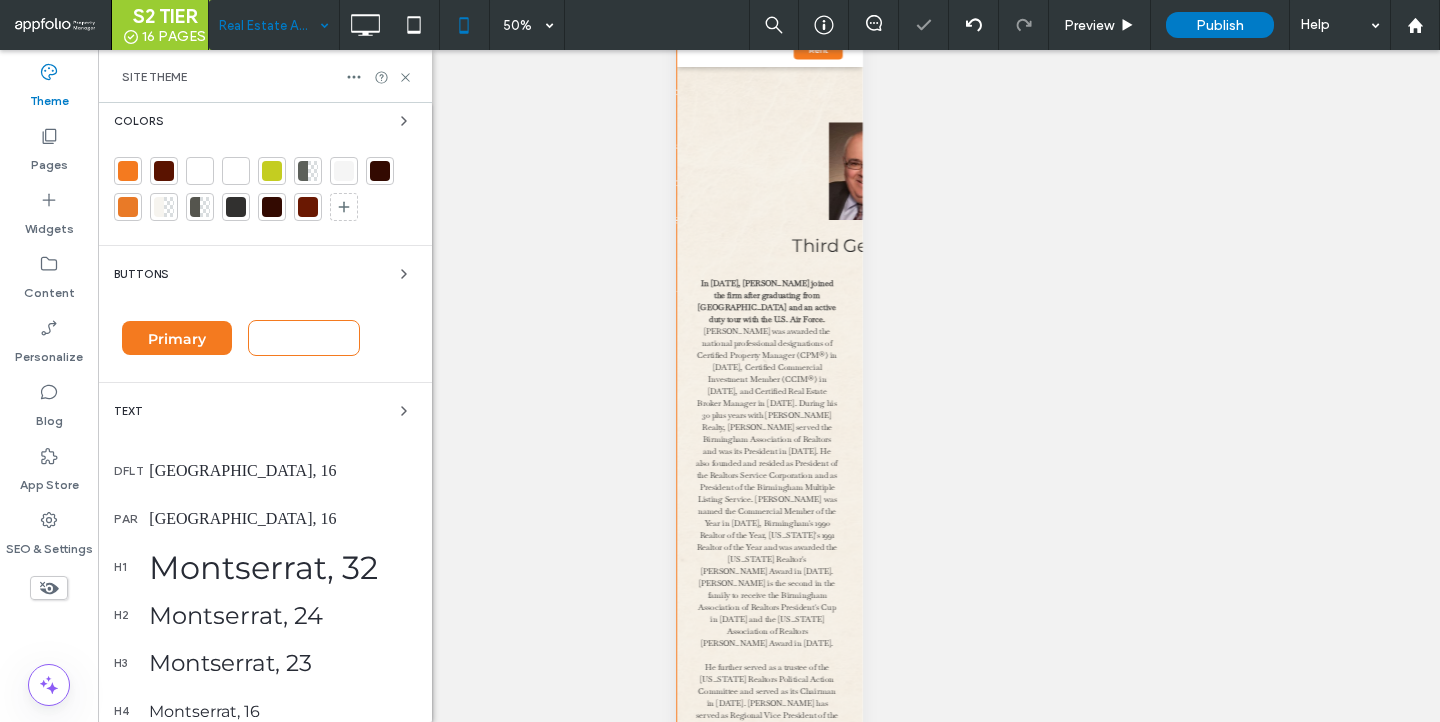 scroll, scrollTop: 402, scrollLeft: 0, axis: vertical 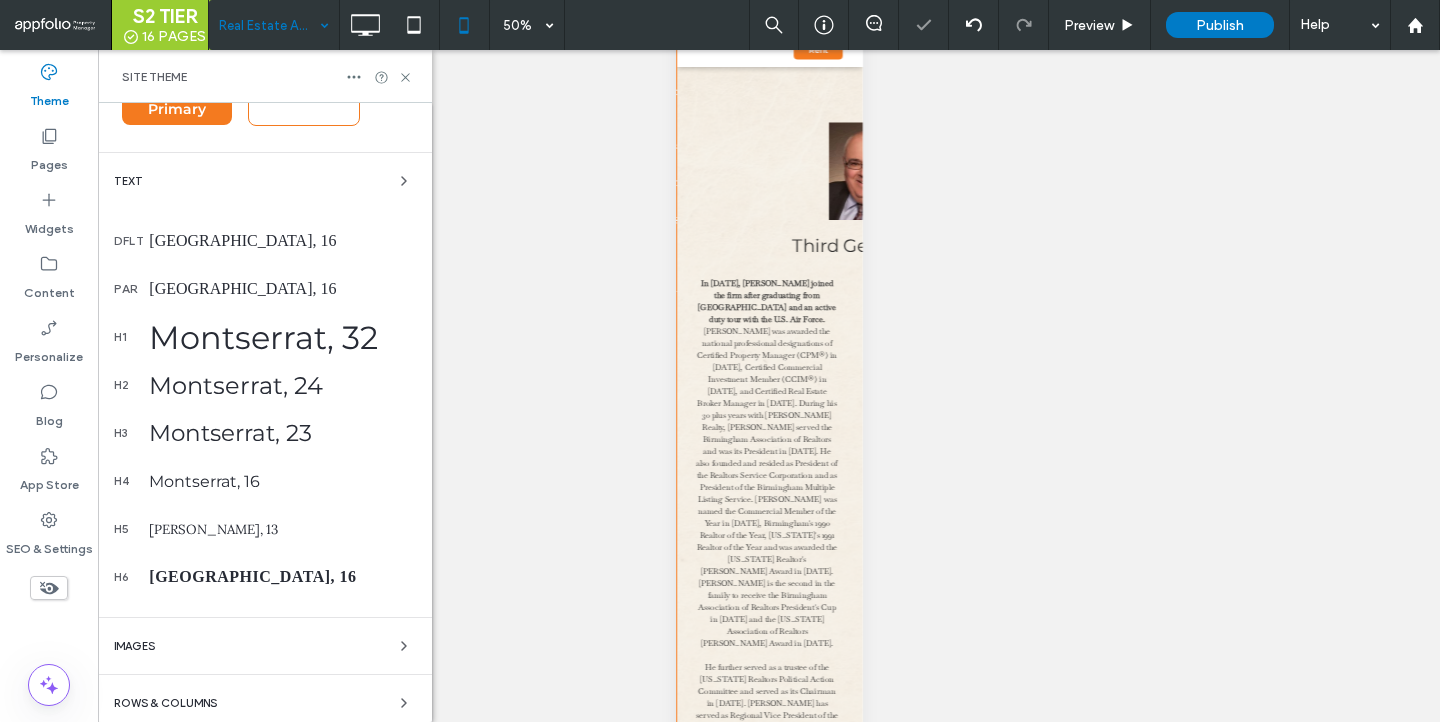 click on "par [PERSON_NAME], 16" at bounding box center (265, 289) 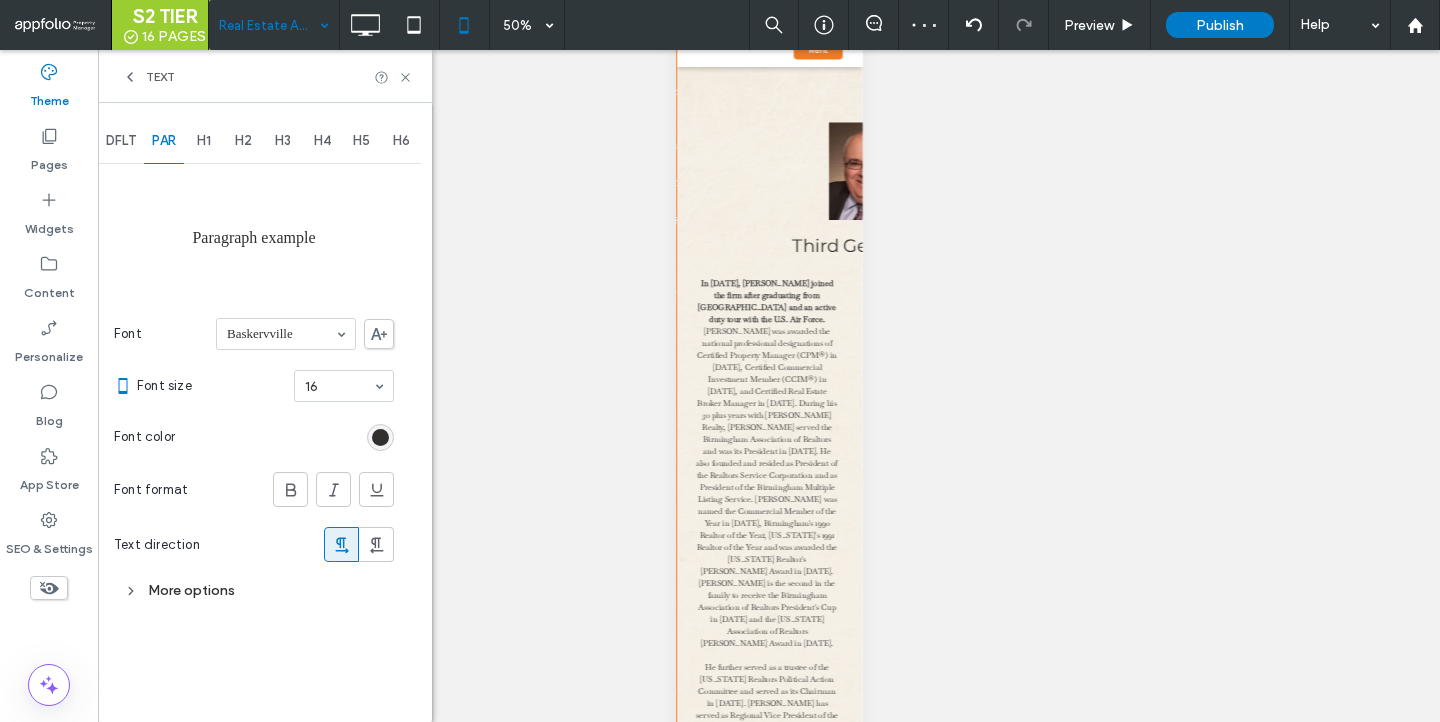 scroll, scrollTop: 0, scrollLeft: 0, axis: both 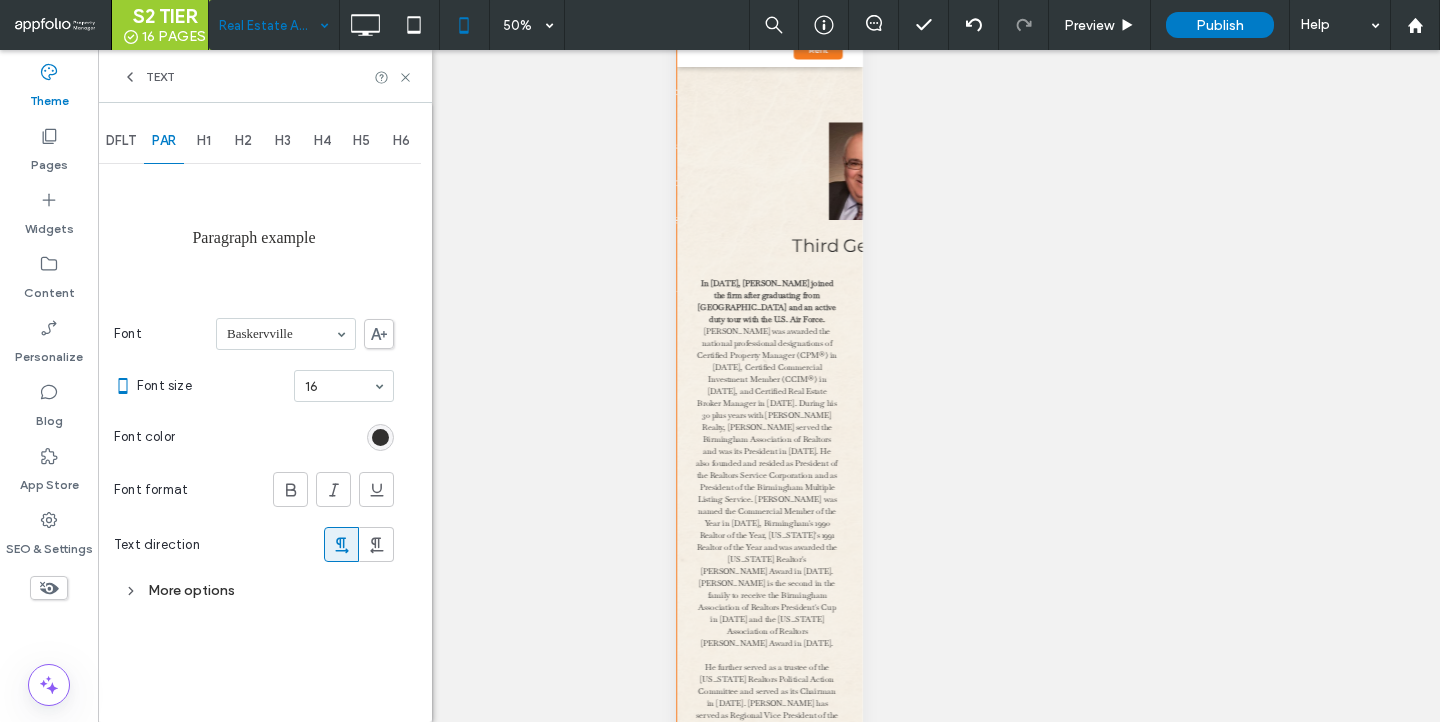click on "H4" at bounding box center (323, 141) 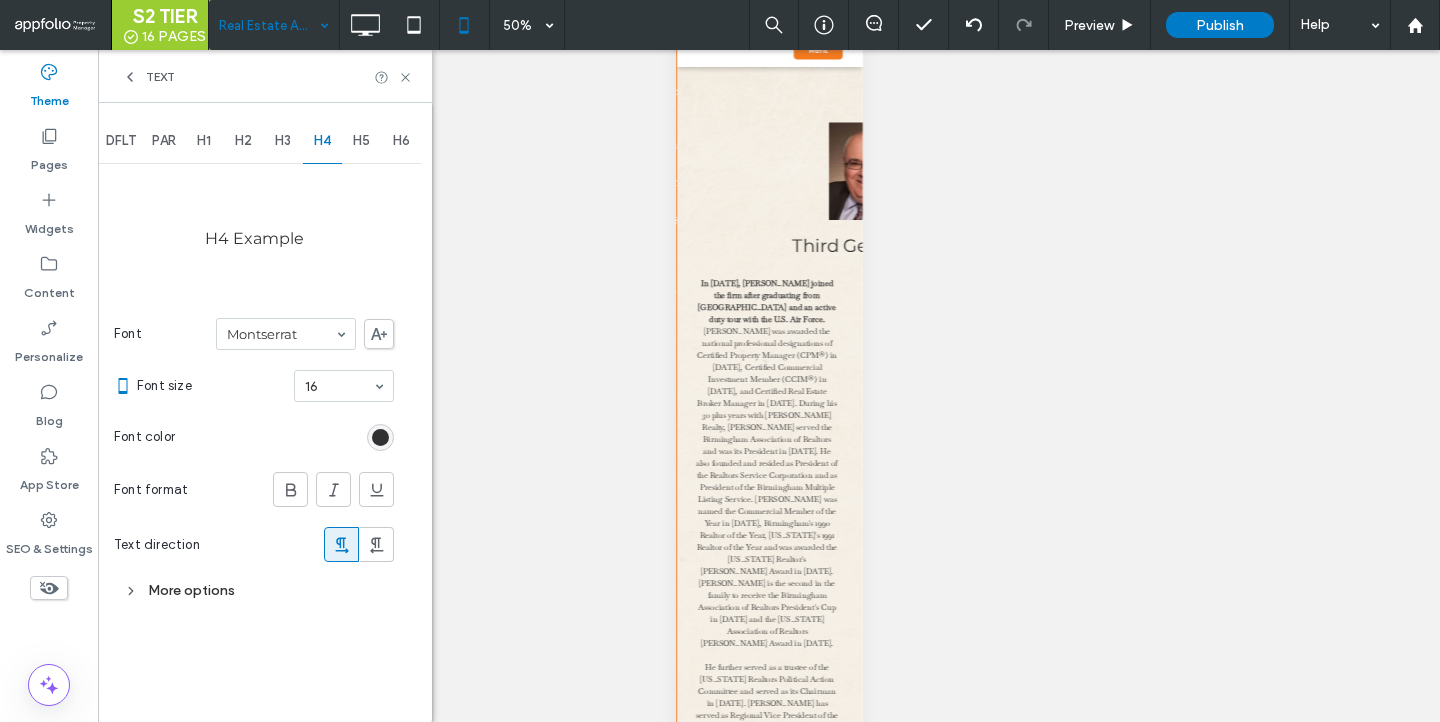click on "More options" at bounding box center (254, 590) 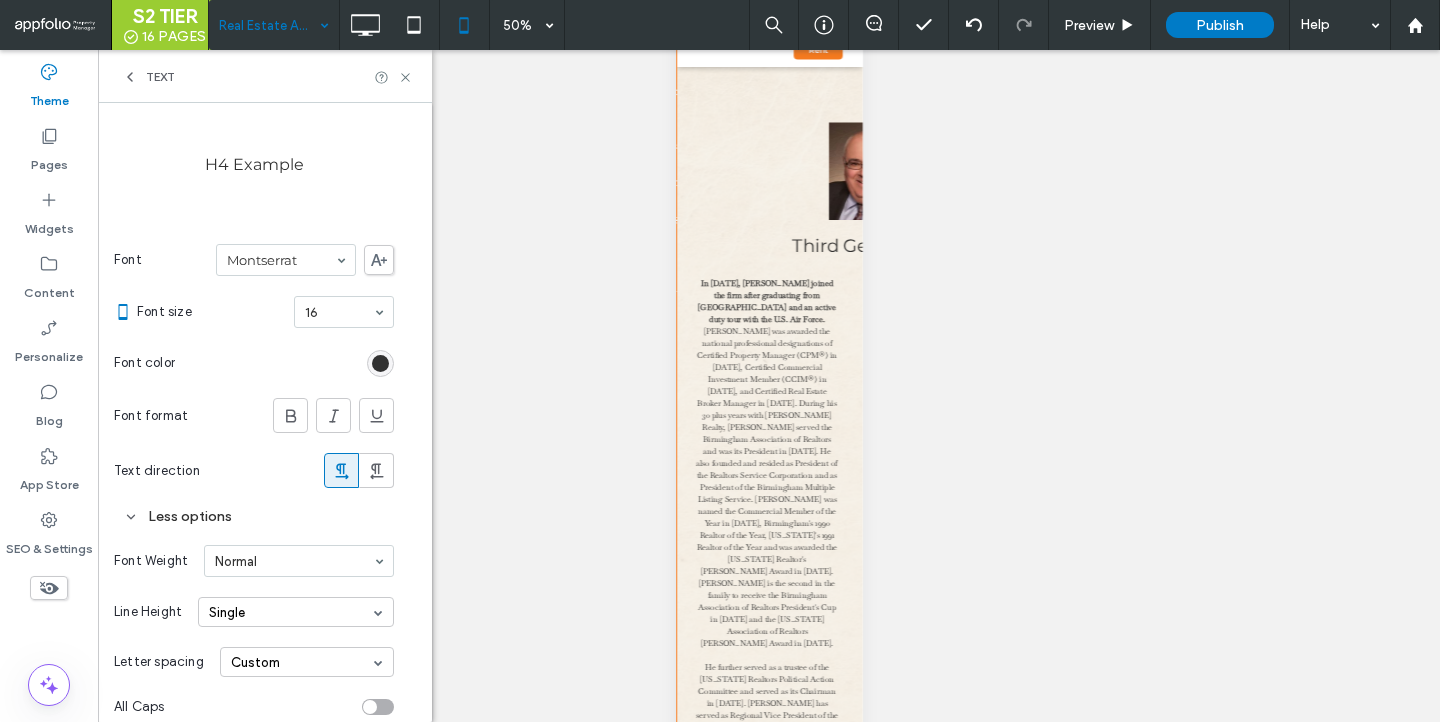 scroll, scrollTop: 135, scrollLeft: 0, axis: vertical 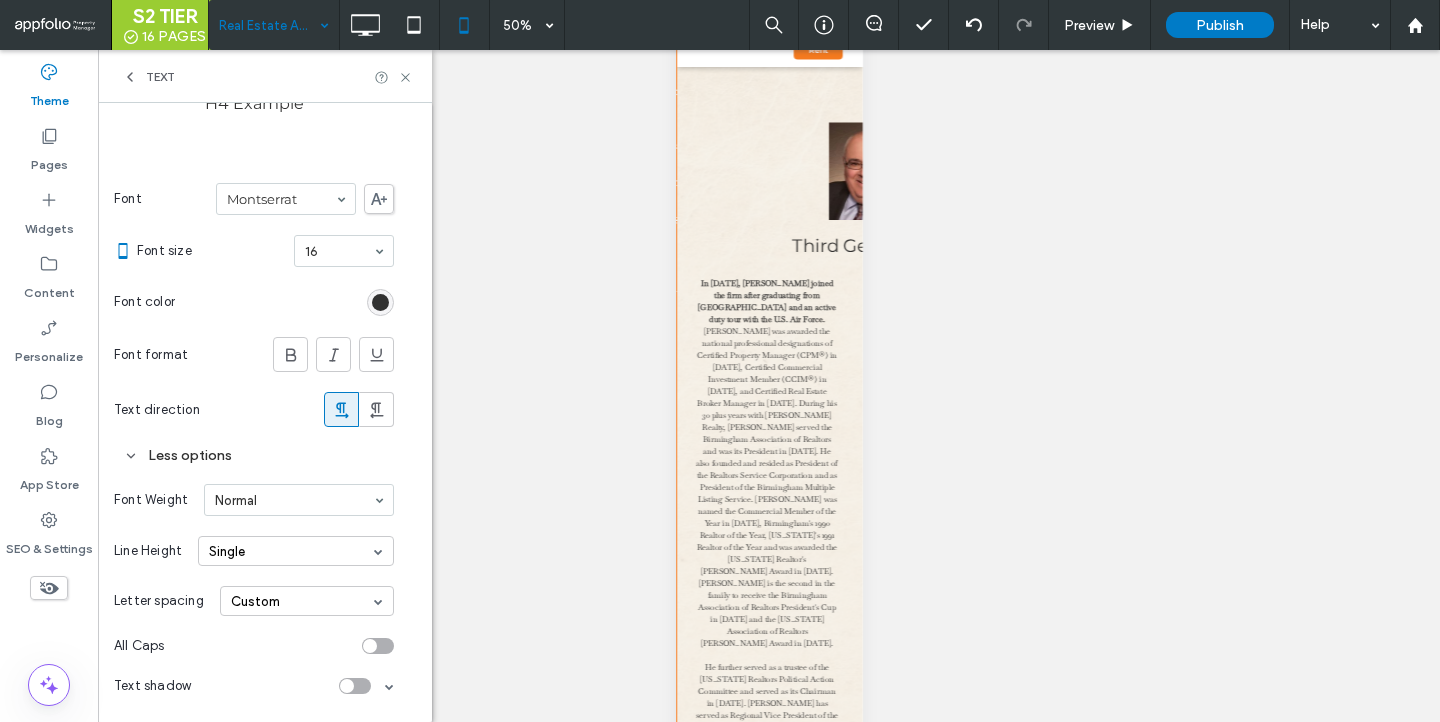 click on "Custom" at bounding box center [307, 601] 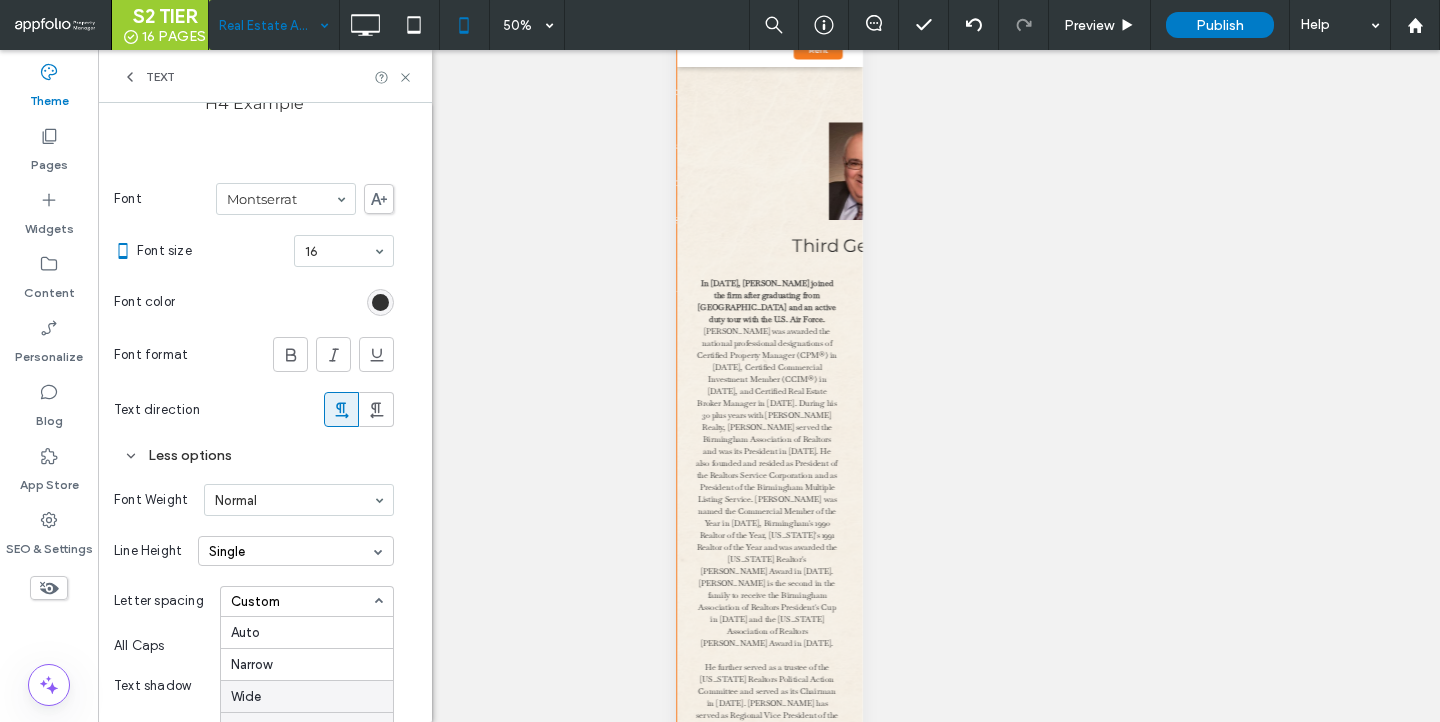 scroll, scrollTop: 197, scrollLeft: 0, axis: vertical 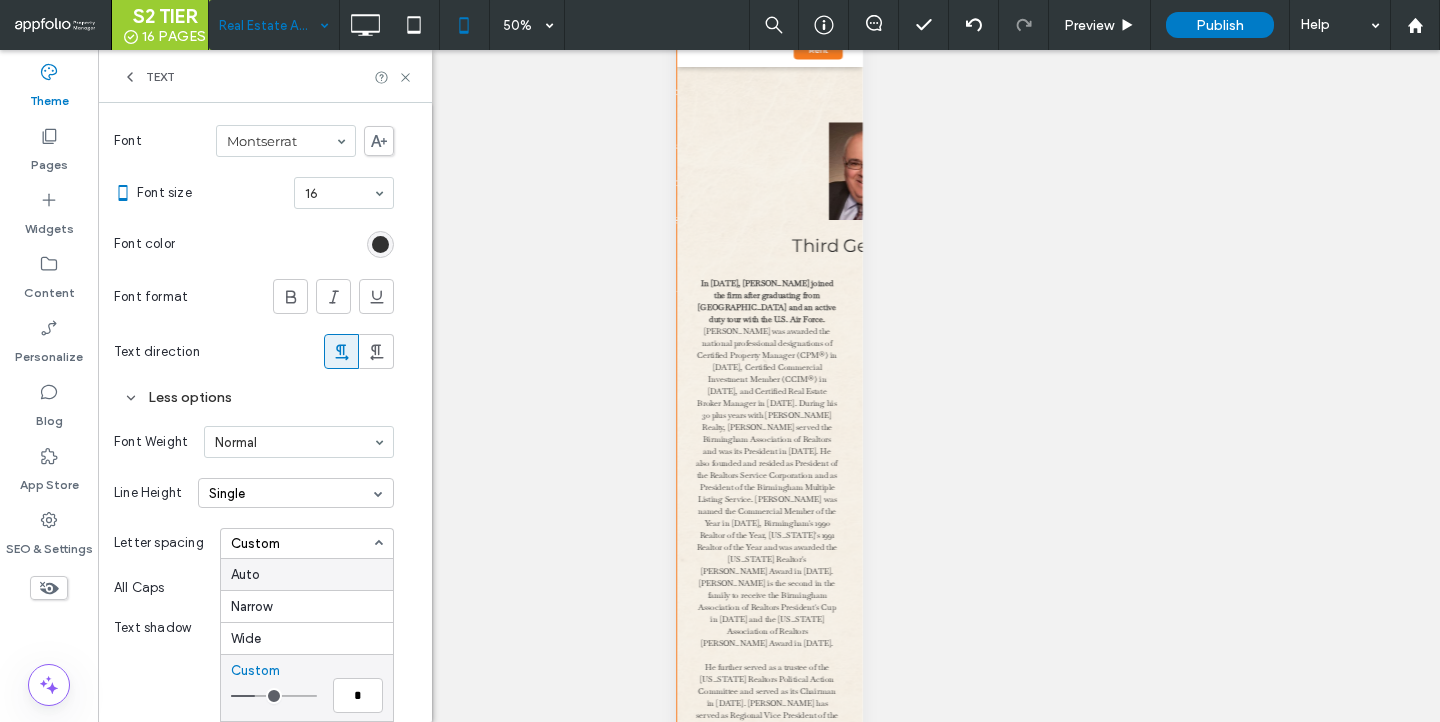 click on "Auto" at bounding box center [307, 574] 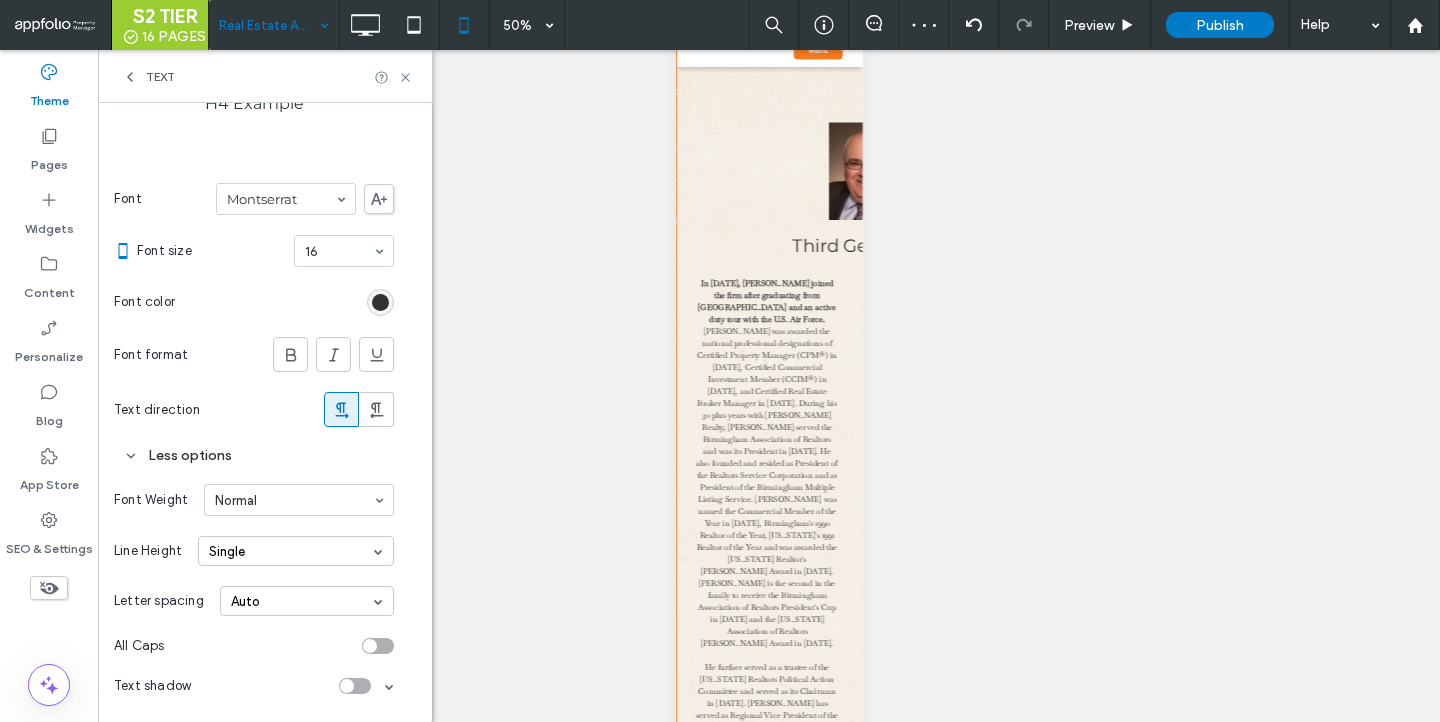 click on "Single" at bounding box center [296, 551] 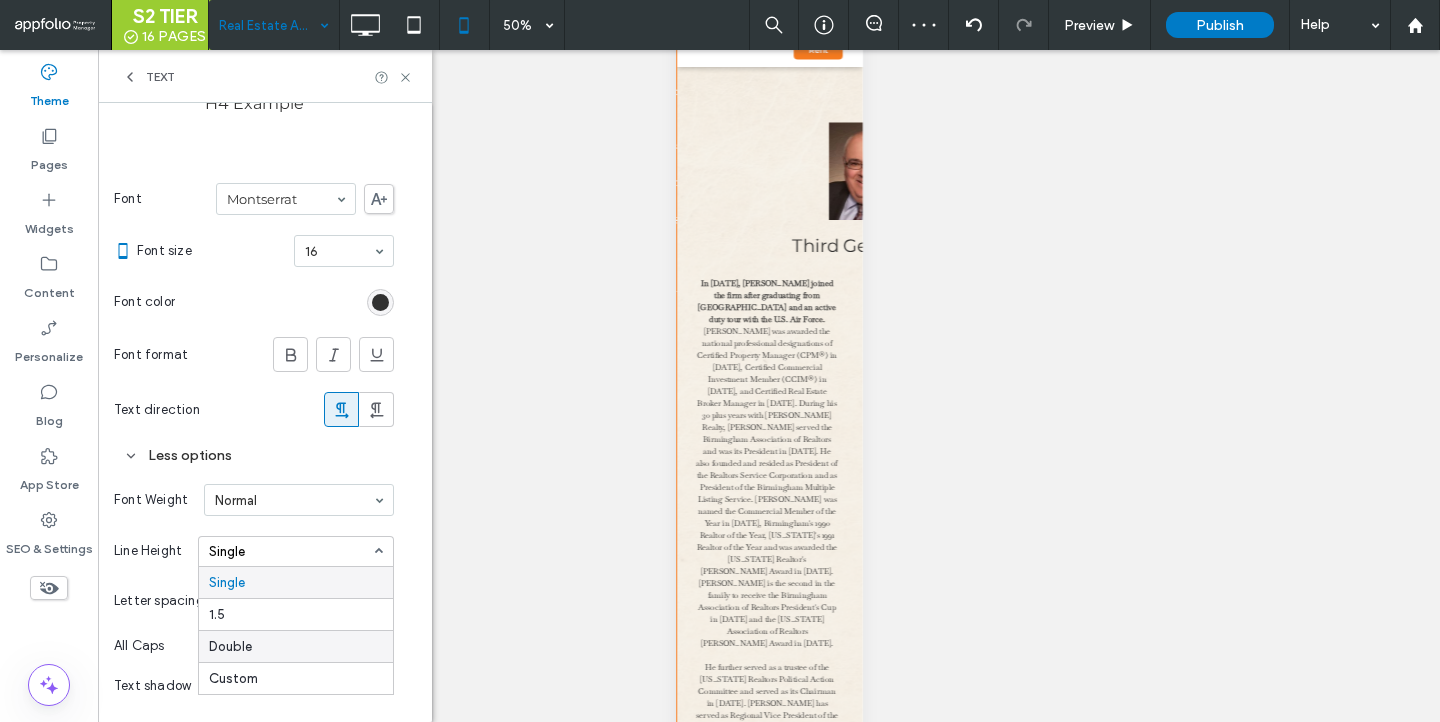 click on "Double" at bounding box center (296, 646) 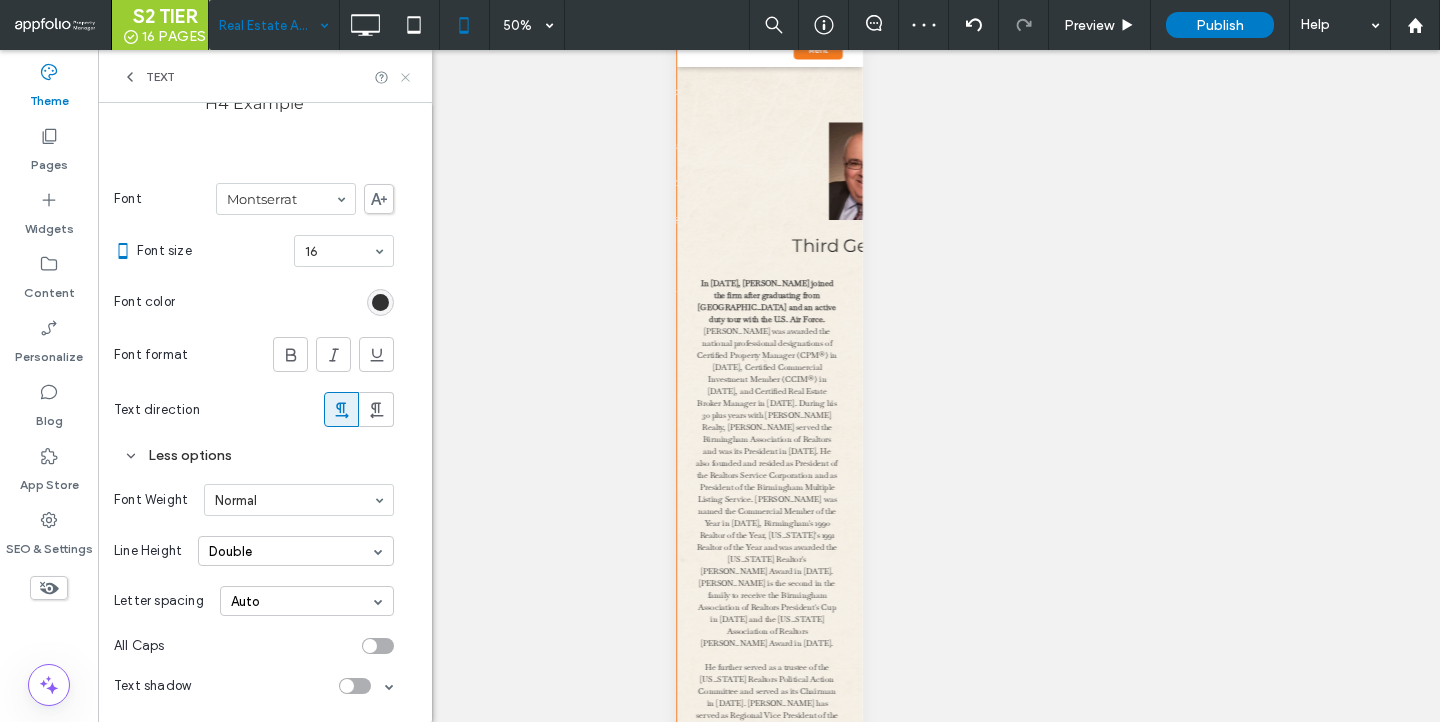 click 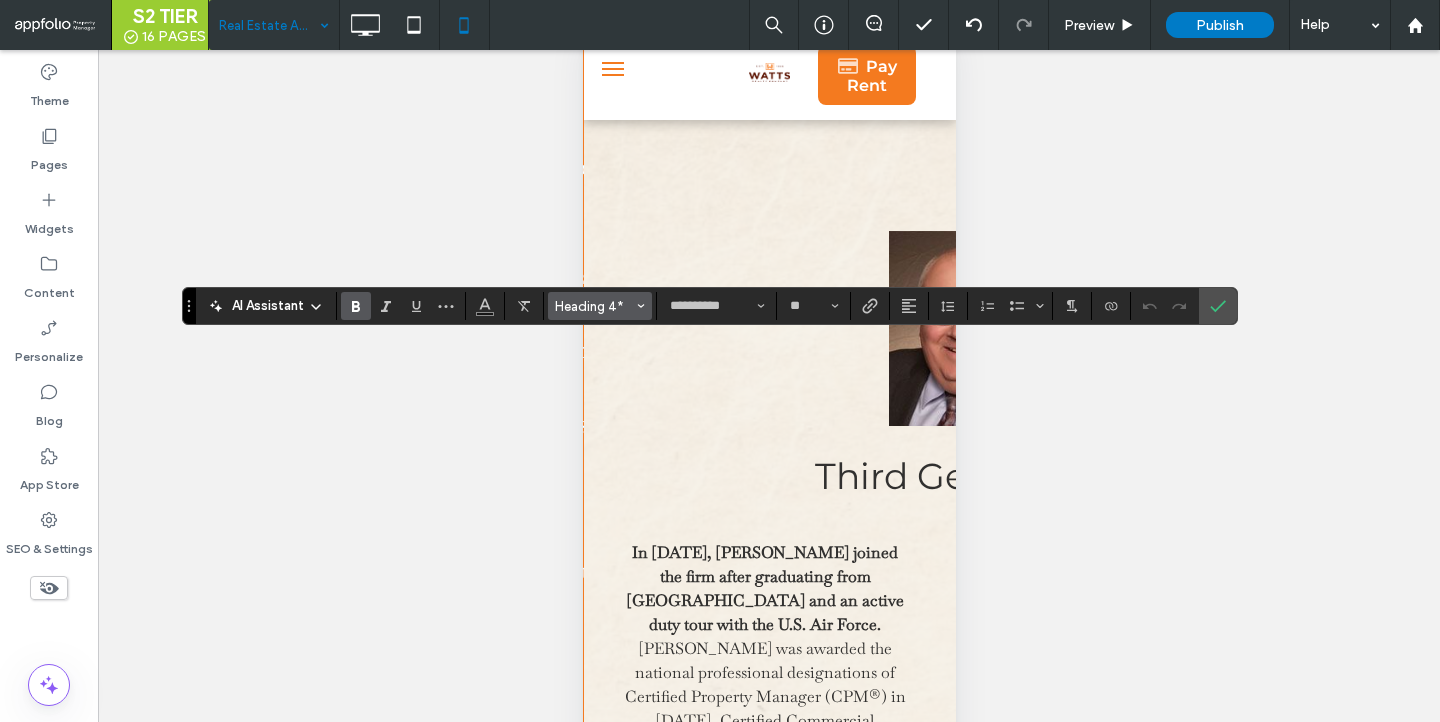 click 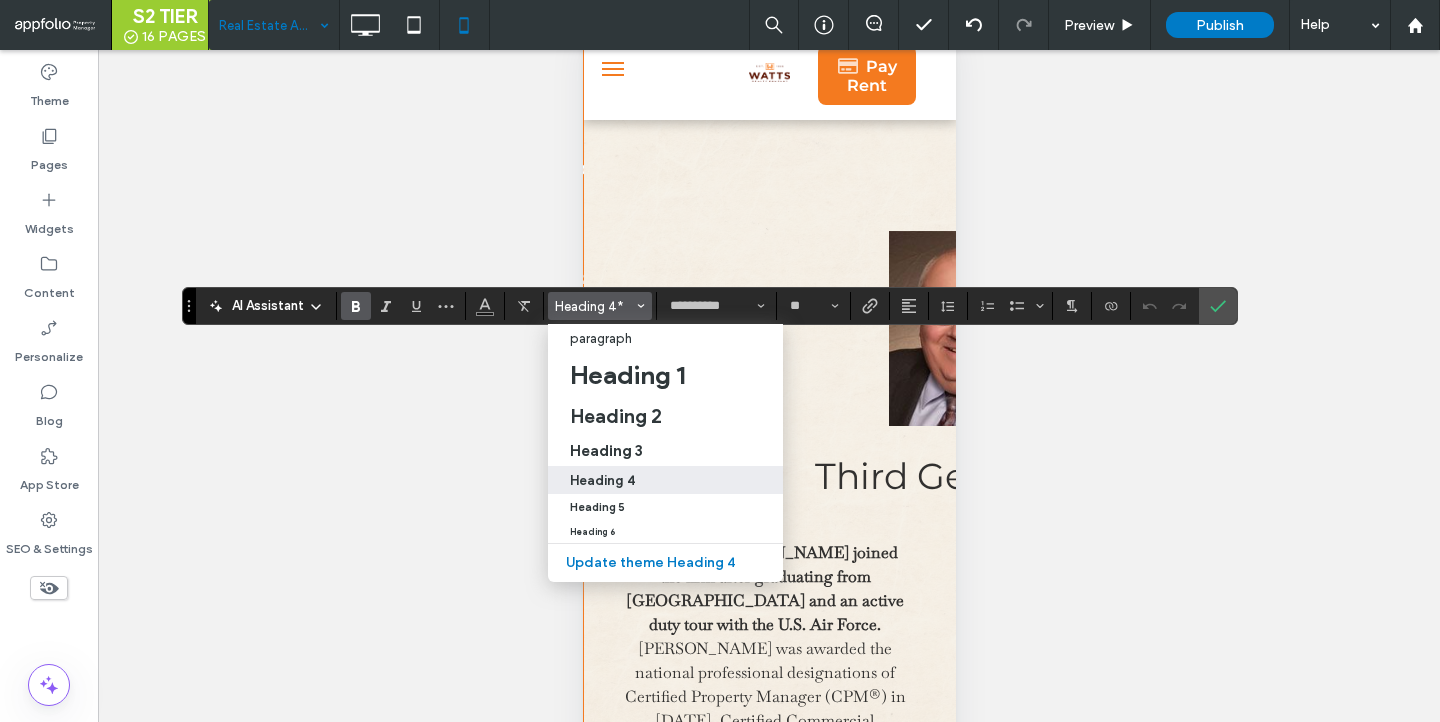 click on "Heading 4" at bounding box center [602, 480] 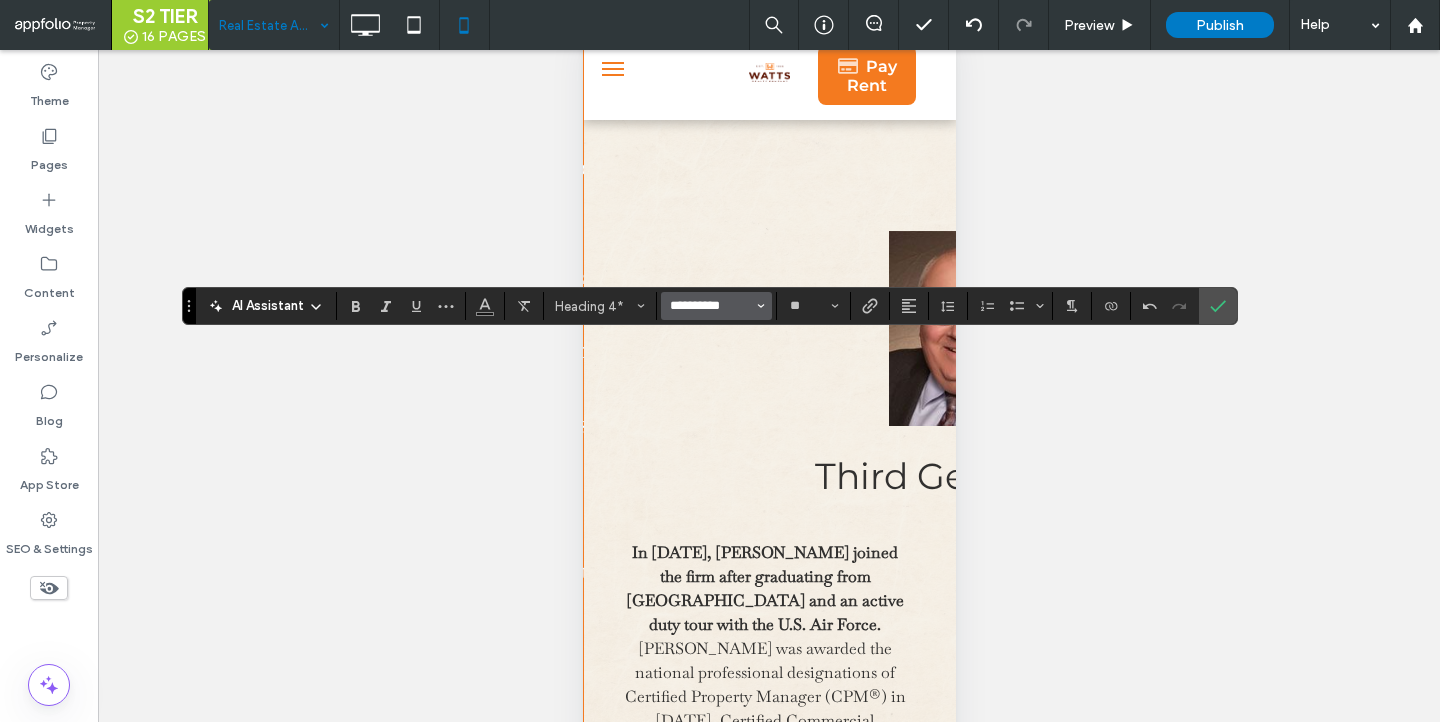 click on "**********" at bounding box center (710, 306) 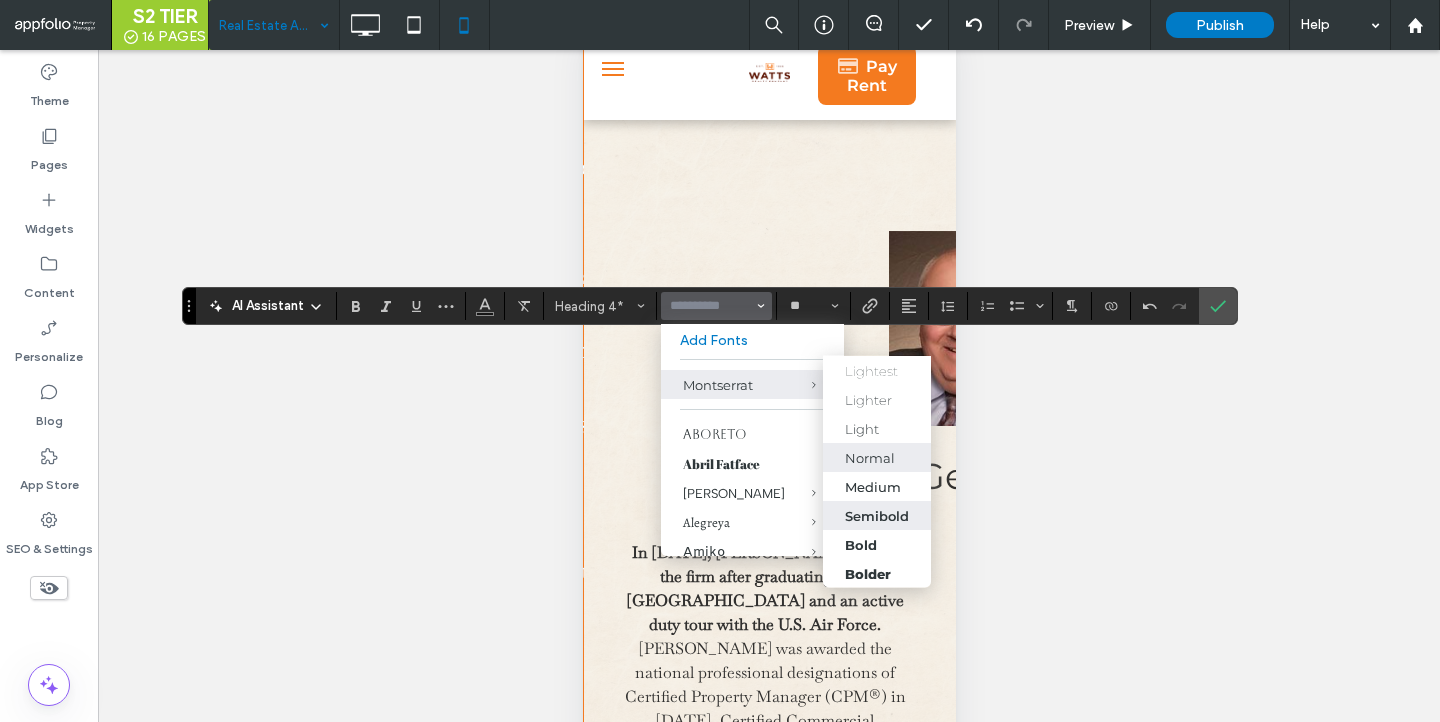 click on "Semibold" at bounding box center (877, 515) 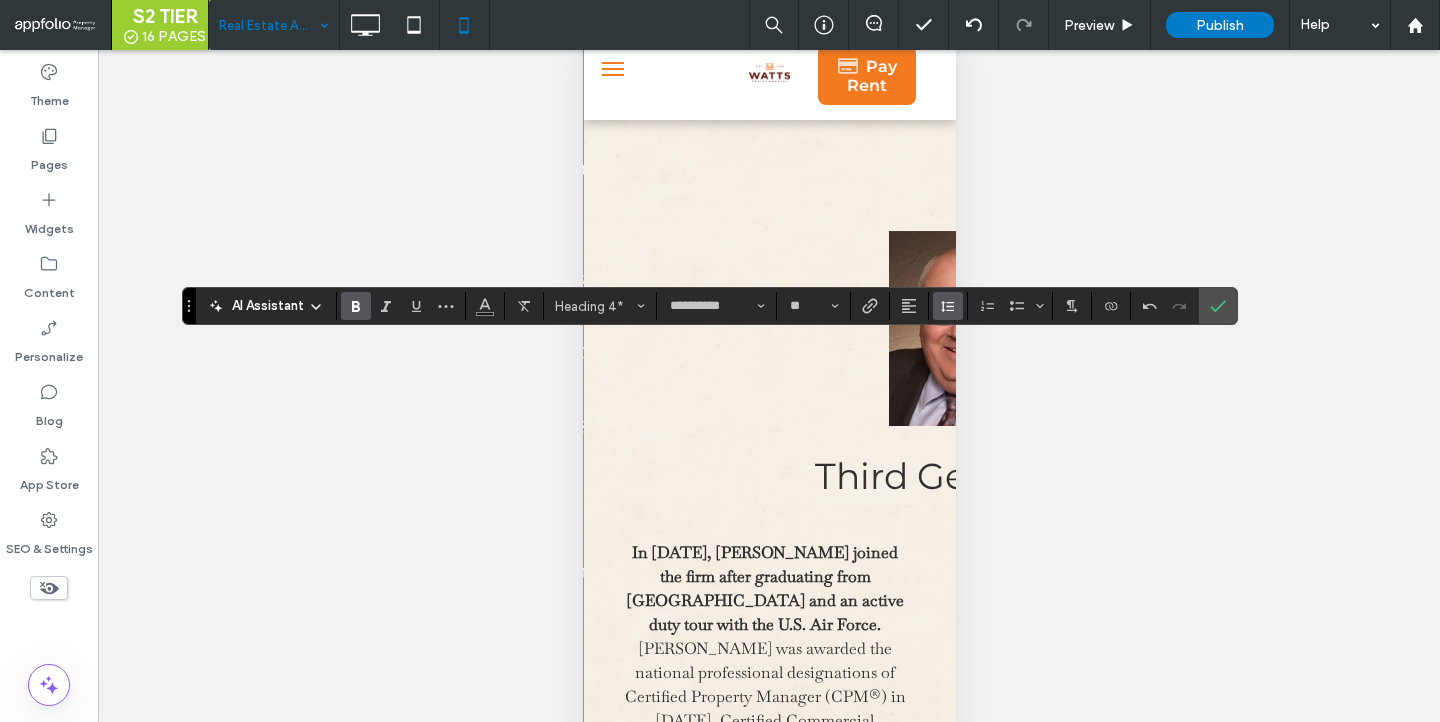 click 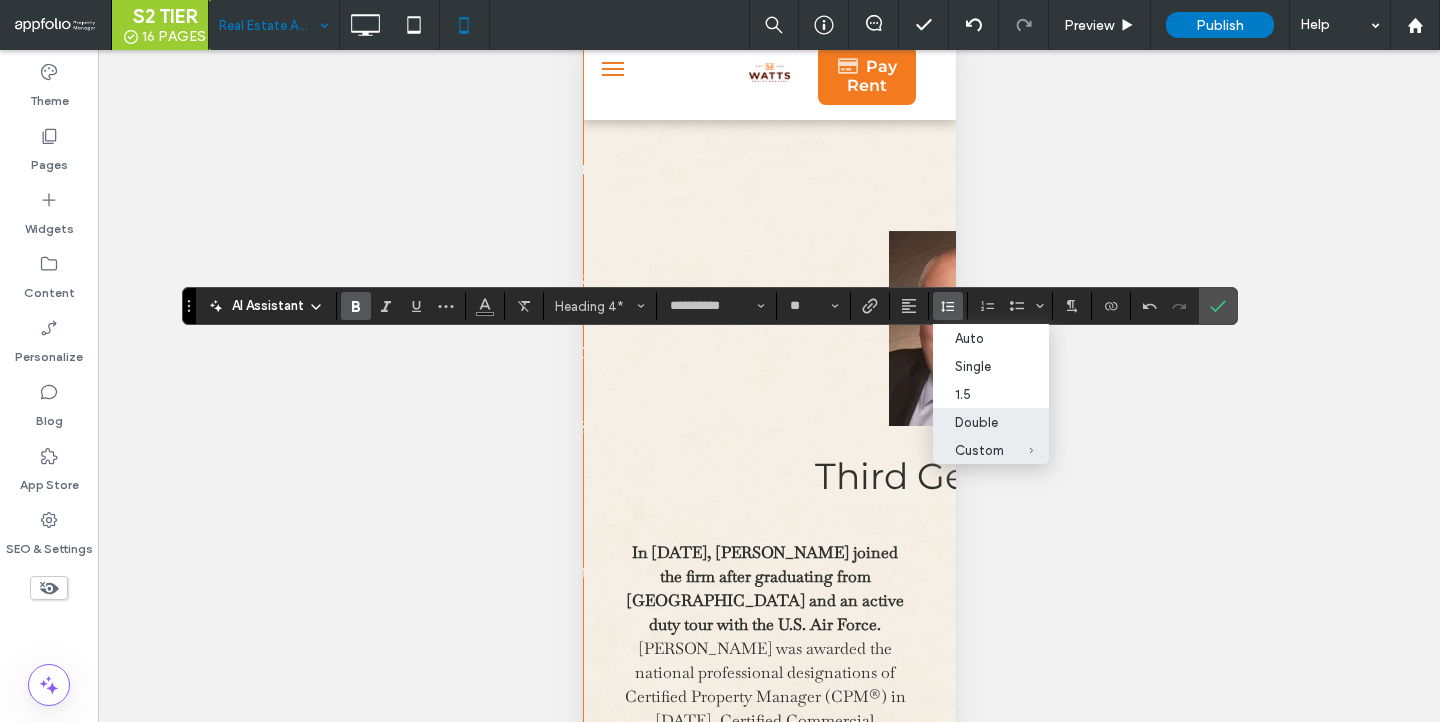 click on "Double" at bounding box center (991, 422) 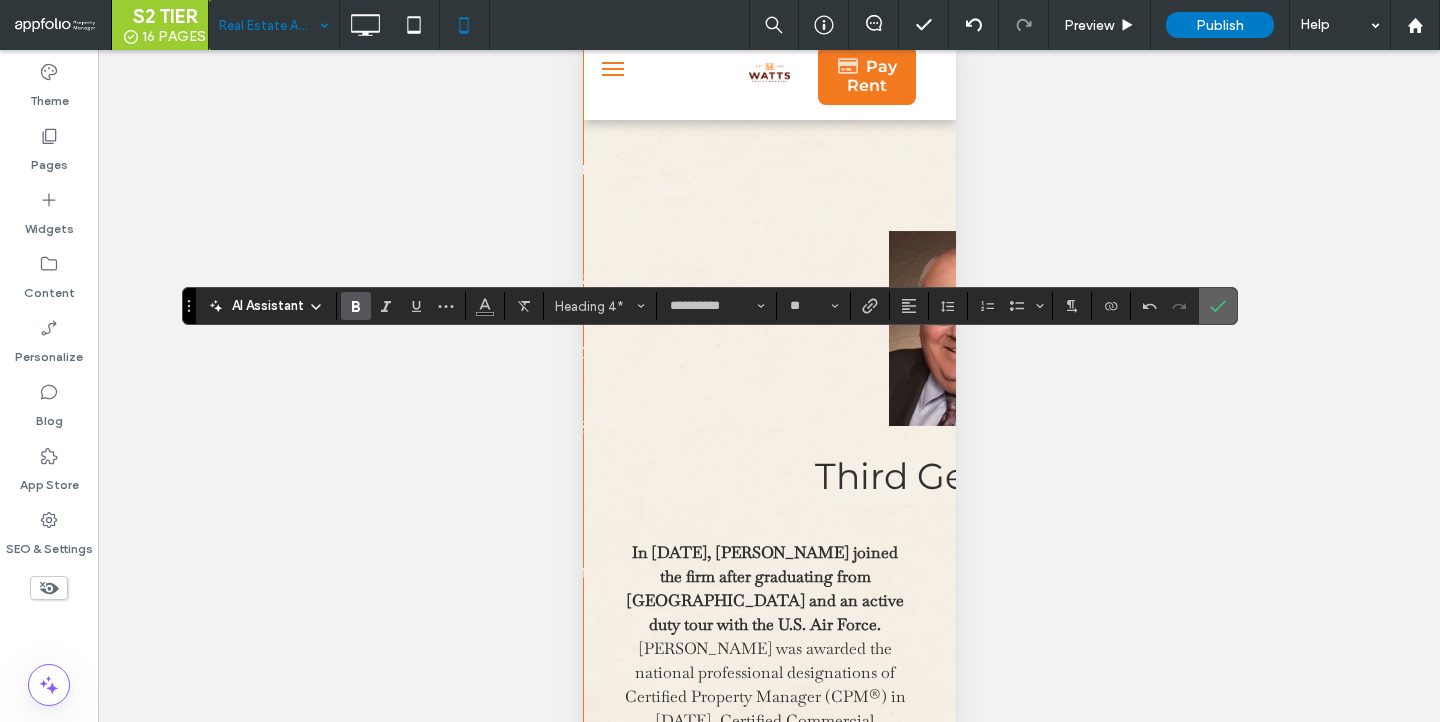 click 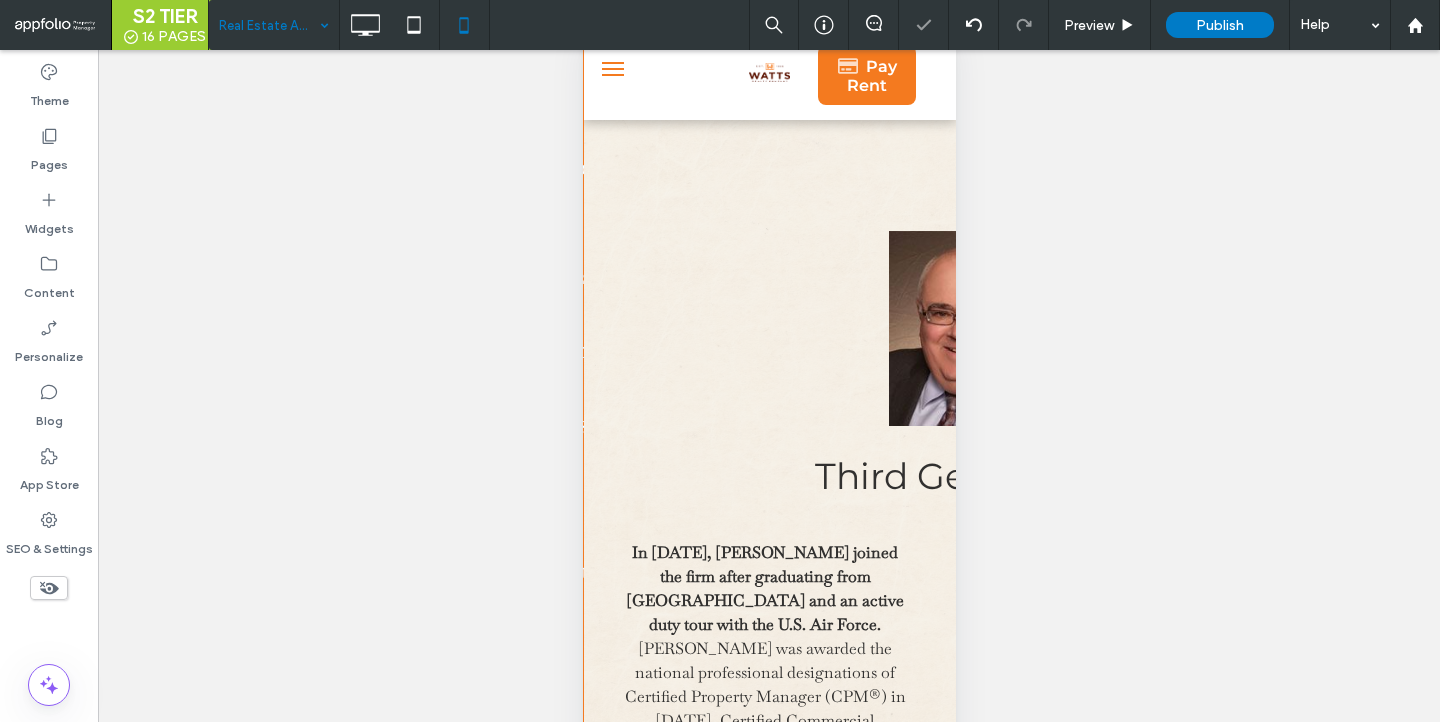 type on "**********" 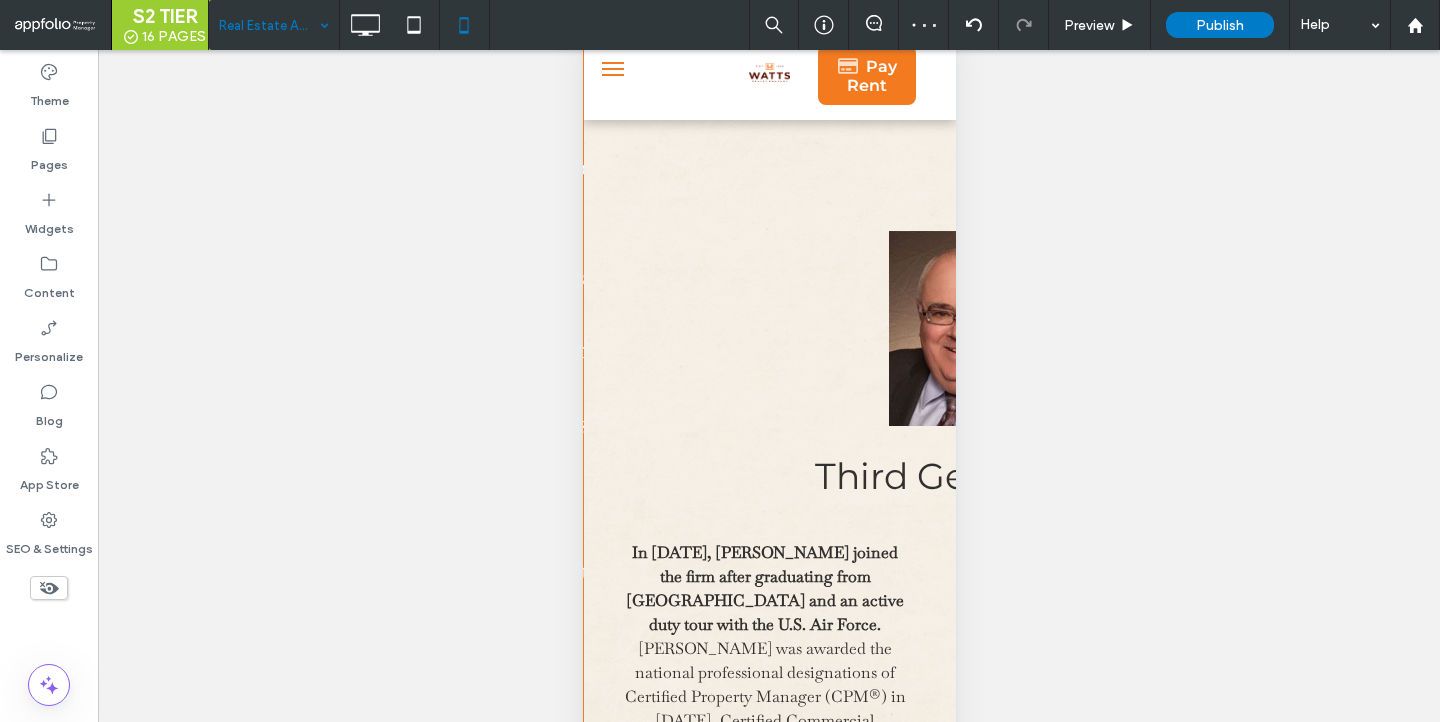 type on "**********" 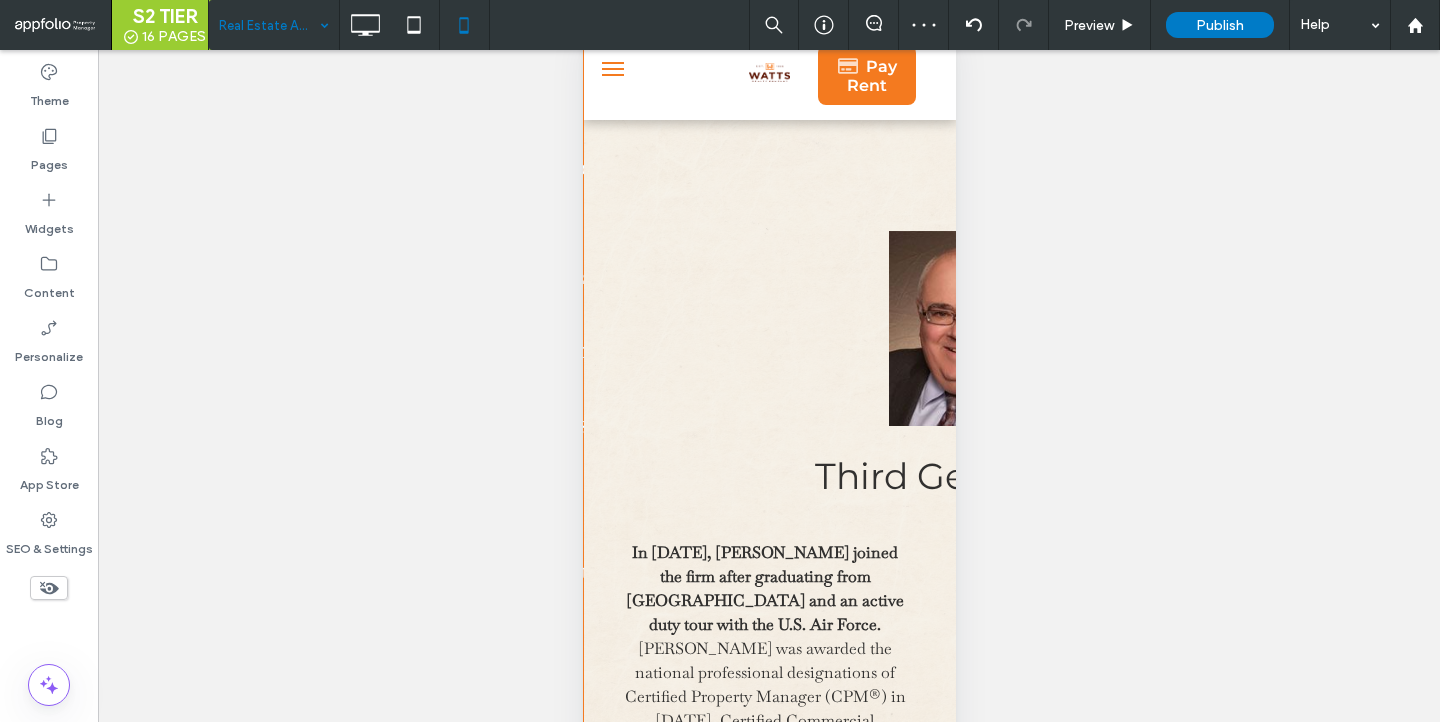 type on "**" 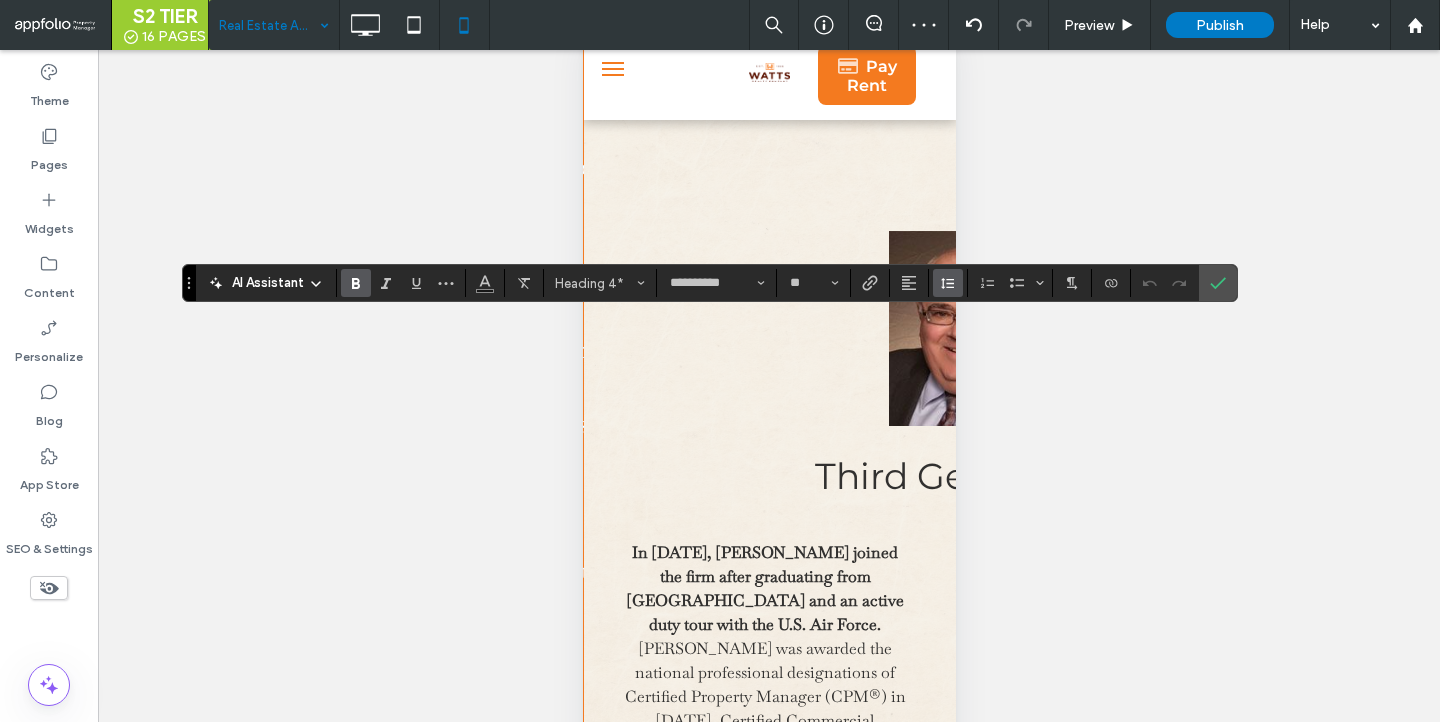 click 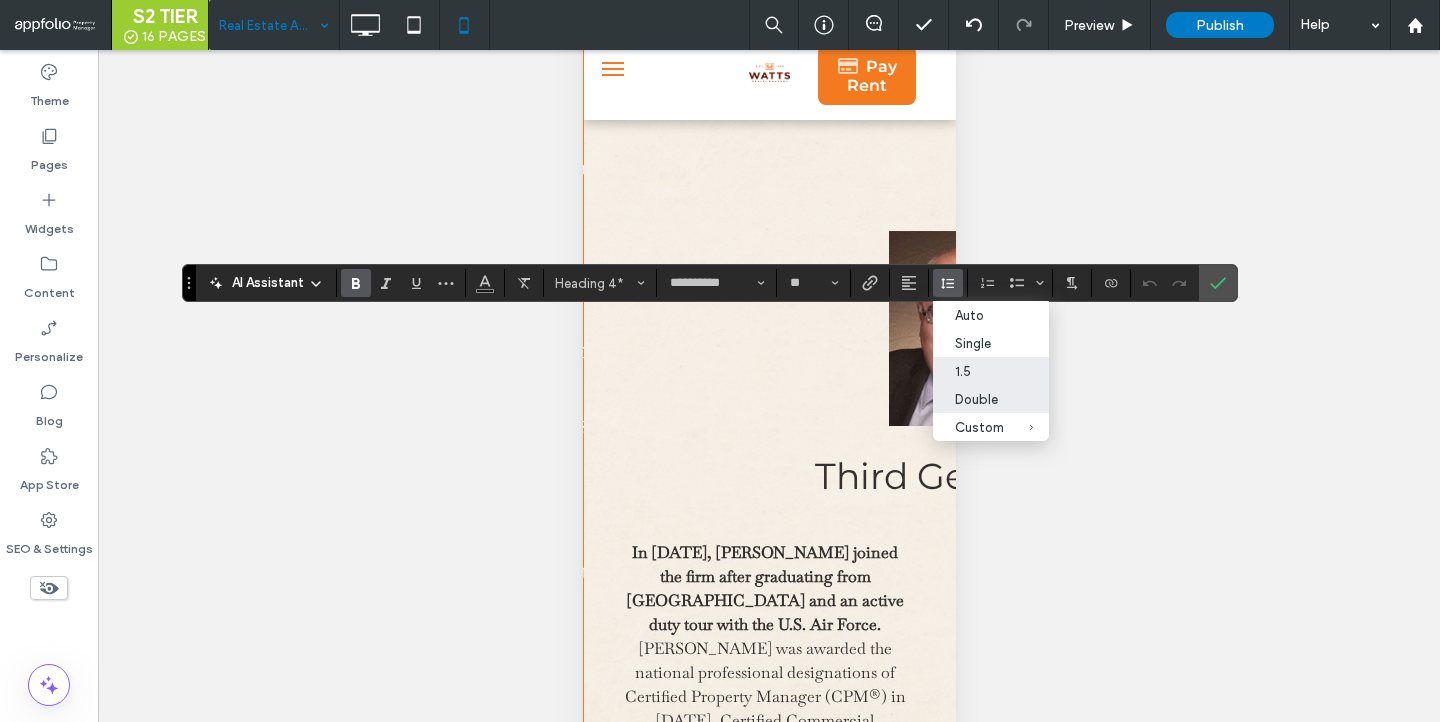 click on "1.5" at bounding box center (979, 371) 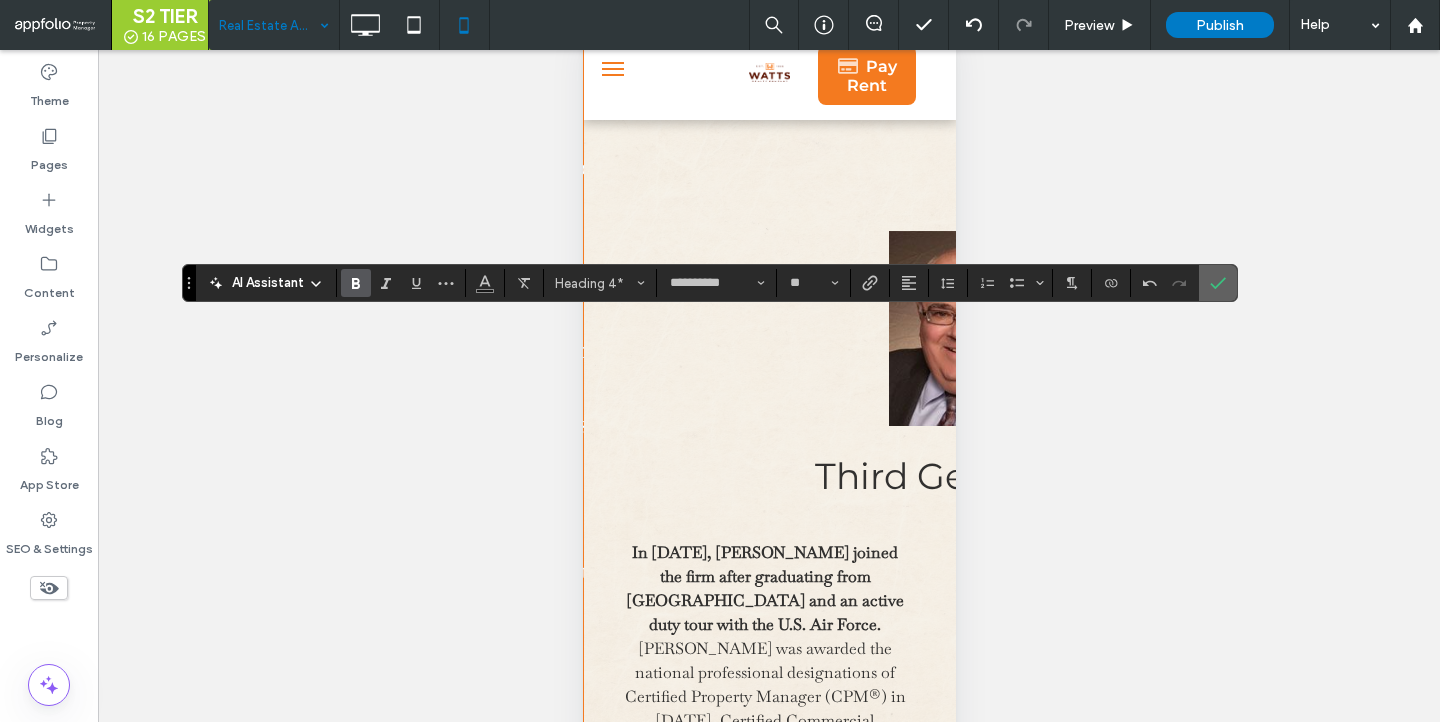 click at bounding box center [1218, 283] 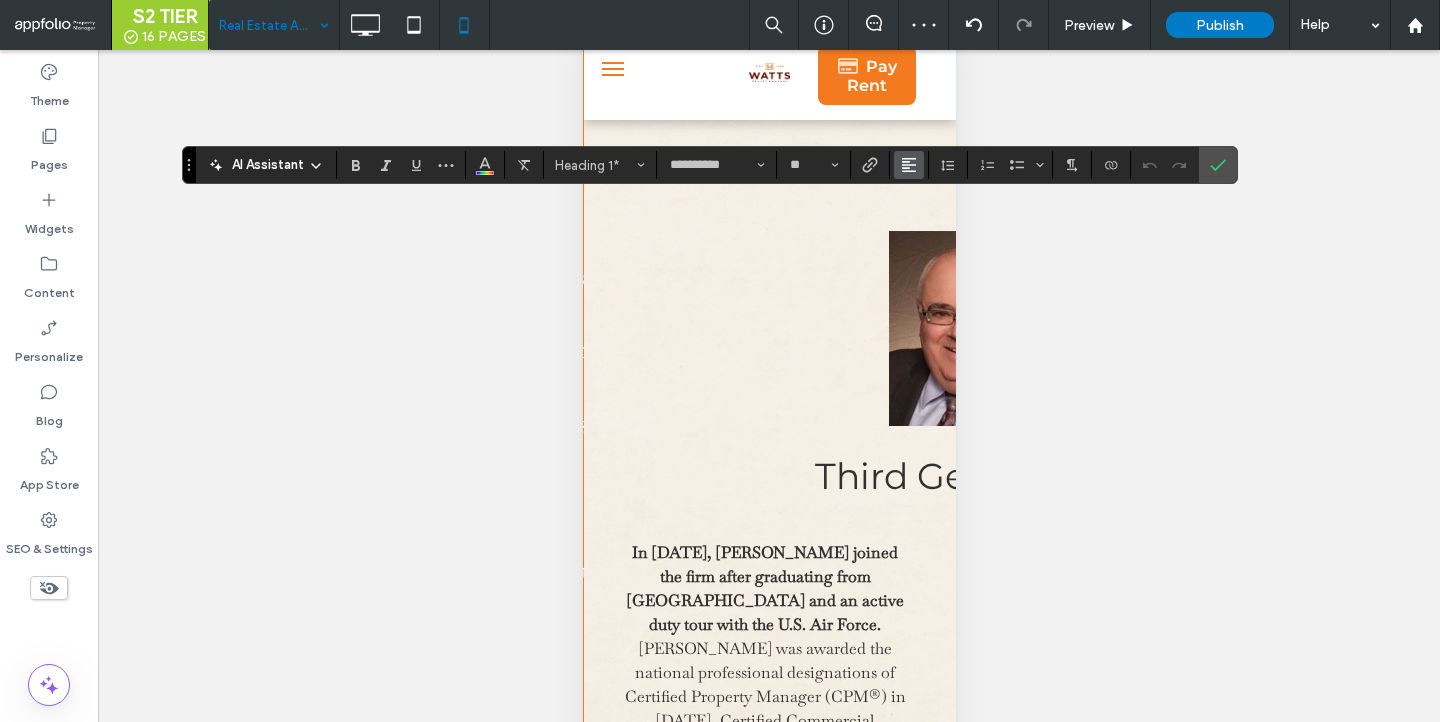 click at bounding box center [909, 165] 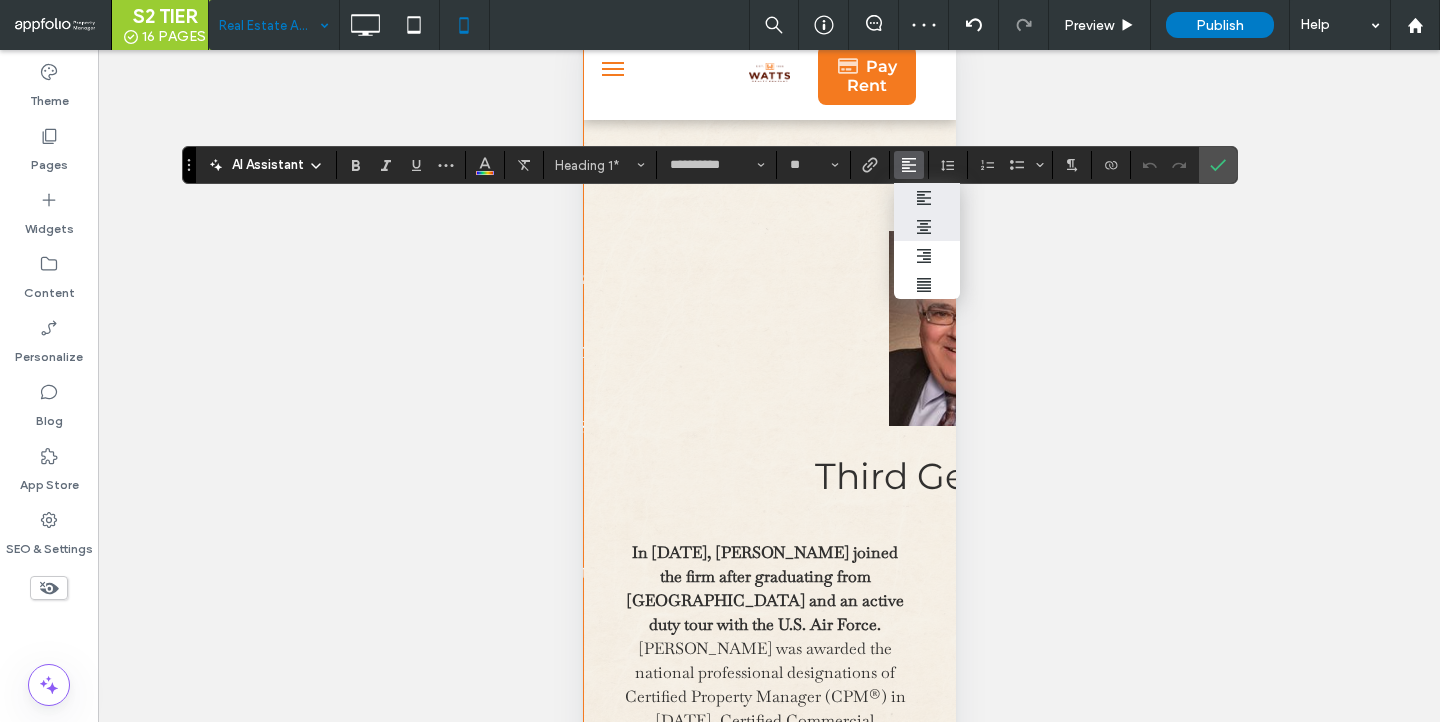 click 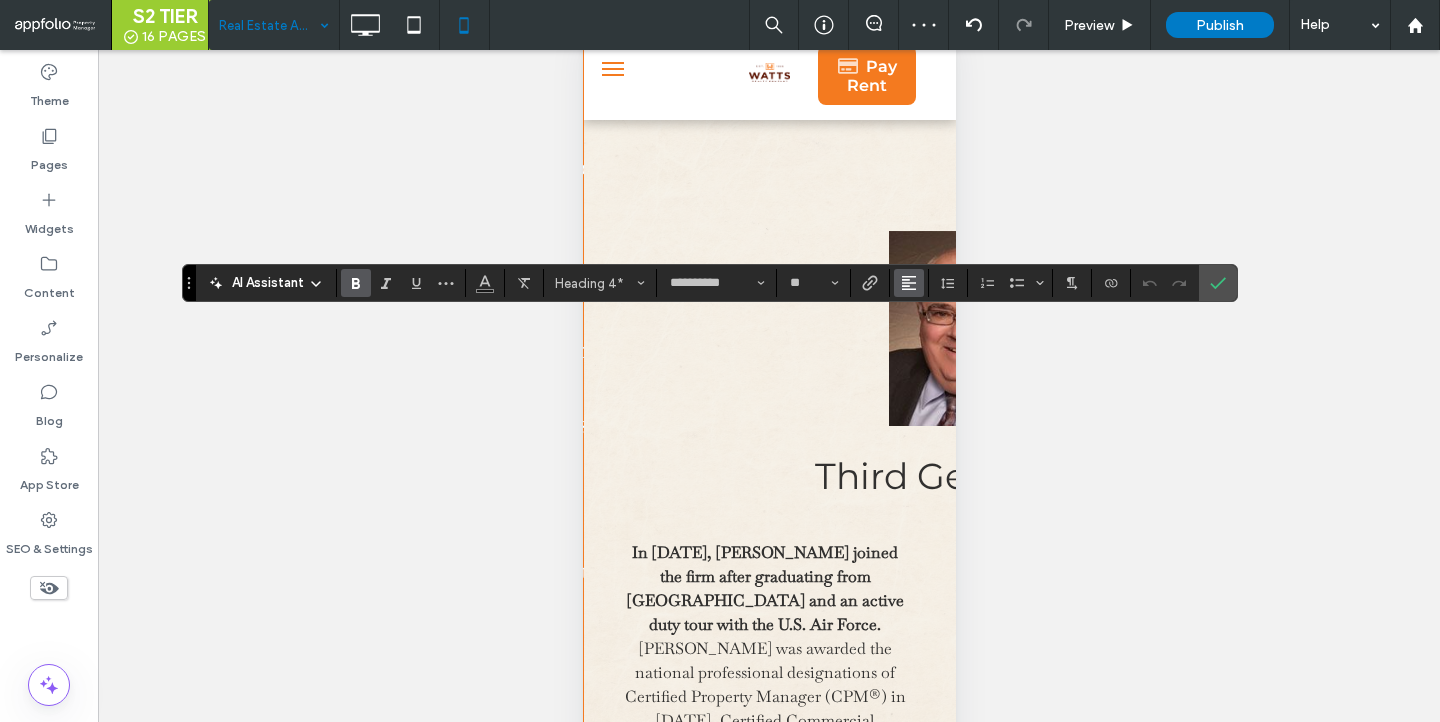 click 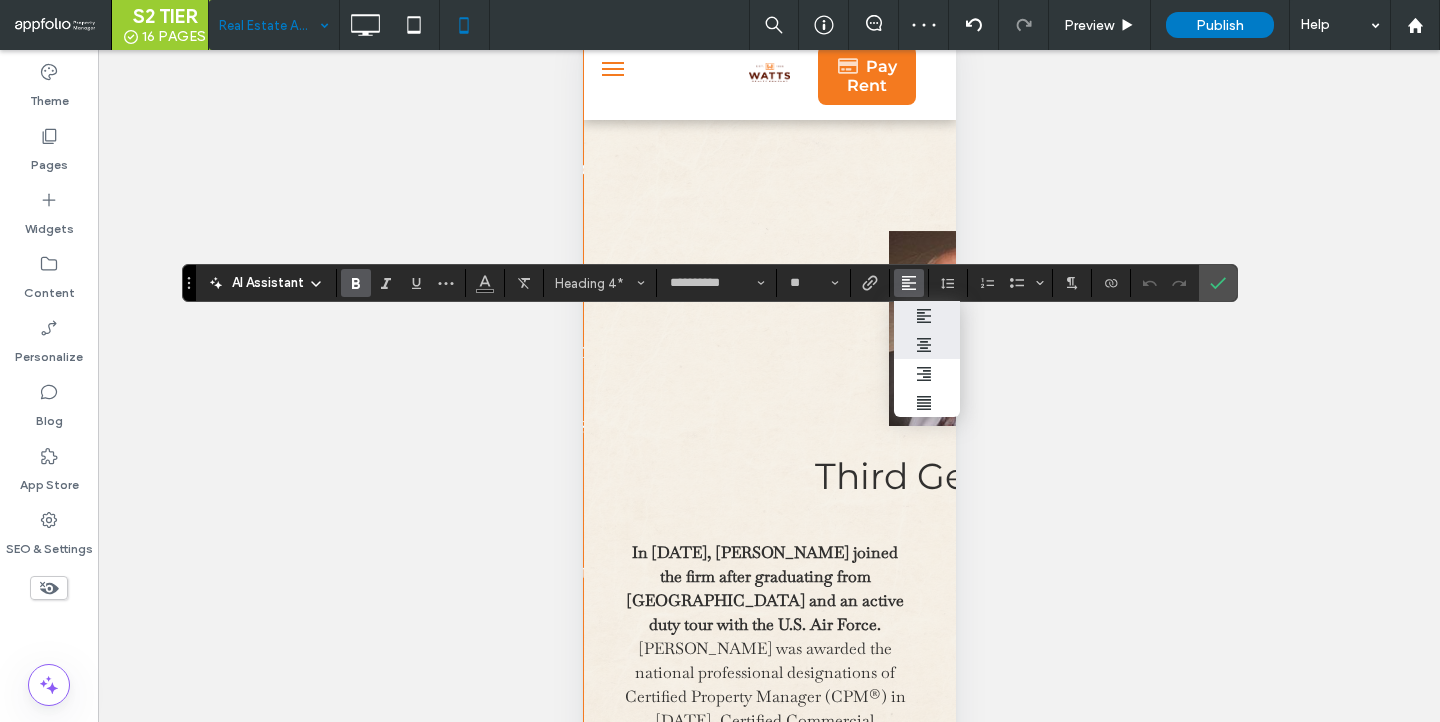 click at bounding box center [927, 345] 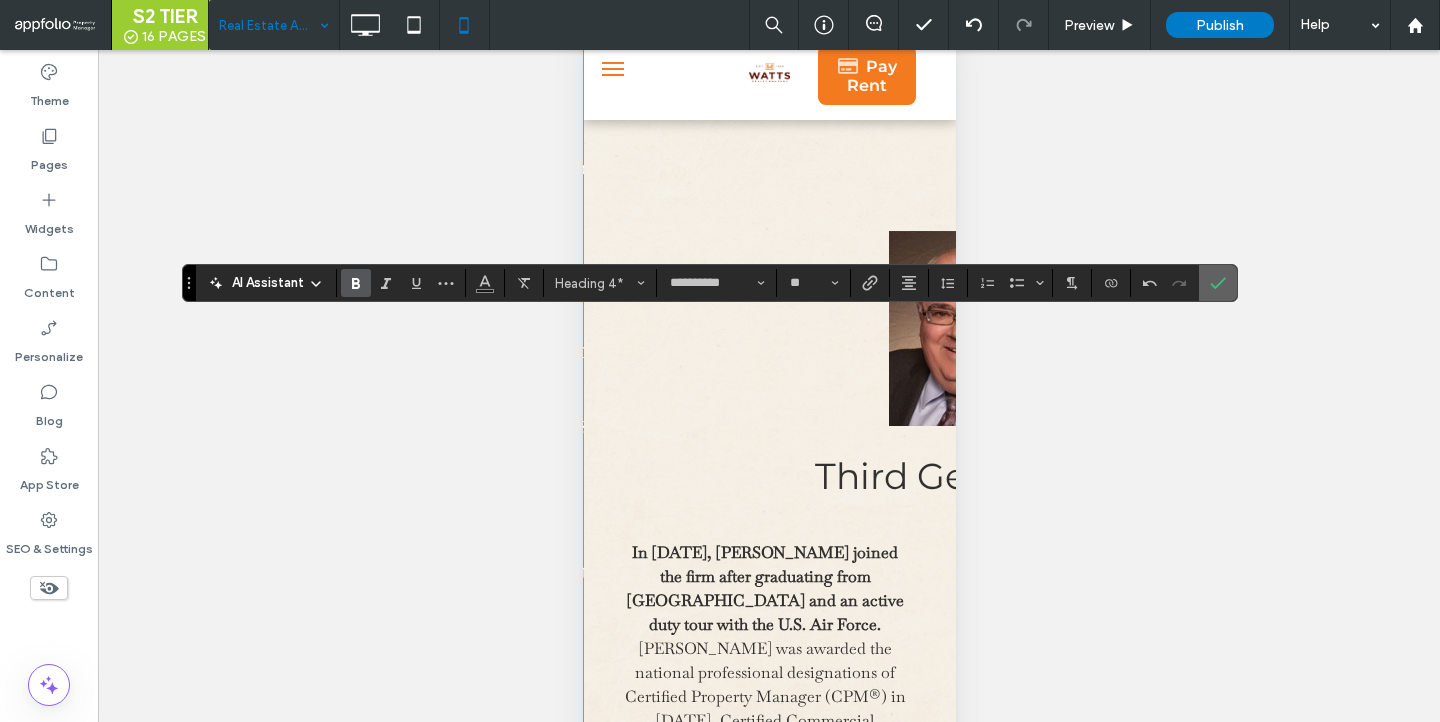 click 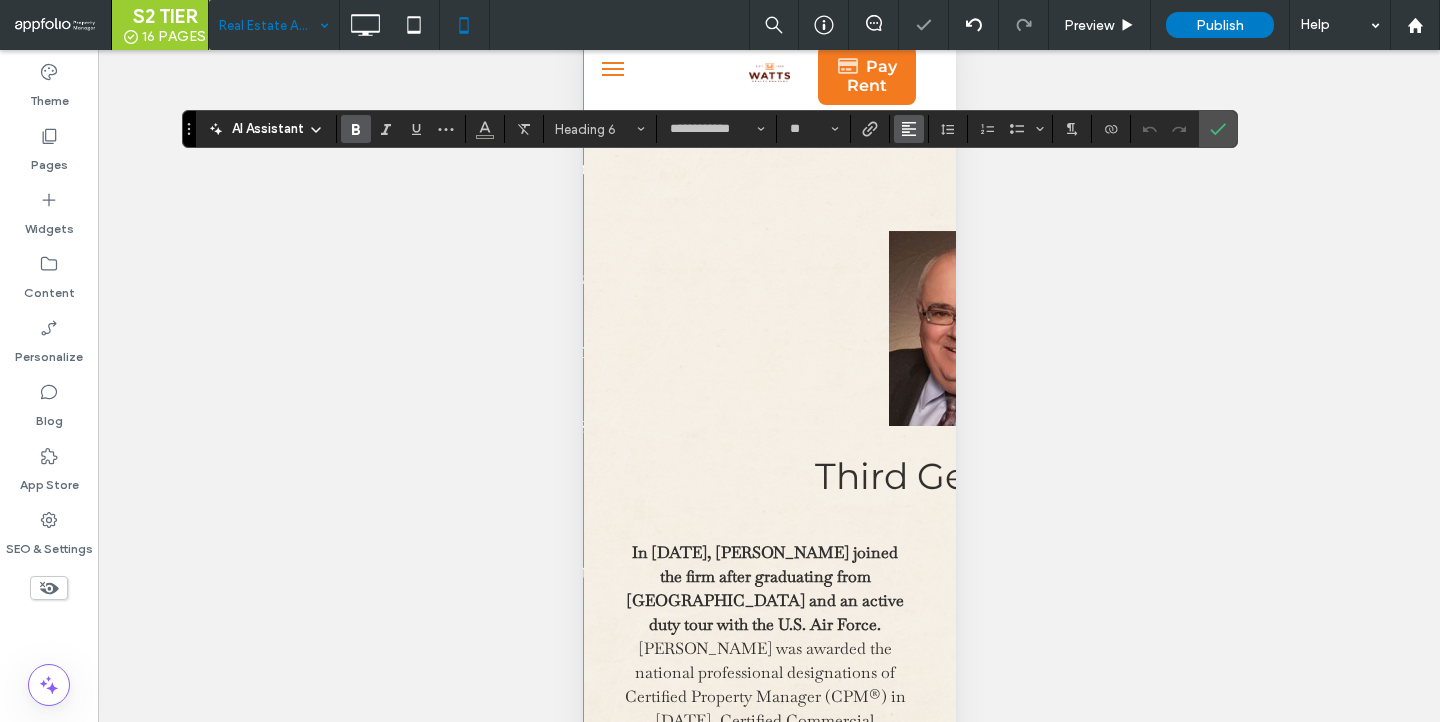 click at bounding box center [909, 129] 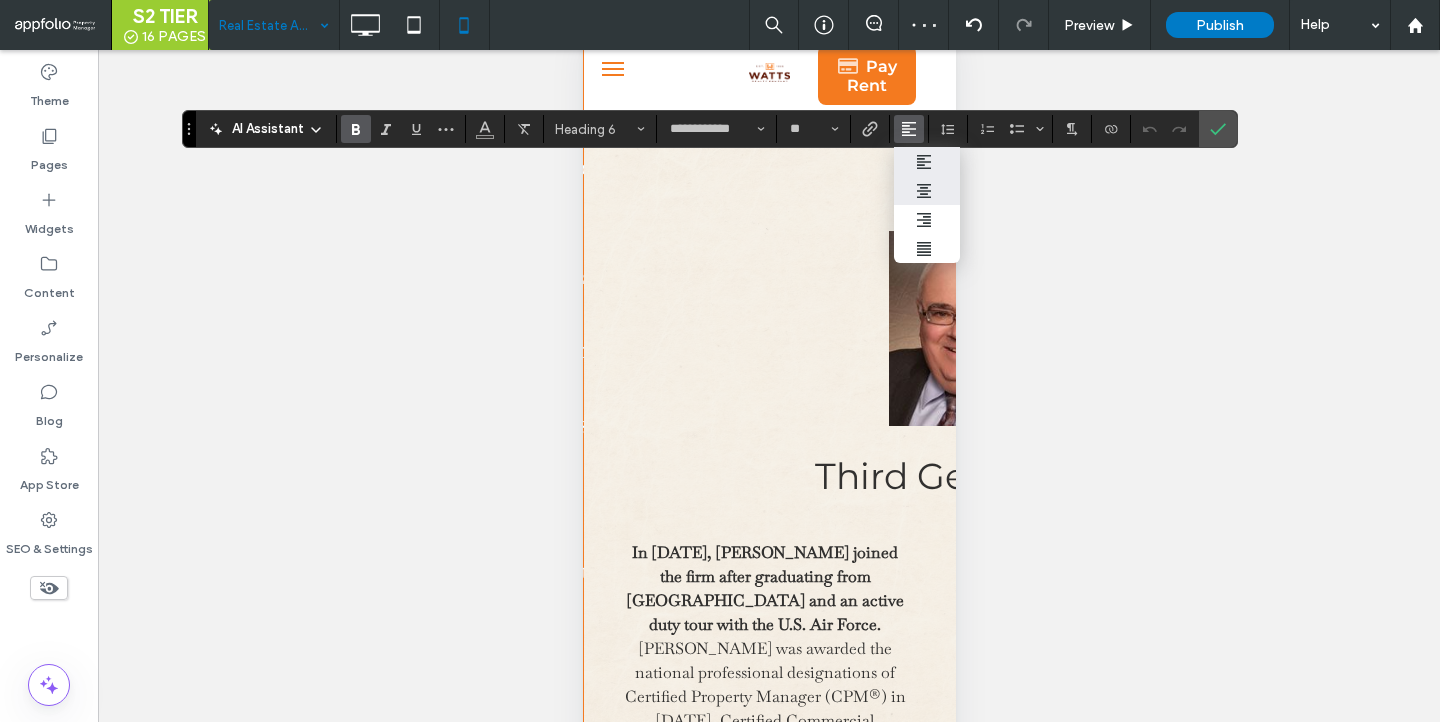 click 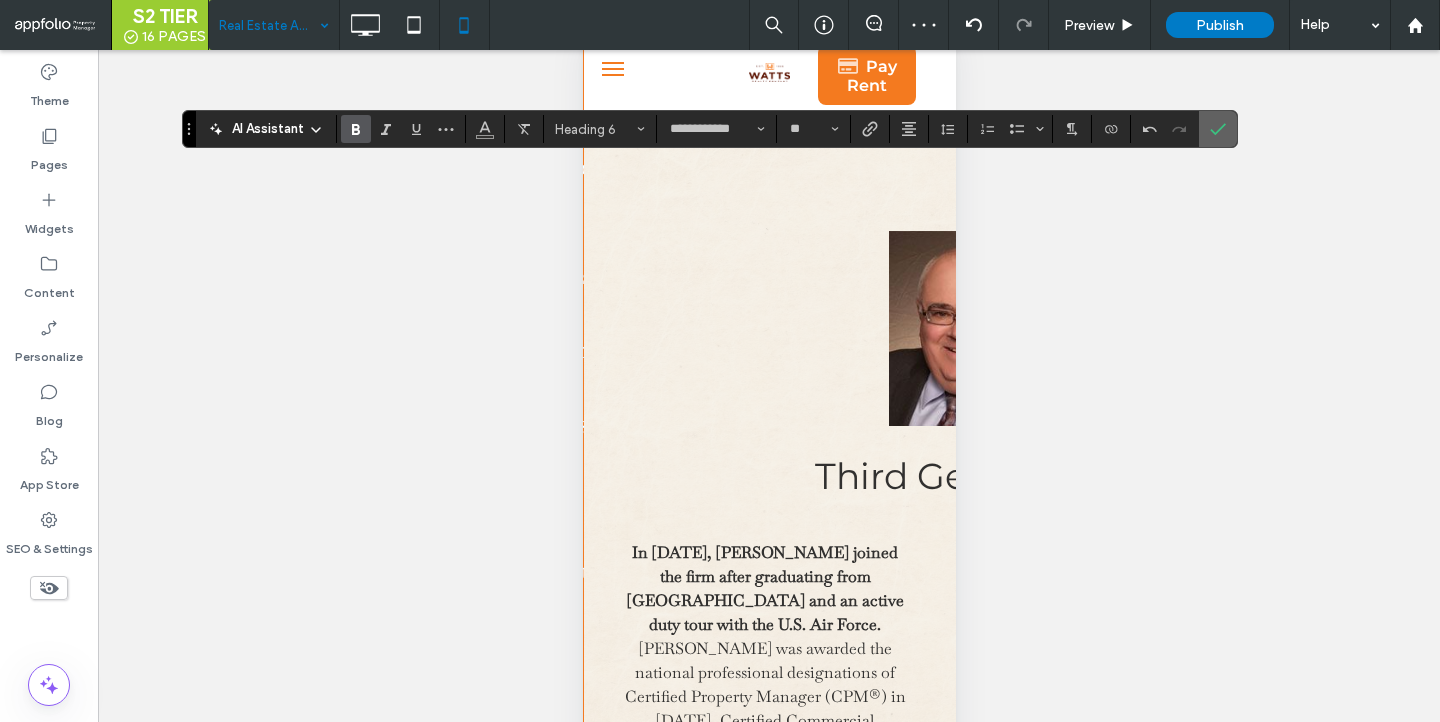 click 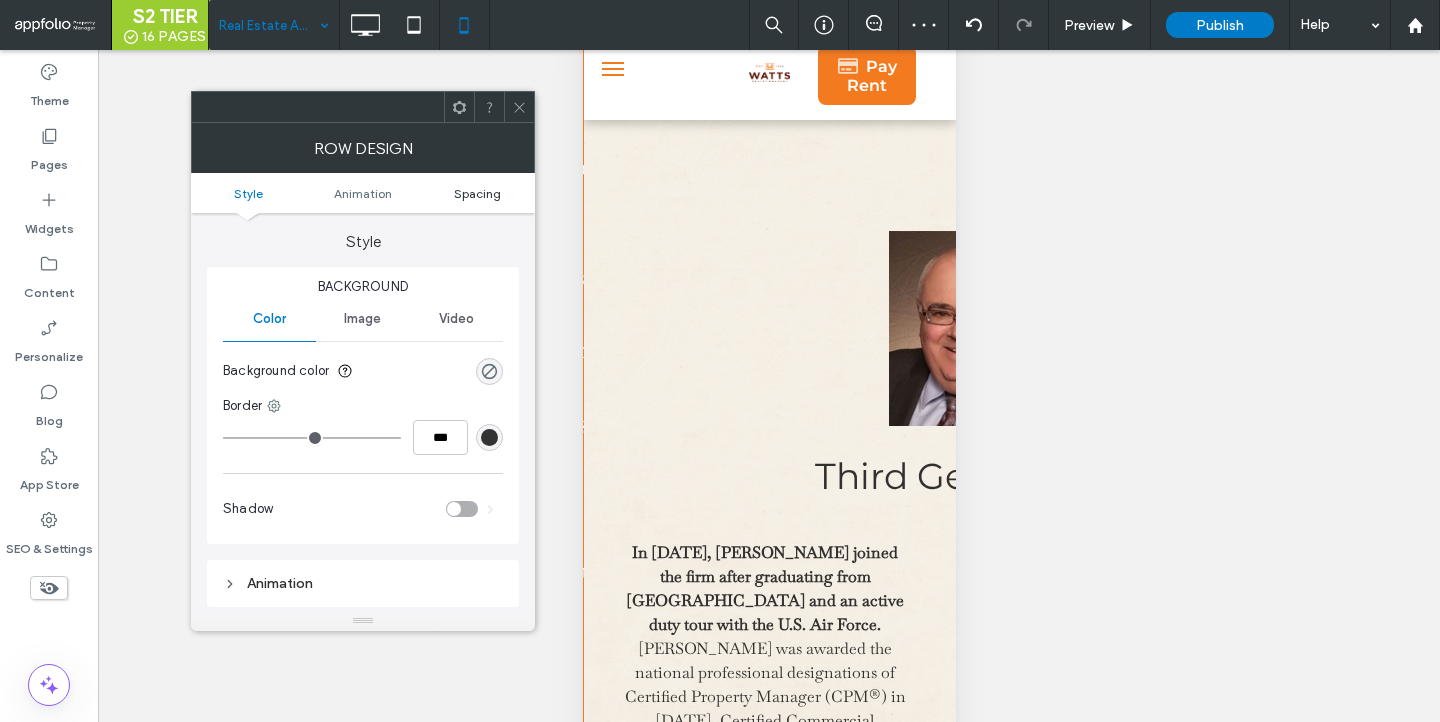 click on "Spacing" at bounding box center (477, 193) 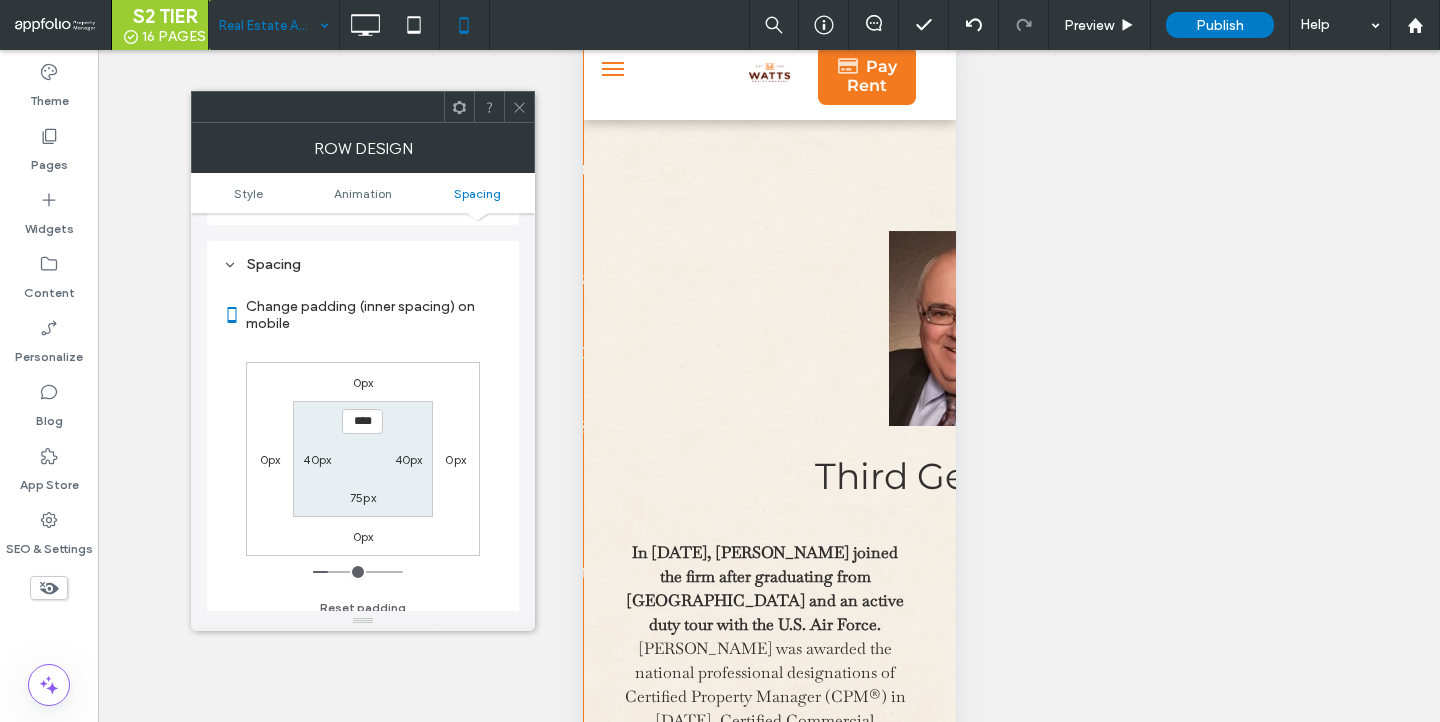 scroll, scrollTop: 395, scrollLeft: 0, axis: vertical 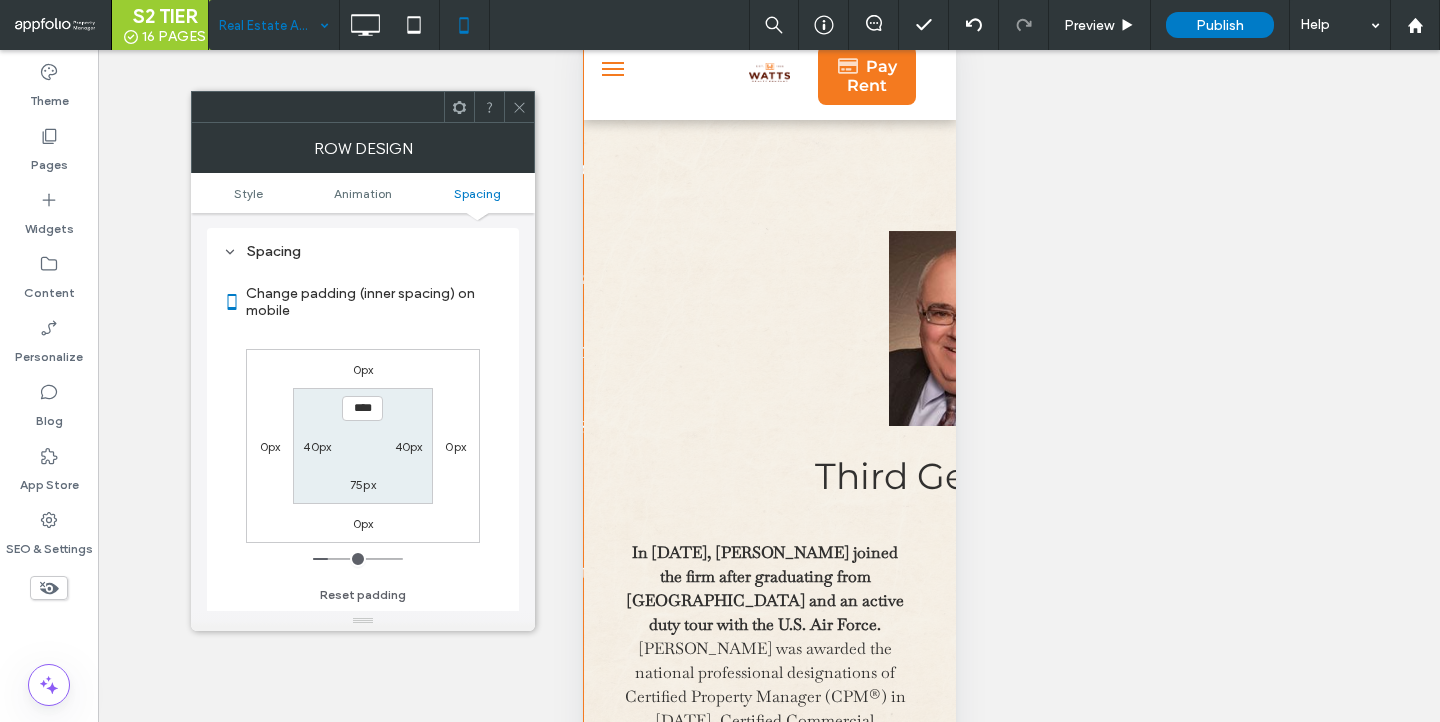 click on "**** 40px 75px 40px" at bounding box center (362, 445) 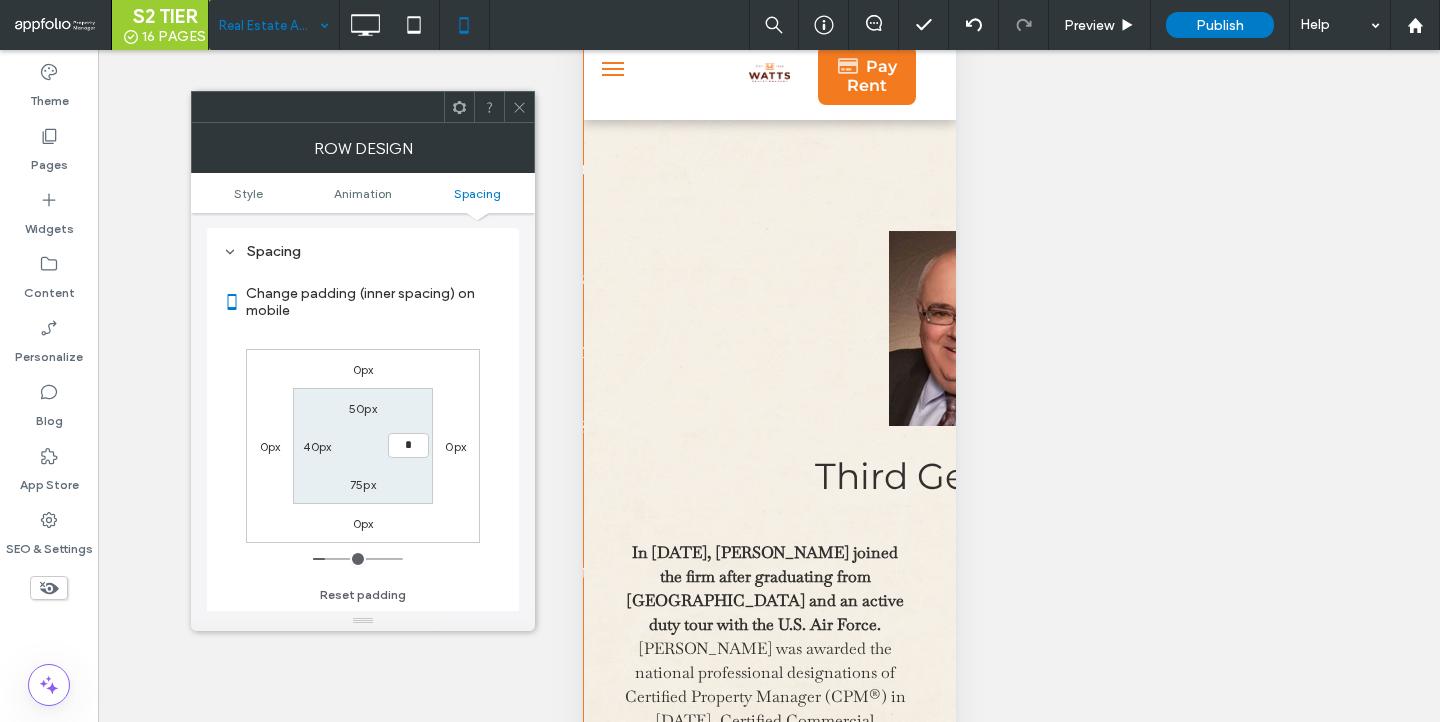 type on "**" 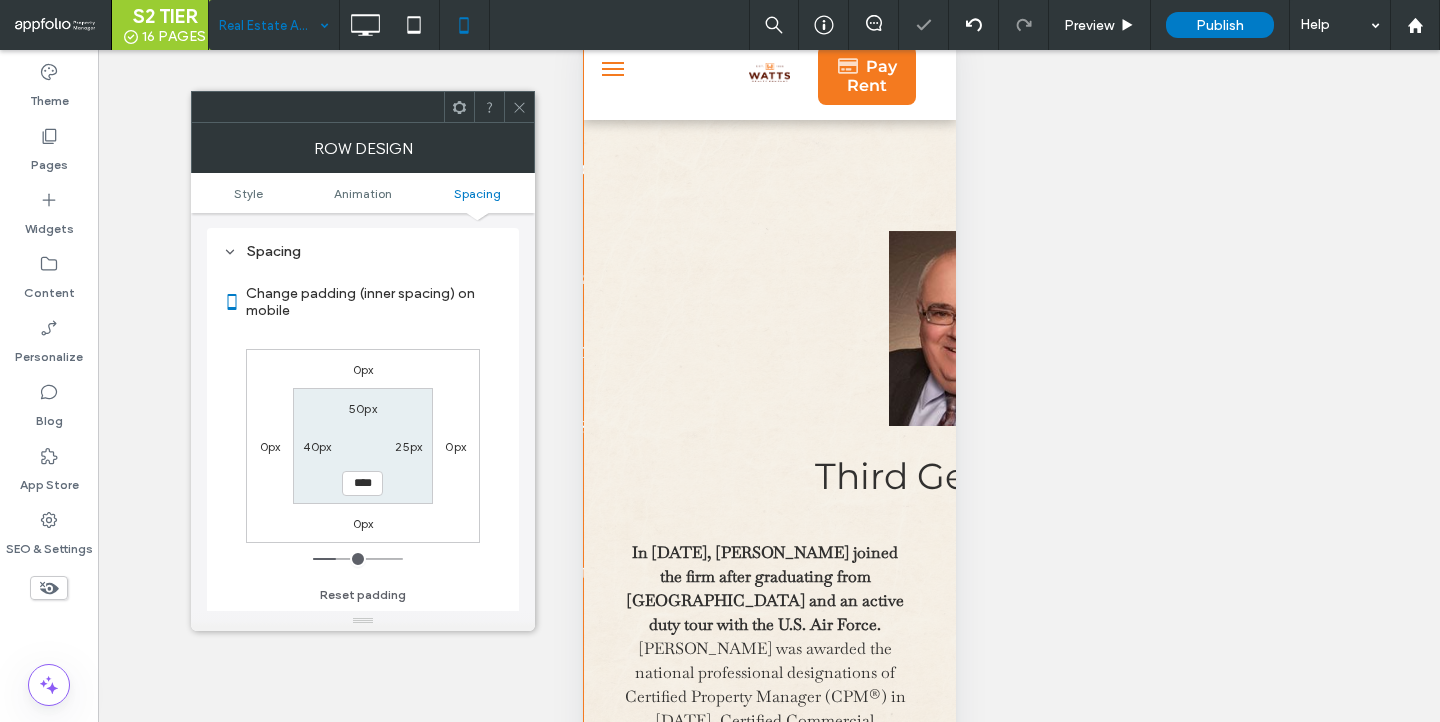 type on "**" 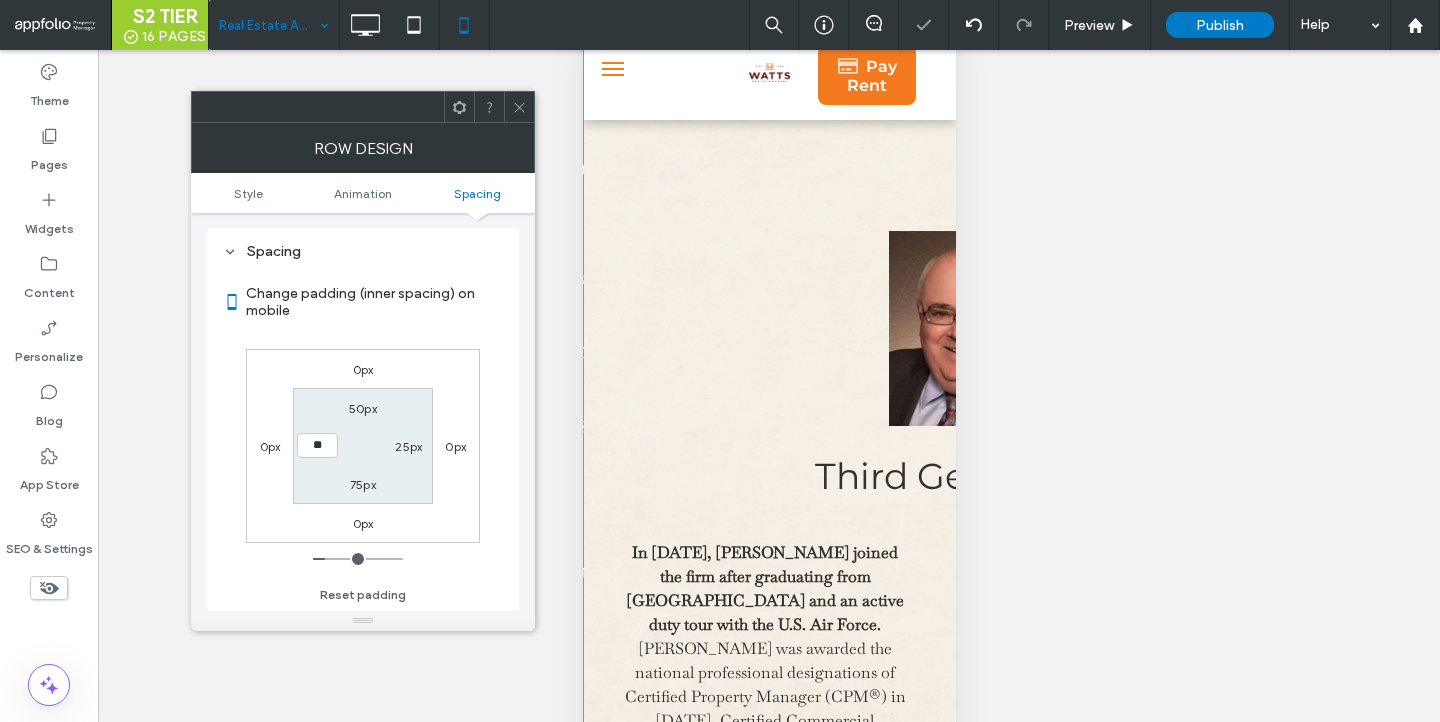 type on "**" 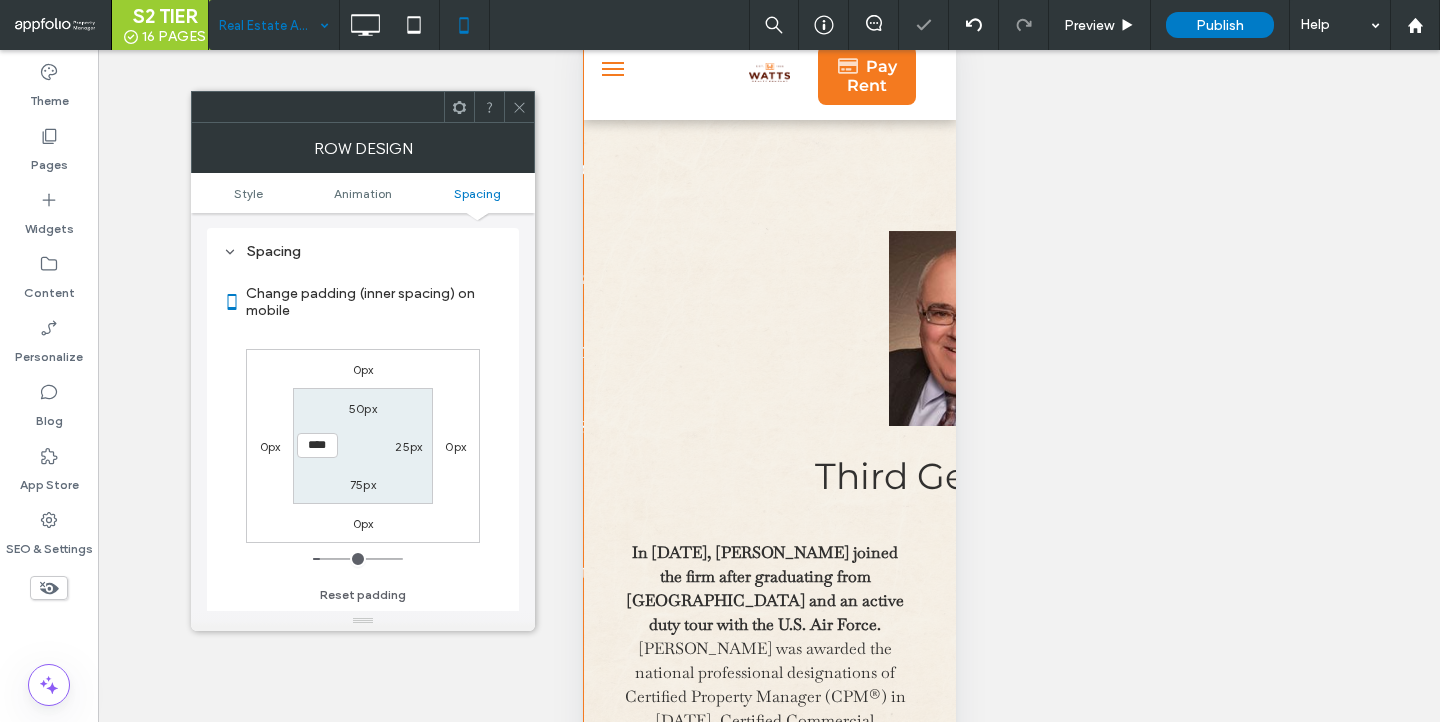 click 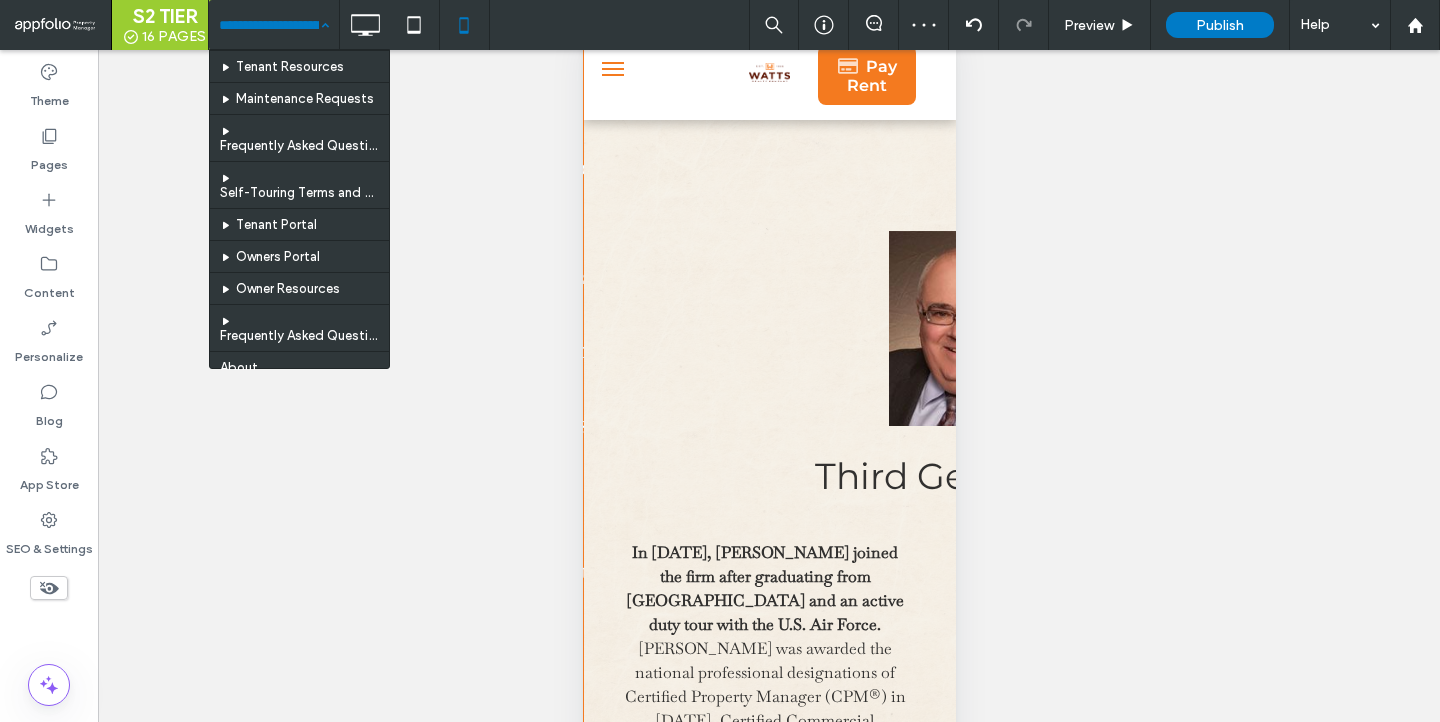 scroll, scrollTop: 230, scrollLeft: 0, axis: vertical 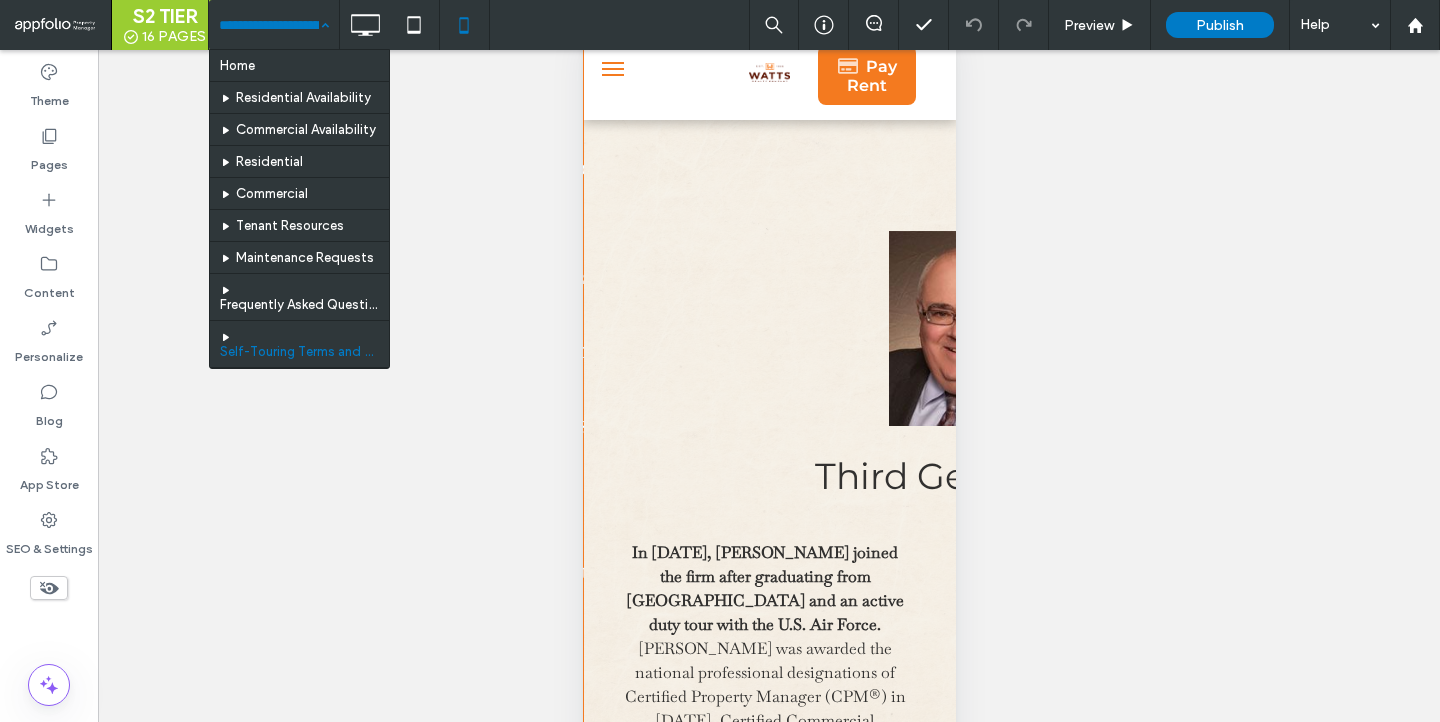 click on "Home Residential Availability Commercial Availability Residential Commercial Tenant Resources Maintenance Requests Frequently Asked Questions Self-Touring Terms and Conditions Tenant Portal Owners Portal Owner Resources Frequently Asked Questions About Contact Listings Detail Sitemap Accessibility Real Estate Agency Consumer Disclosure" at bounding box center (274, 25) 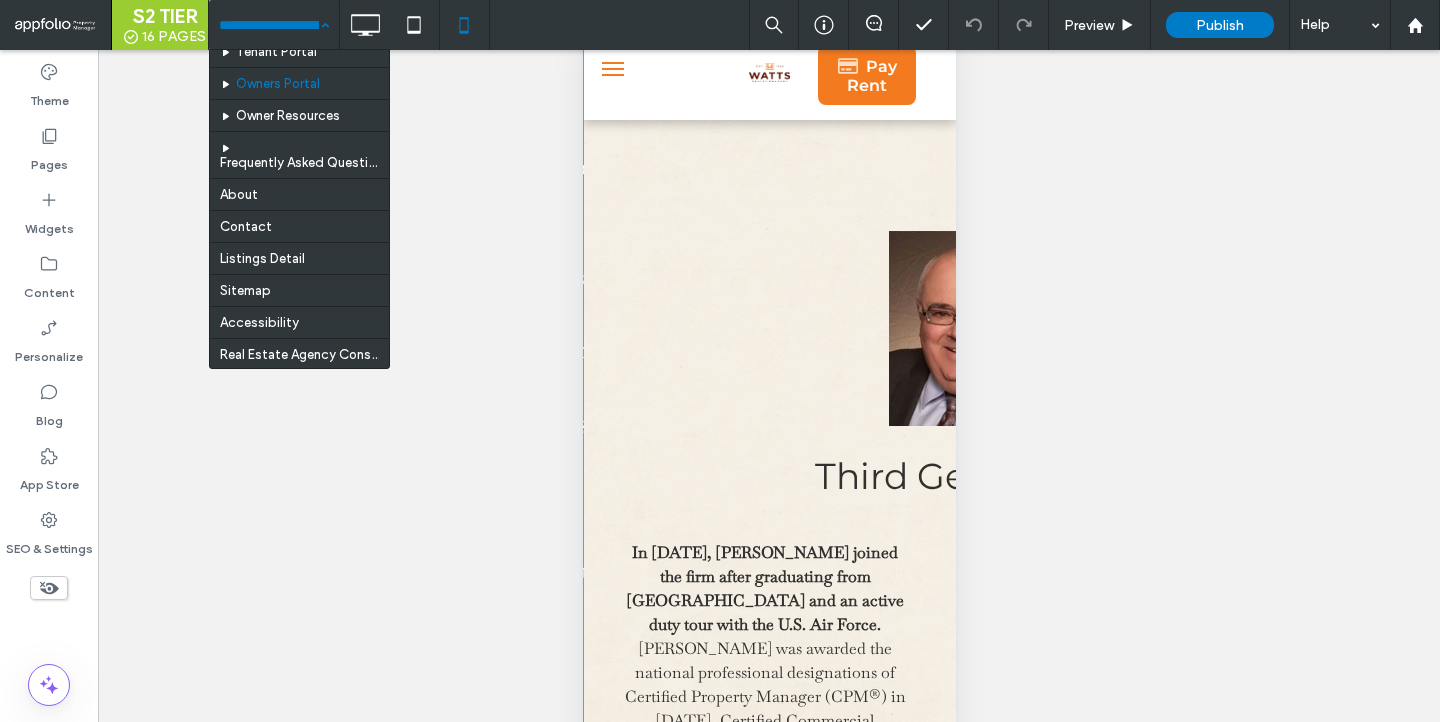 scroll, scrollTop: 402, scrollLeft: 0, axis: vertical 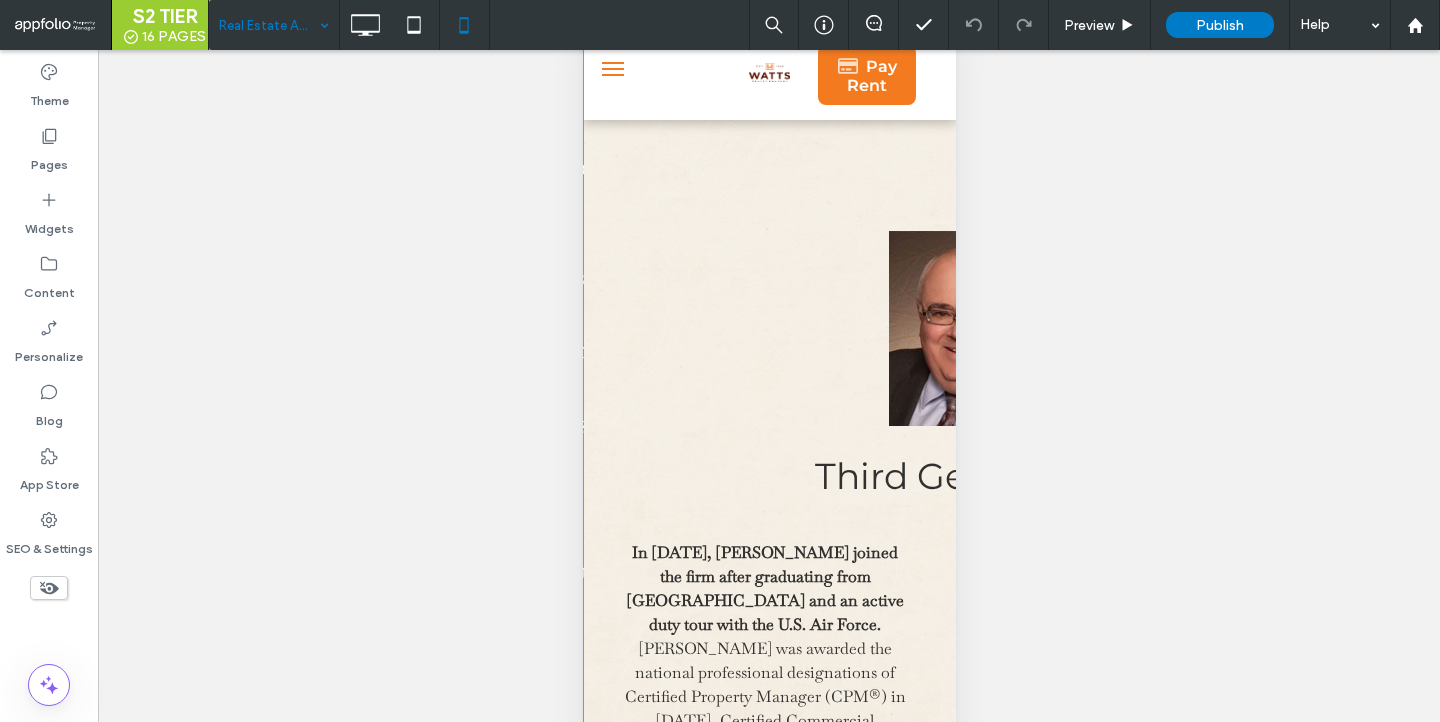 click at bounding box center (720, 361) 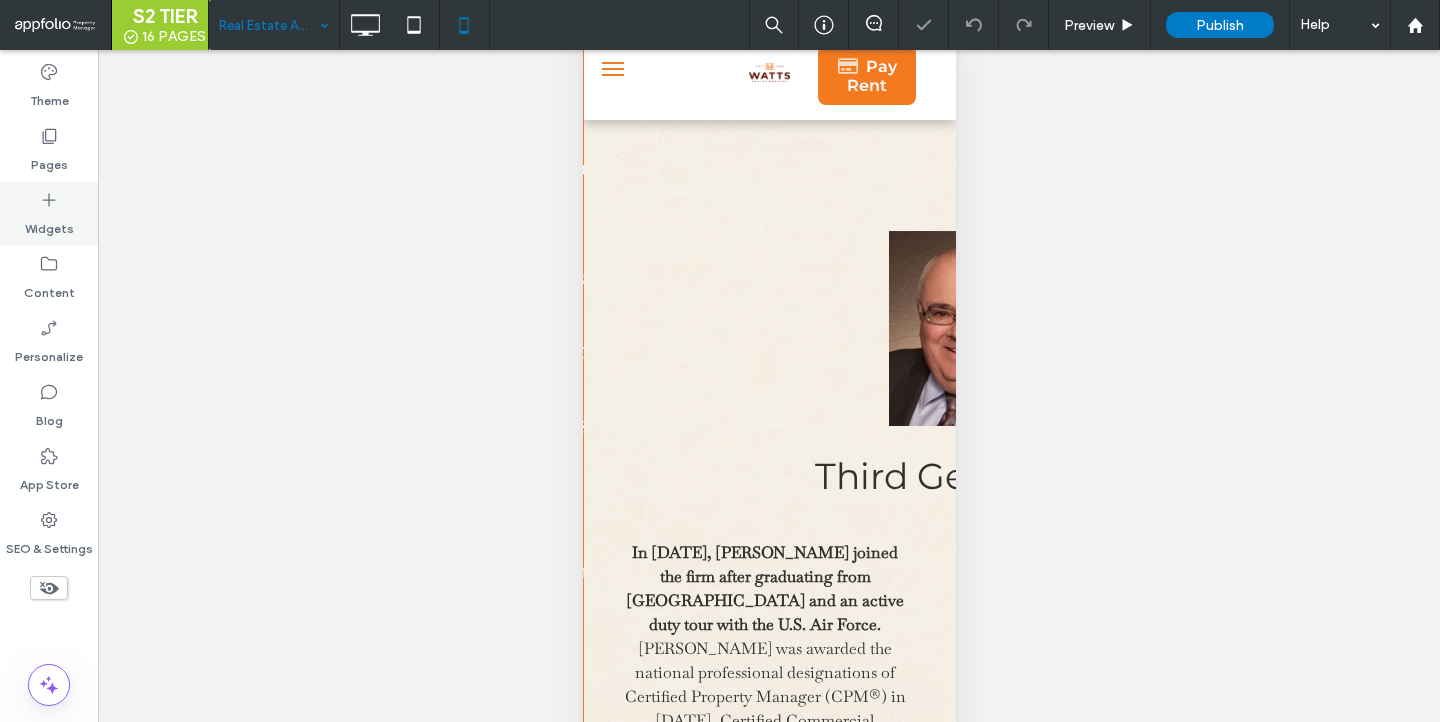 click on "Widgets" at bounding box center [49, 214] 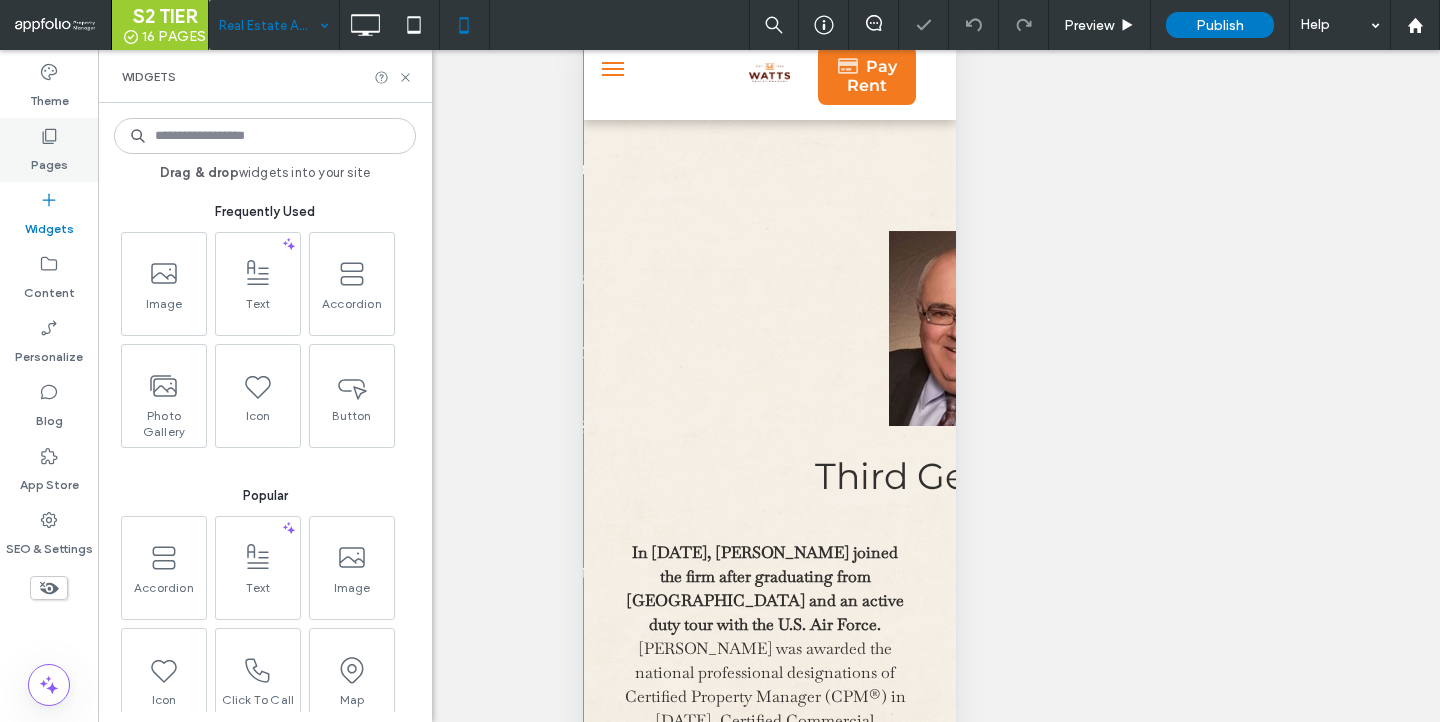 click on "Pages" at bounding box center (49, 150) 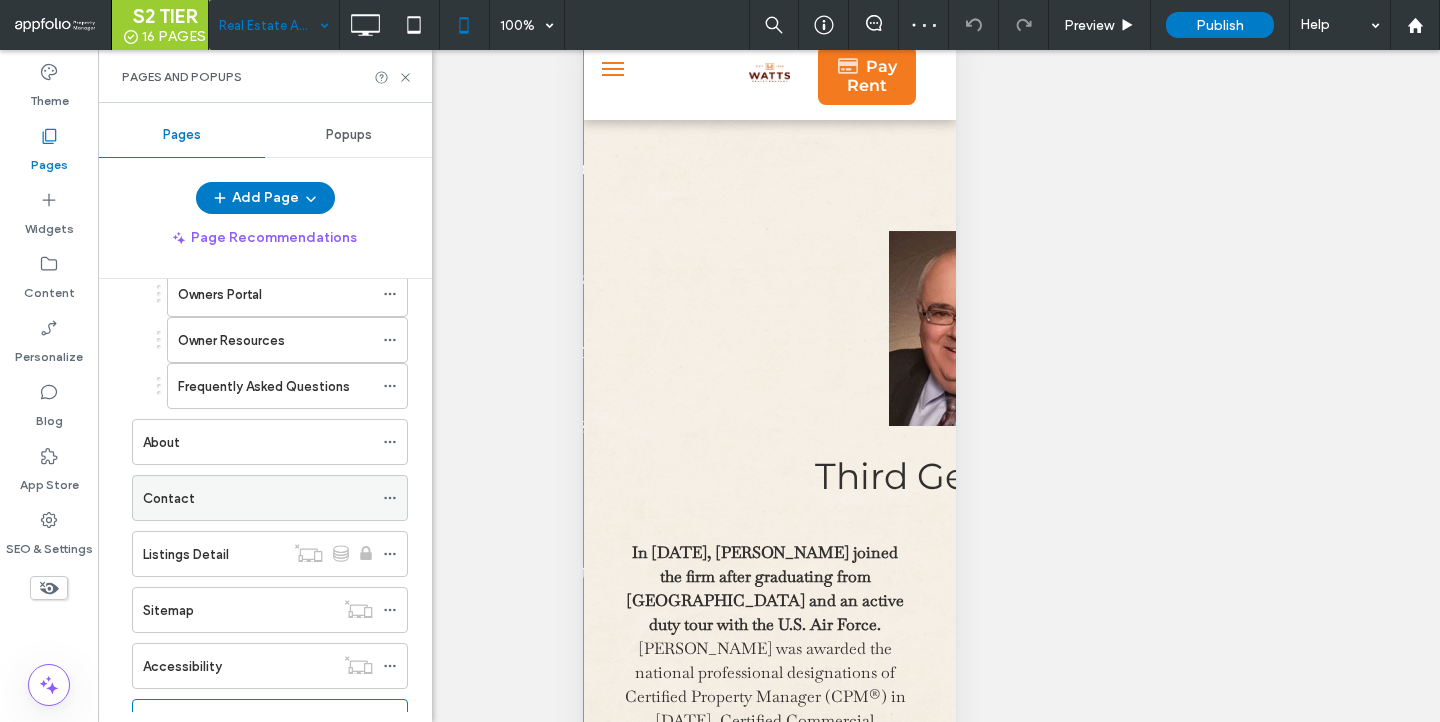scroll, scrollTop: 717, scrollLeft: 0, axis: vertical 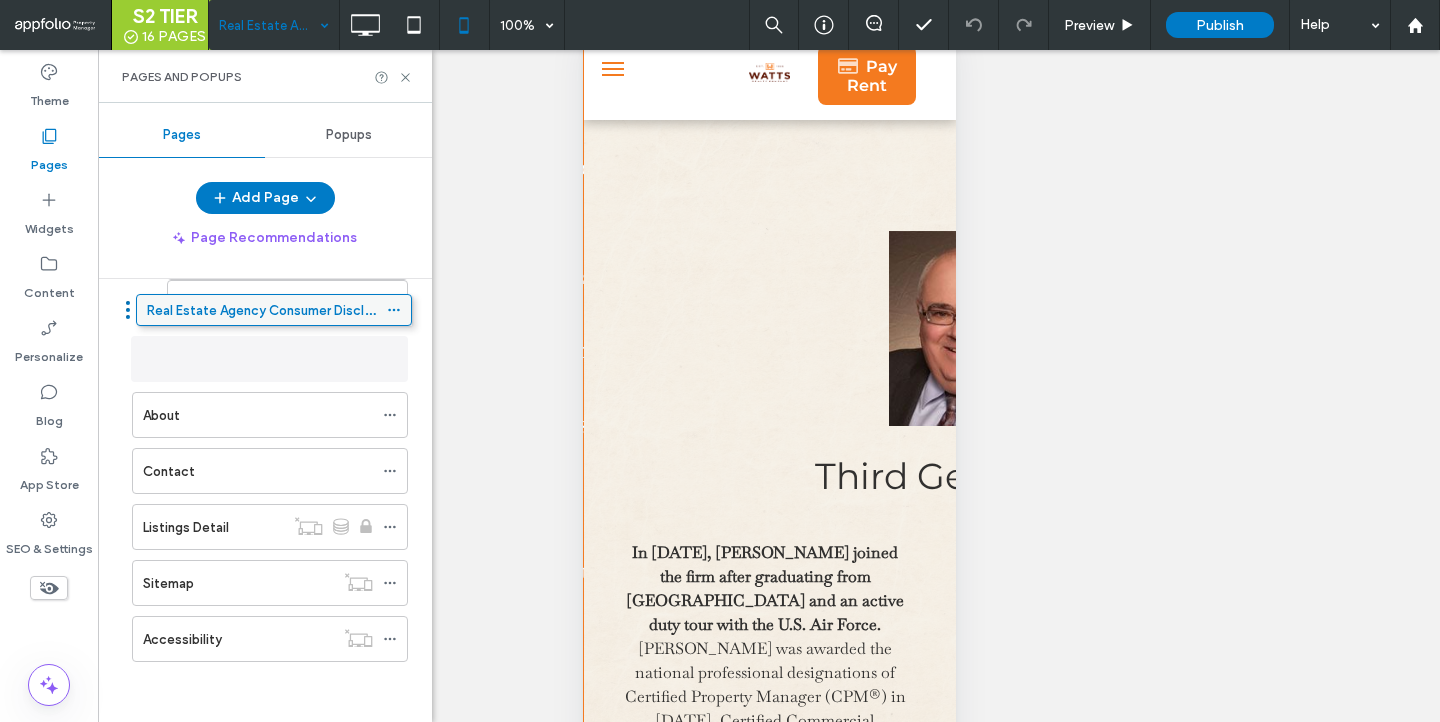 drag, startPoint x: 340, startPoint y: 645, endPoint x: 344, endPoint y: 323, distance: 322.02484 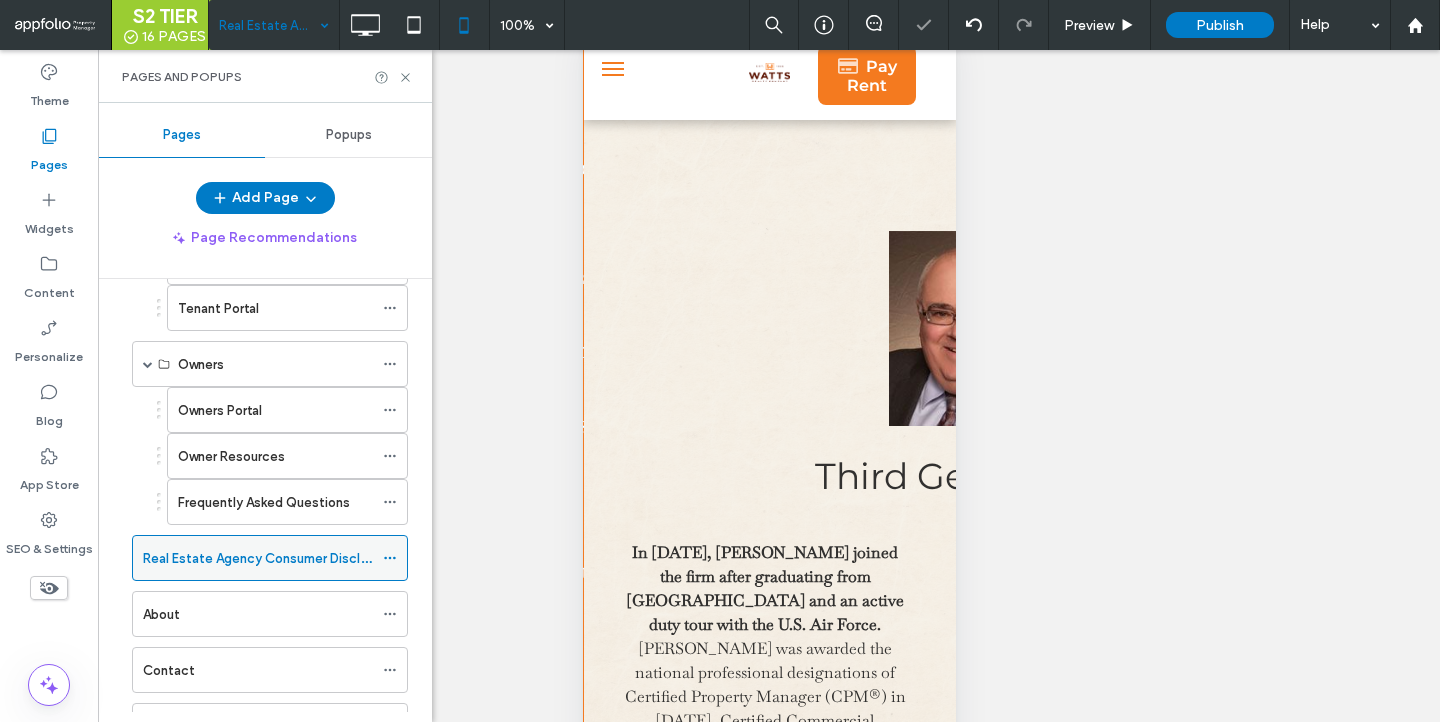 scroll, scrollTop: 515, scrollLeft: 0, axis: vertical 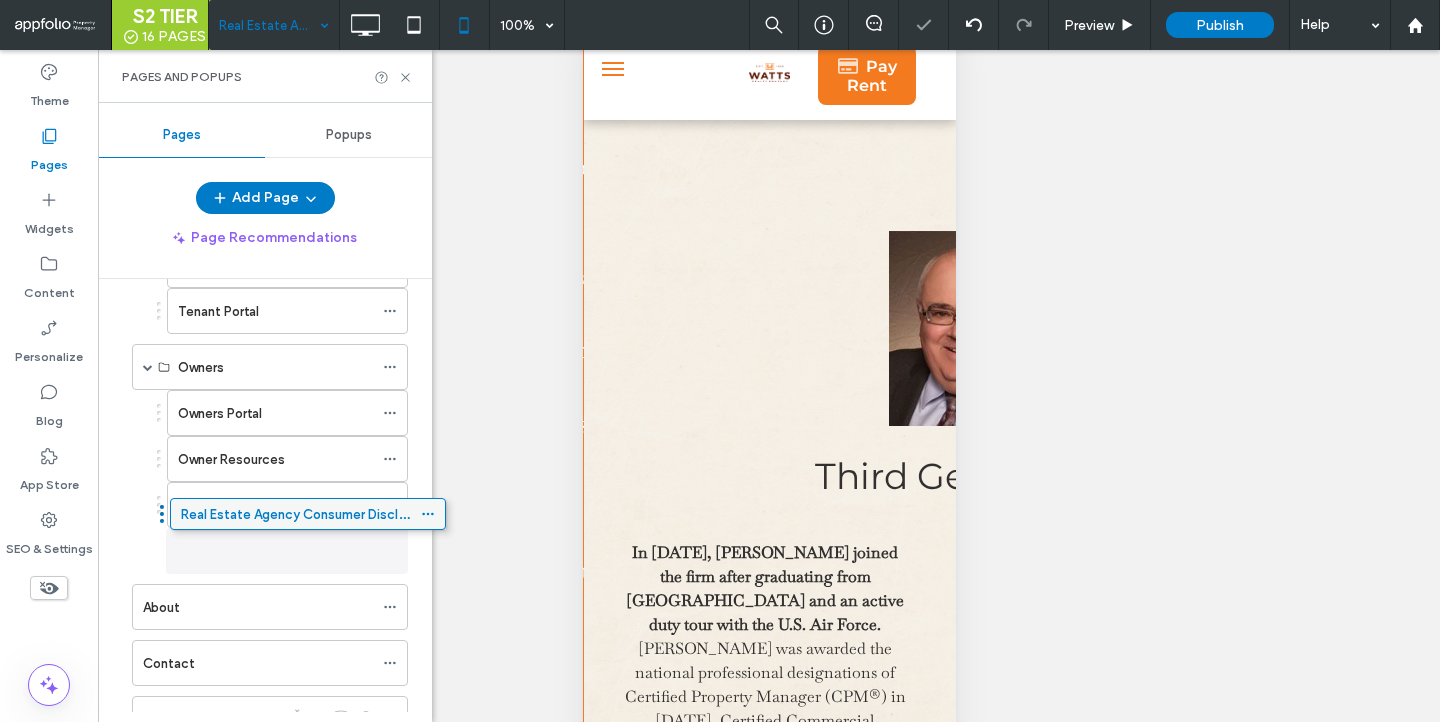 drag, startPoint x: 250, startPoint y: 557, endPoint x: 288, endPoint y: 517, distance: 55.17246 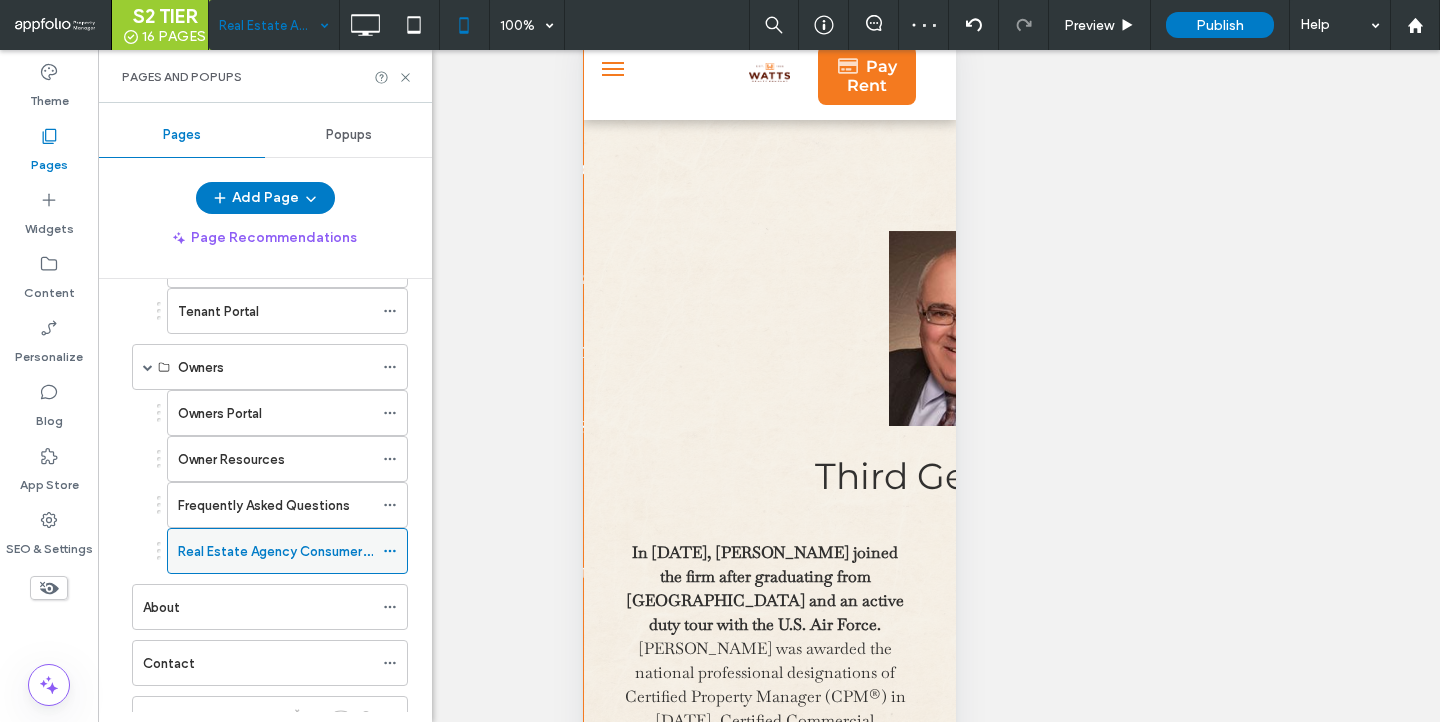 click 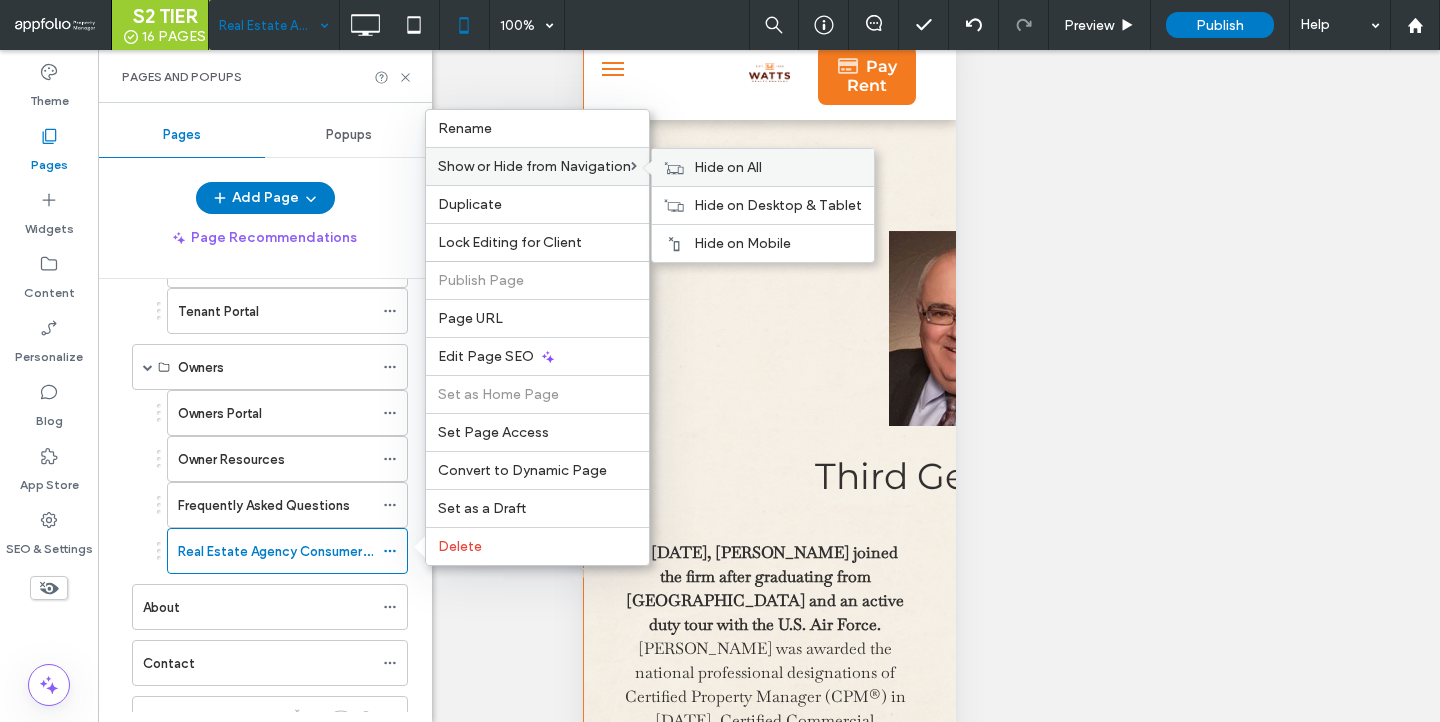 click on "Hide on All" at bounding box center [763, 167] 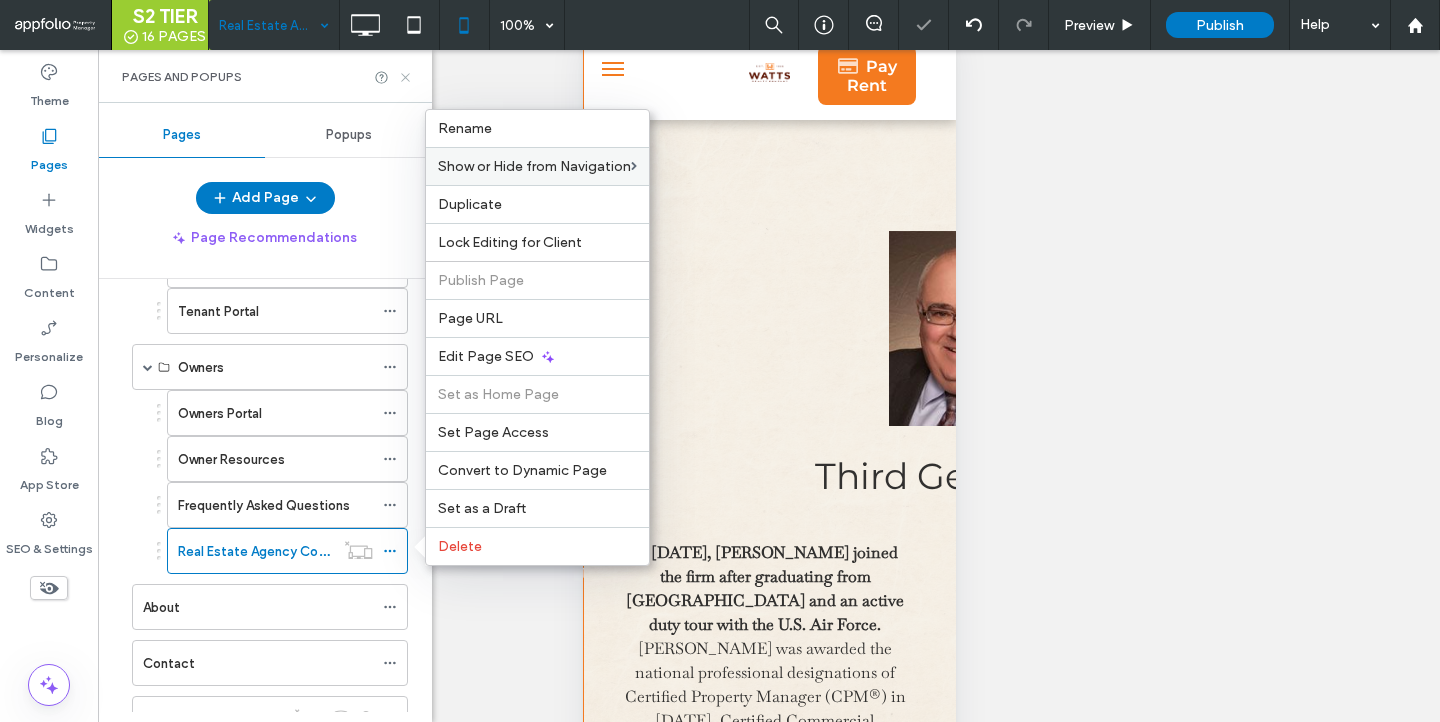click 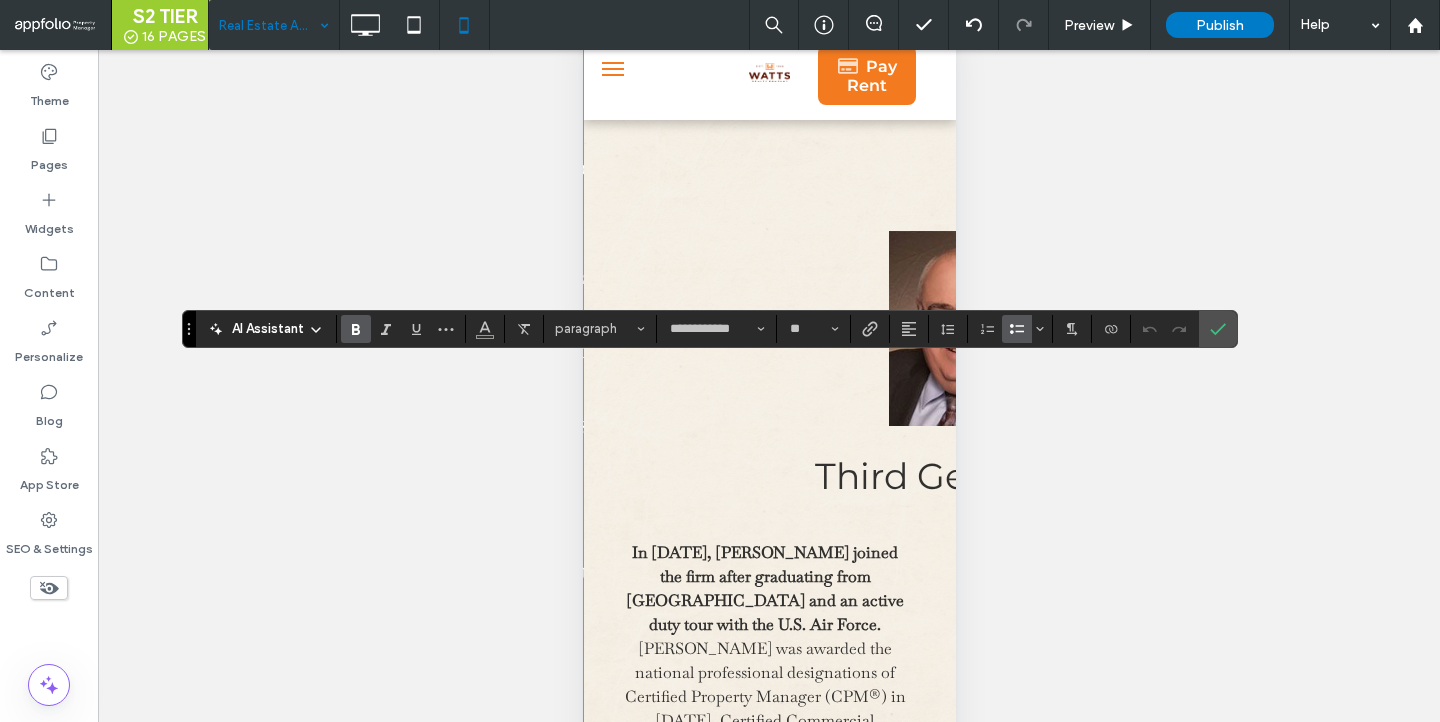 click at bounding box center (356, 329) 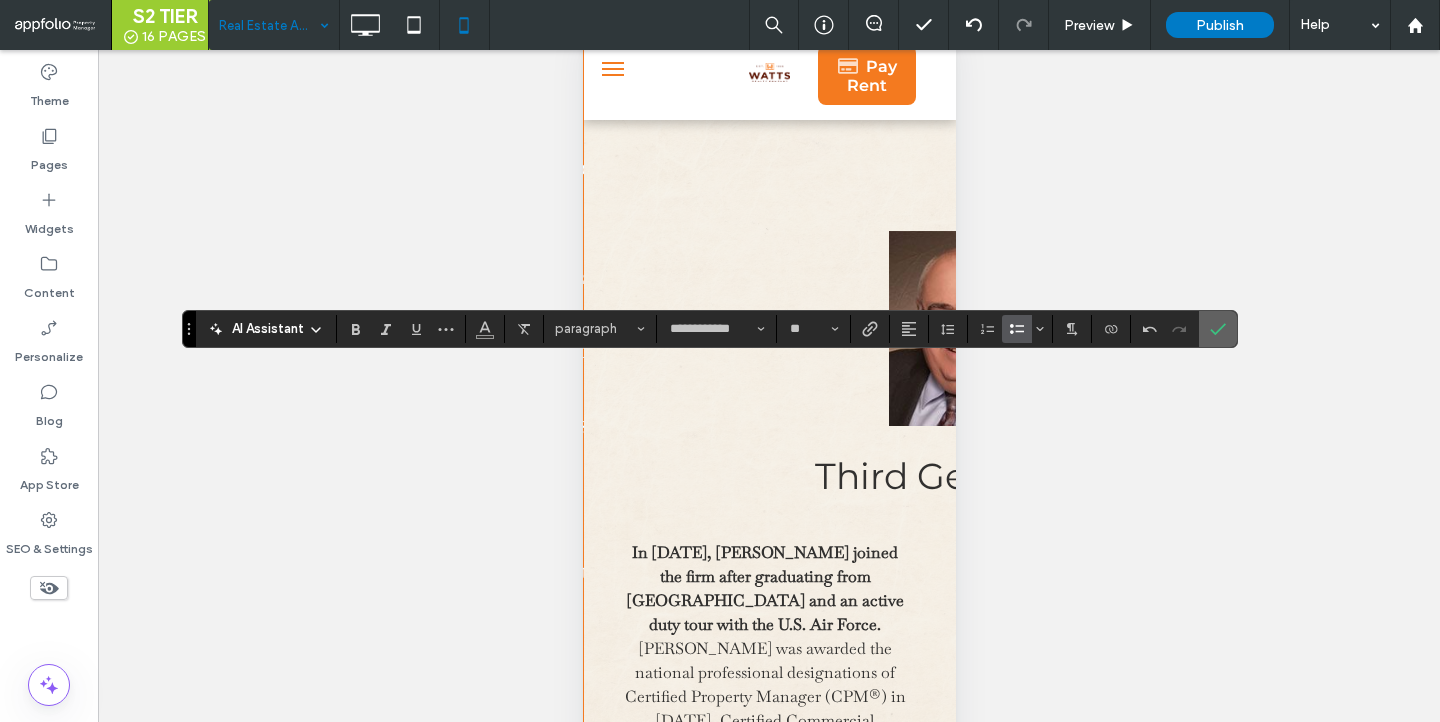 click 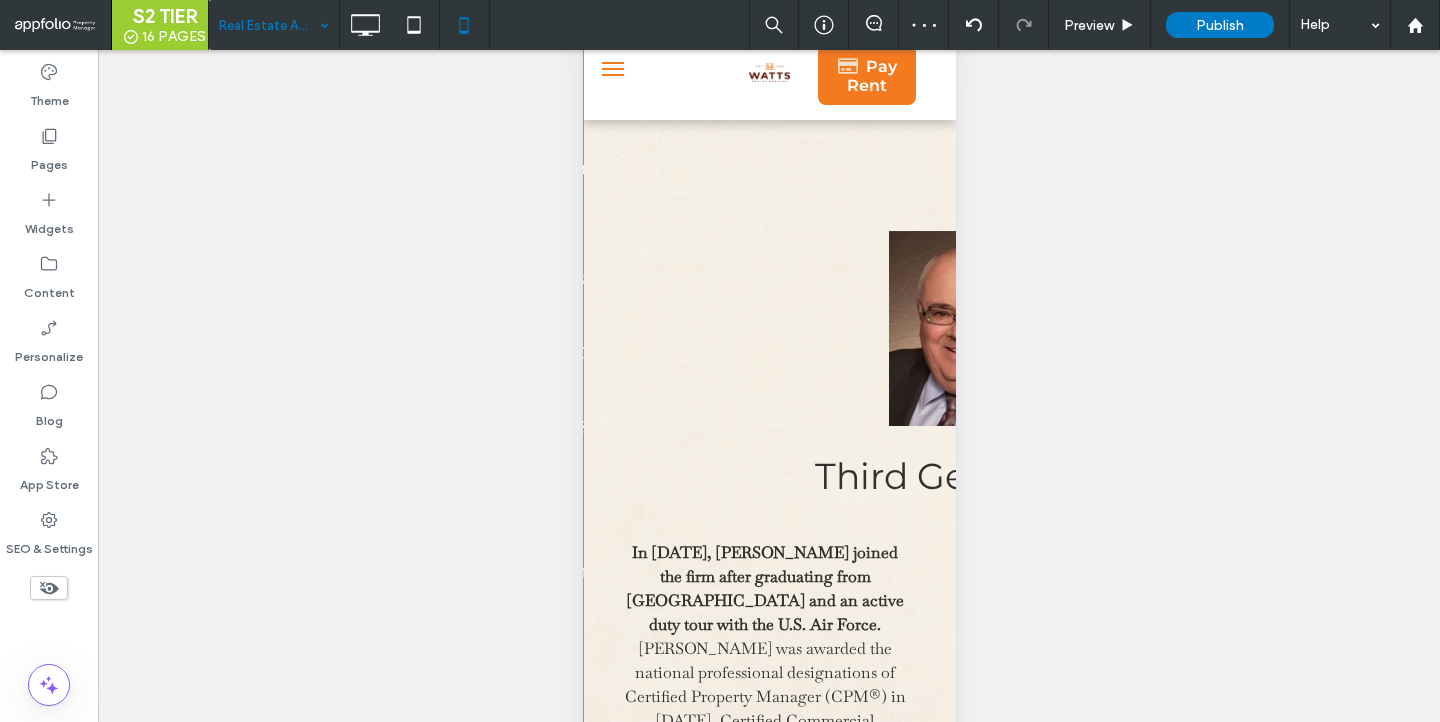 type on "**********" 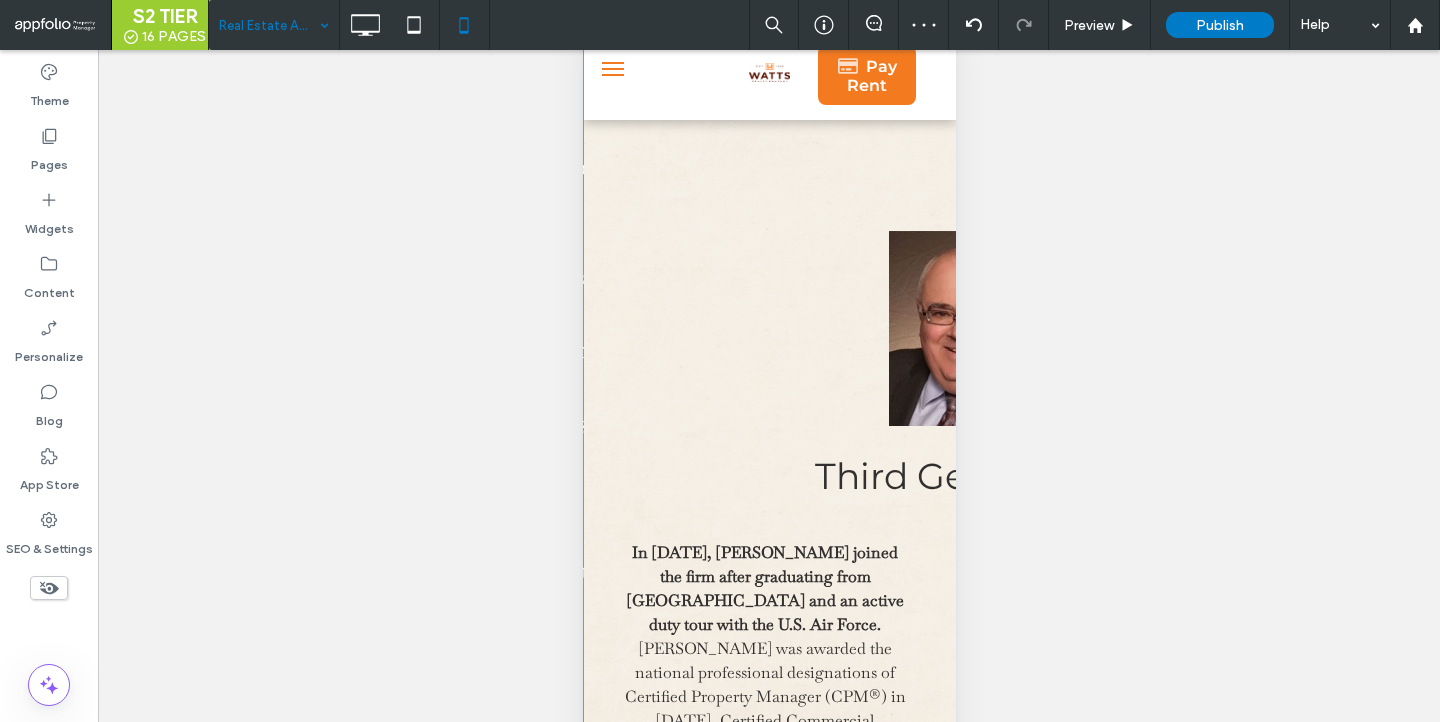 type on "**" 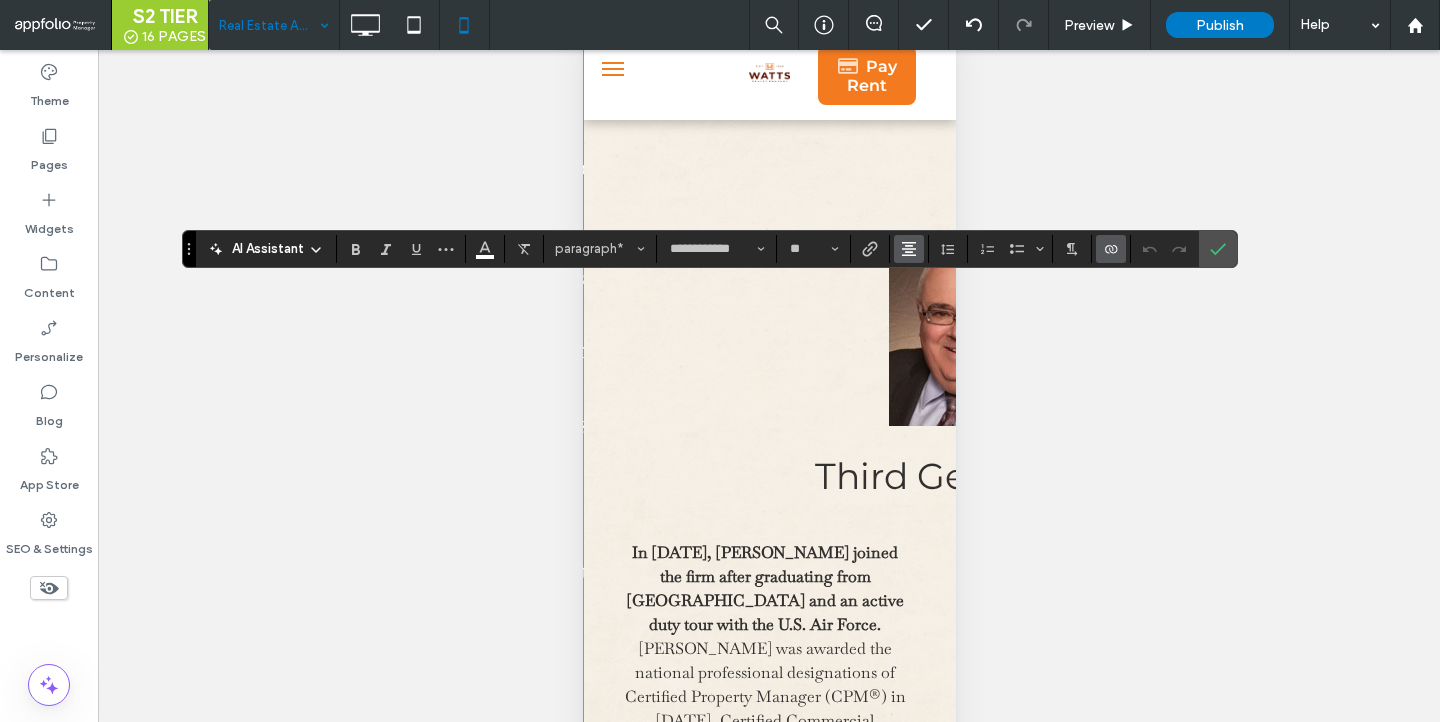 click 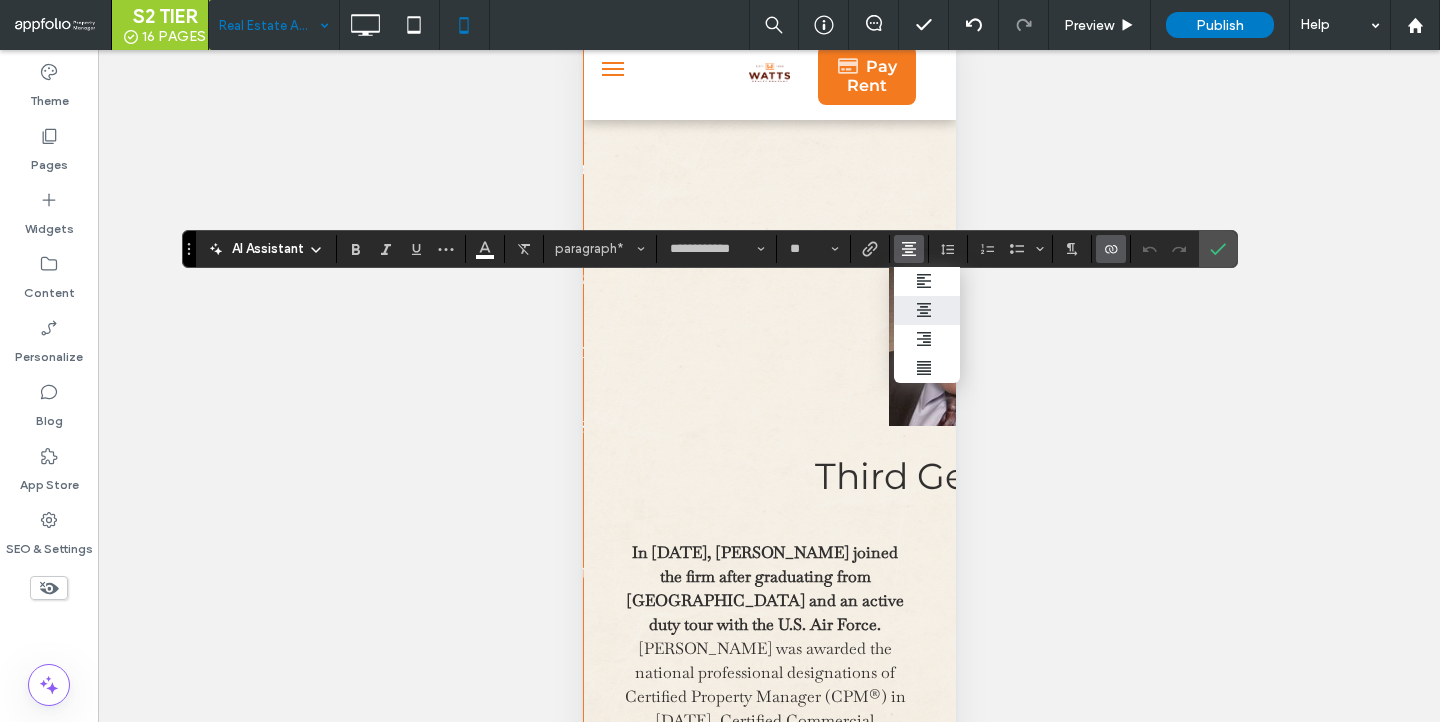 click 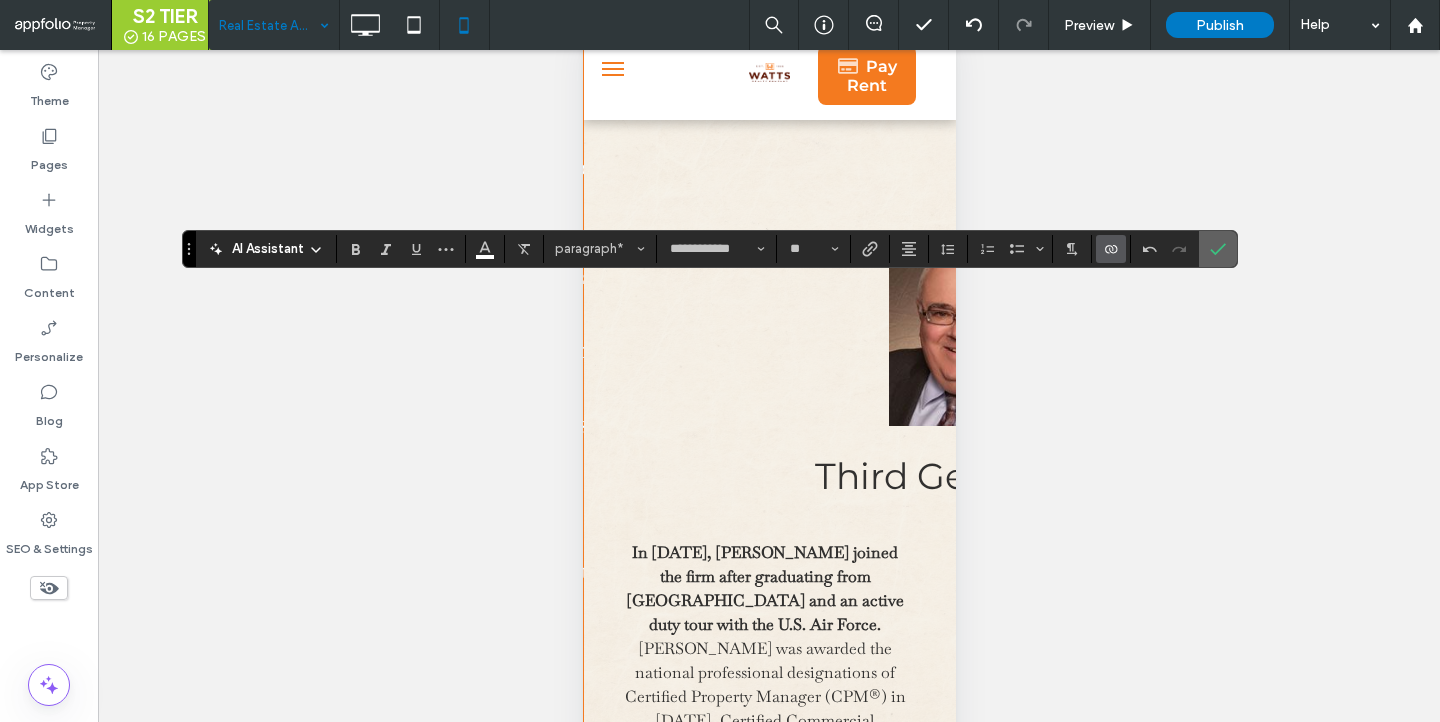 click 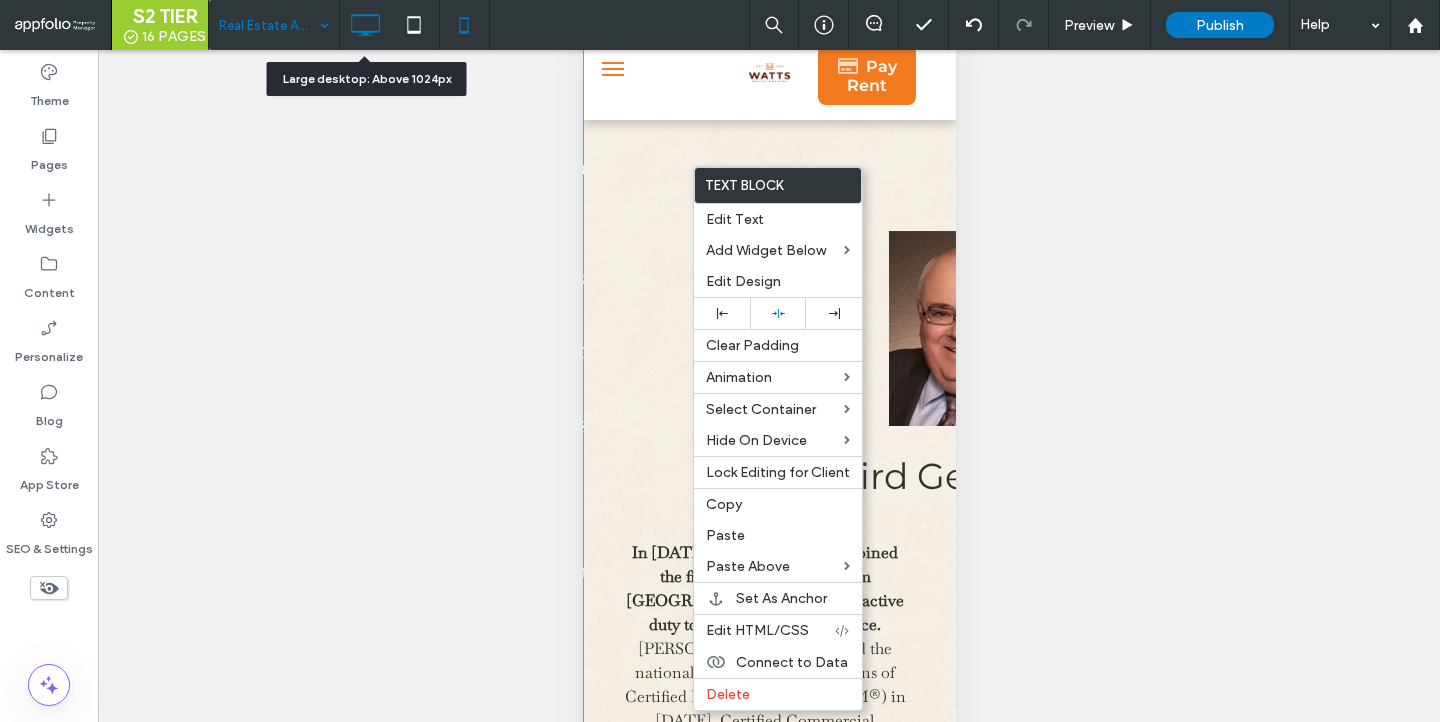 click 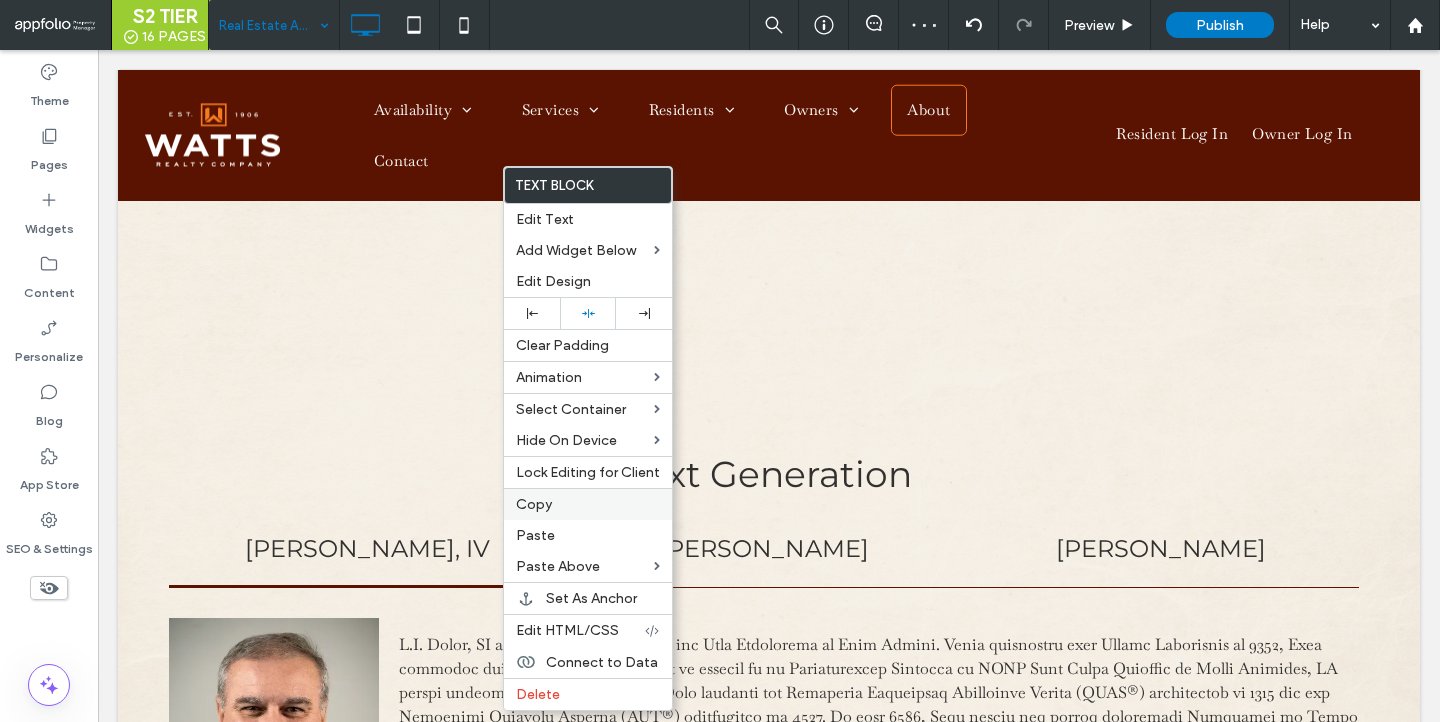 click on "Copy" at bounding box center [588, 504] 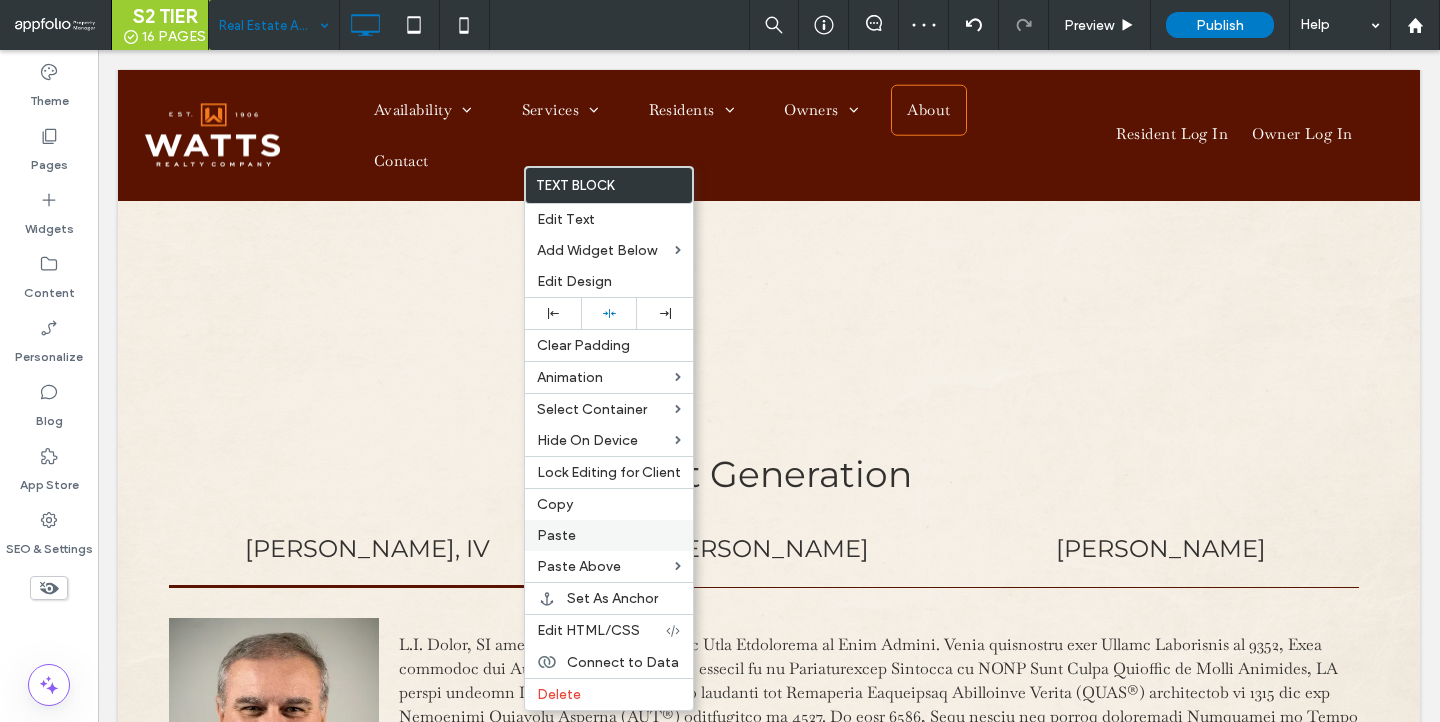 click on "Paste" at bounding box center [609, 535] 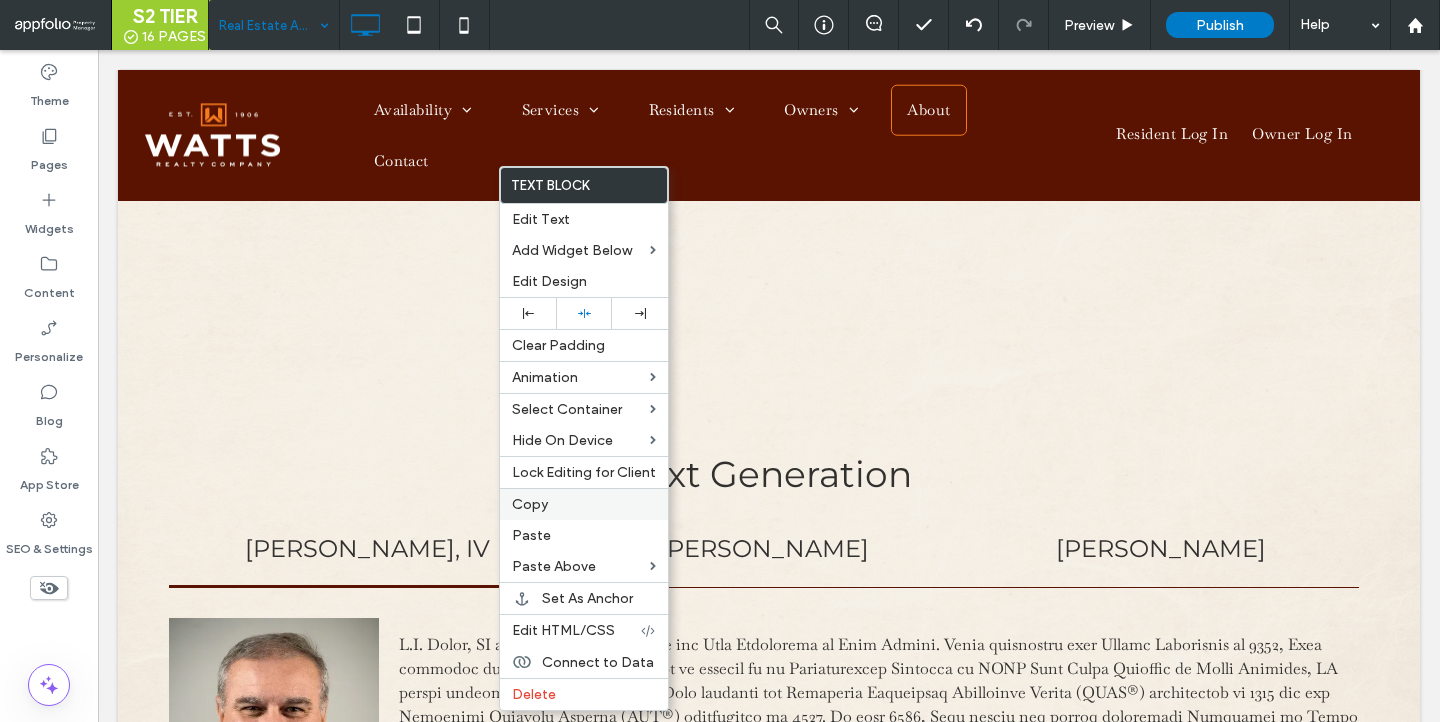 click on "Copy" at bounding box center [584, 504] 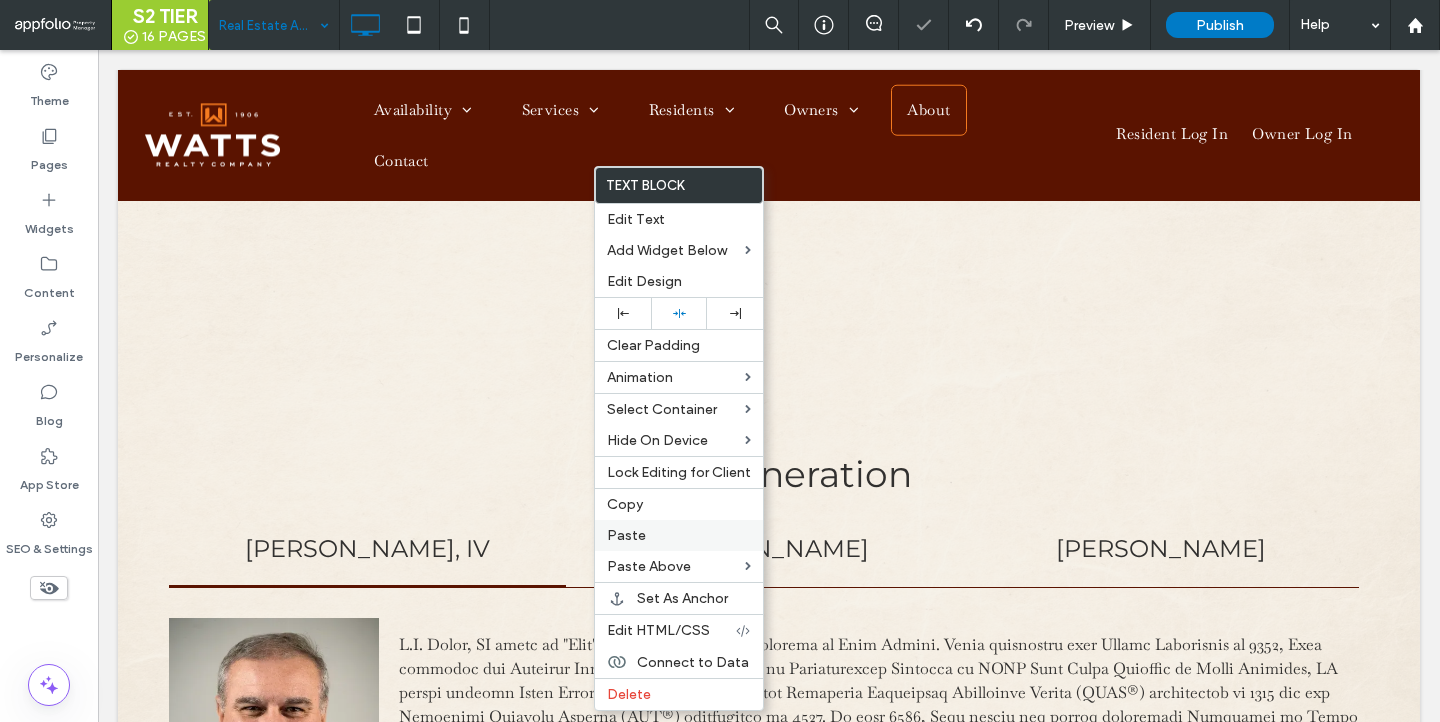 click on "Paste" at bounding box center [626, 535] 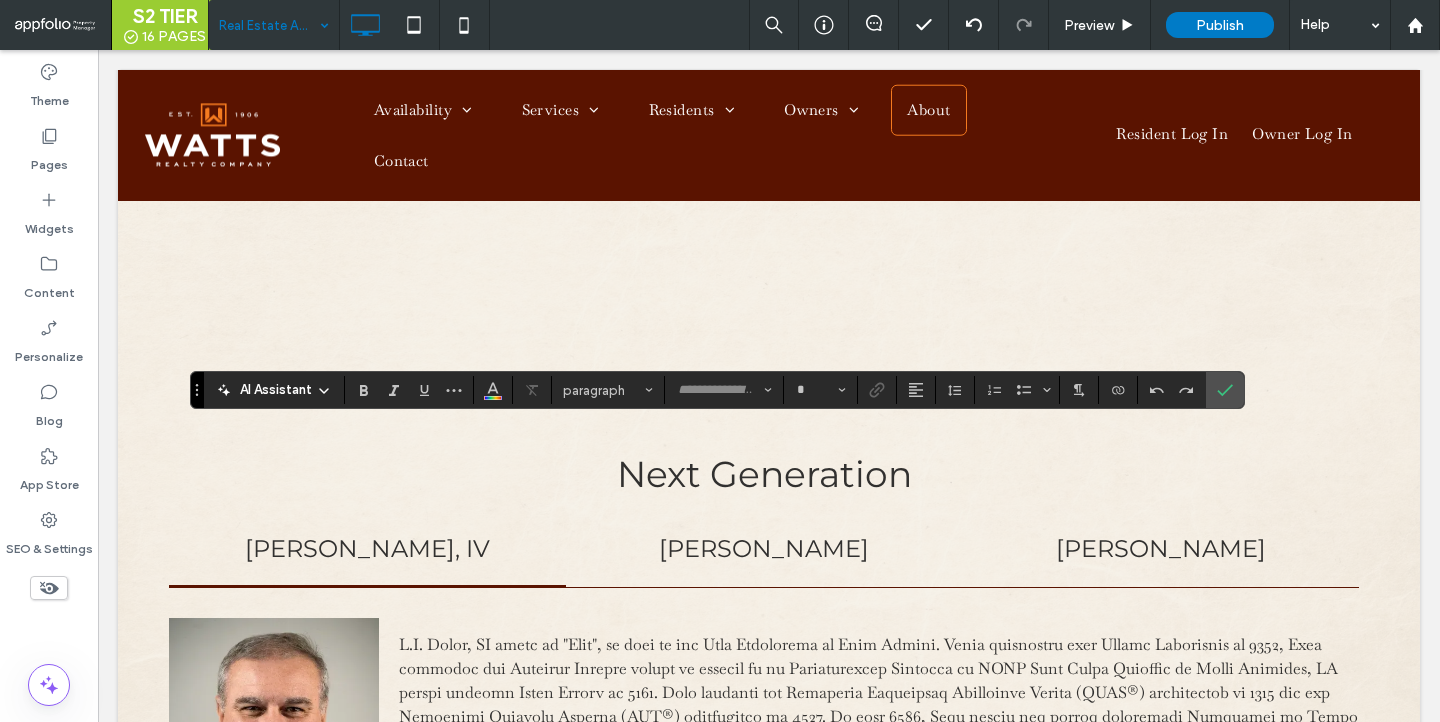 type on "**********" 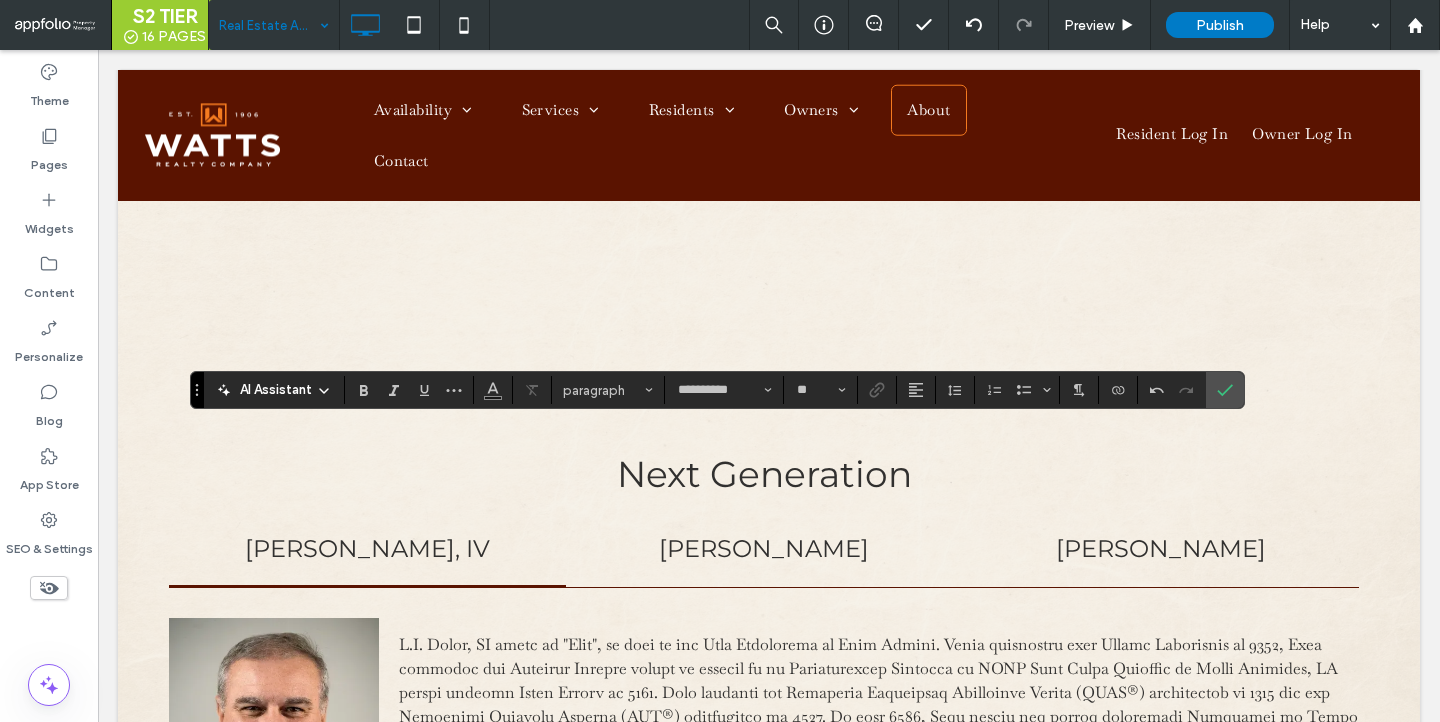 type on "**********" 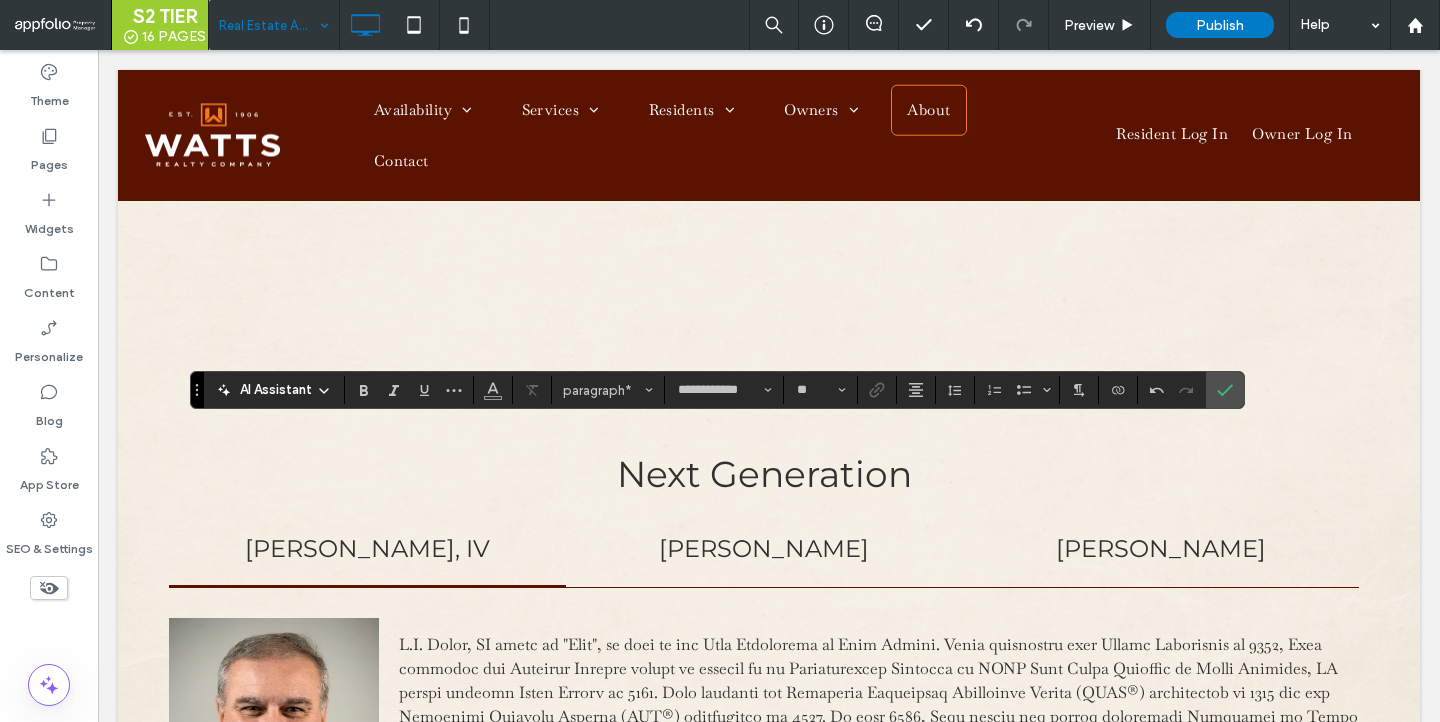type on "**********" 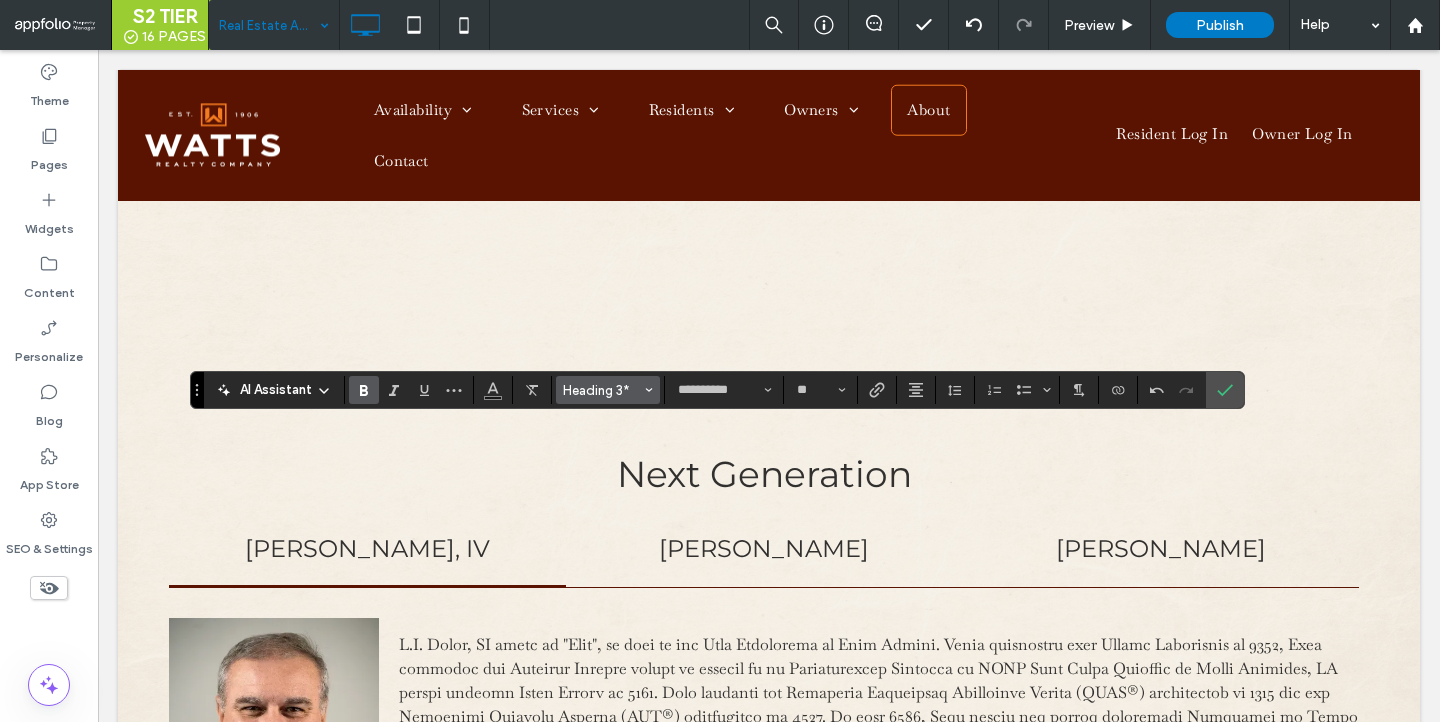 click at bounding box center (649, 390) 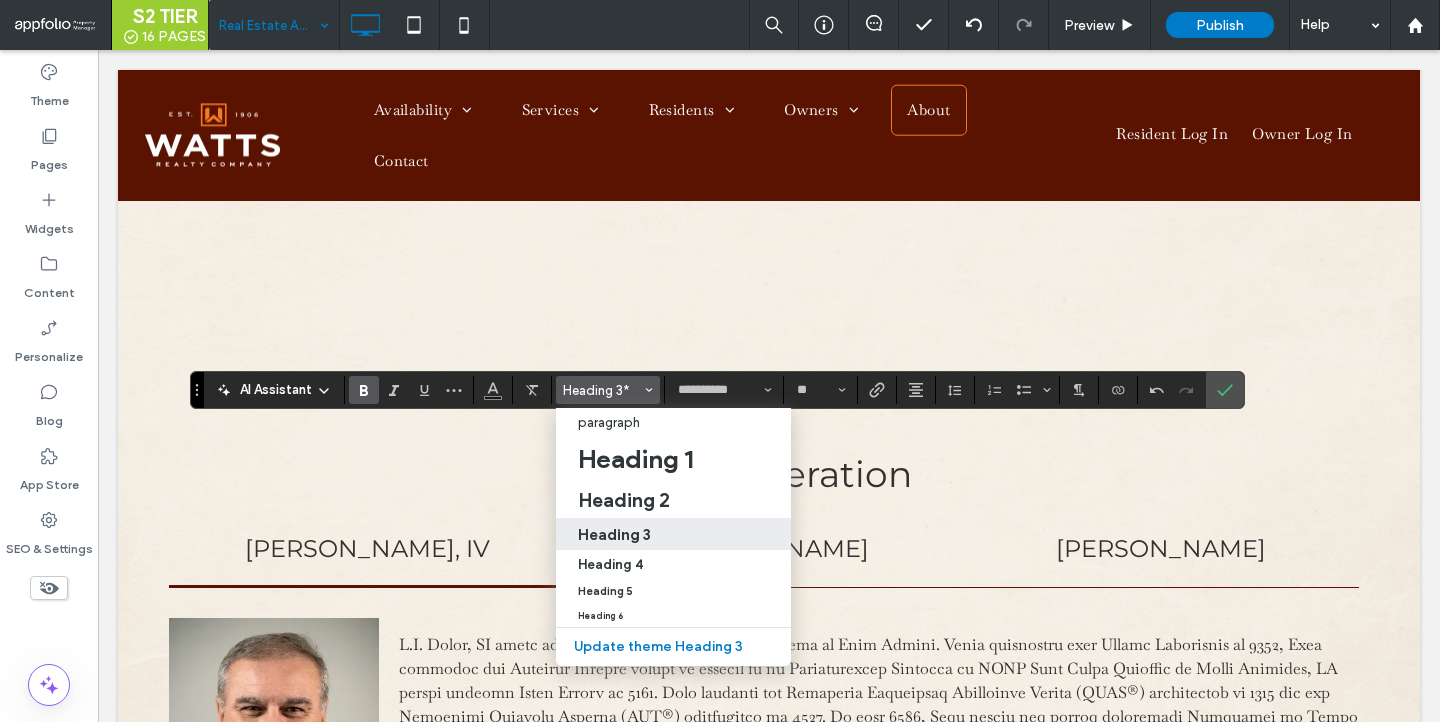 click on "Heading 3" at bounding box center (673, 534) 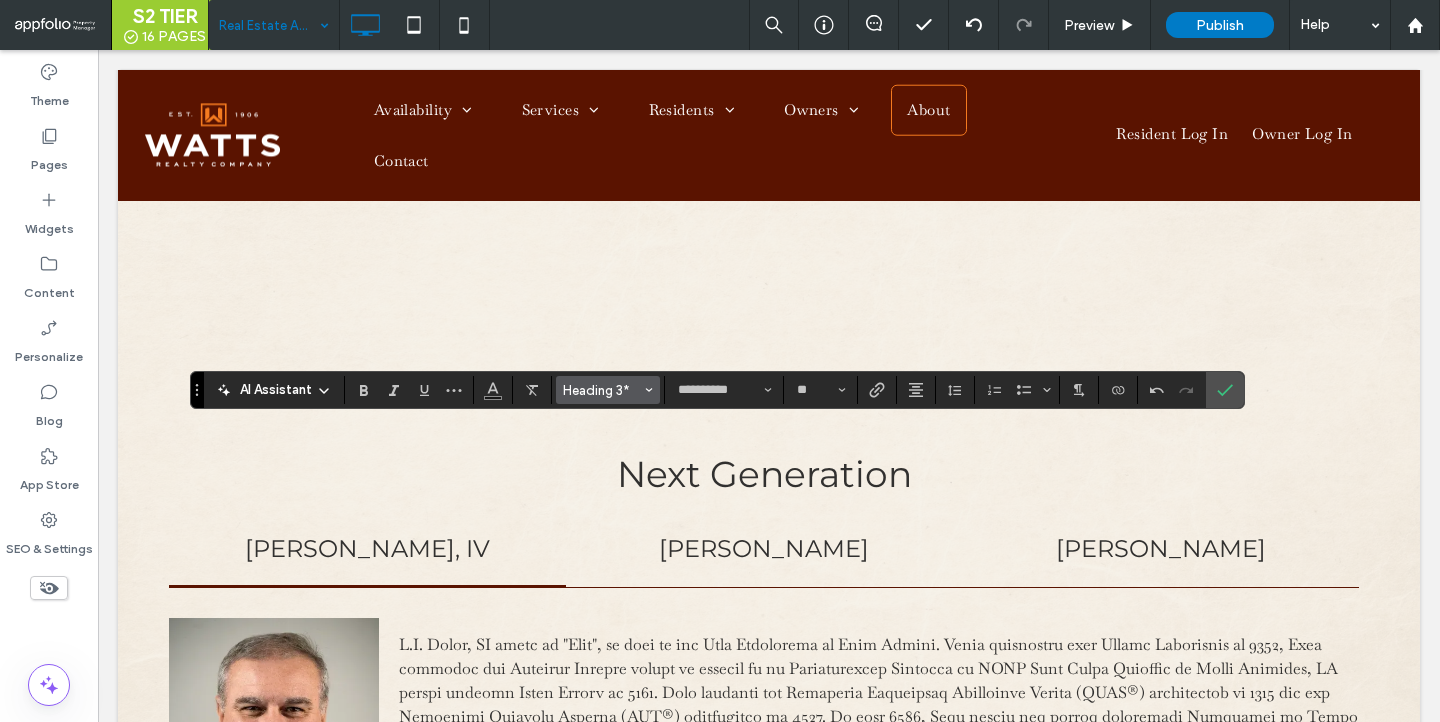 click on "Heading 3*" at bounding box center (608, 390) 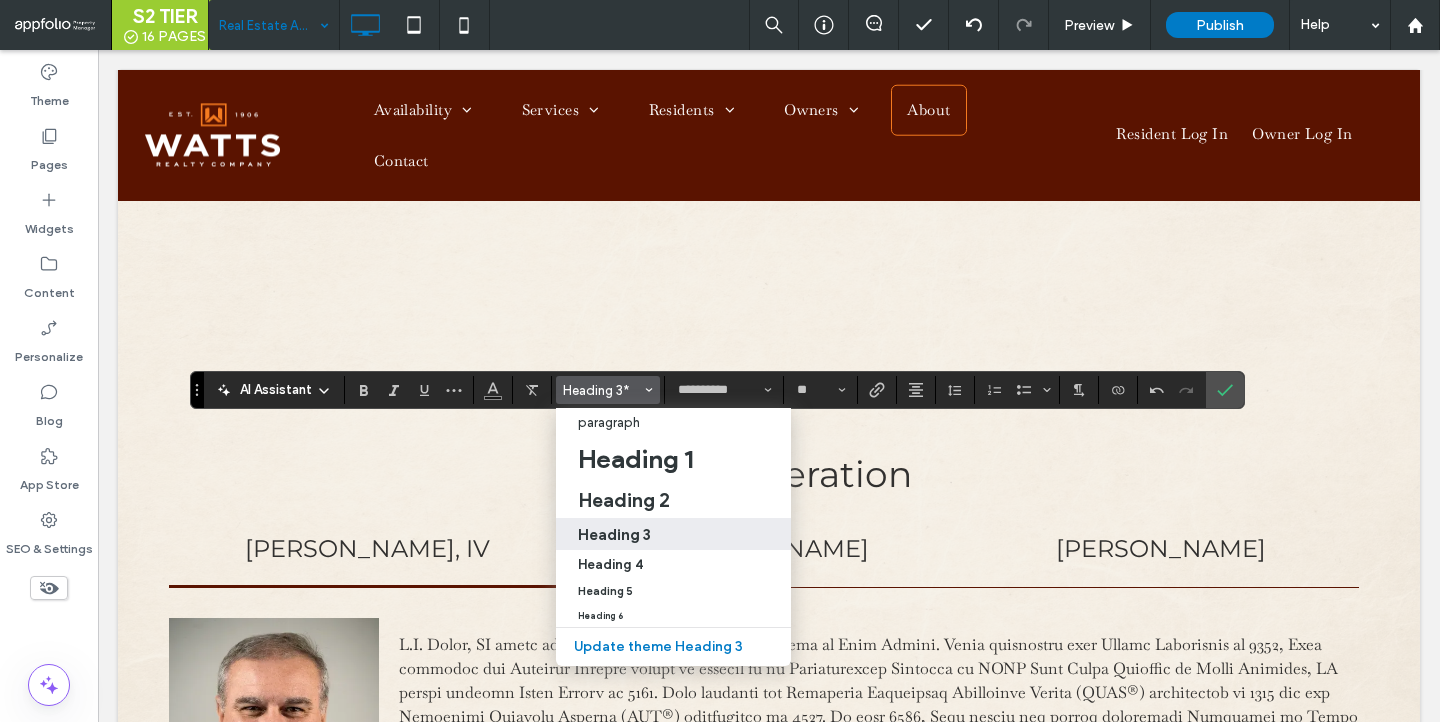 click on "Heading 3" at bounding box center (673, 534) 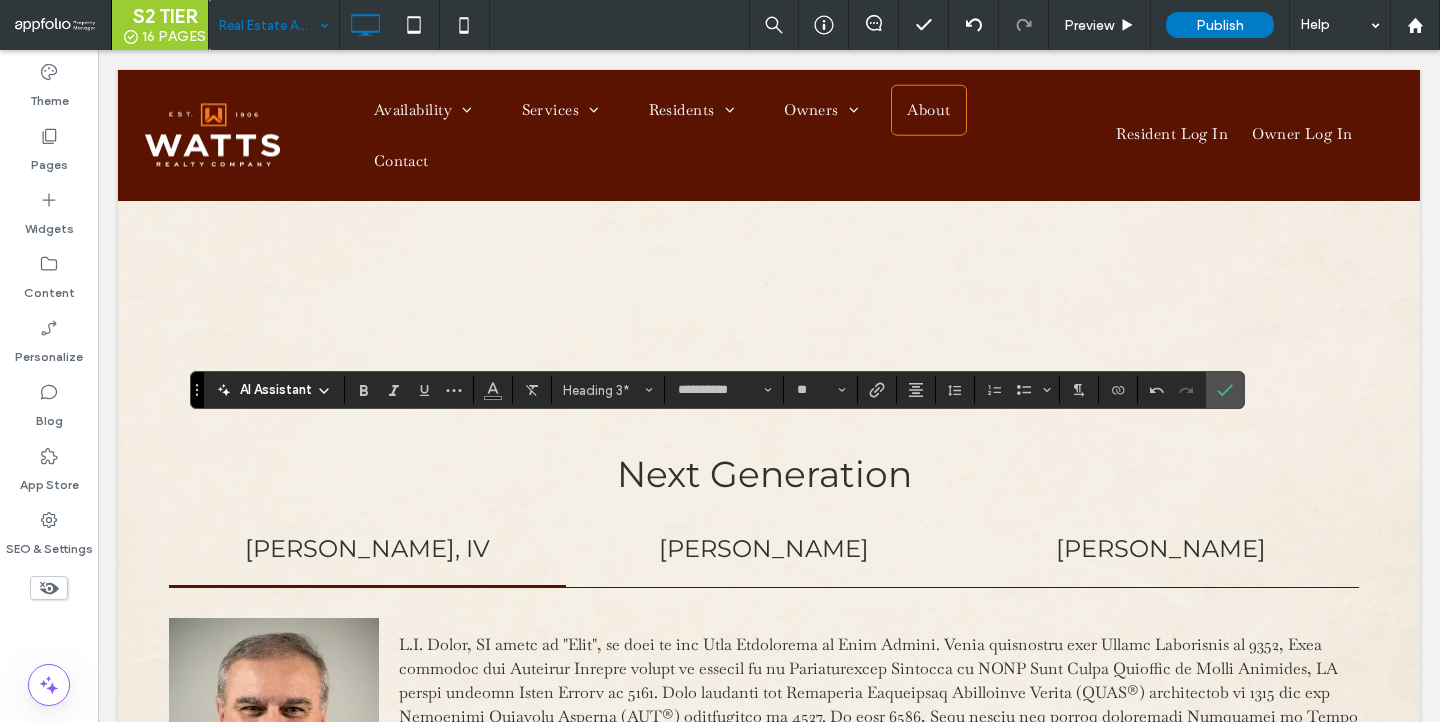click on "Heading 3*" at bounding box center [608, 390] 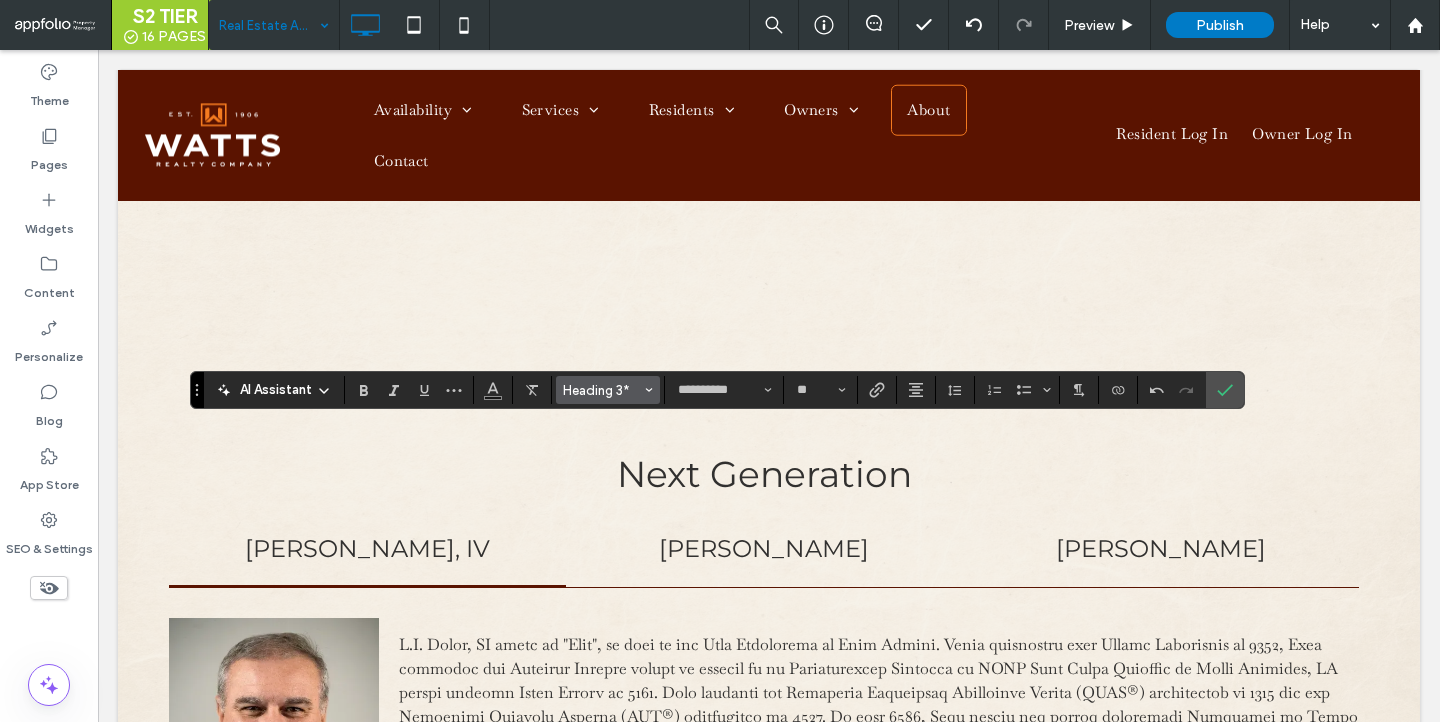 click on "Heading 3*" at bounding box center (602, 390) 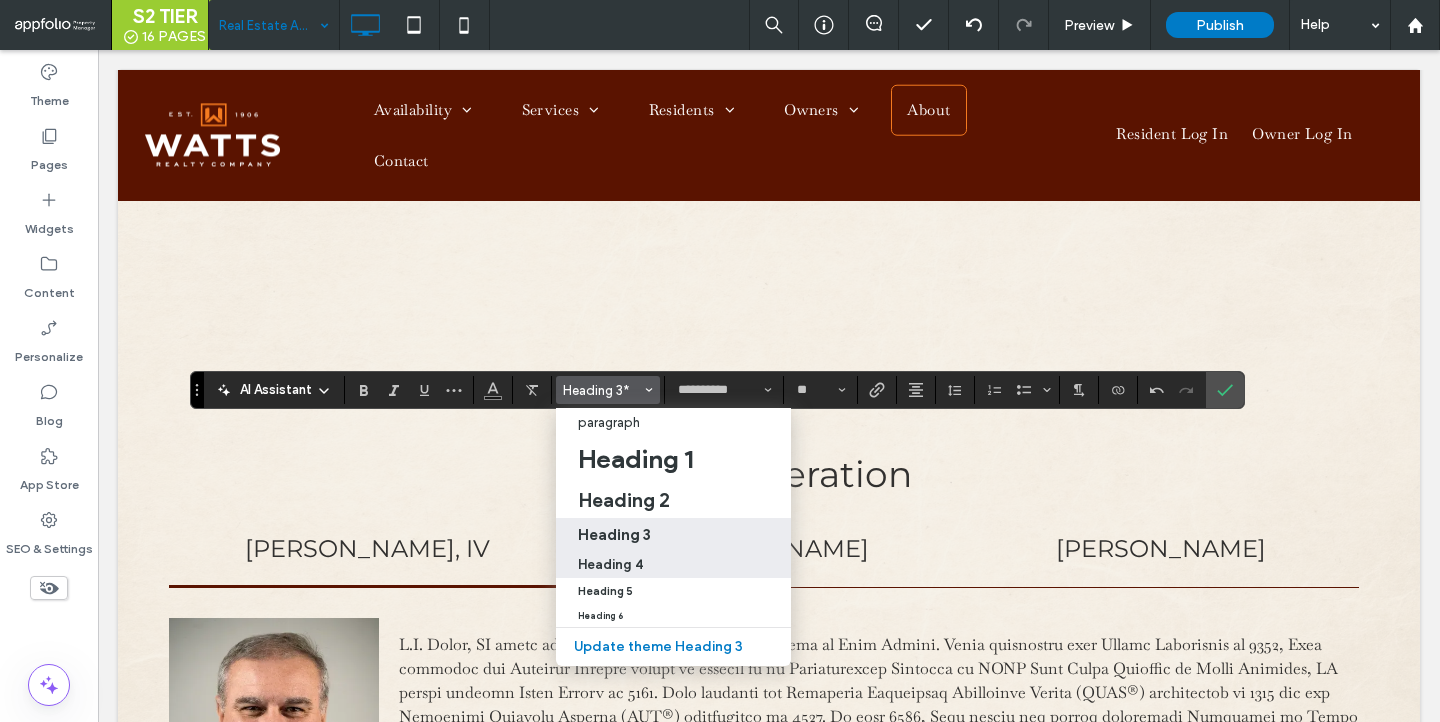 click on "Heading 4" at bounding box center (610, 564) 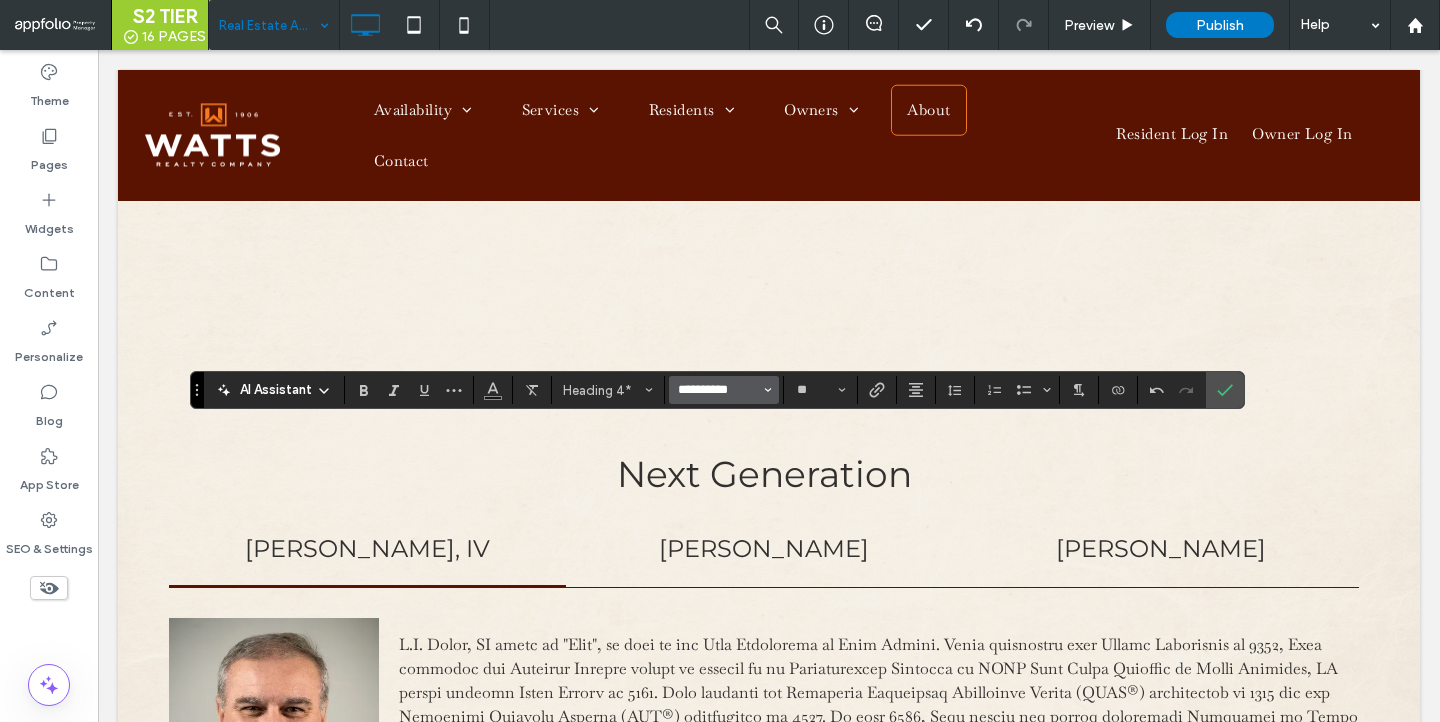 click on "**********" at bounding box center [718, 390] 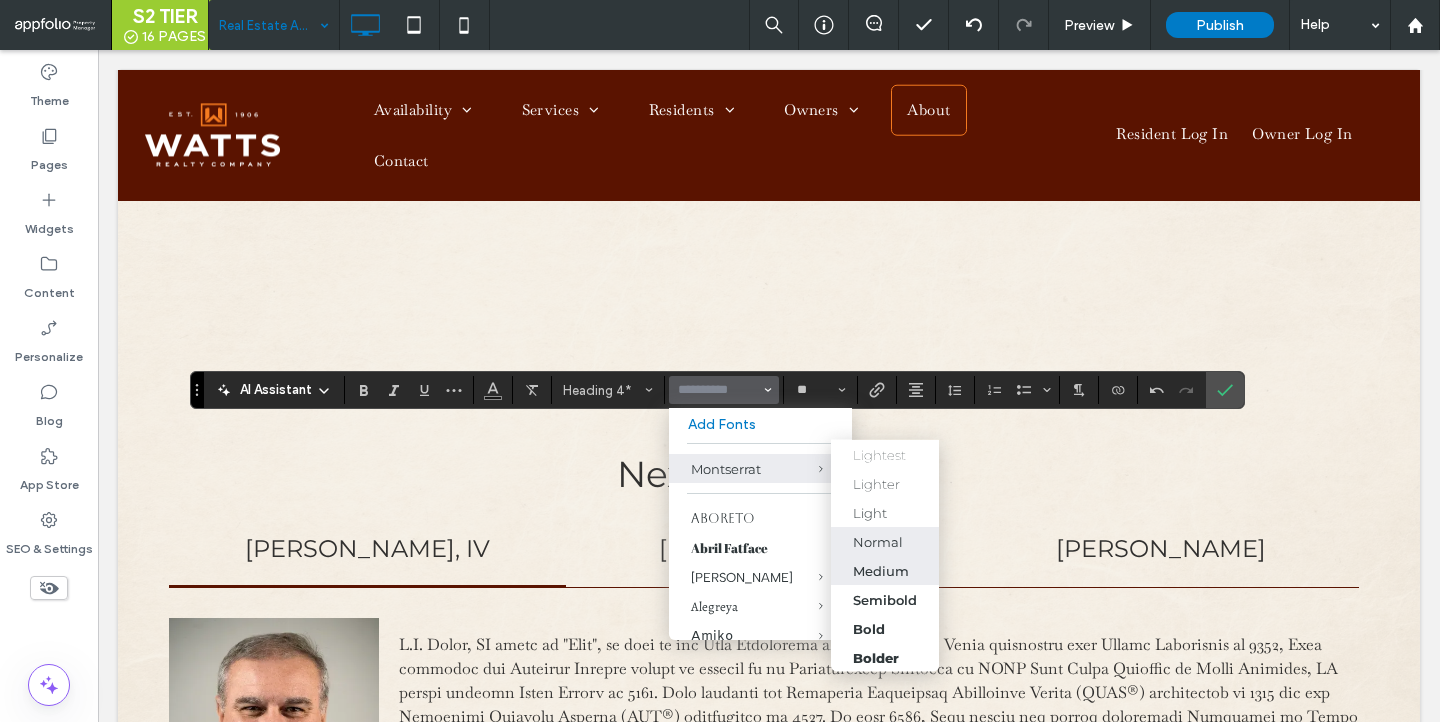 click on "Medium" at bounding box center (885, 570) 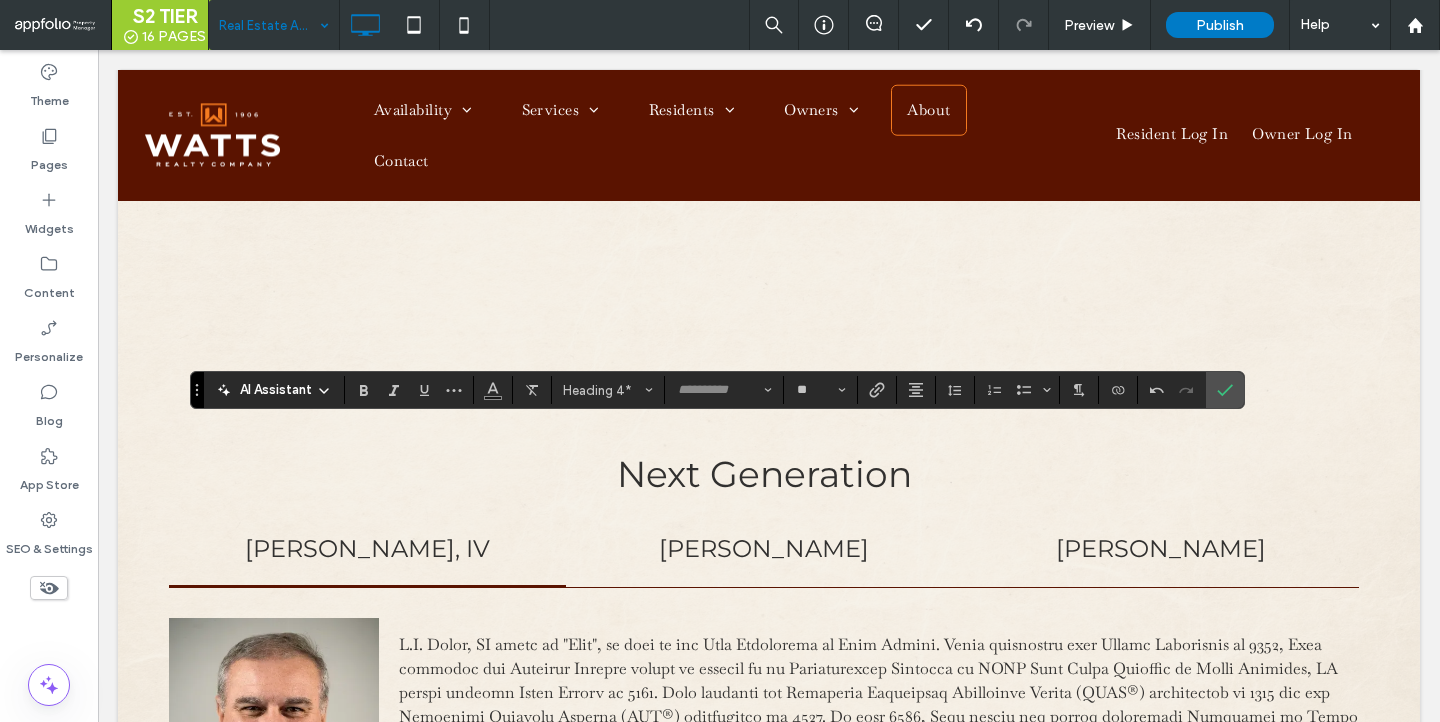 type on "**********" 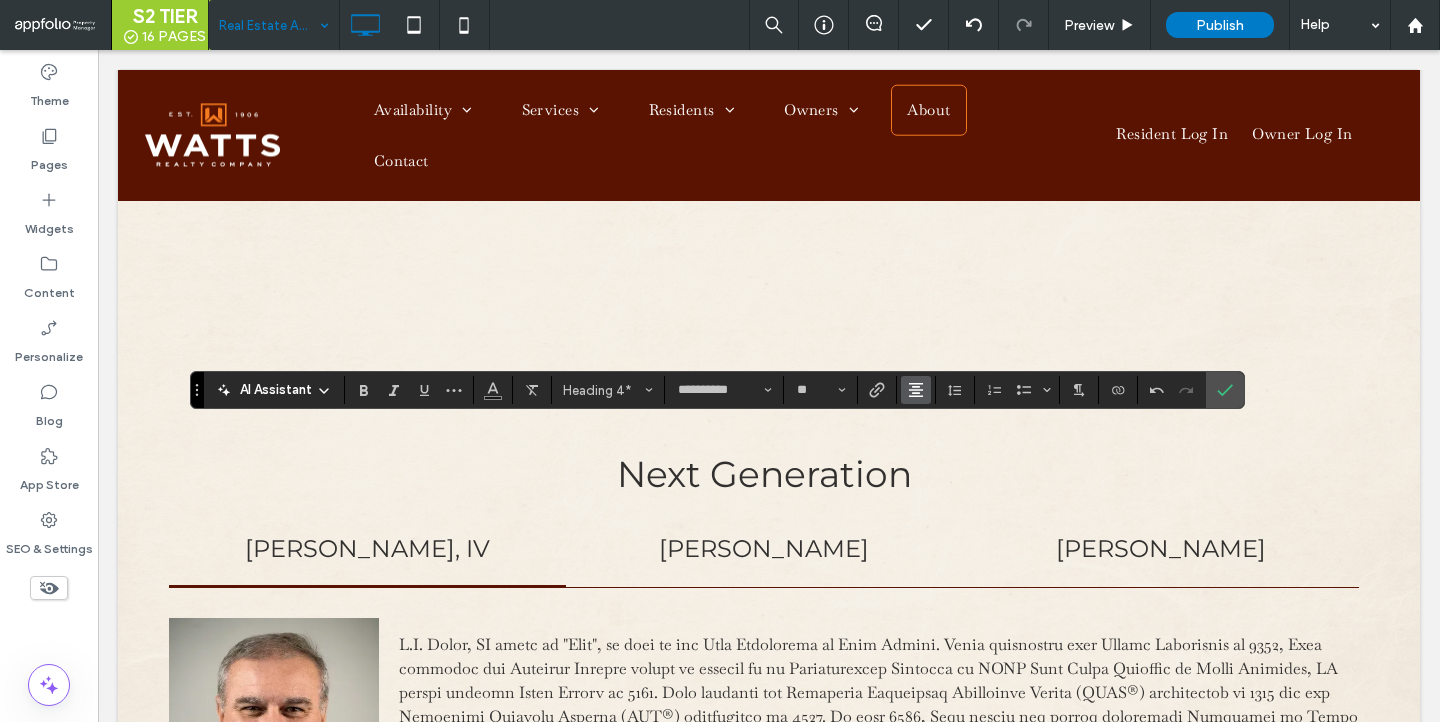 click at bounding box center [916, 390] 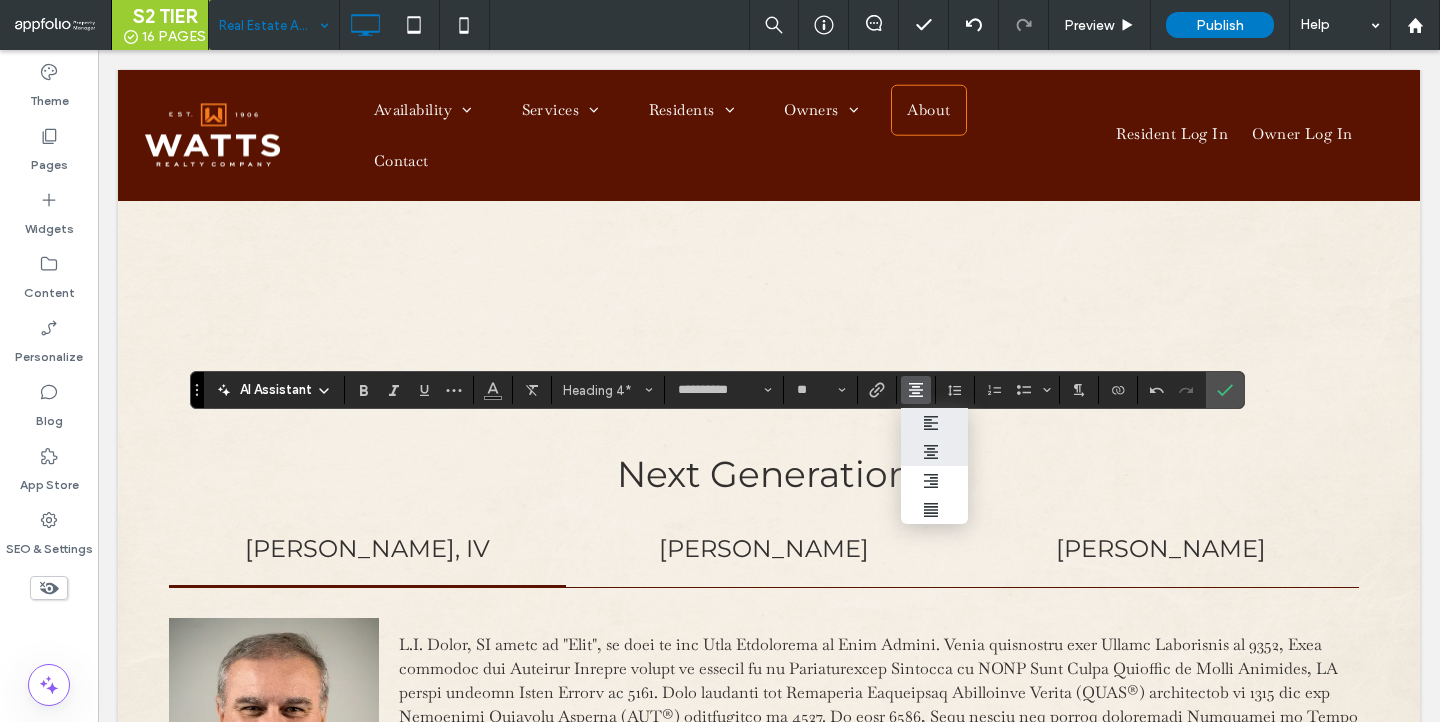 click at bounding box center (934, 422) 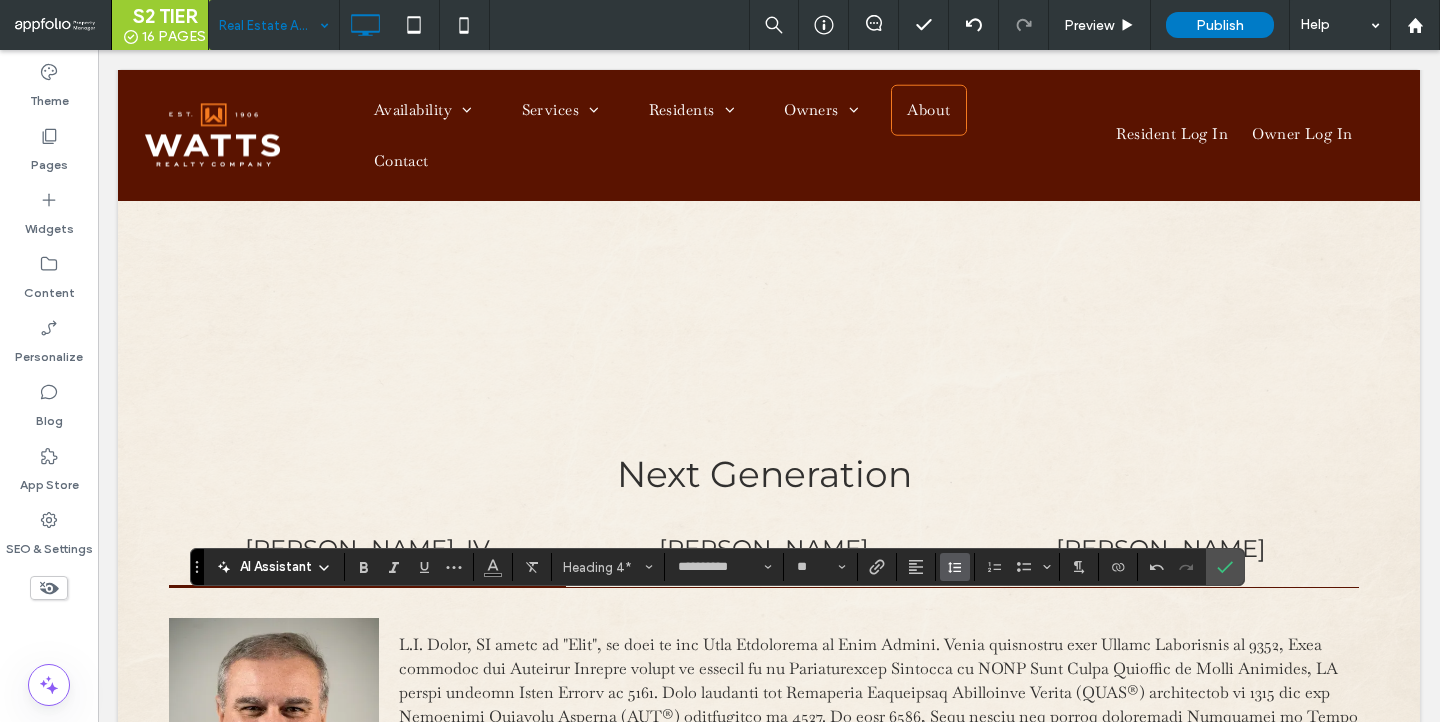 click 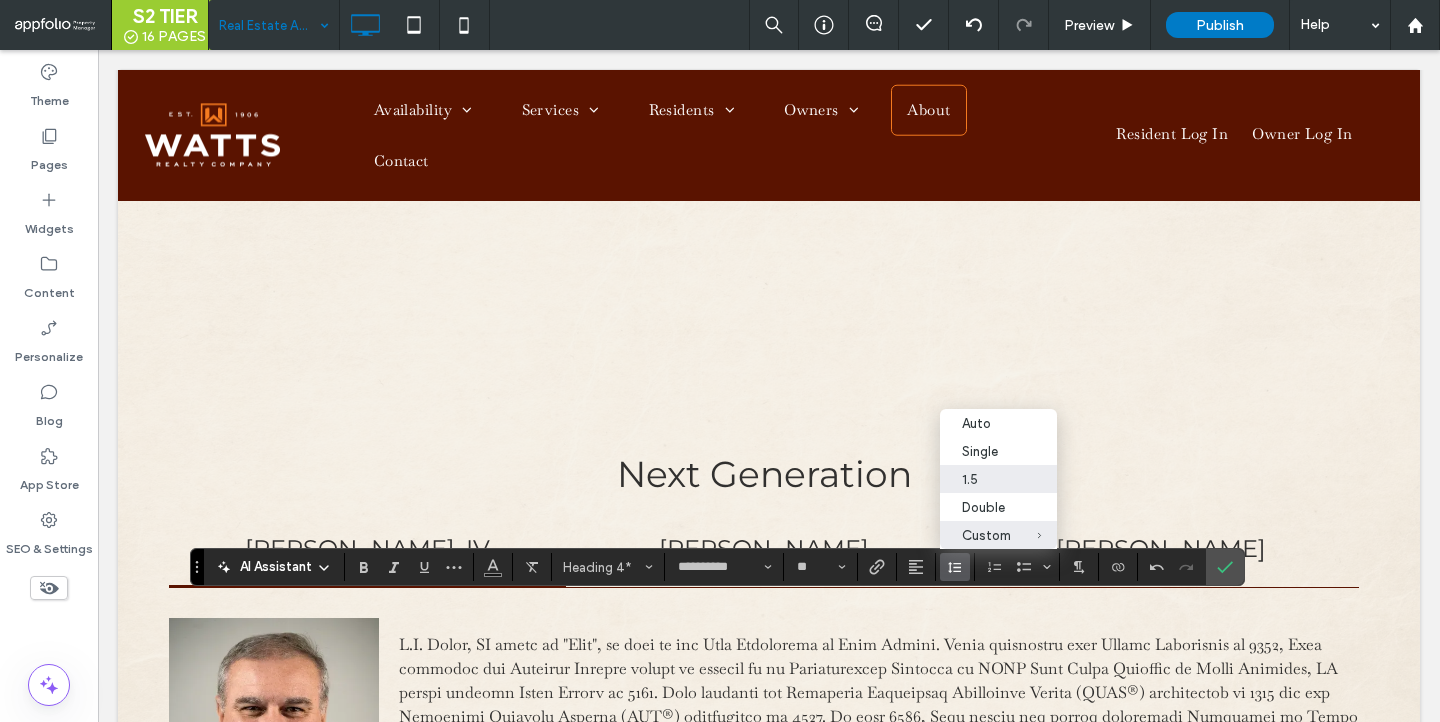 click on "1.5" at bounding box center (986, 479) 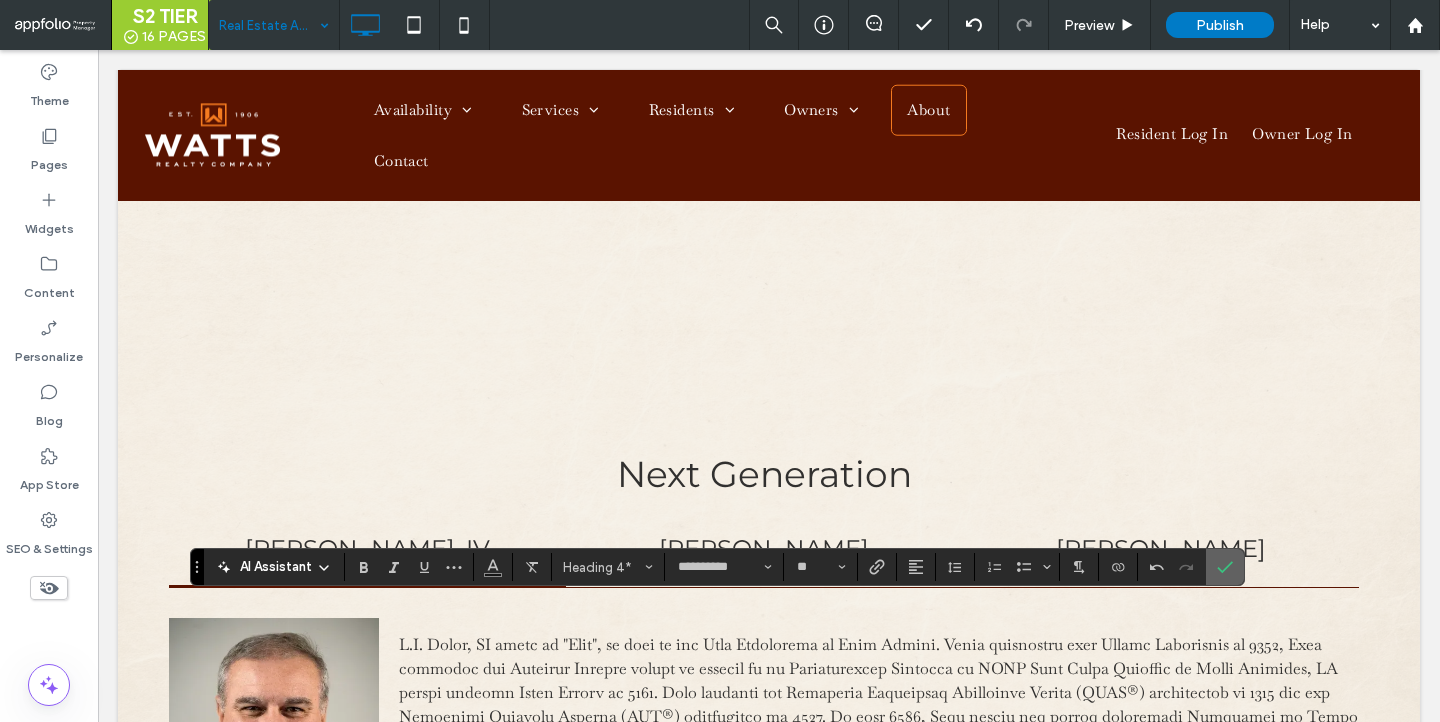 click 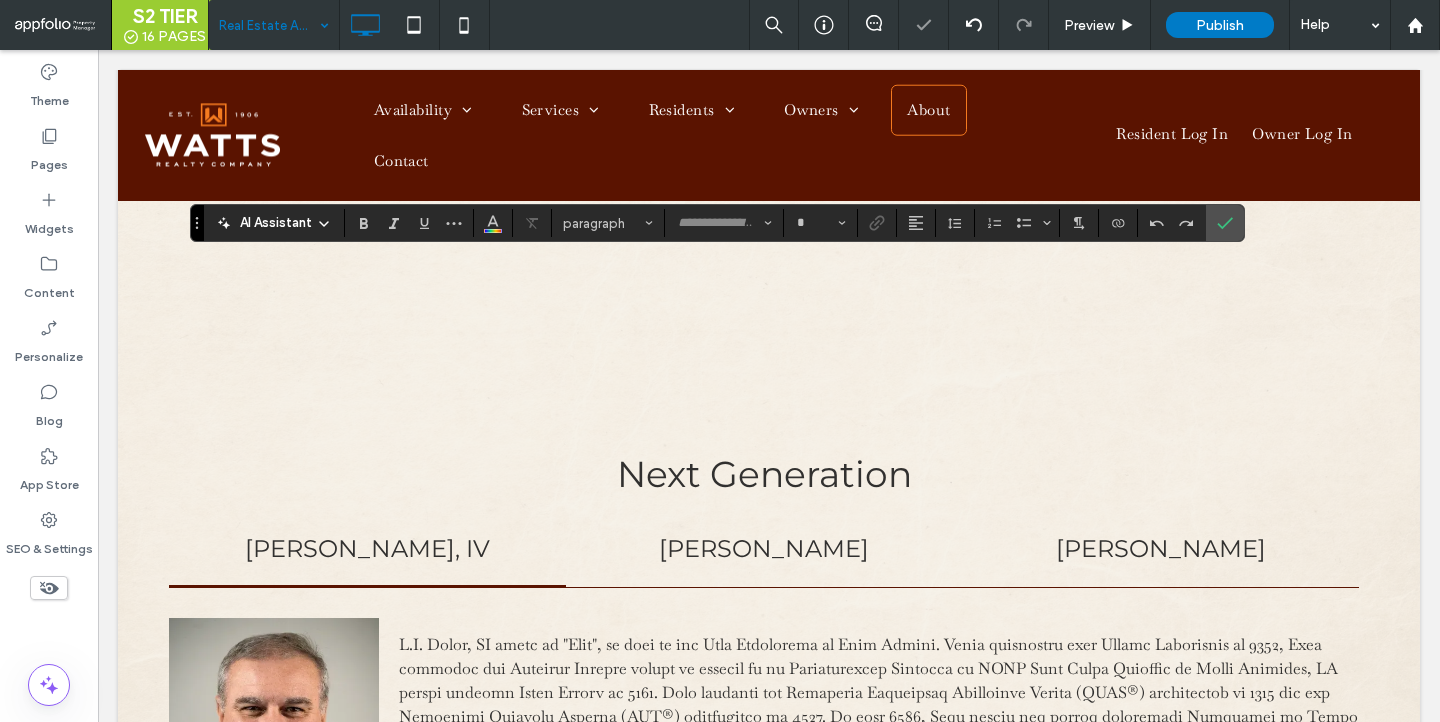 type on "**********" 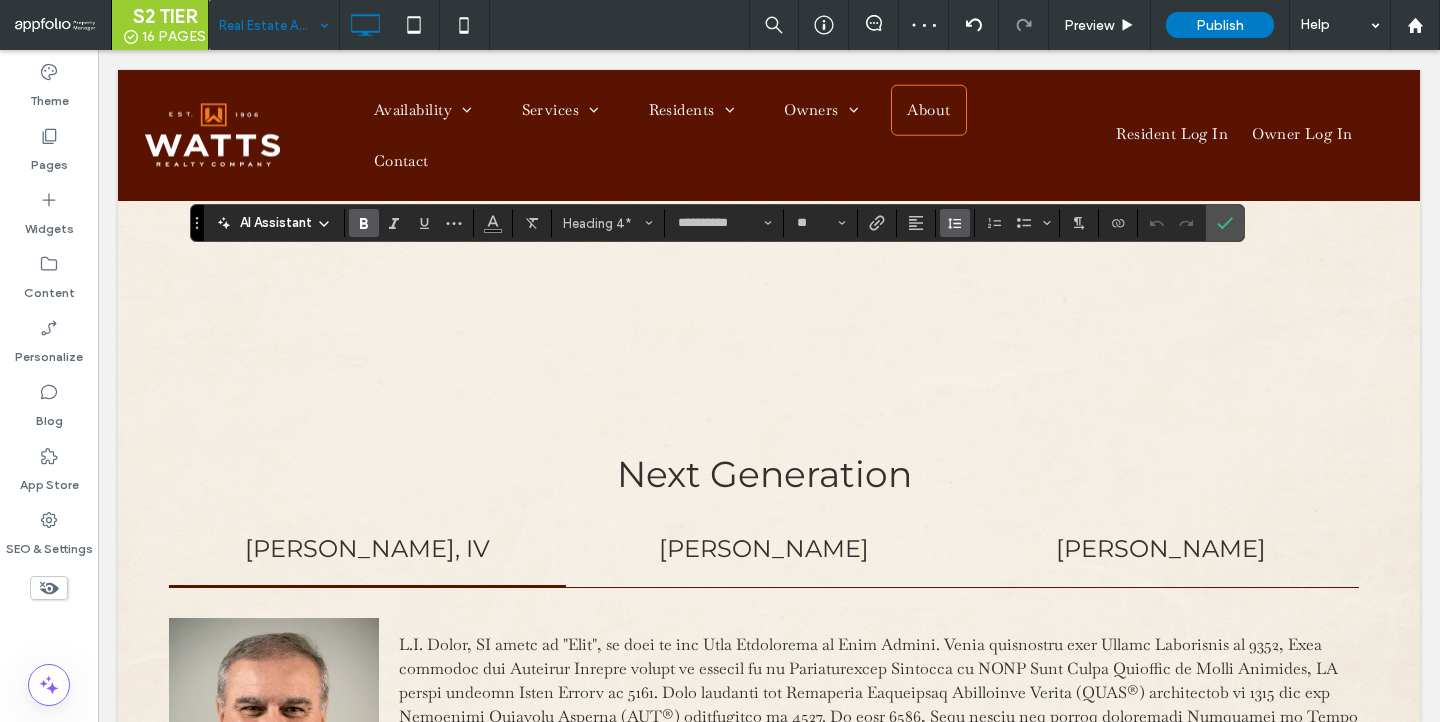 click at bounding box center (955, 223) 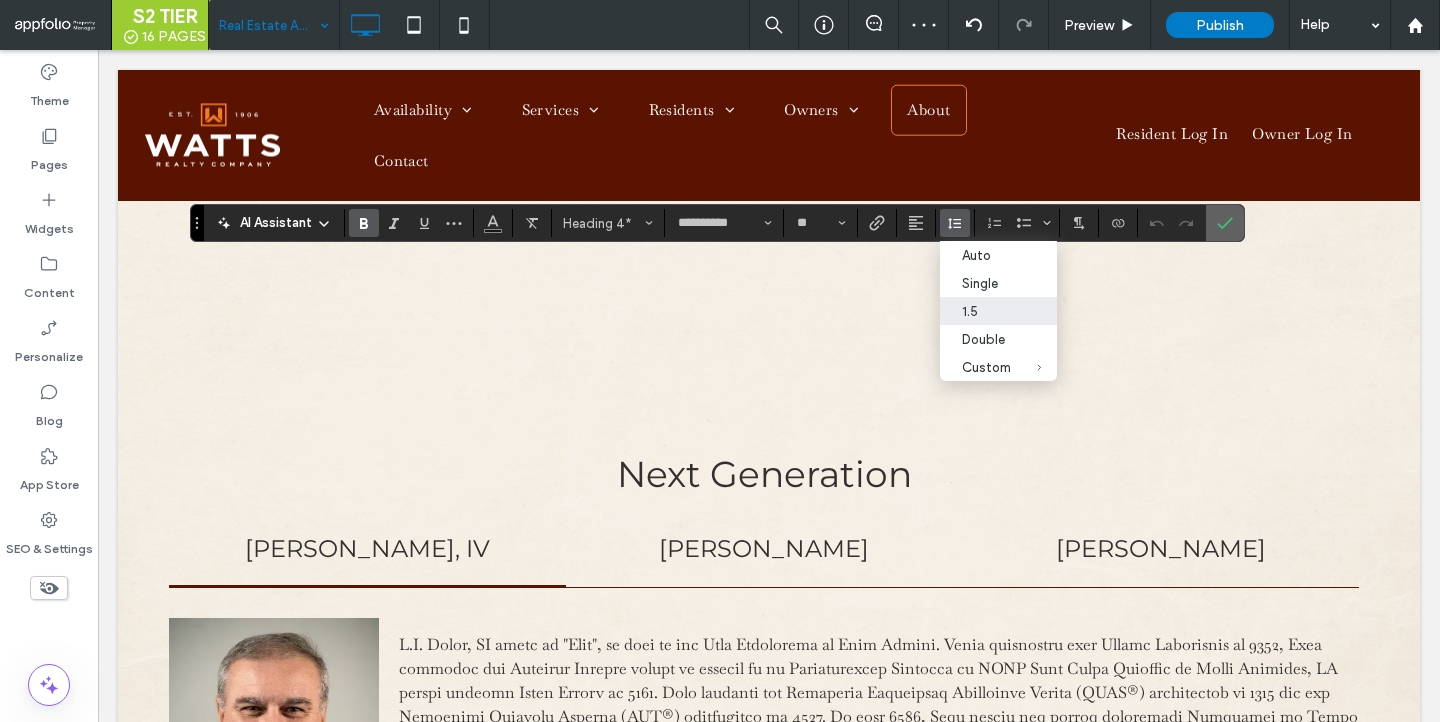 click 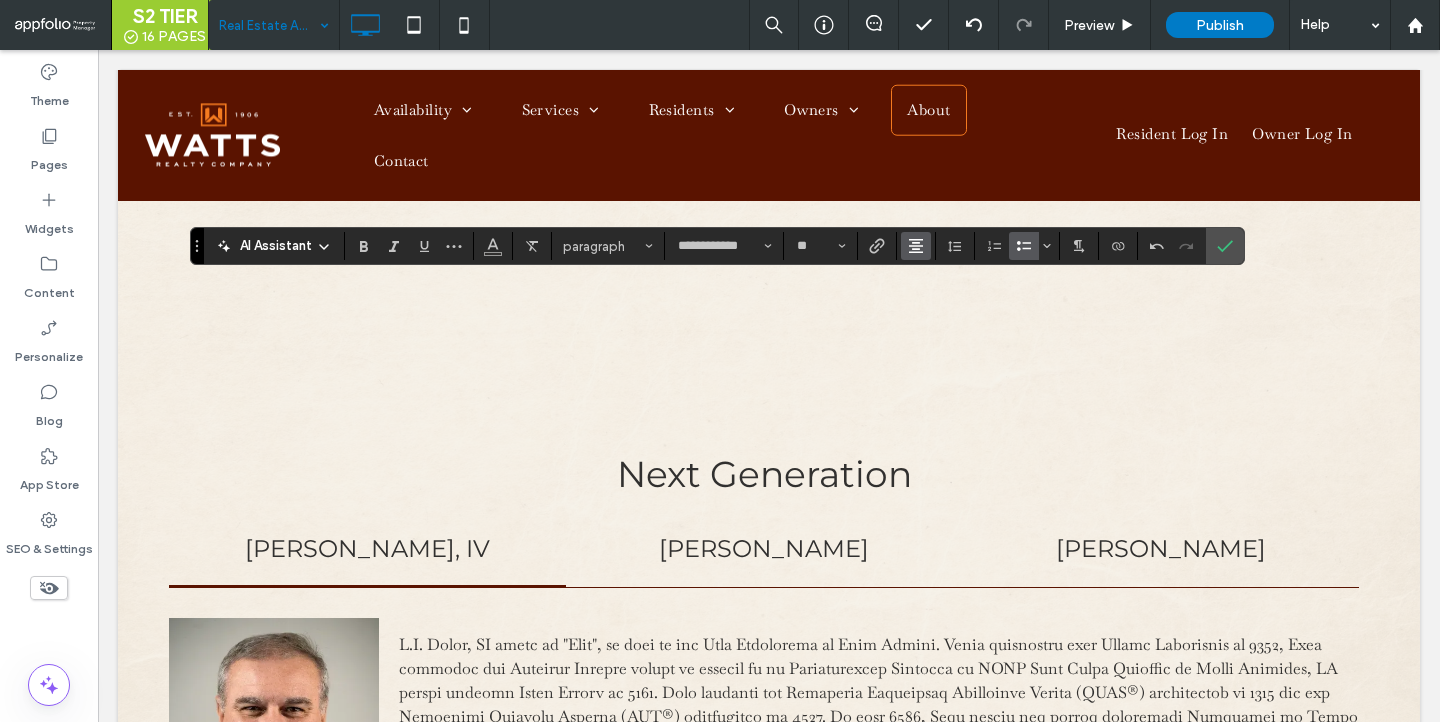 click 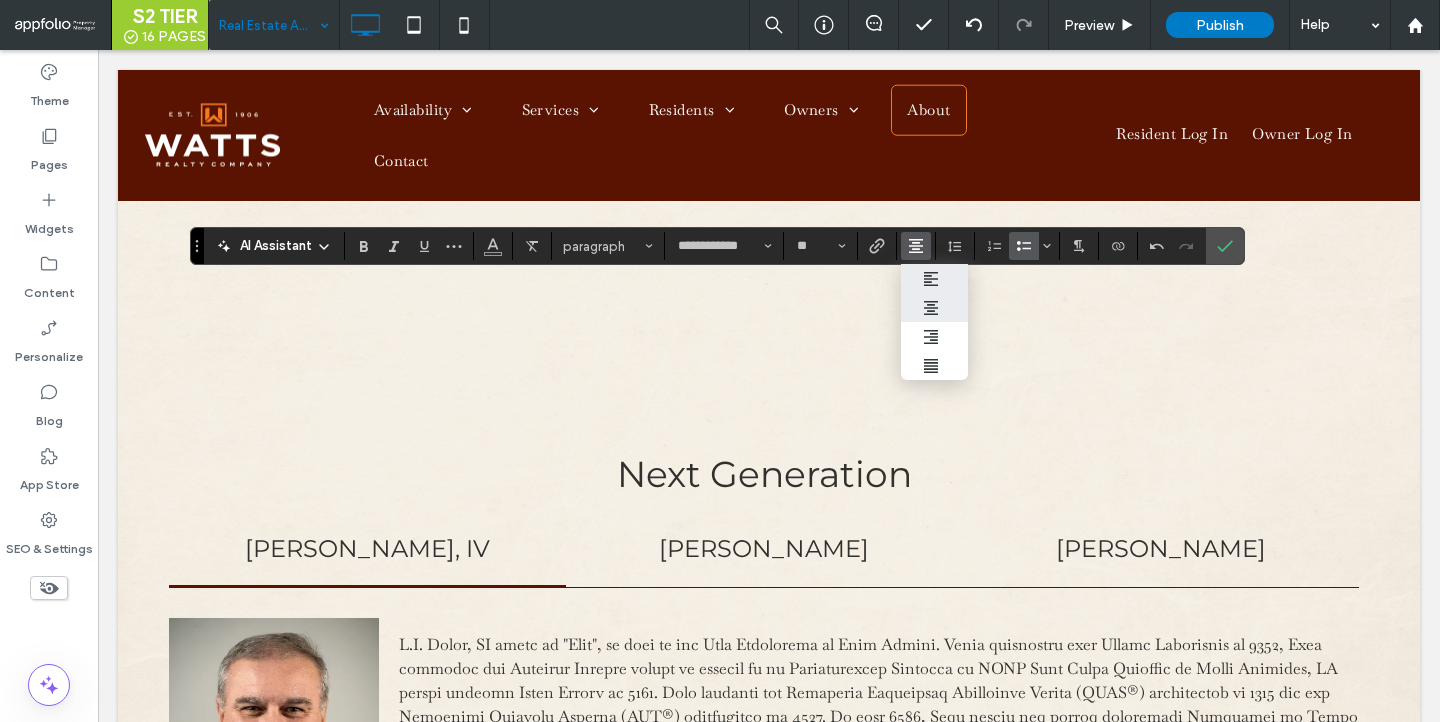 click 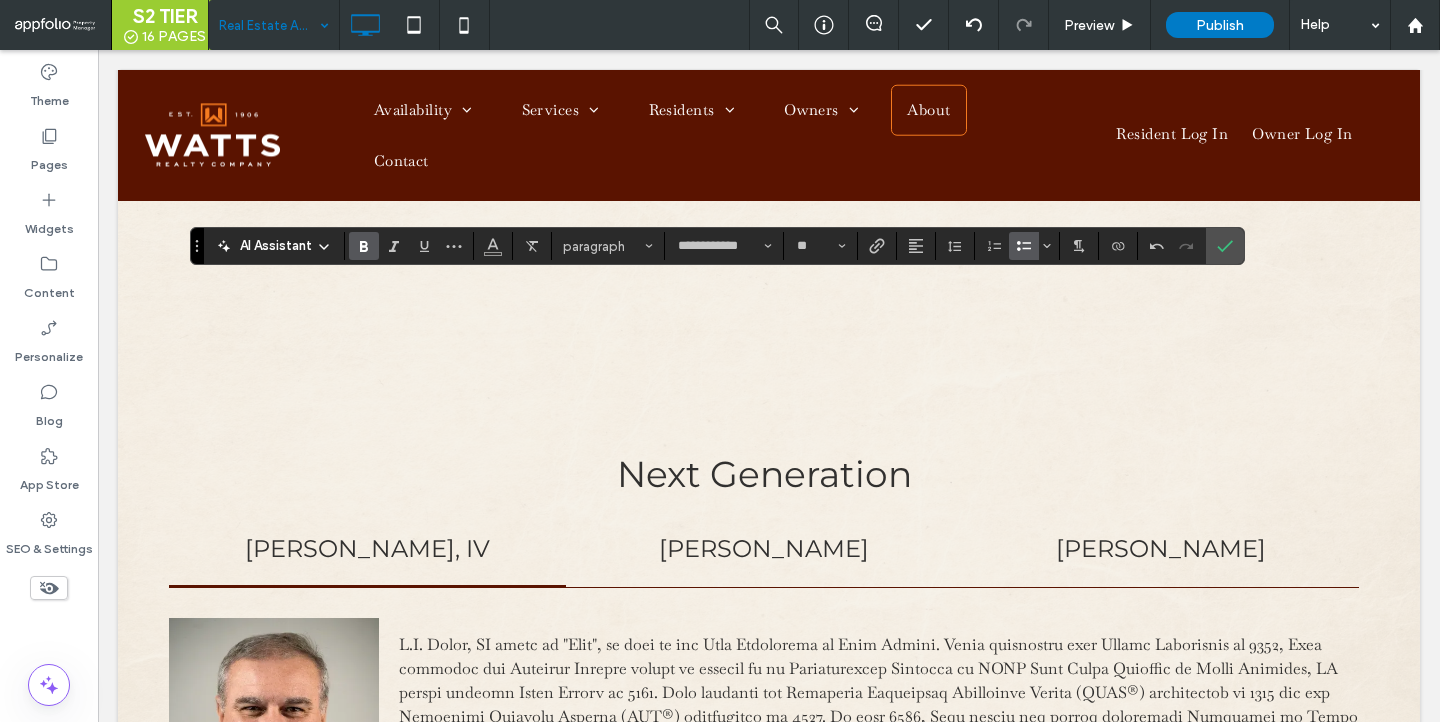 click 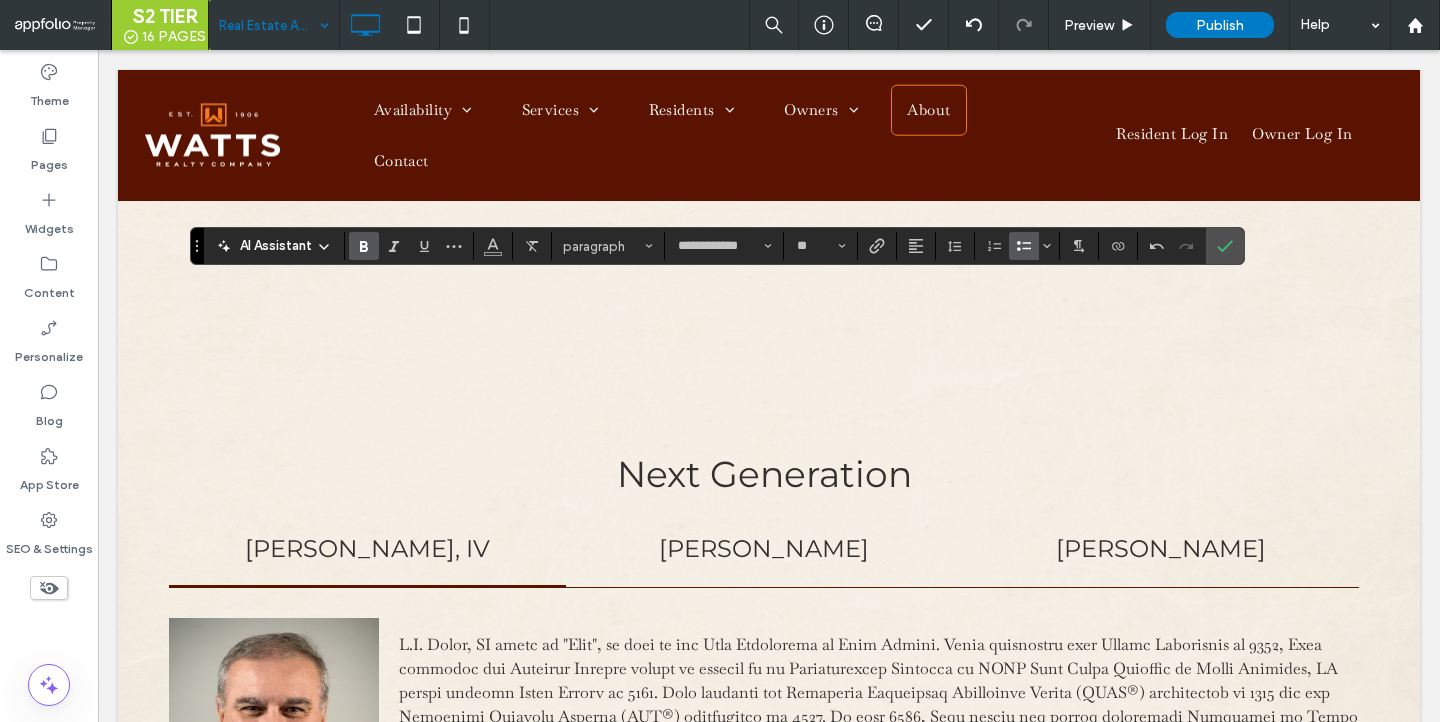 click 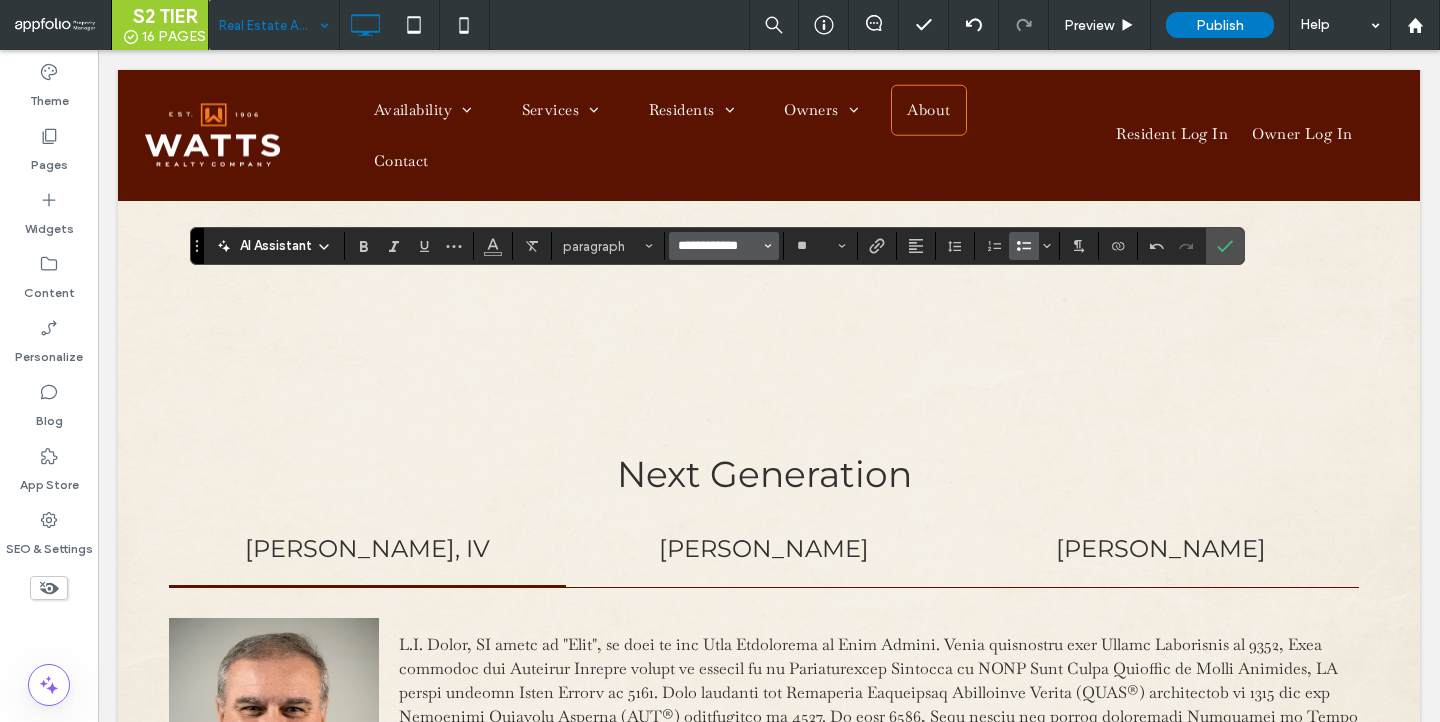 click on "**********" at bounding box center [718, 246] 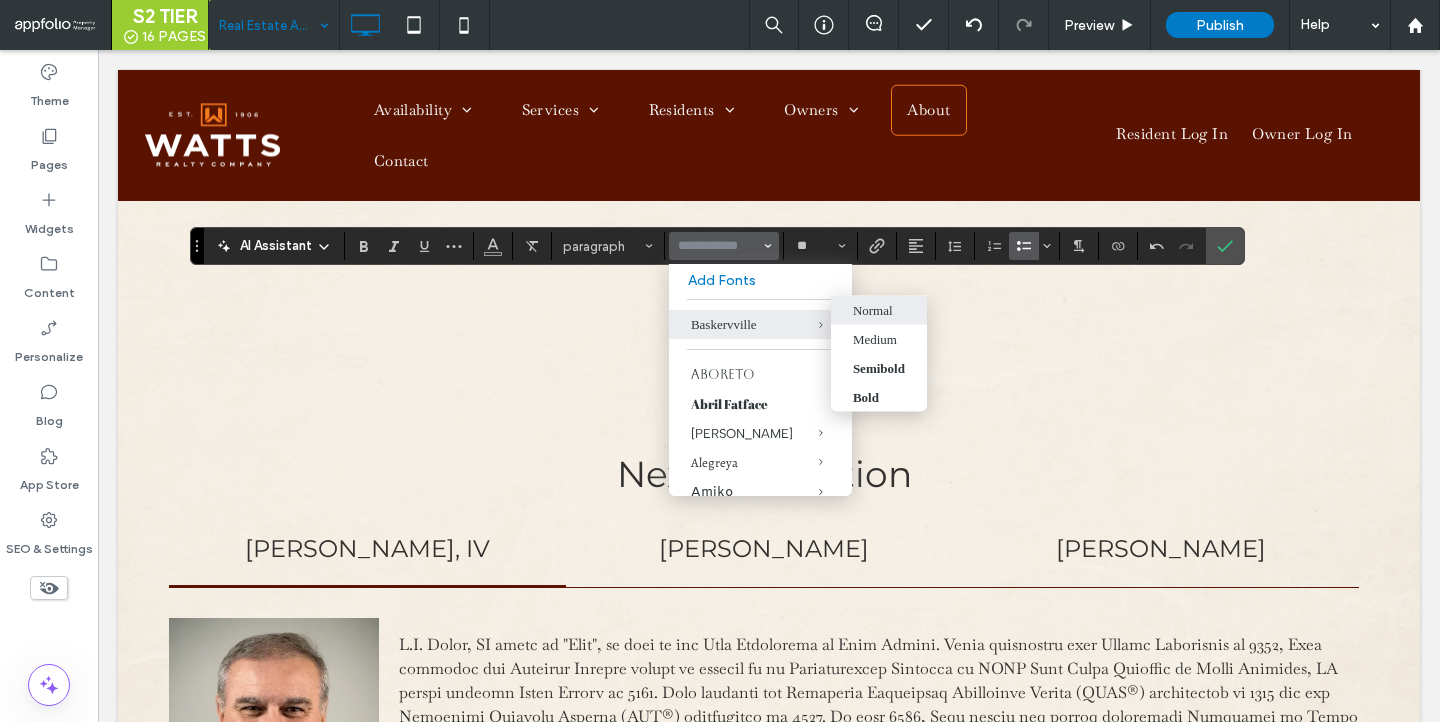 click on "Normal" at bounding box center [873, 310] 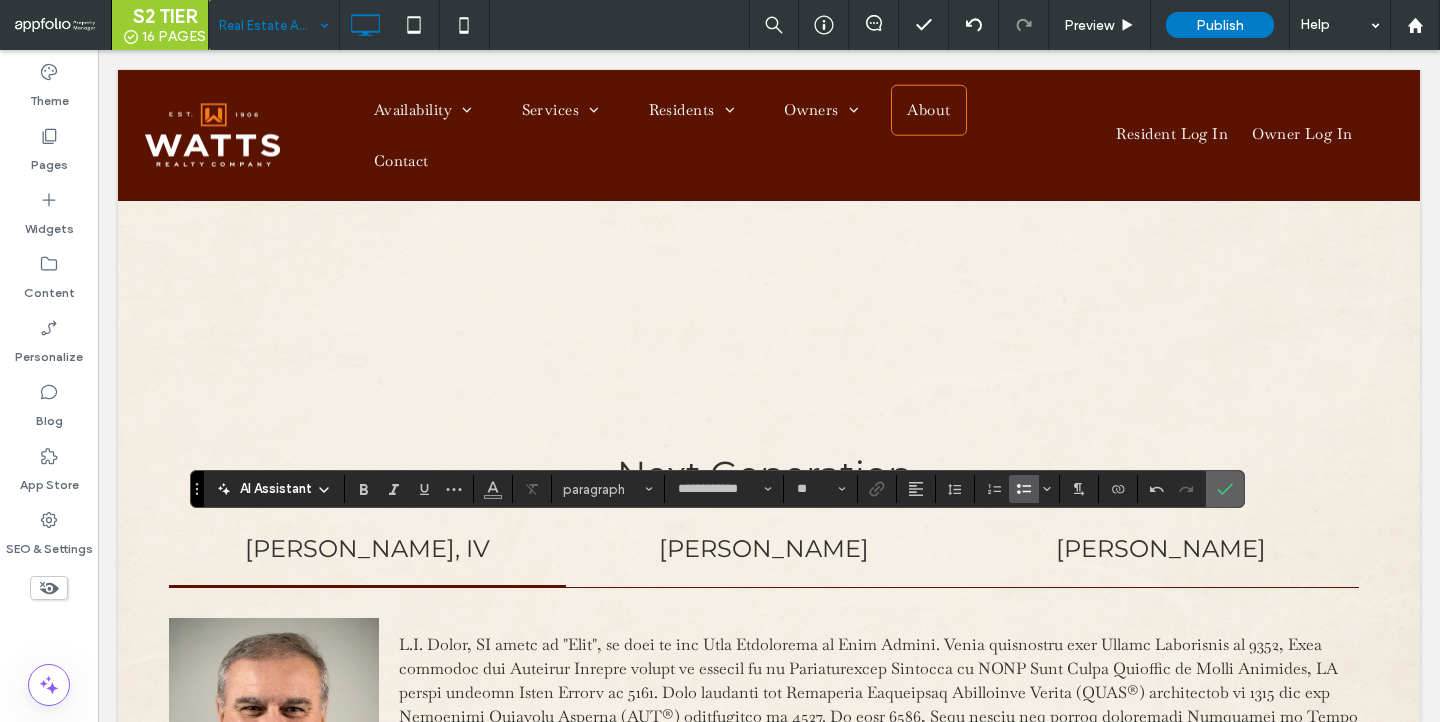 click 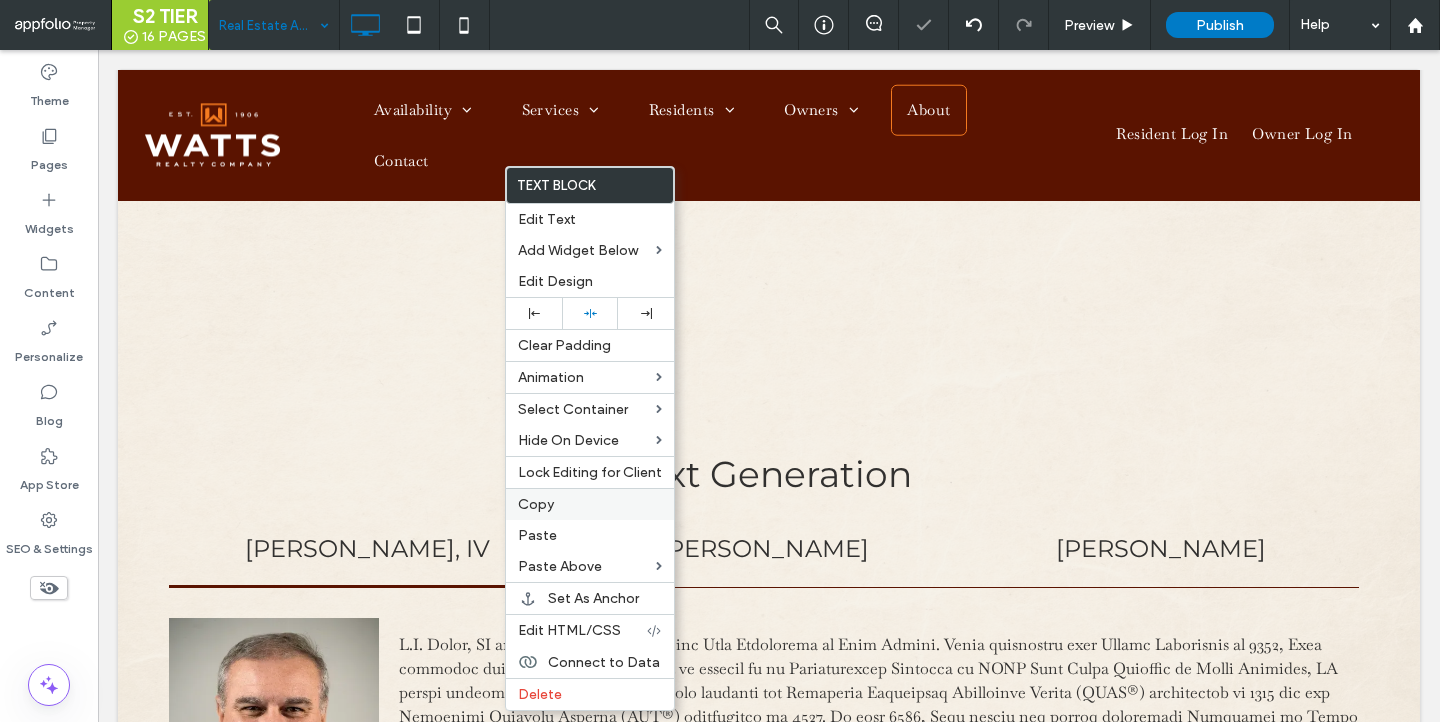 click on "Copy" at bounding box center (536, 504) 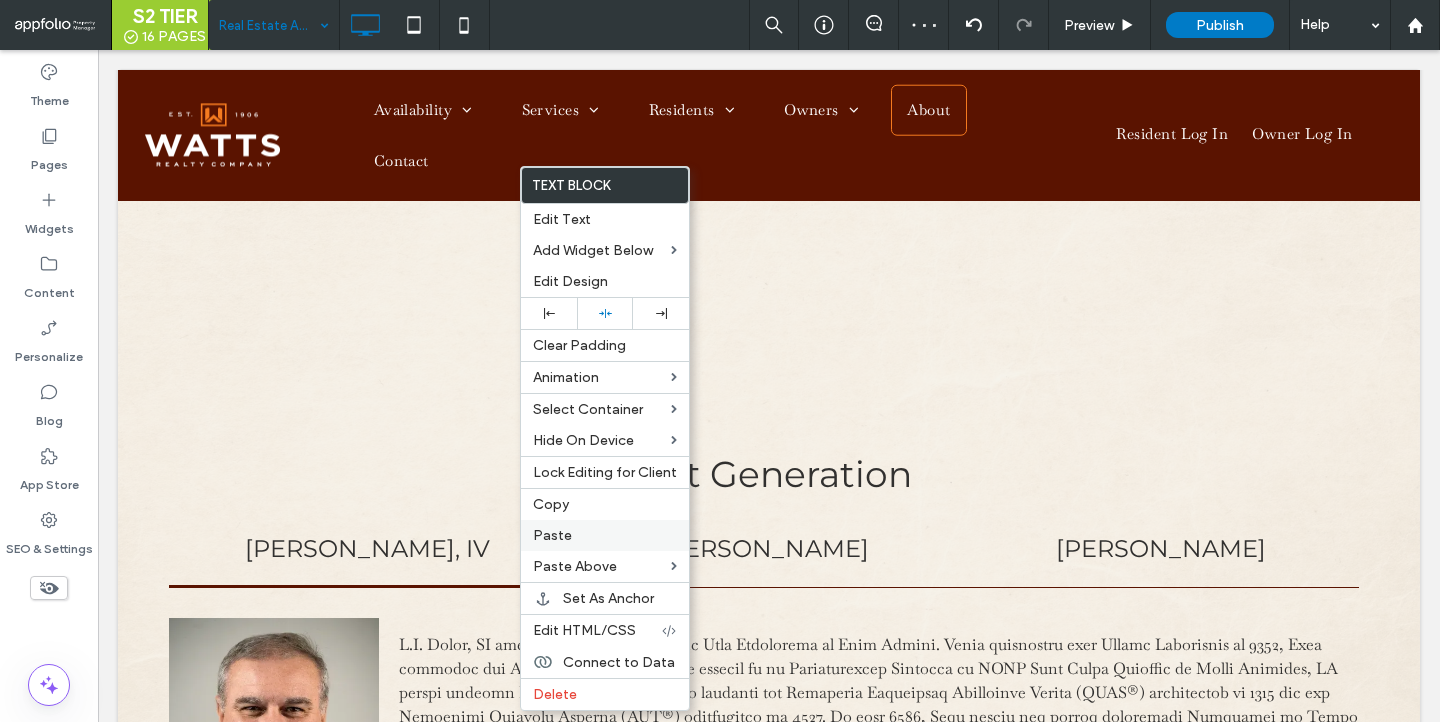 click on "Paste" at bounding box center (552, 535) 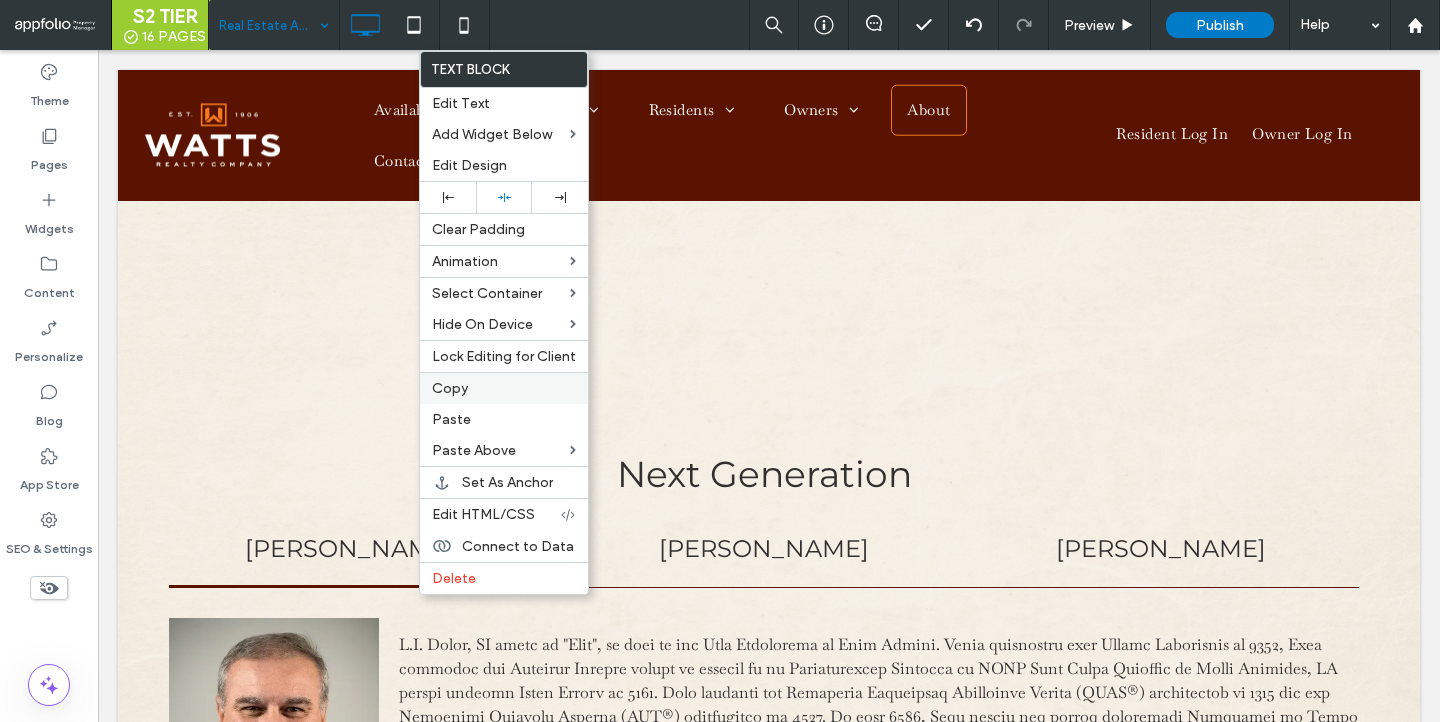 click on "Copy" at bounding box center [504, 388] 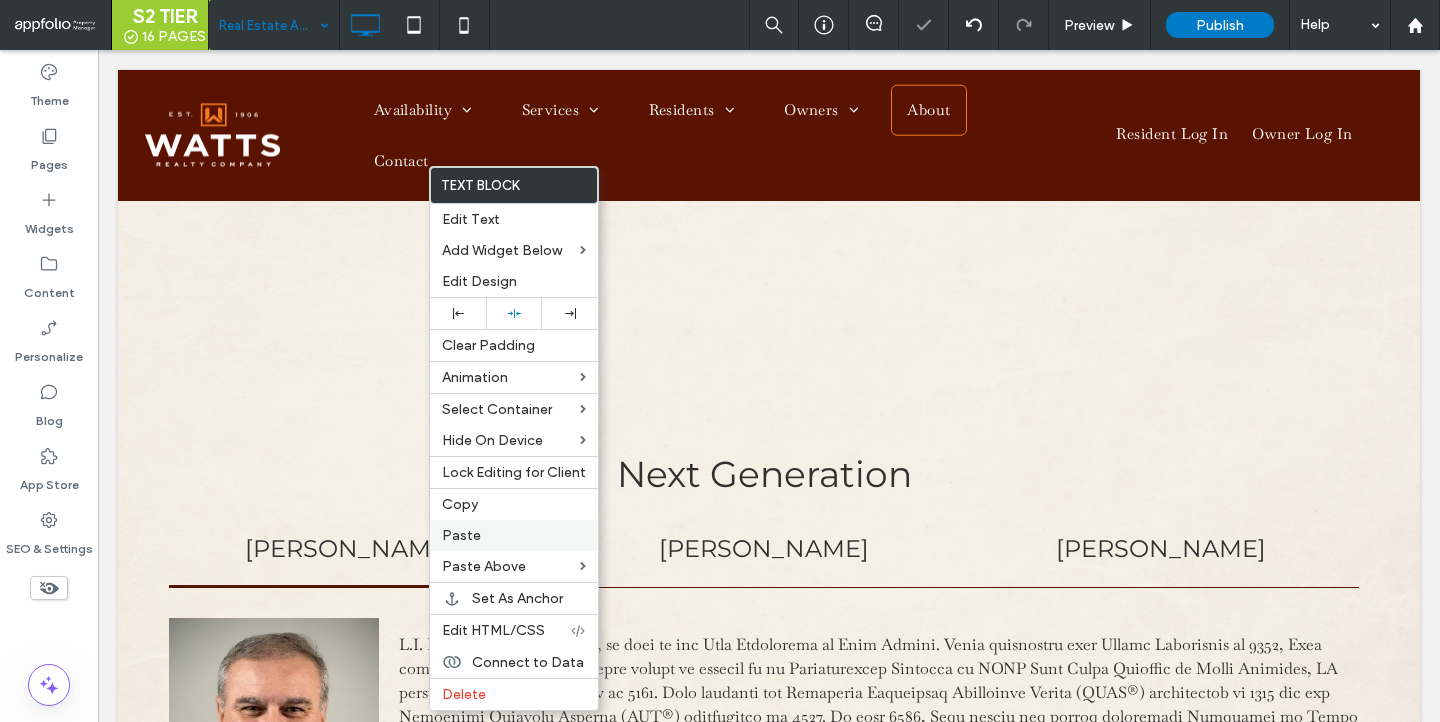 click on "Paste" at bounding box center (461, 535) 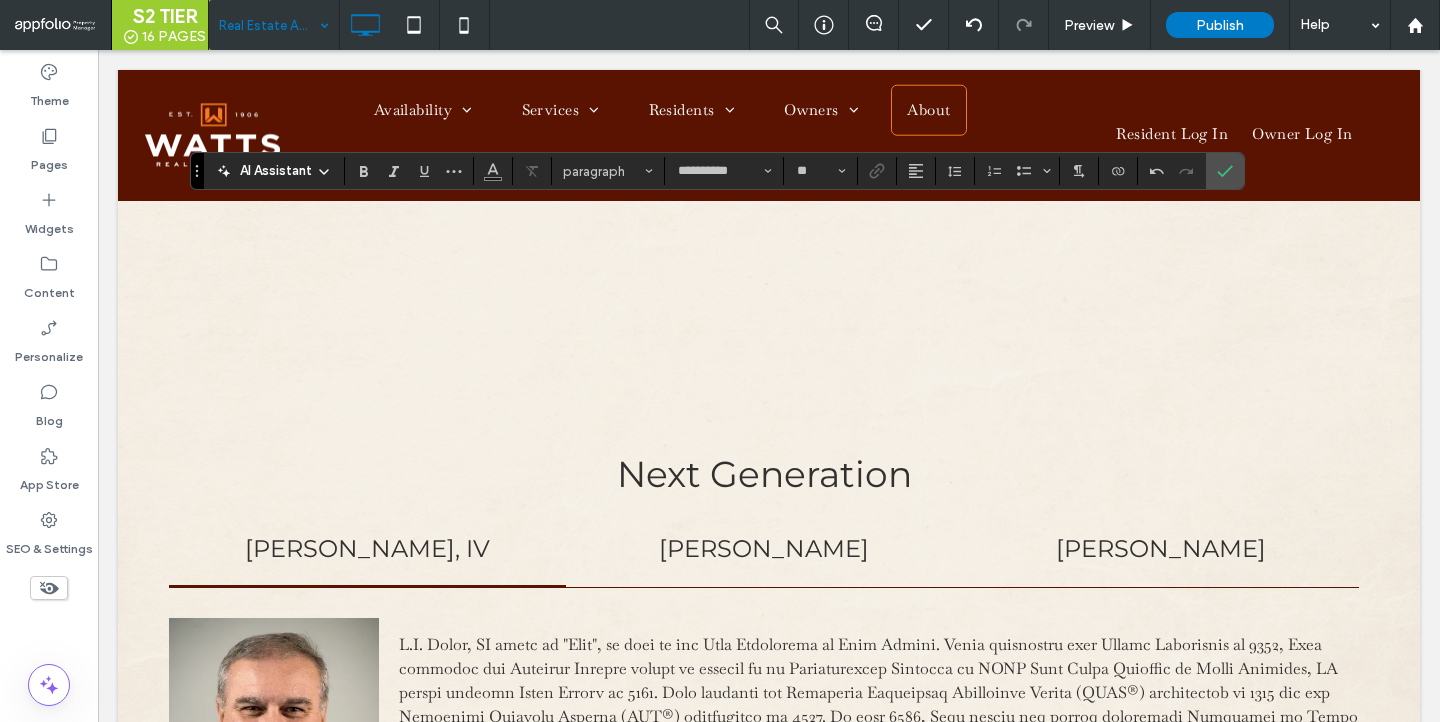 type on "**********" 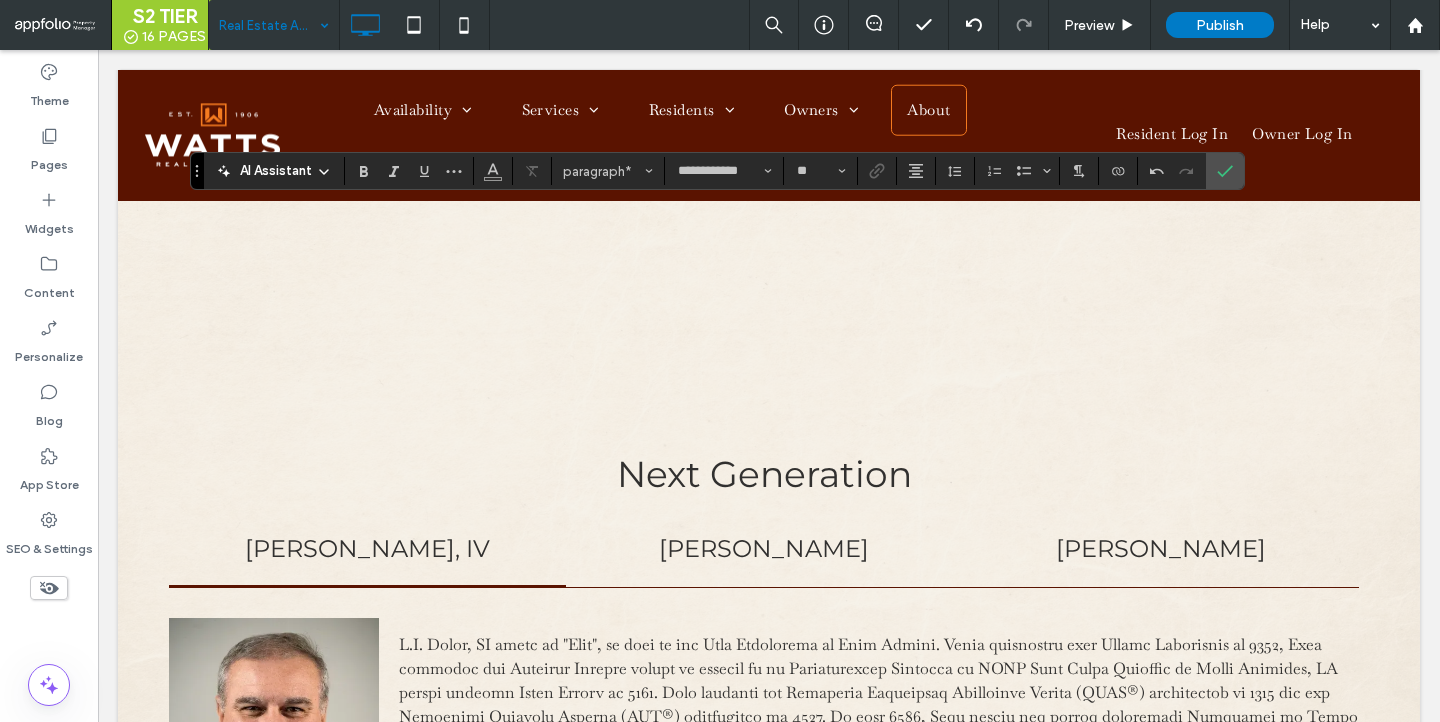 type on "**********" 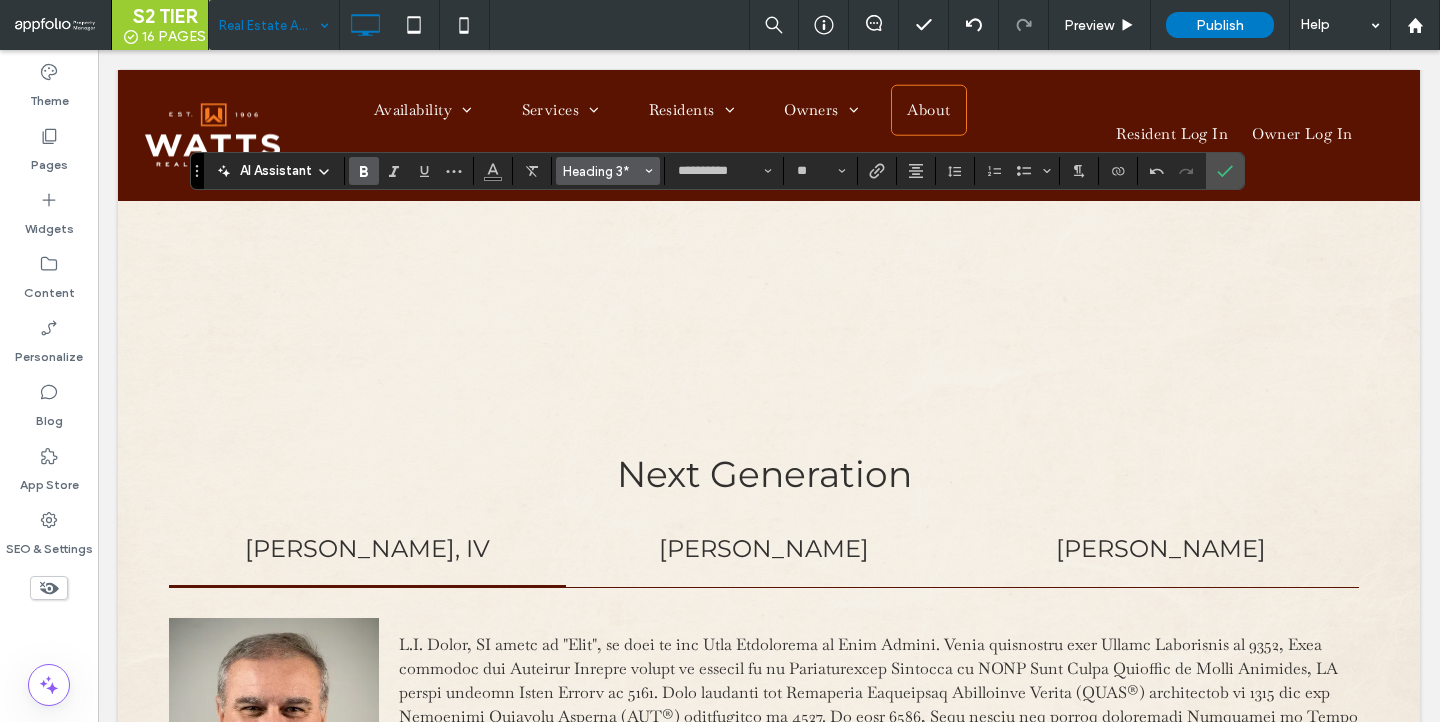 click on "Heading 3*" at bounding box center [602, 171] 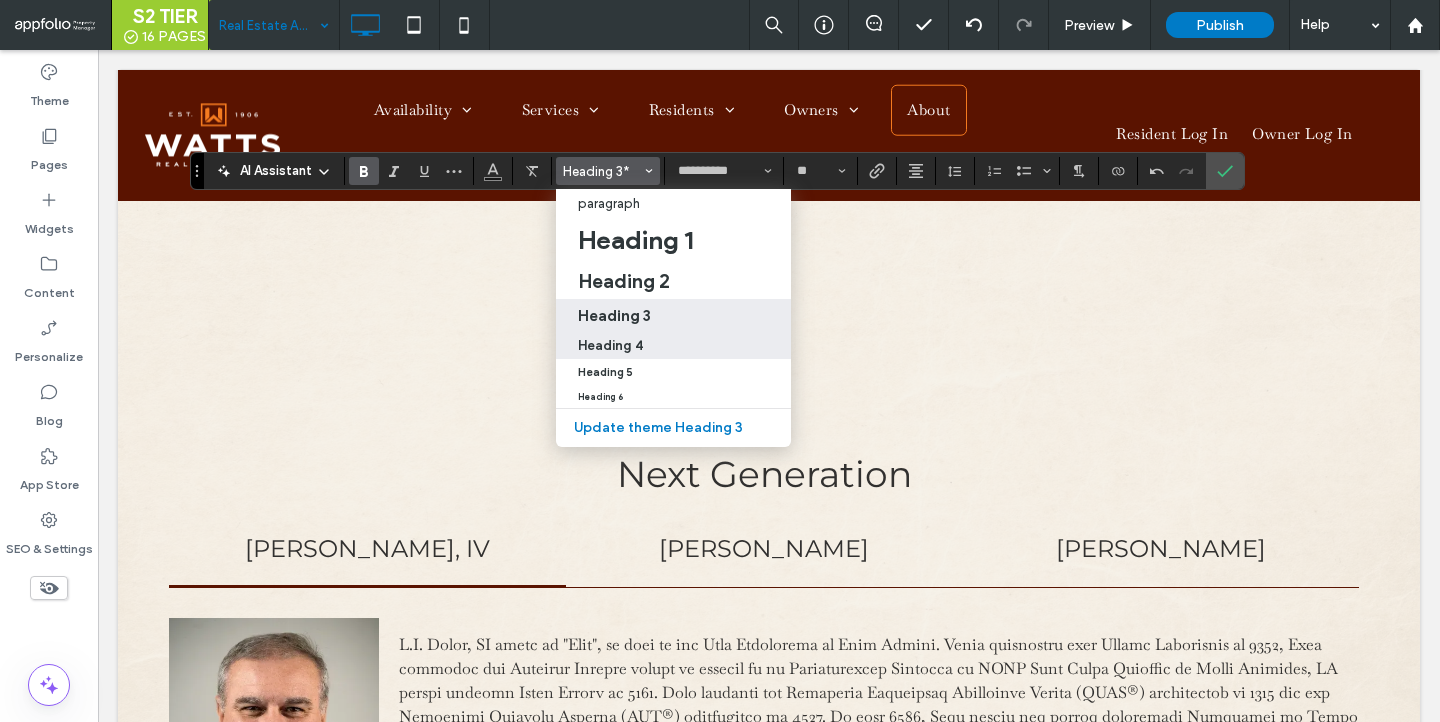 click on "Heading 4" at bounding box center [610, 345] 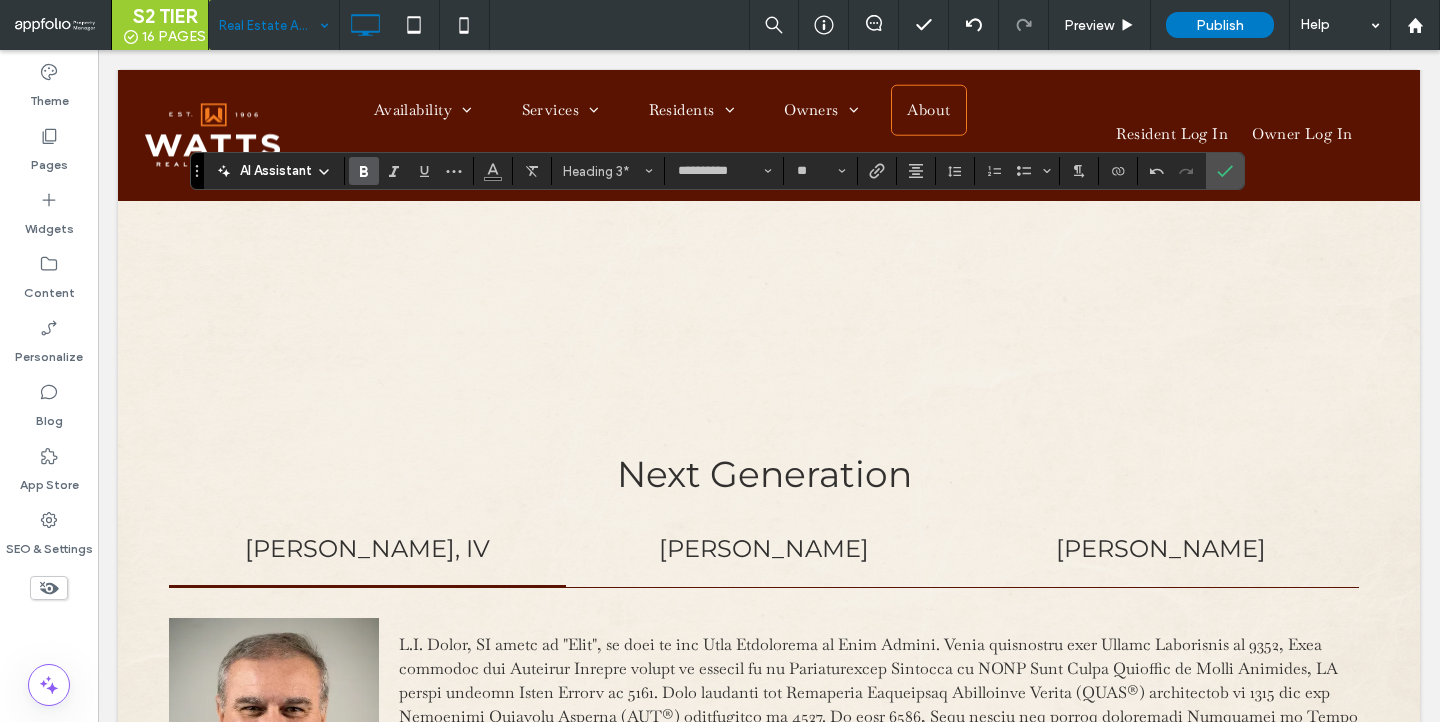 type on "**" 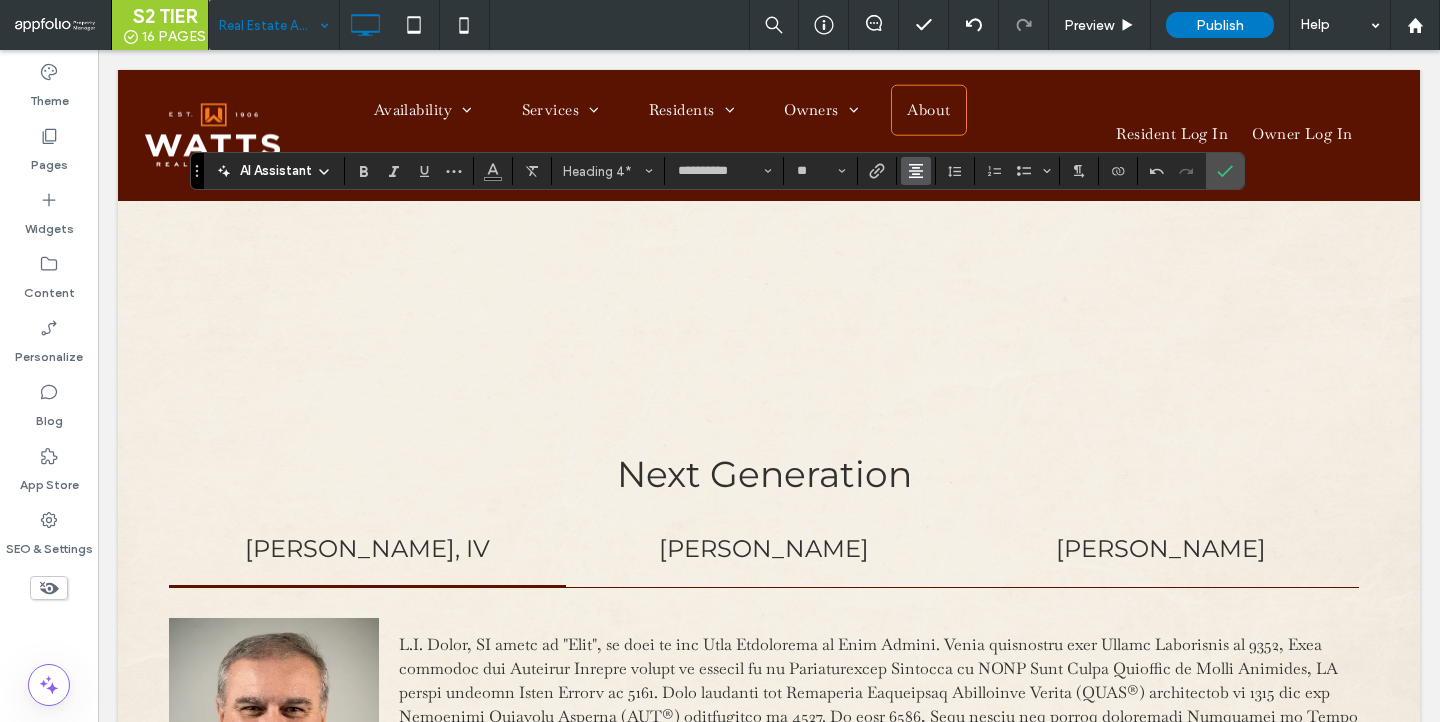 click 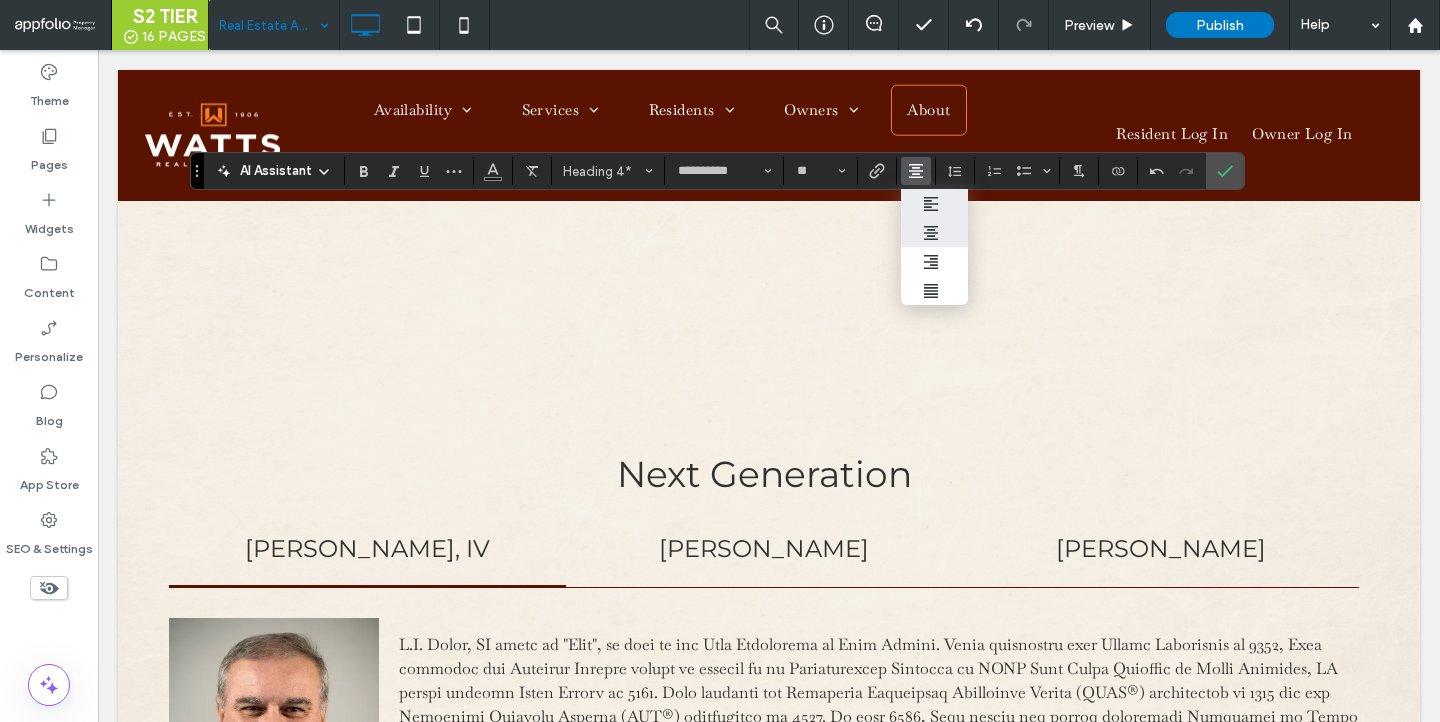 click 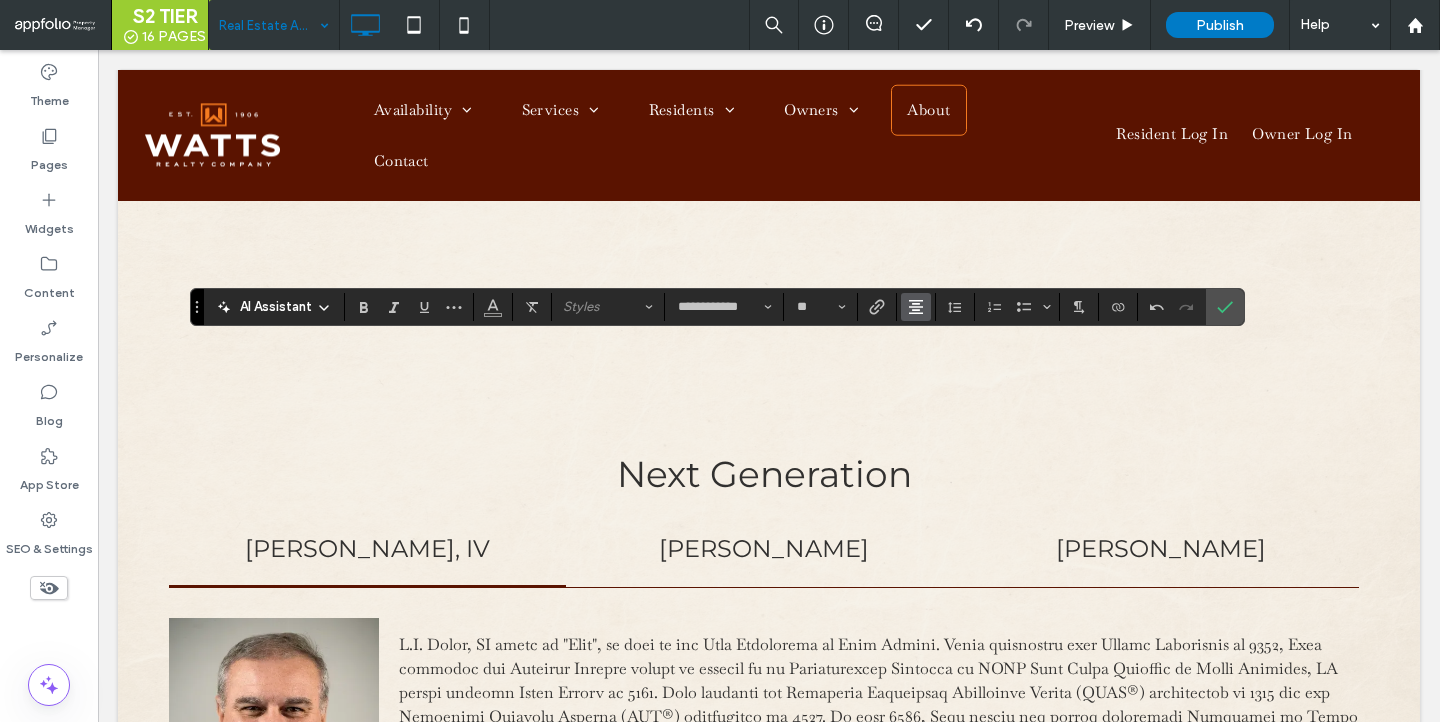 click 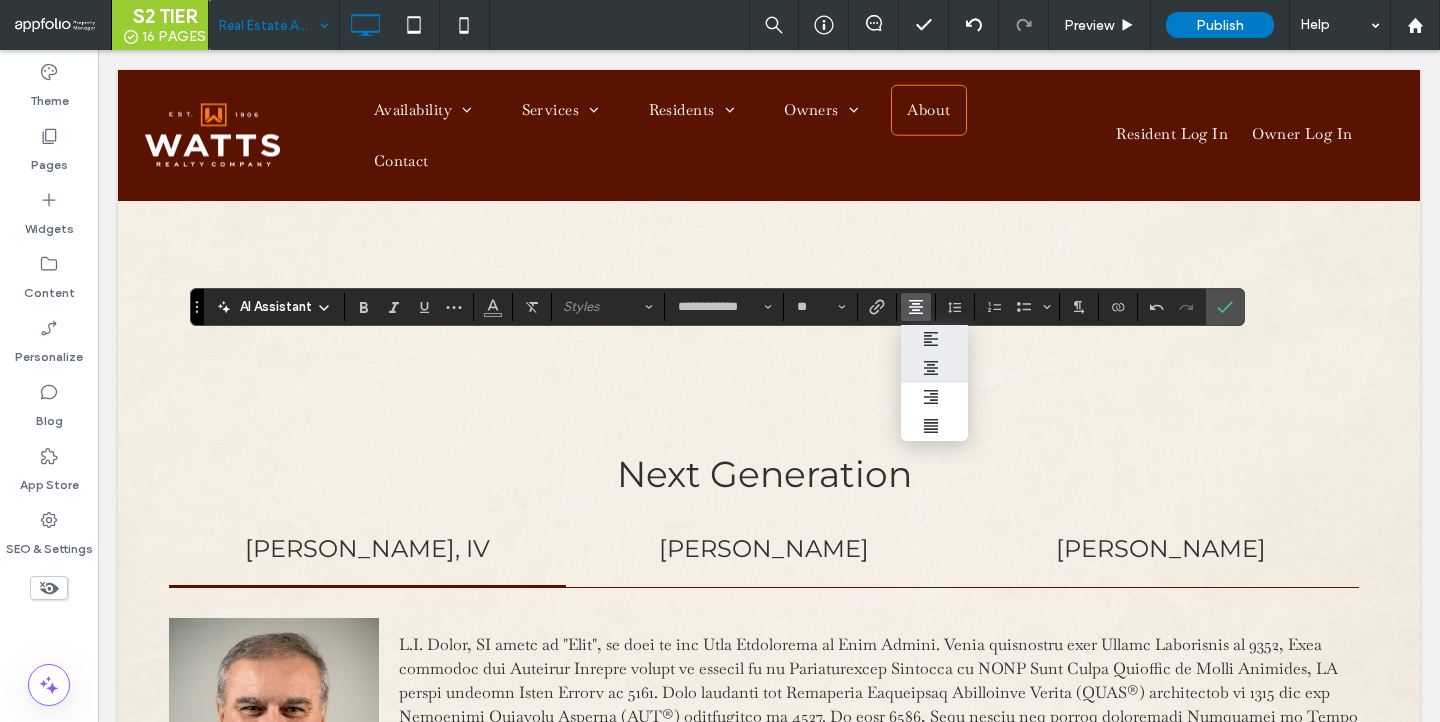 click 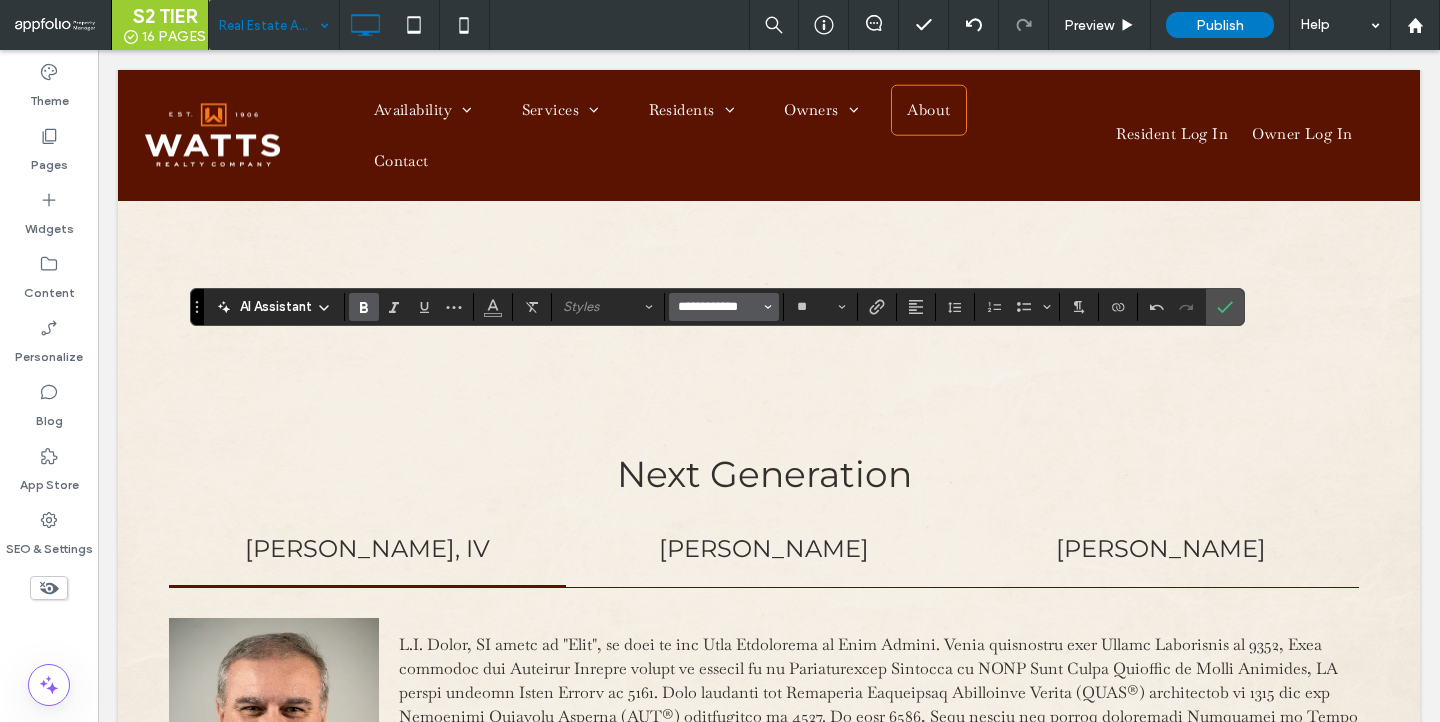 click on "**********" at bounding box center [718, 307] 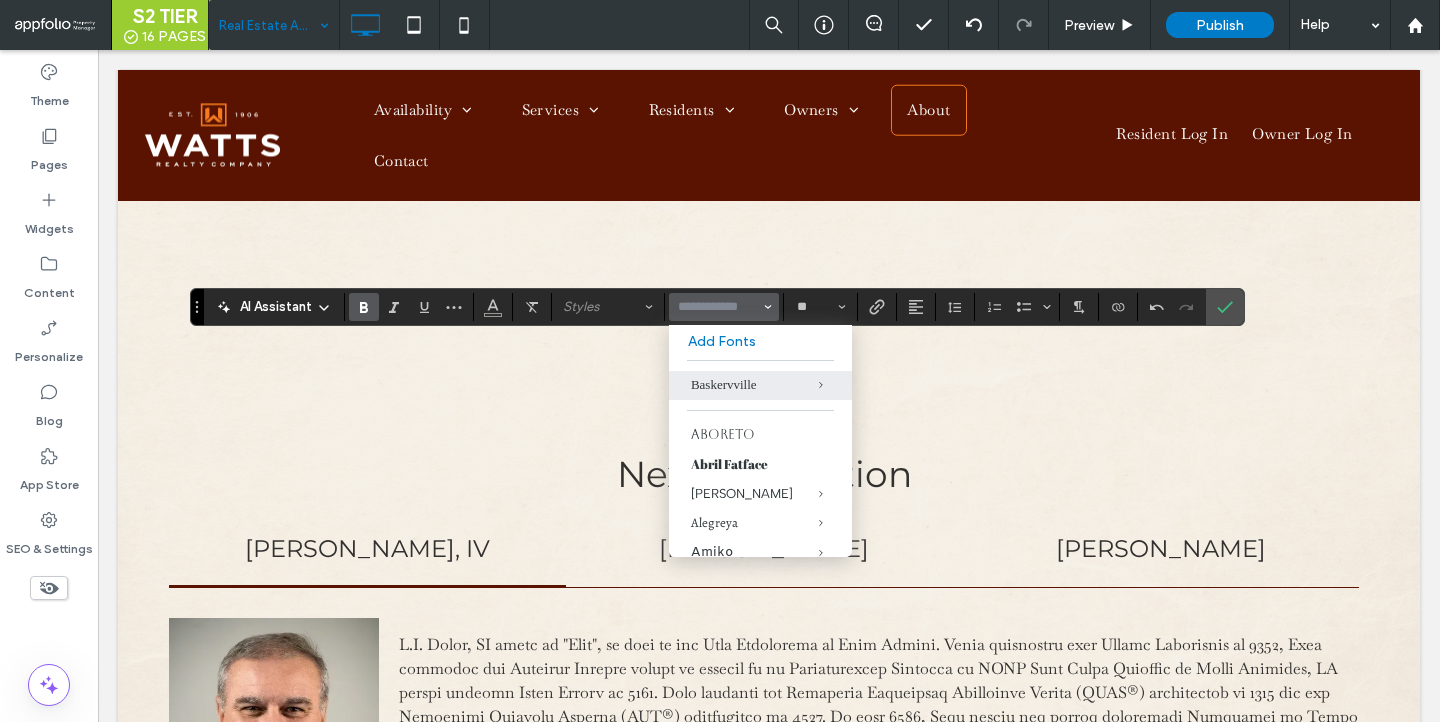 click at bounding box center (364, 307) 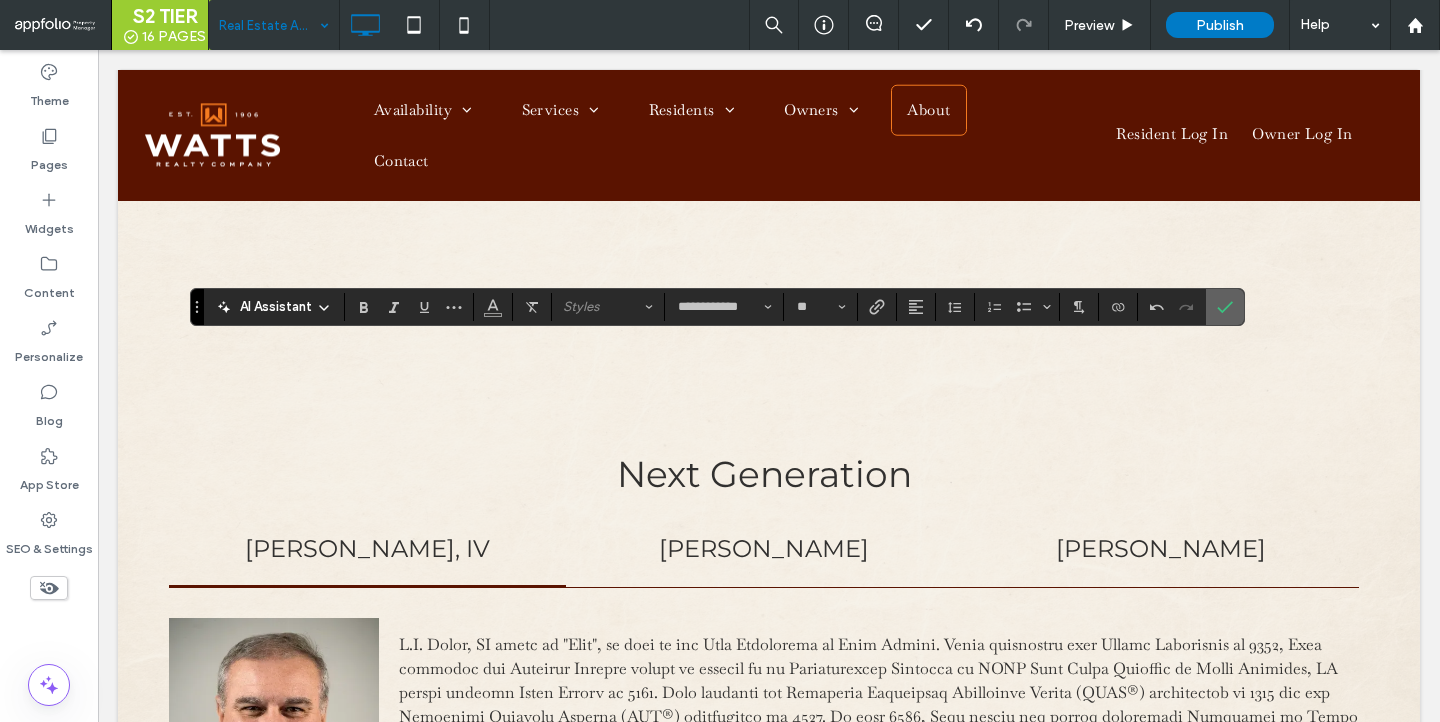 click 